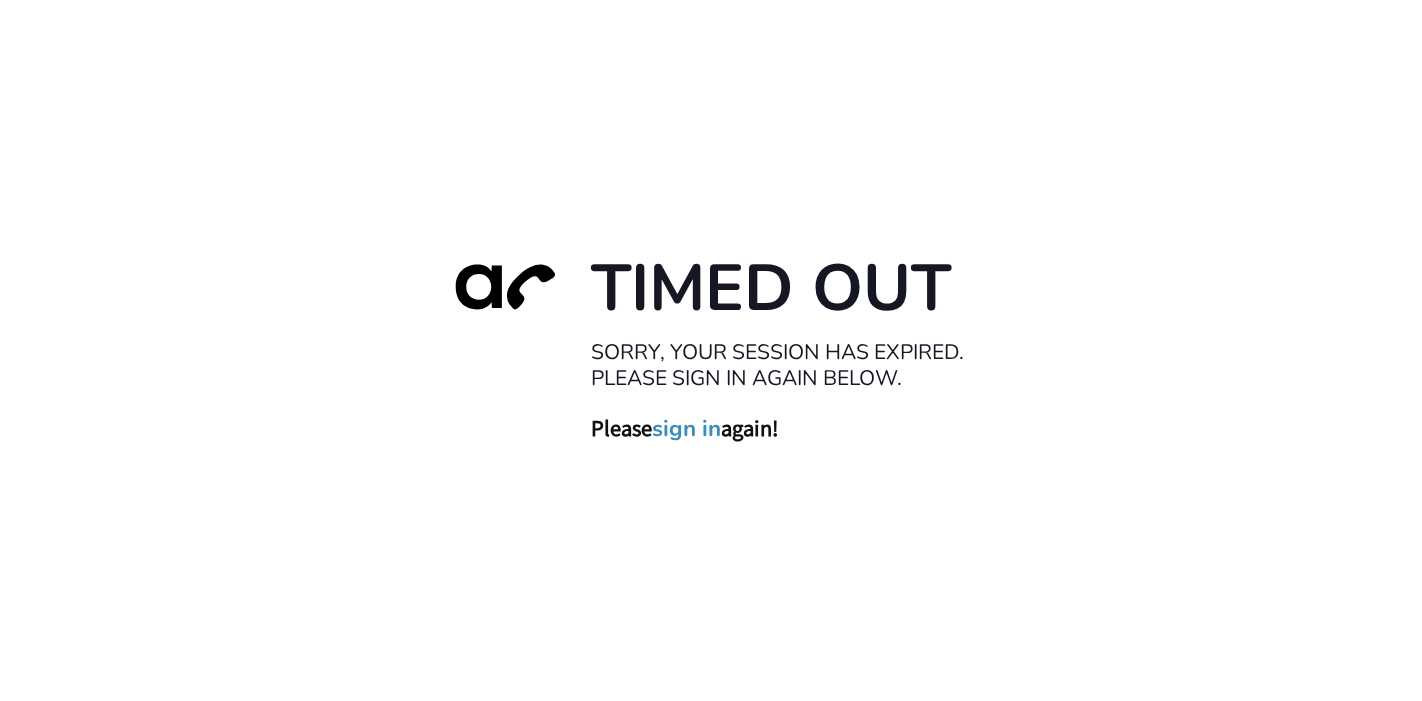 scroll, scrollTop: 0, scrollLeft: 0, axis: both 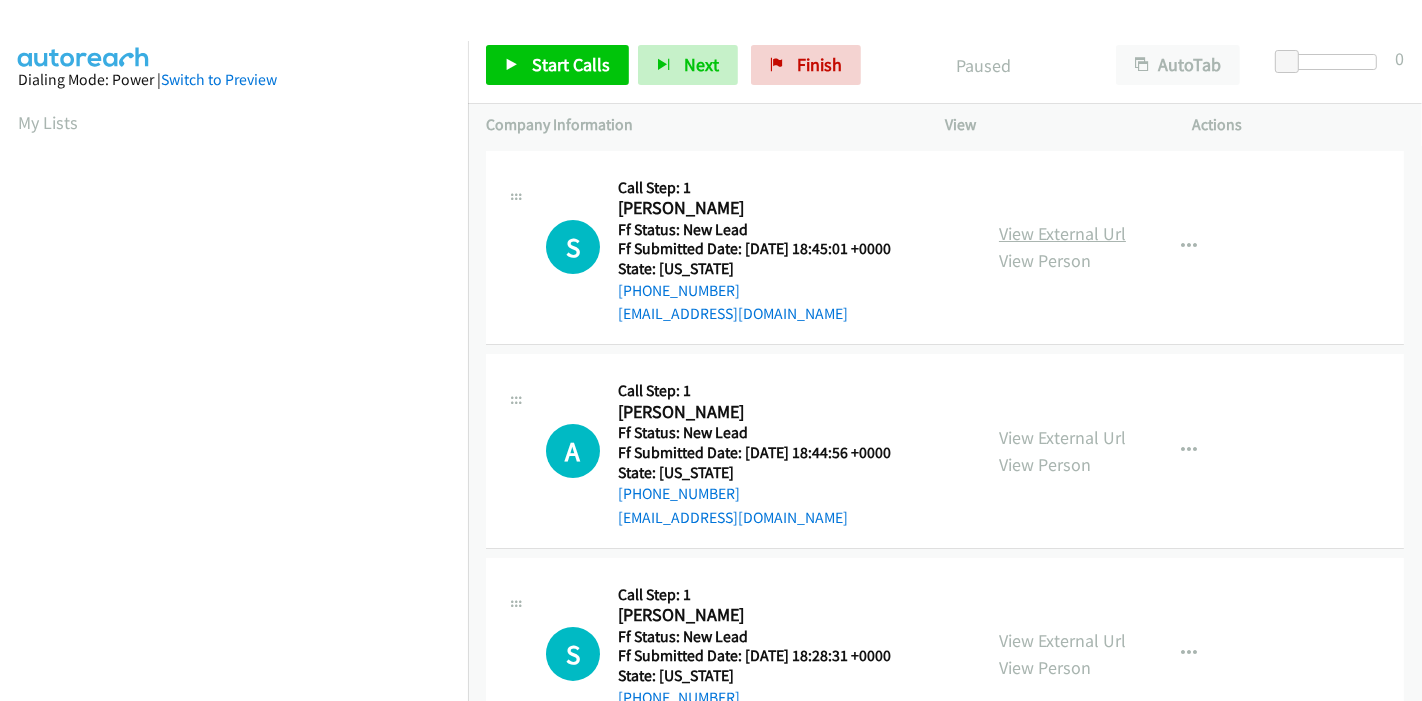 click on "View External Url" at bounding box center [1062, 233] 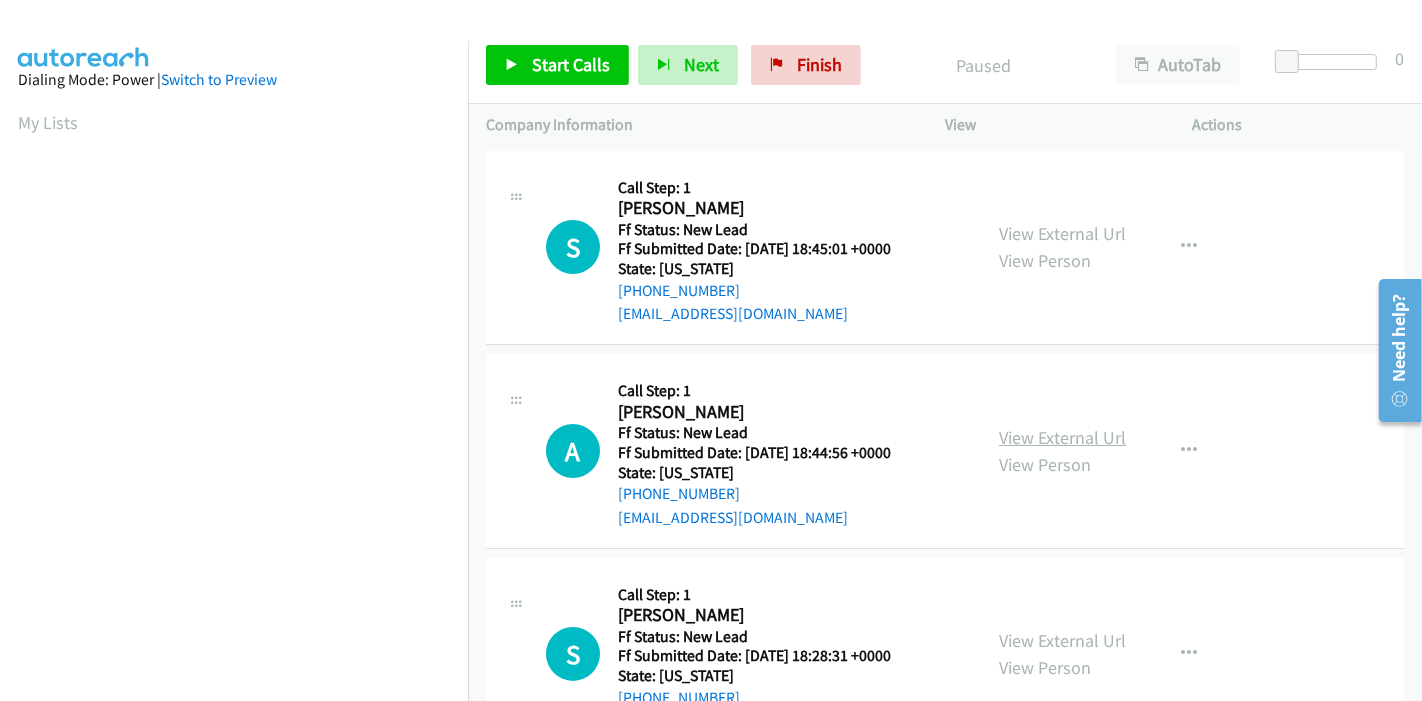 click on "View External Url" at bounding box center [1062, 437] 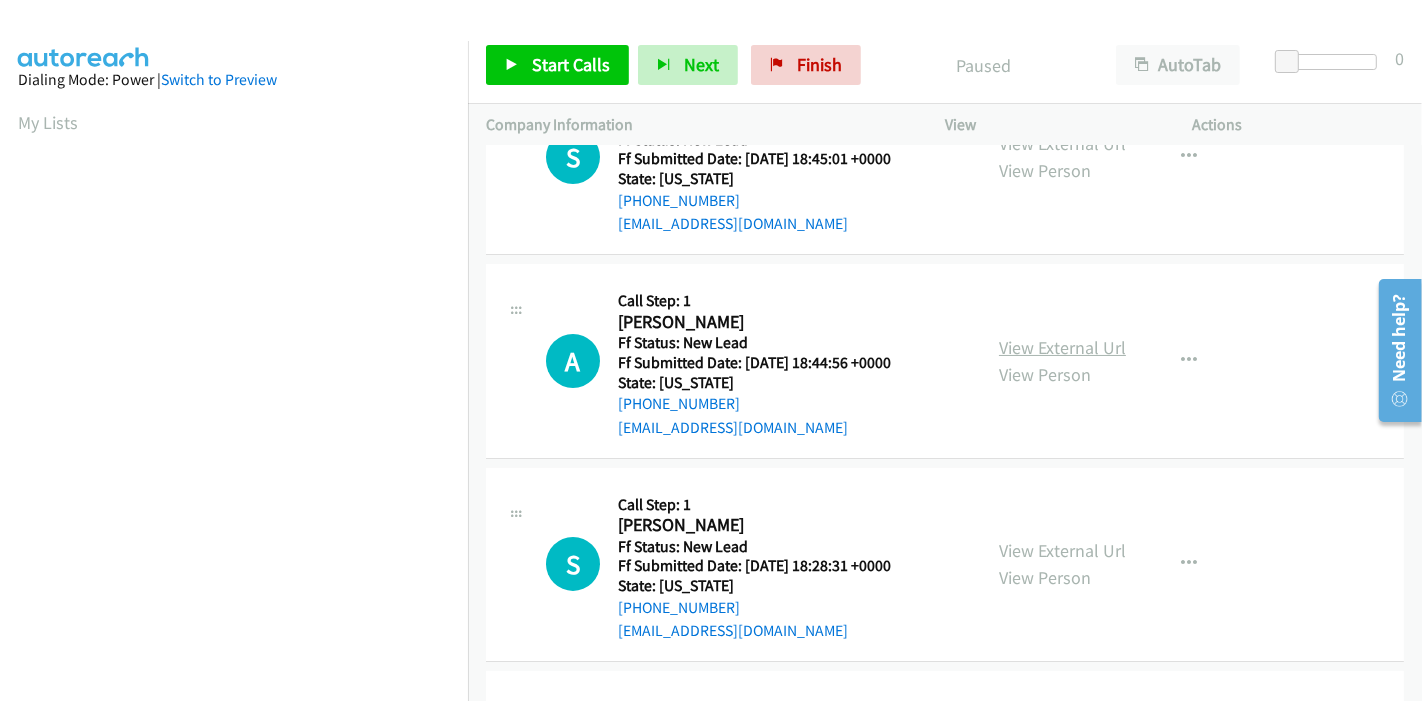 scroll, scrollTop: 222, scrollLeft: 0, axis: vertical 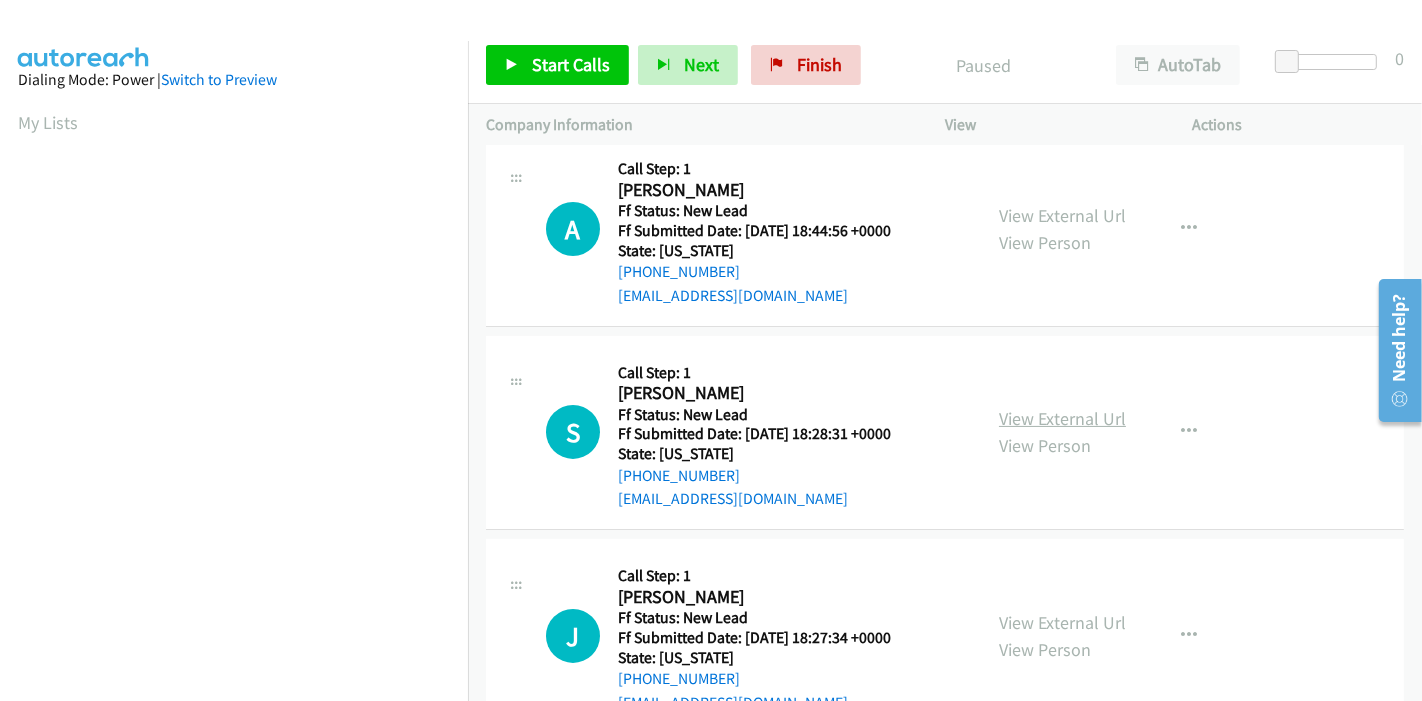click on "View External Url" at bounding box center (1062, 418) 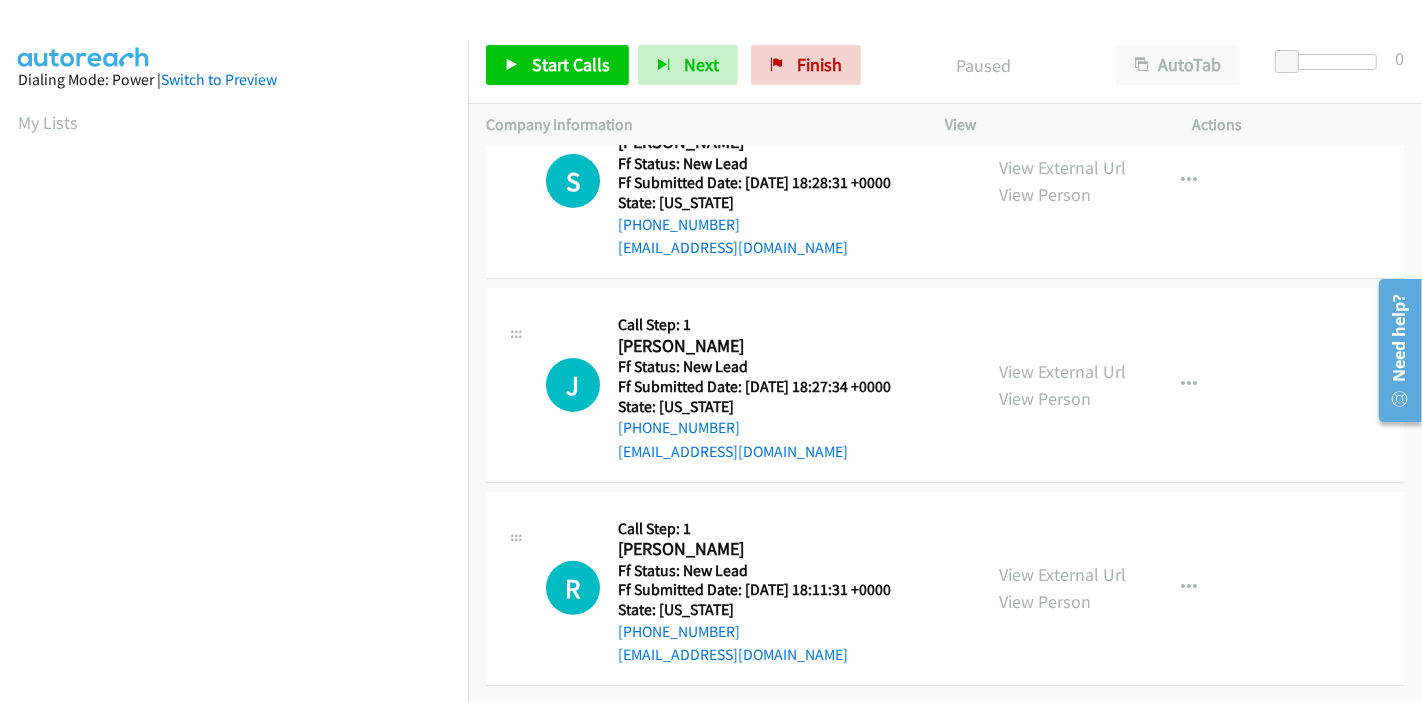 scroll, scrollTop: 487, scrollLeft: 0, axis: vertical 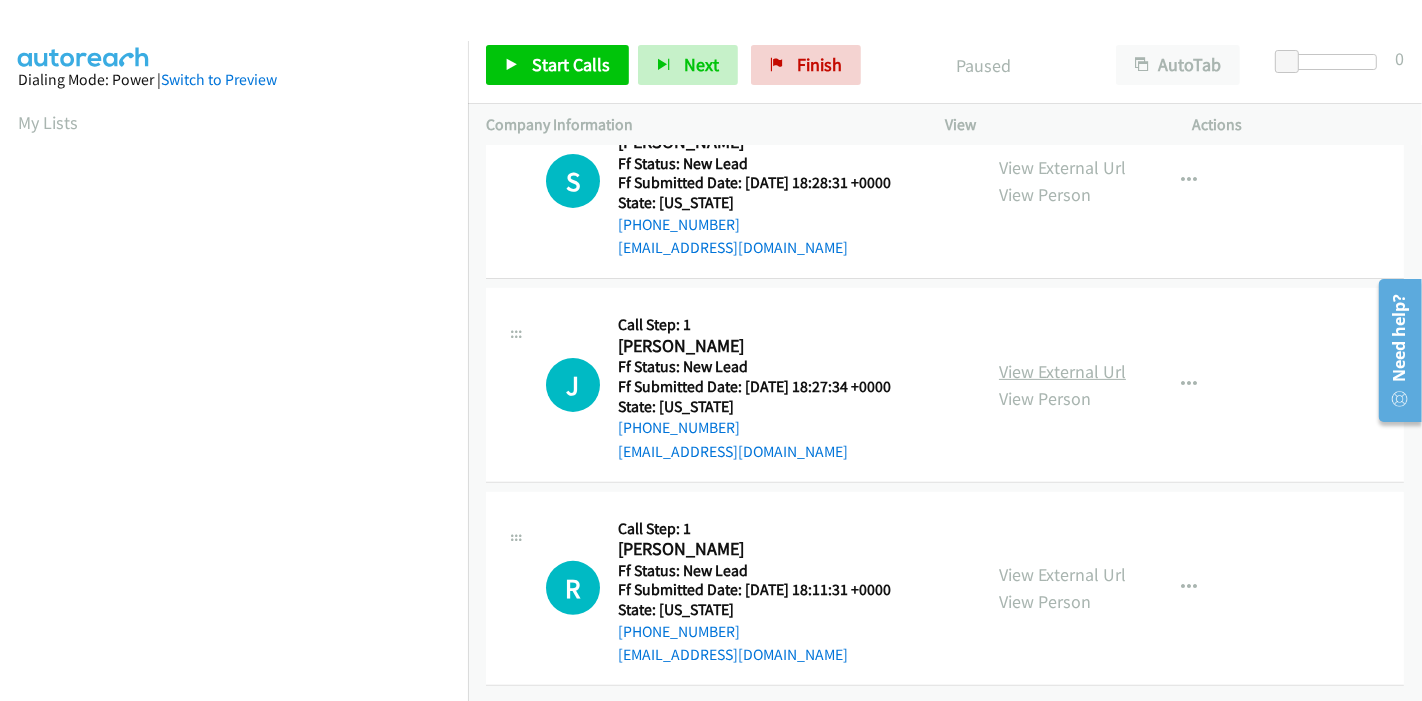 click on "View External Url" at bounding box center [1062, 371] 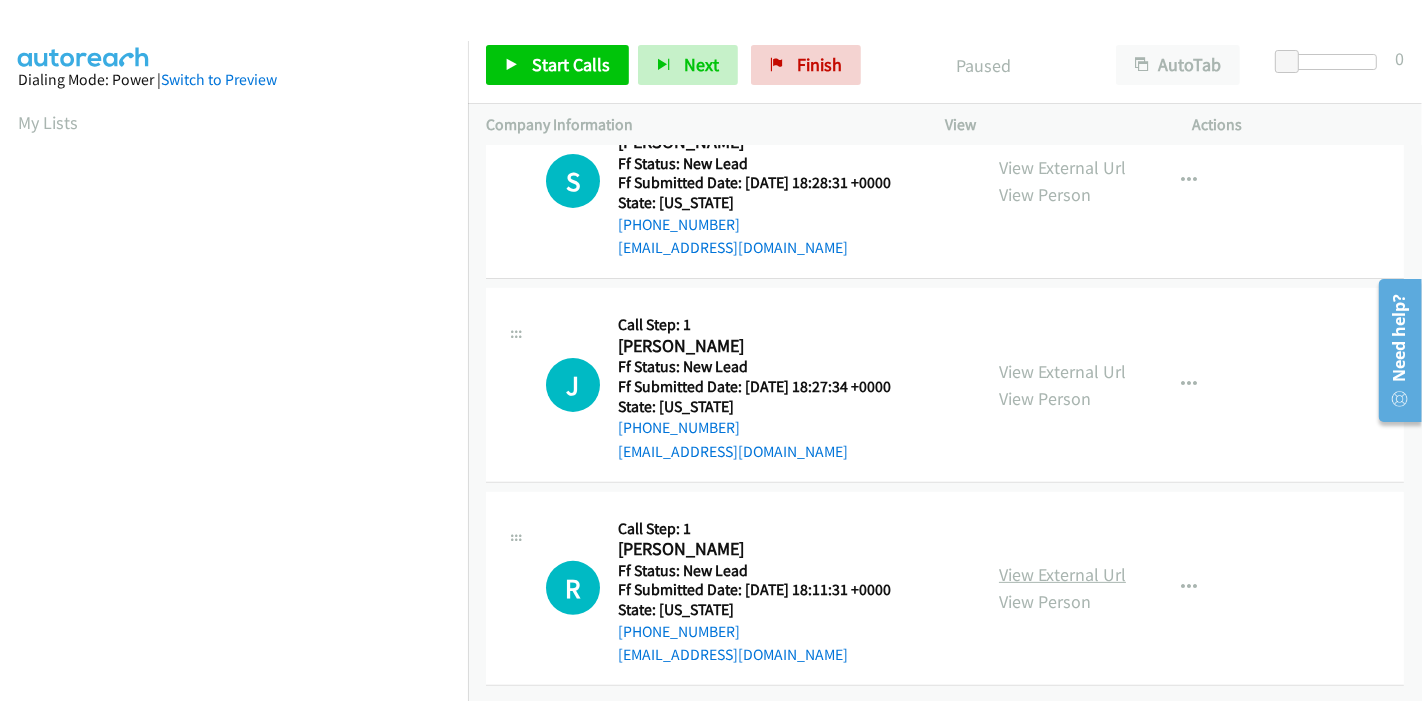 click on "View External Url" at bounding box center (1062, 574) 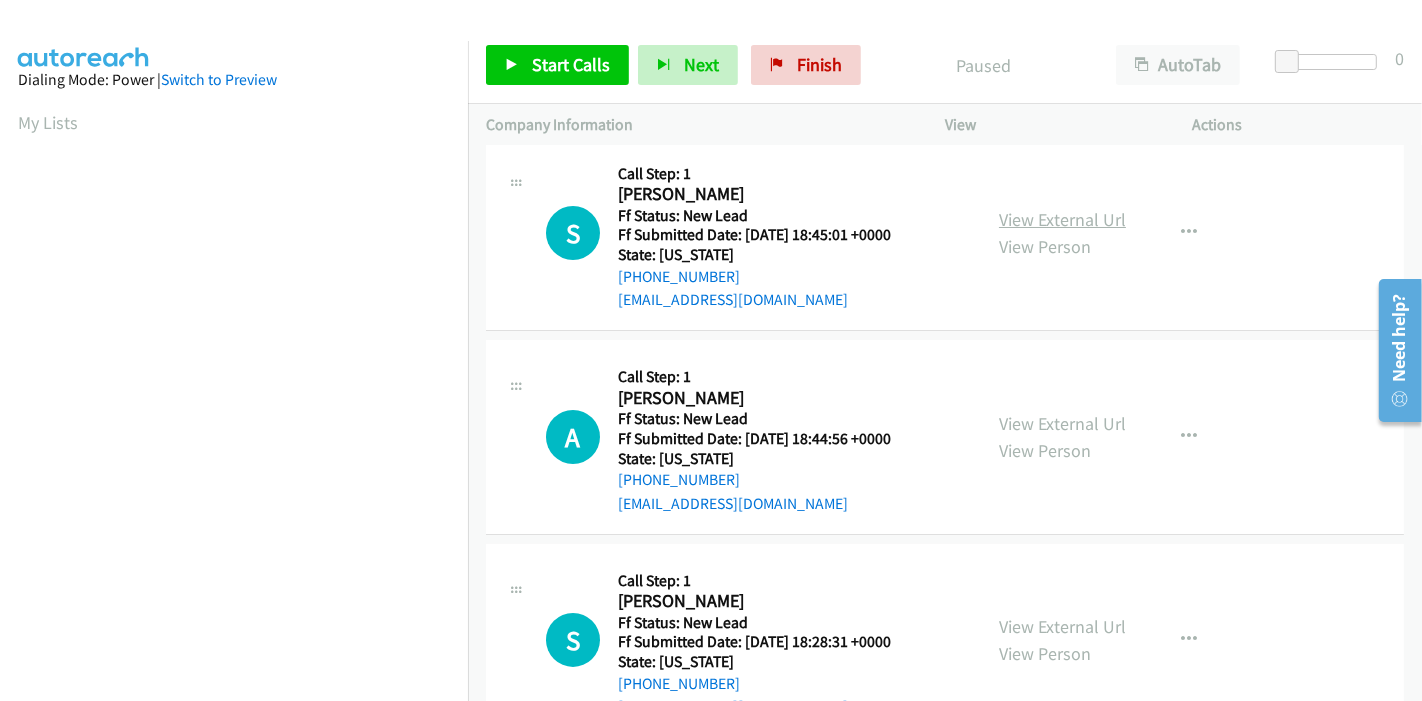 scroll, scrollTop: 0, scrollLeft: 0, axis: both 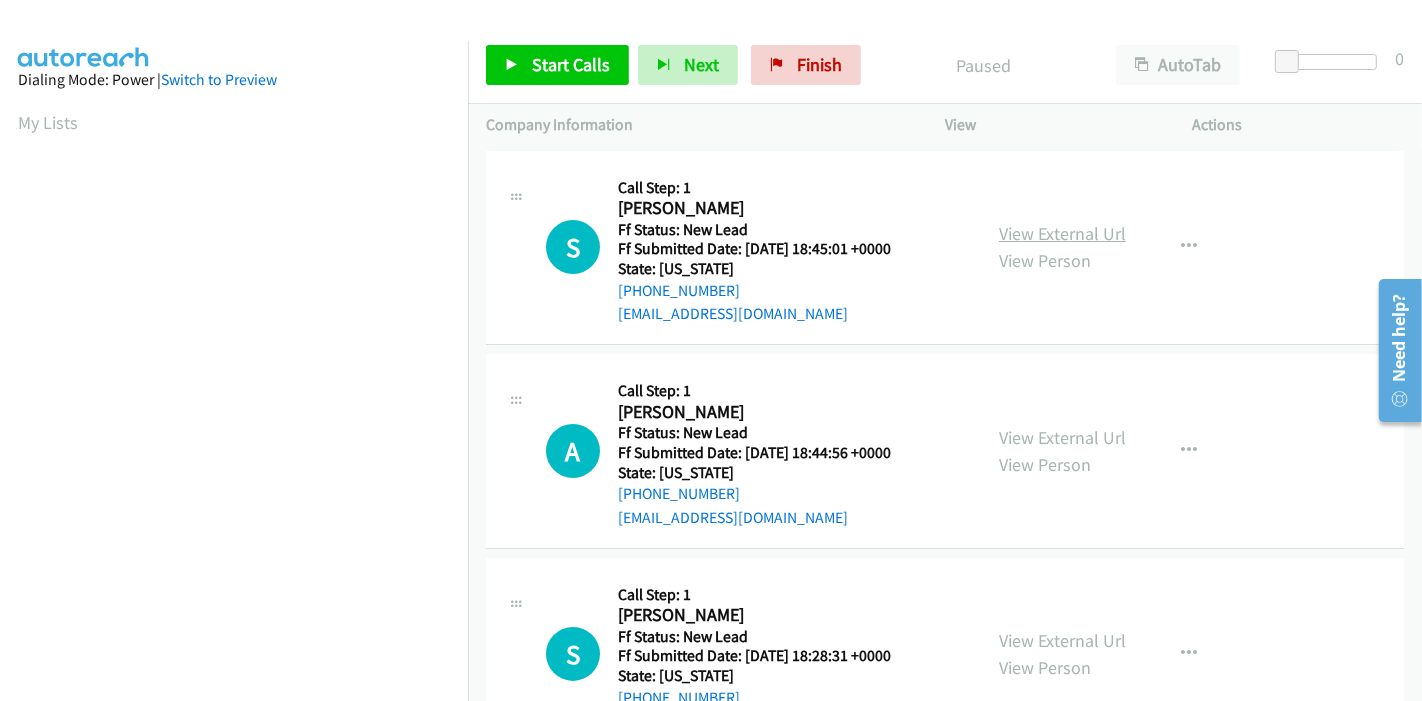 click on "View External Url" at bounding box center (1062, 233) 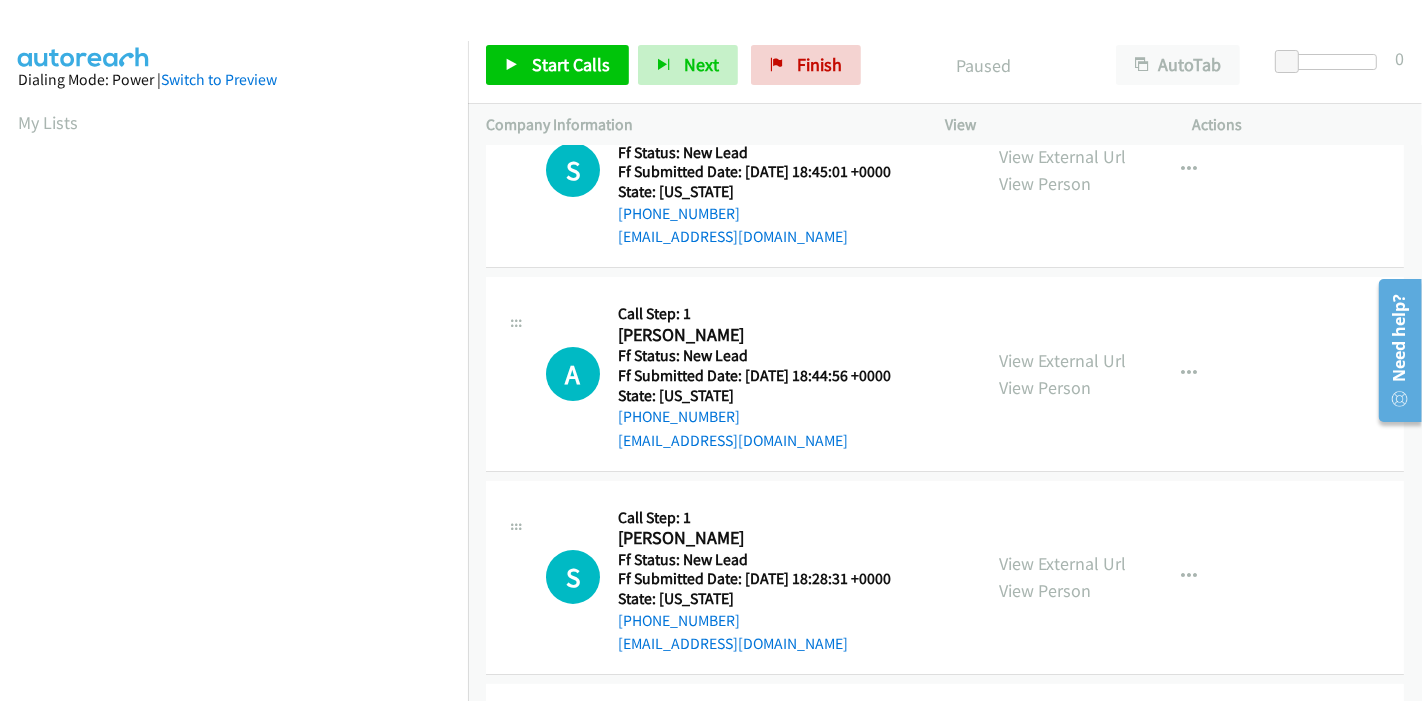 scroll, scrollTop: 111, scrollLeft: 0, axis: vertical 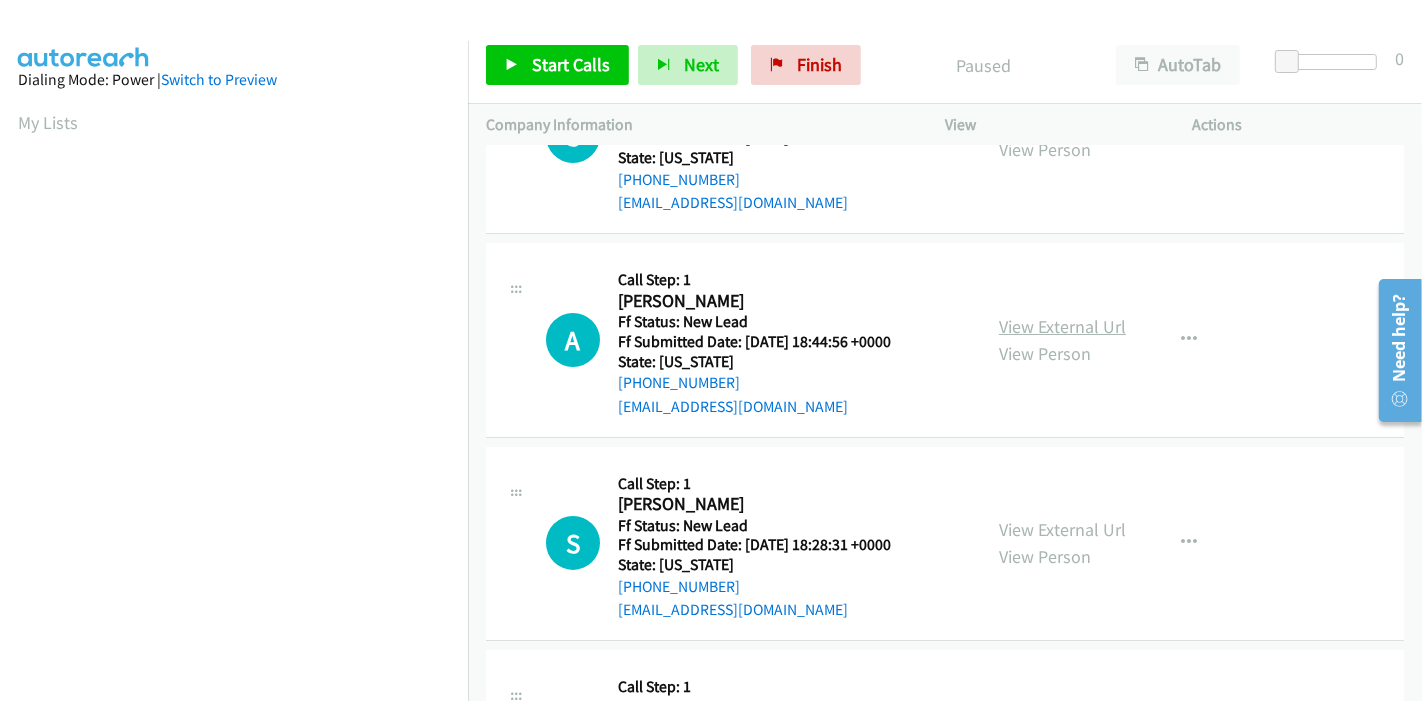 click on "View External Url" at bounding box center (1062, 326) 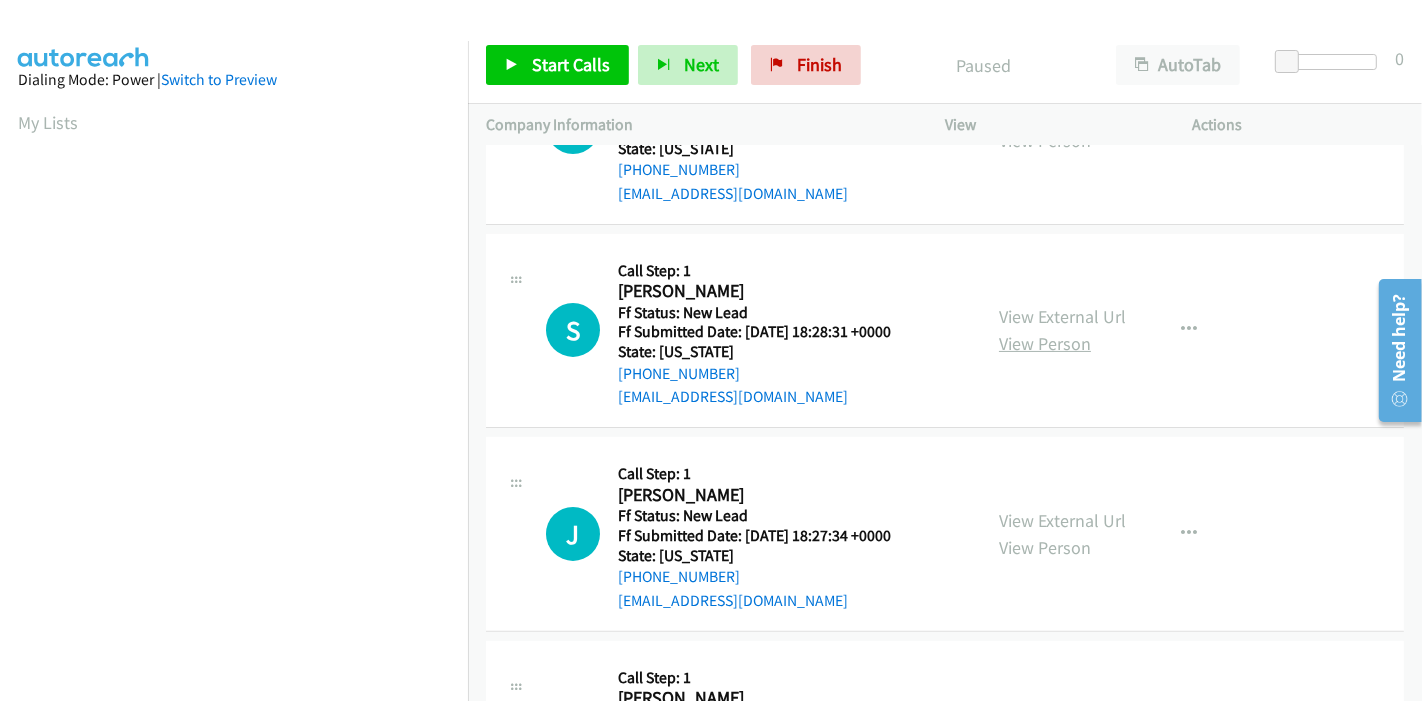 scroll, scrollTop: 333, scrollLeft: 0, axis: vertical 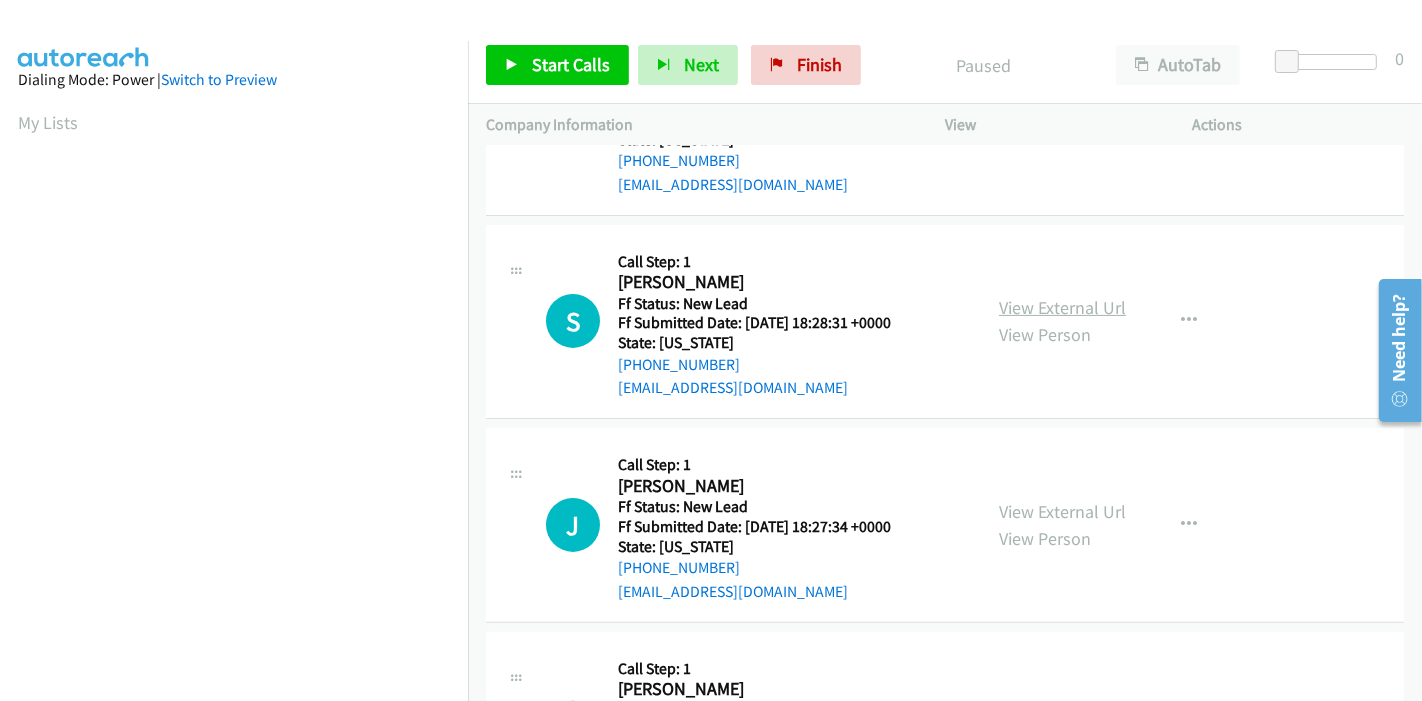 click on "View External Url" at bounding box center (1062, 307) 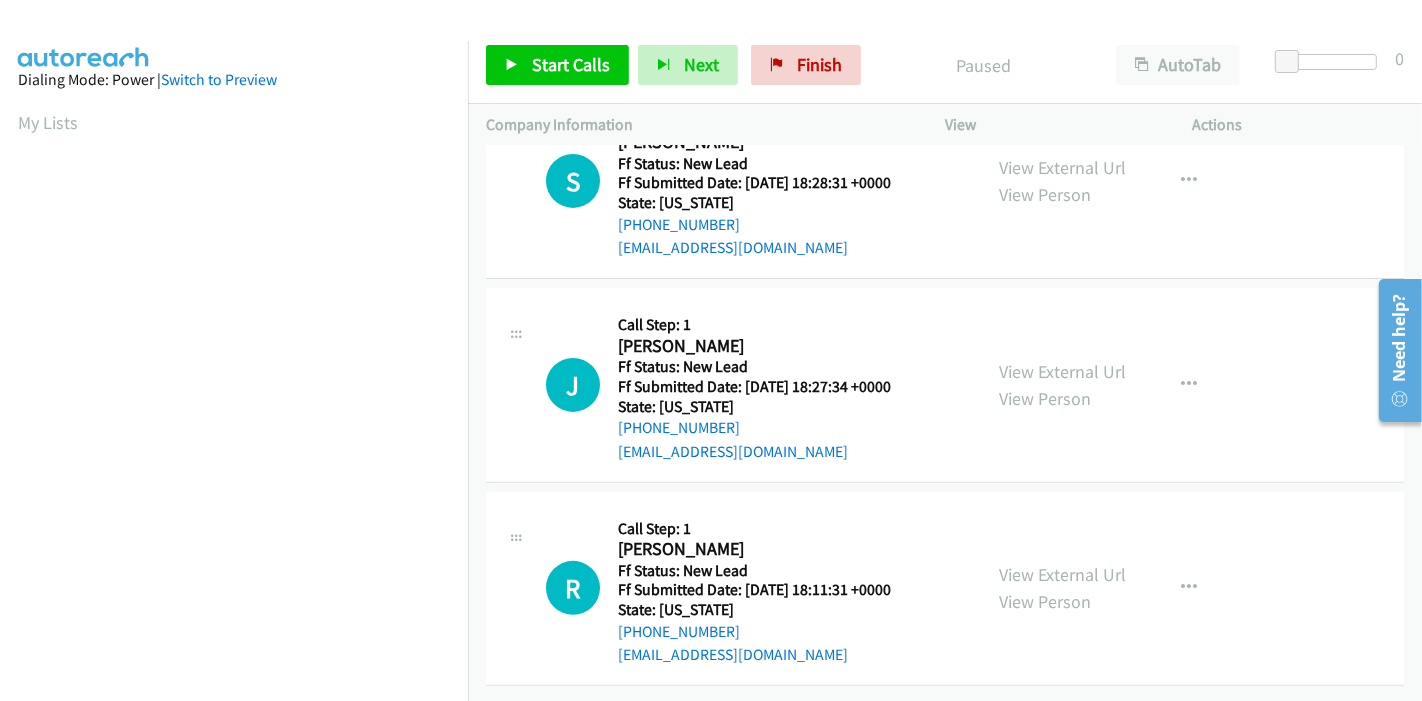 scroll, scrollTop: 487, scrollLeft: 0, axis: vertical 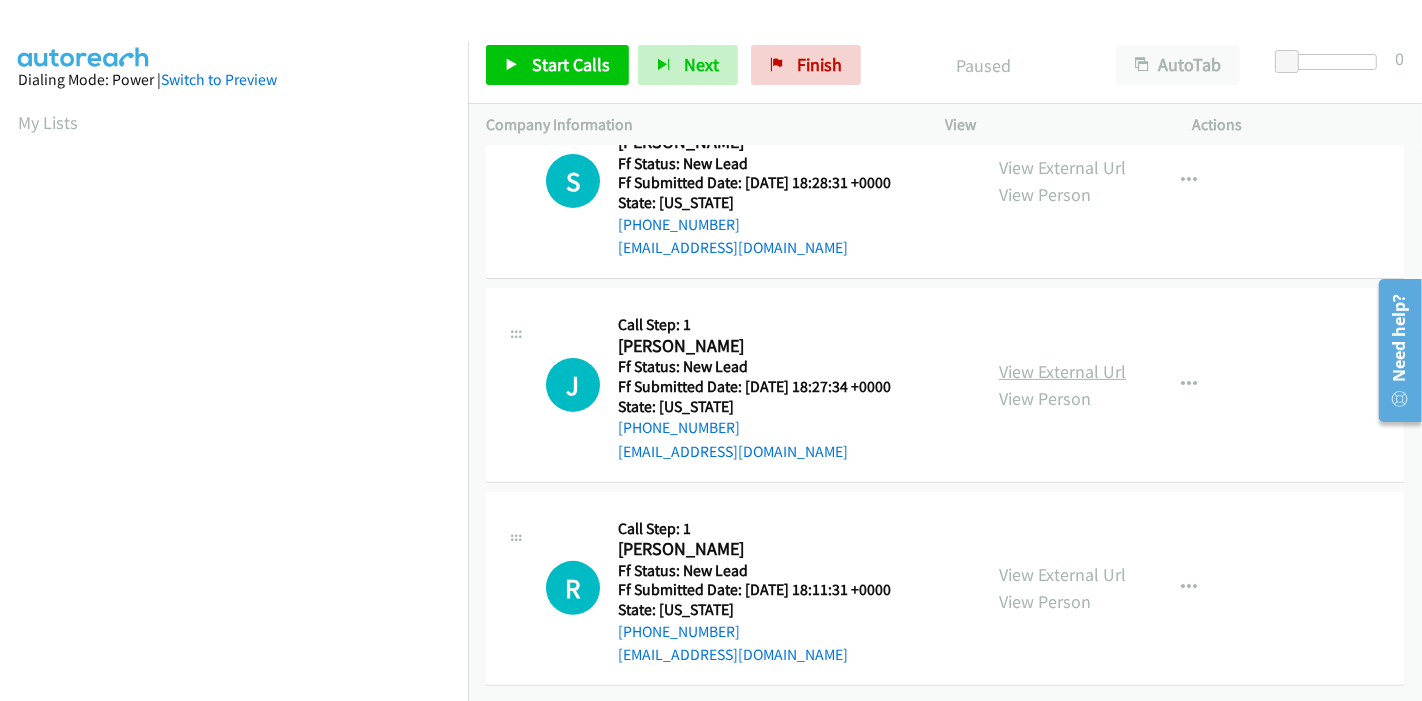 click on "View External Url" at bounding box center (1062, 371) 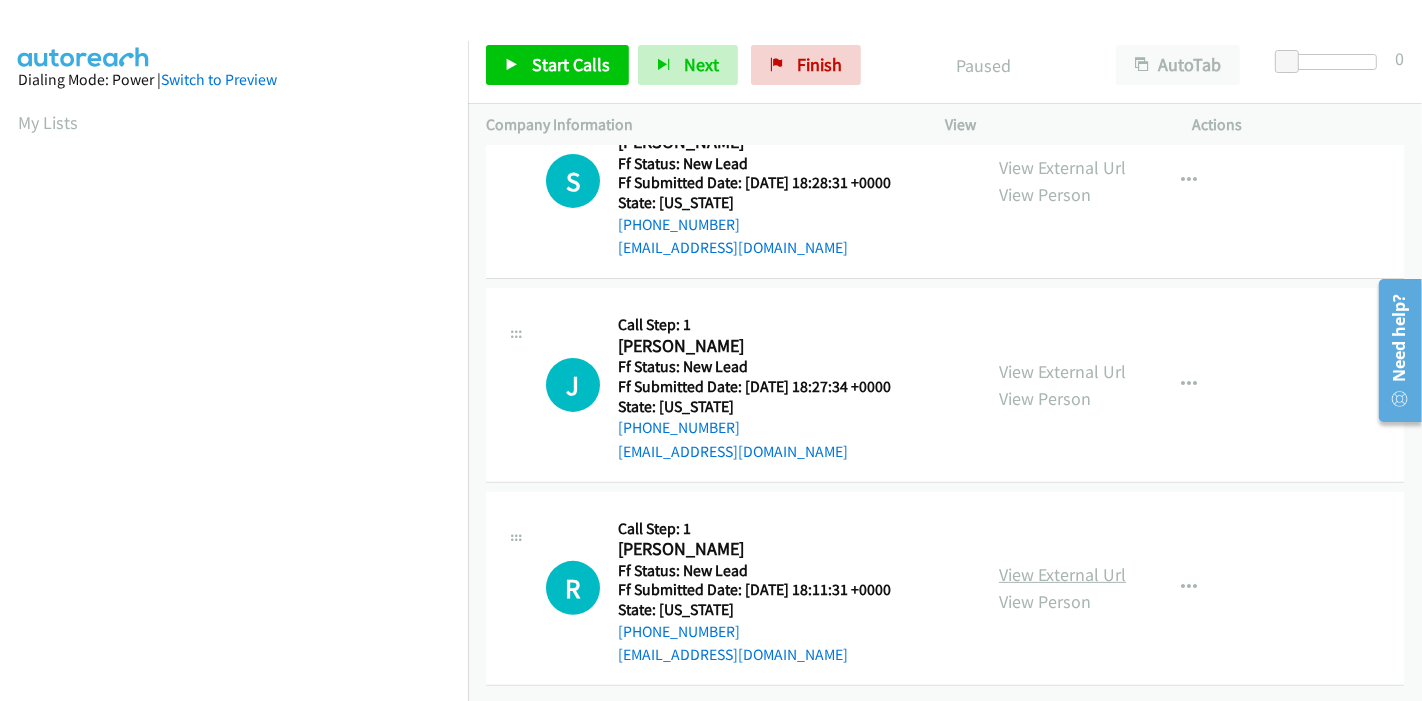 click on "View External Url" at bounding box center (1062, 574) 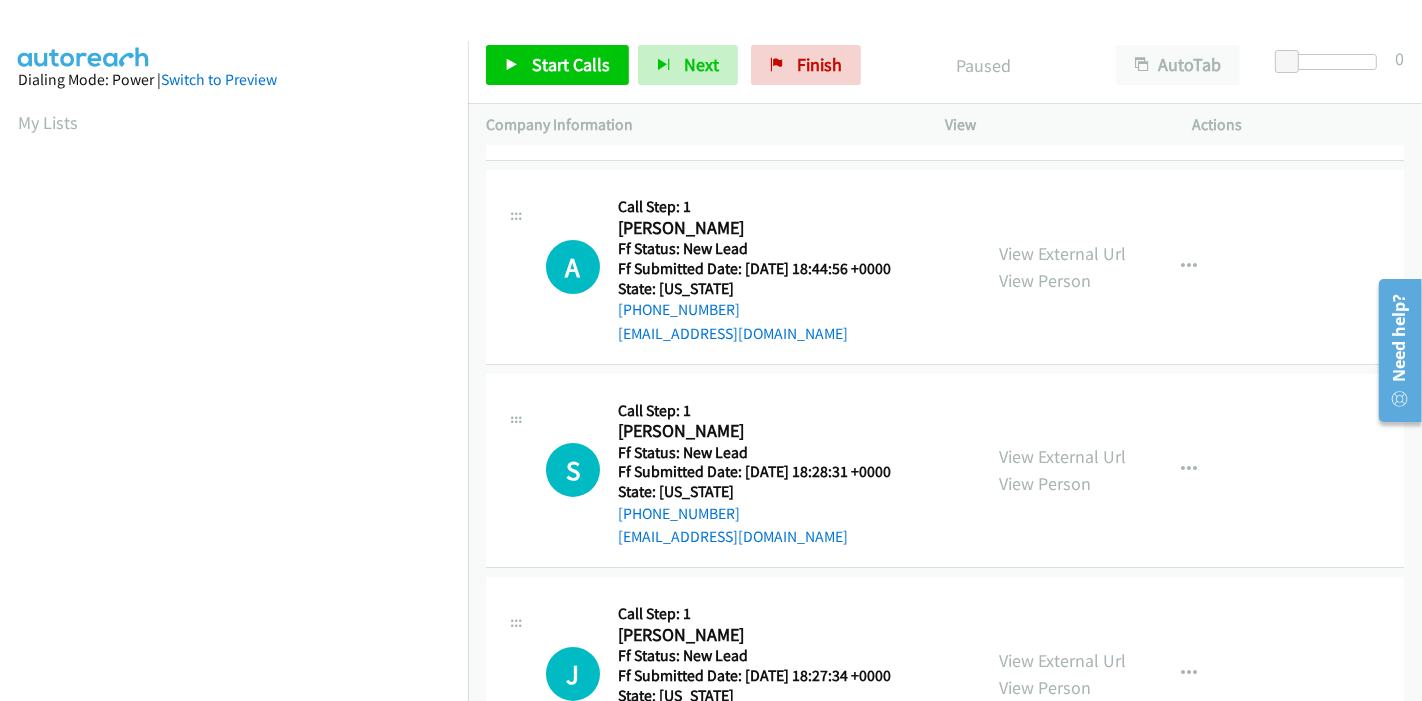scroll, scrollTop: 0, scrollLeft: 0, axis: both 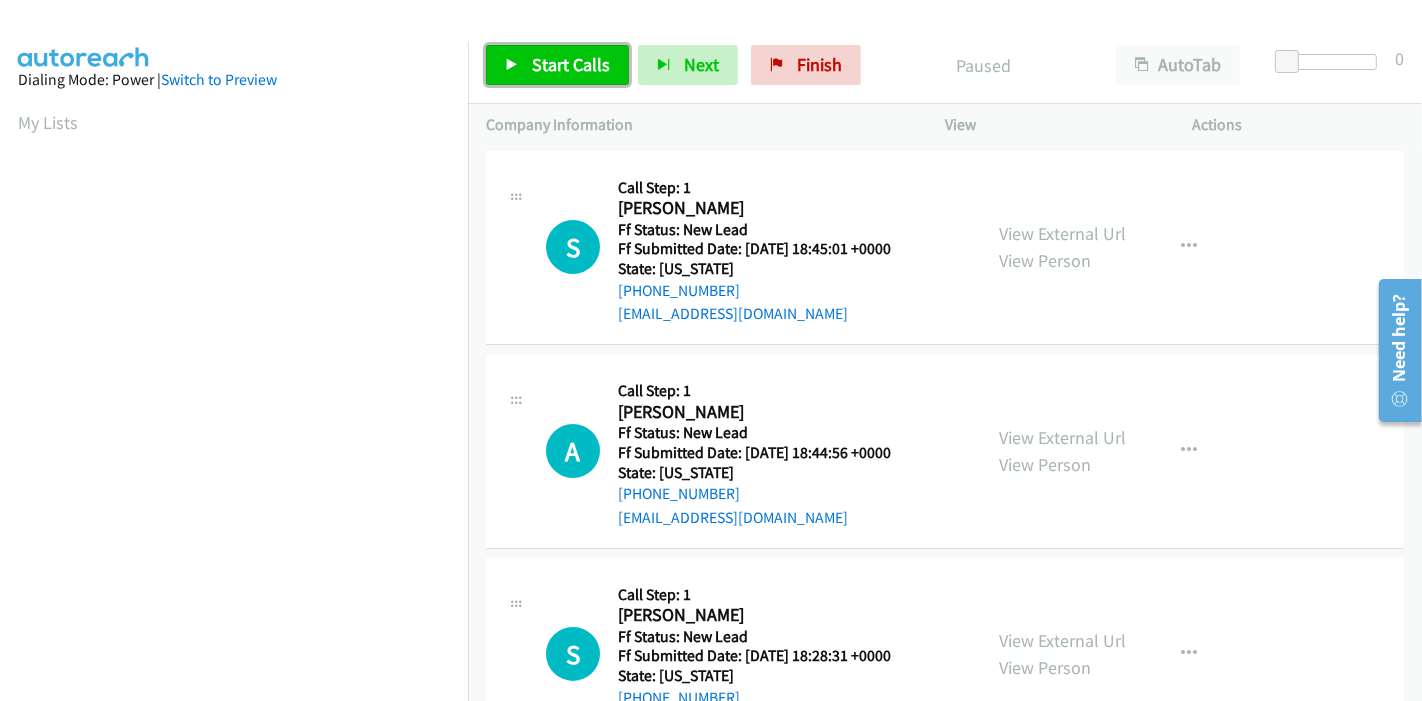 click on "Start Calls" at bounding box center (571, 64) 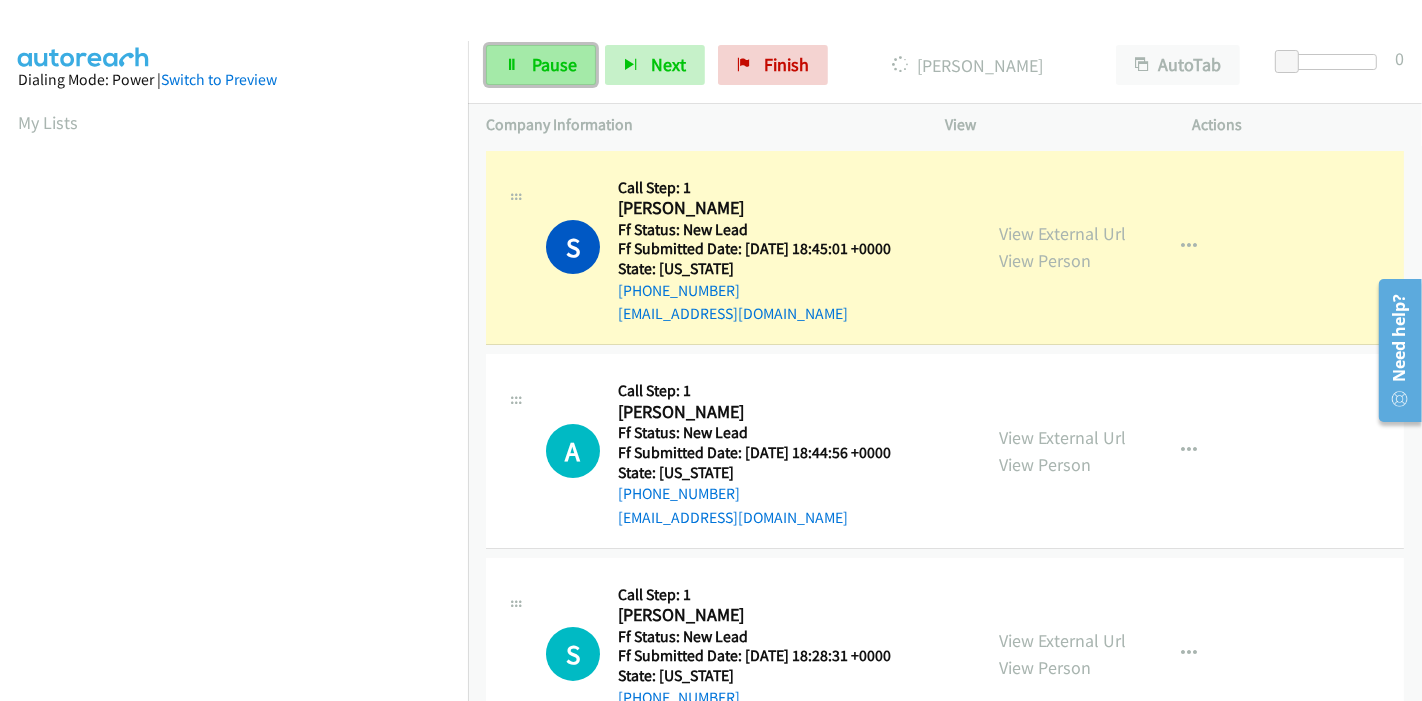 click on "Pause" at bounding box center (554, 64) 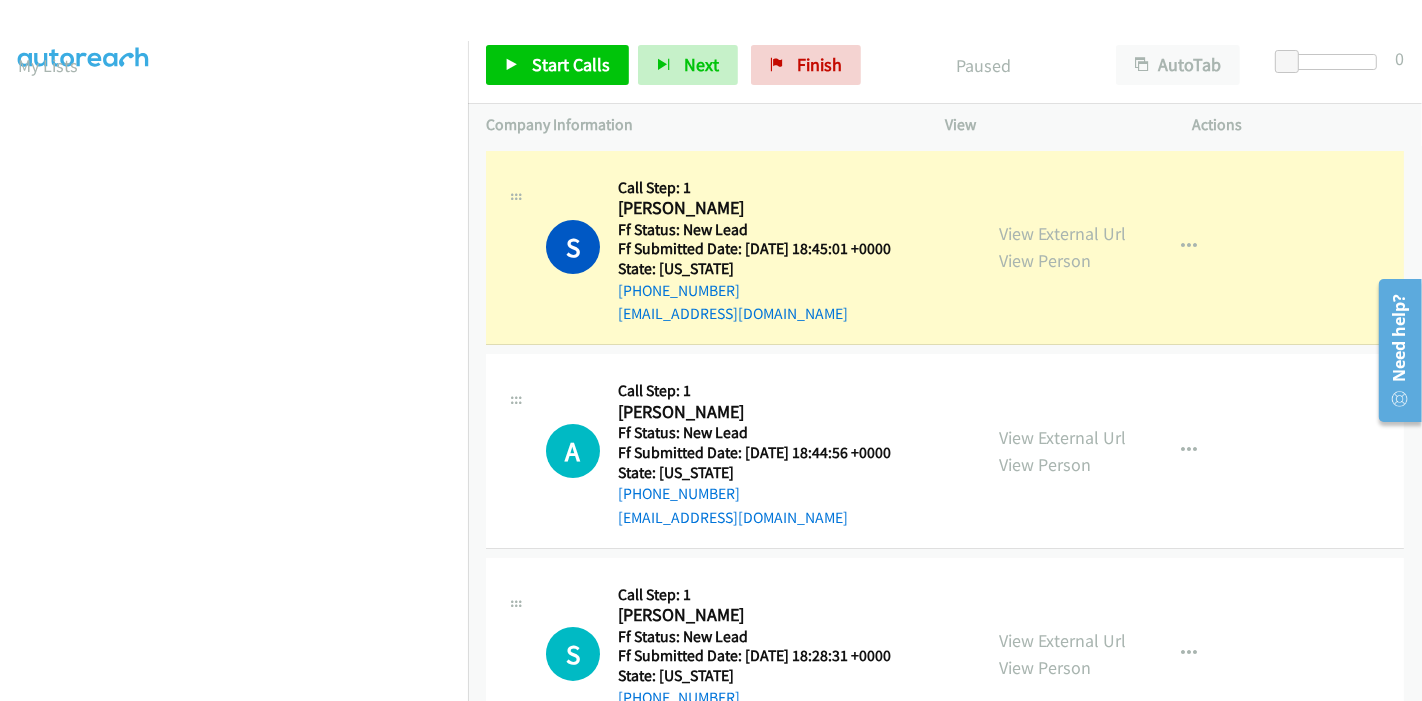 scroll, scrollTop: 60, scrollLeft: 0, axis: vertical 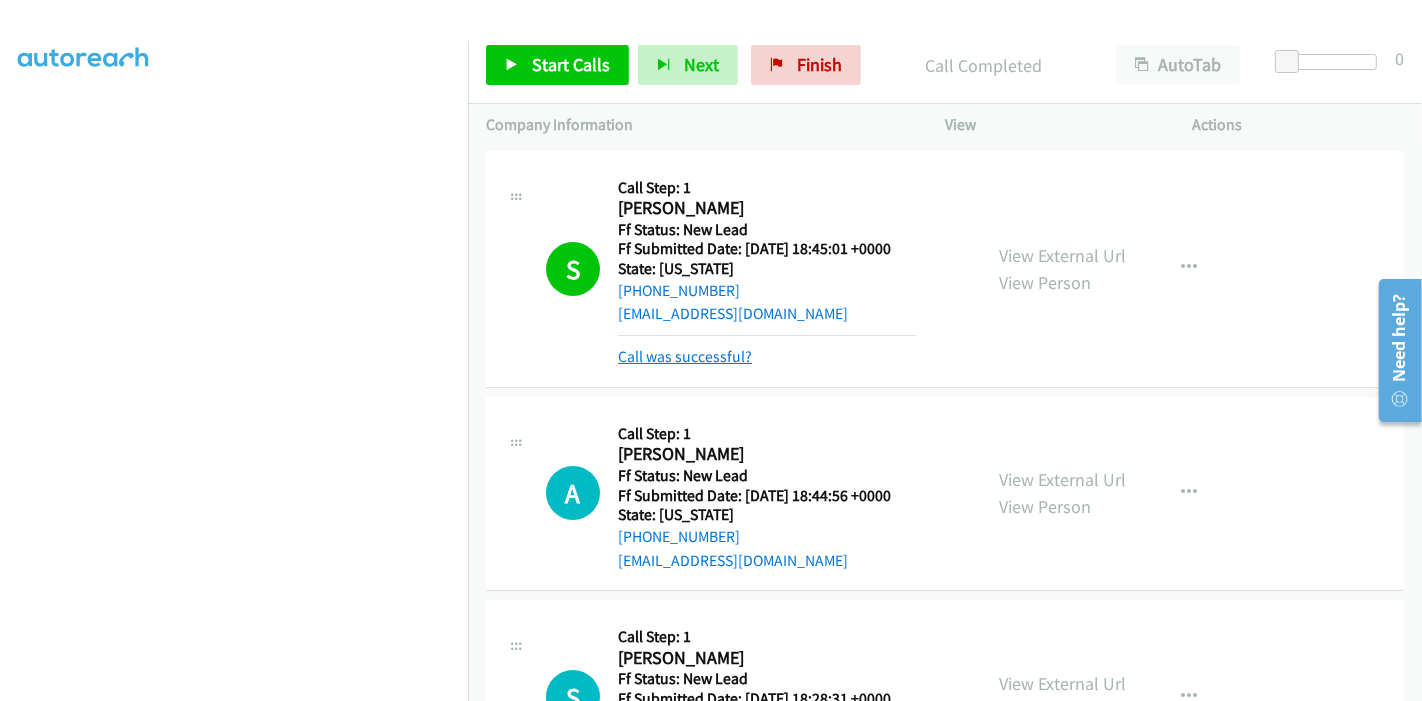click on "Call was successful?" at bounding box center (685, 356) 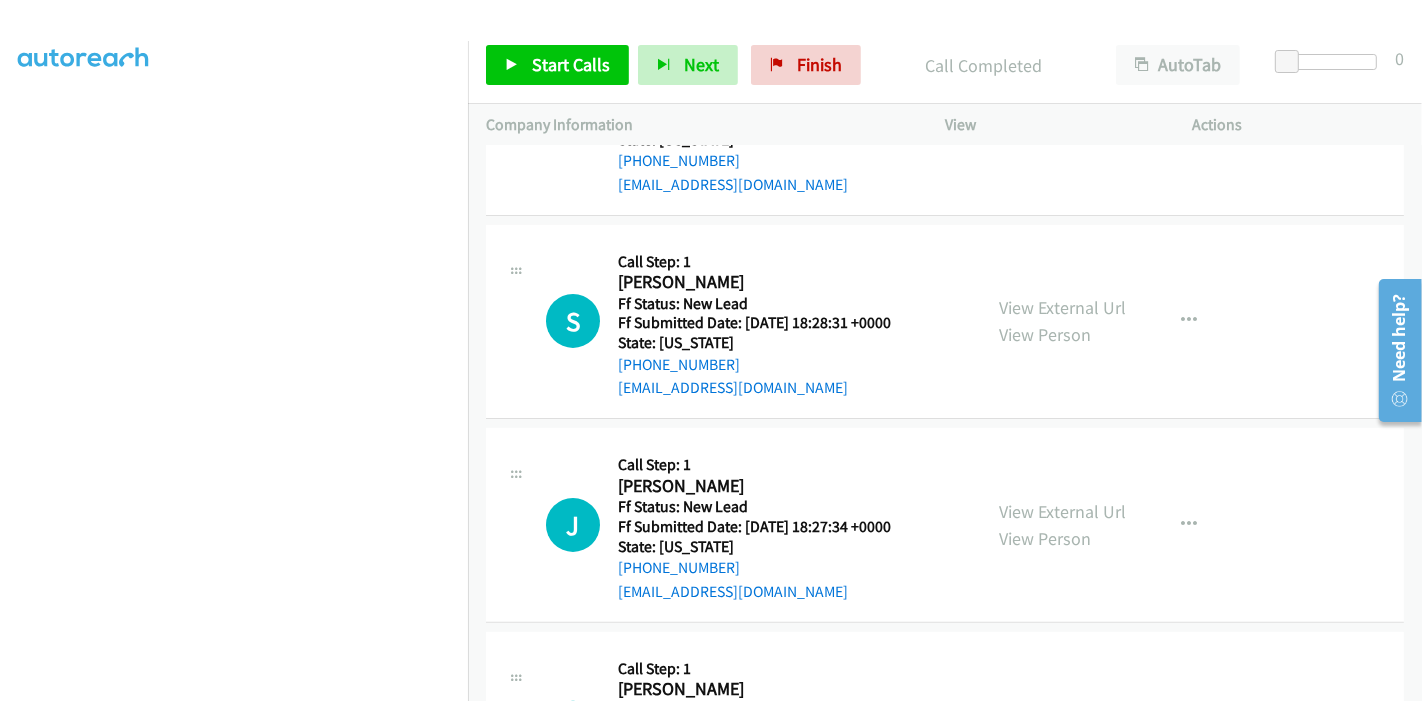scroll, scrollTop: 222, scrollLeft: 0, axis: vertical 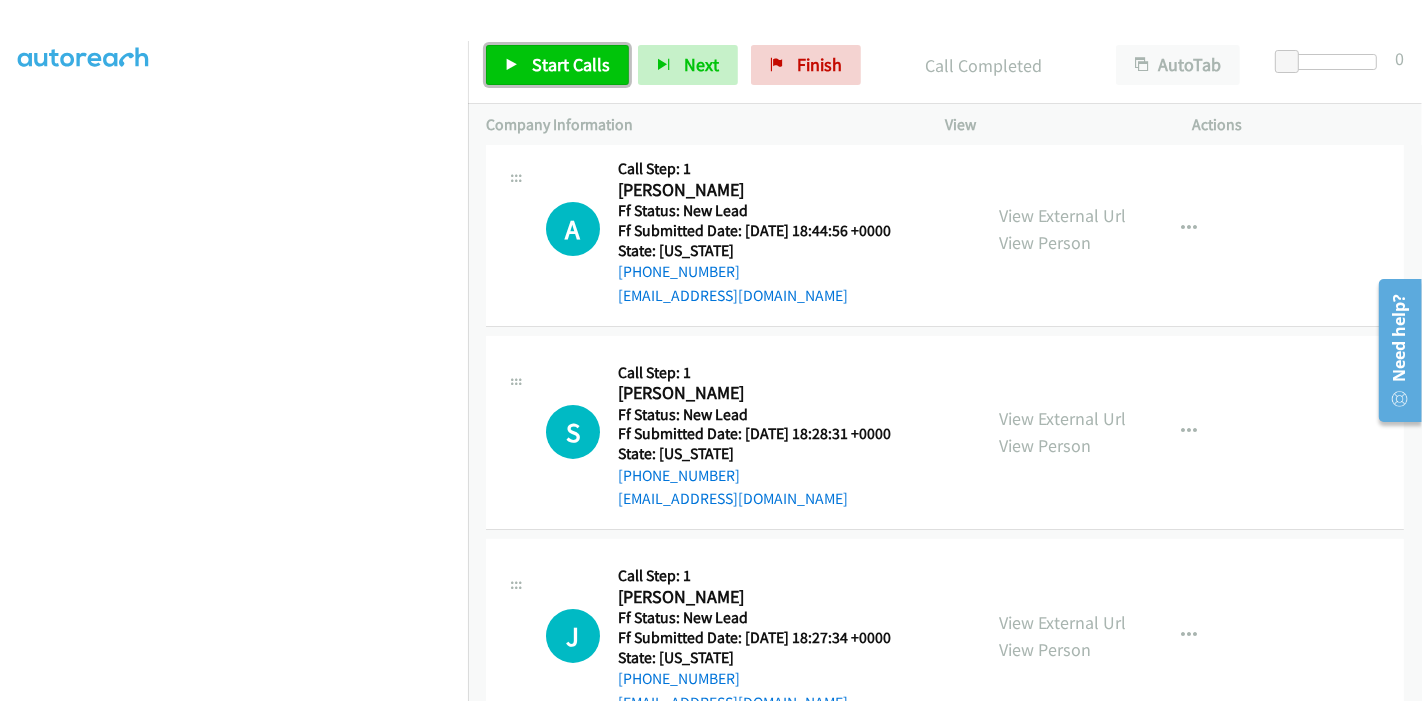 click on "Start Calls" at bounding box center (557, 65) 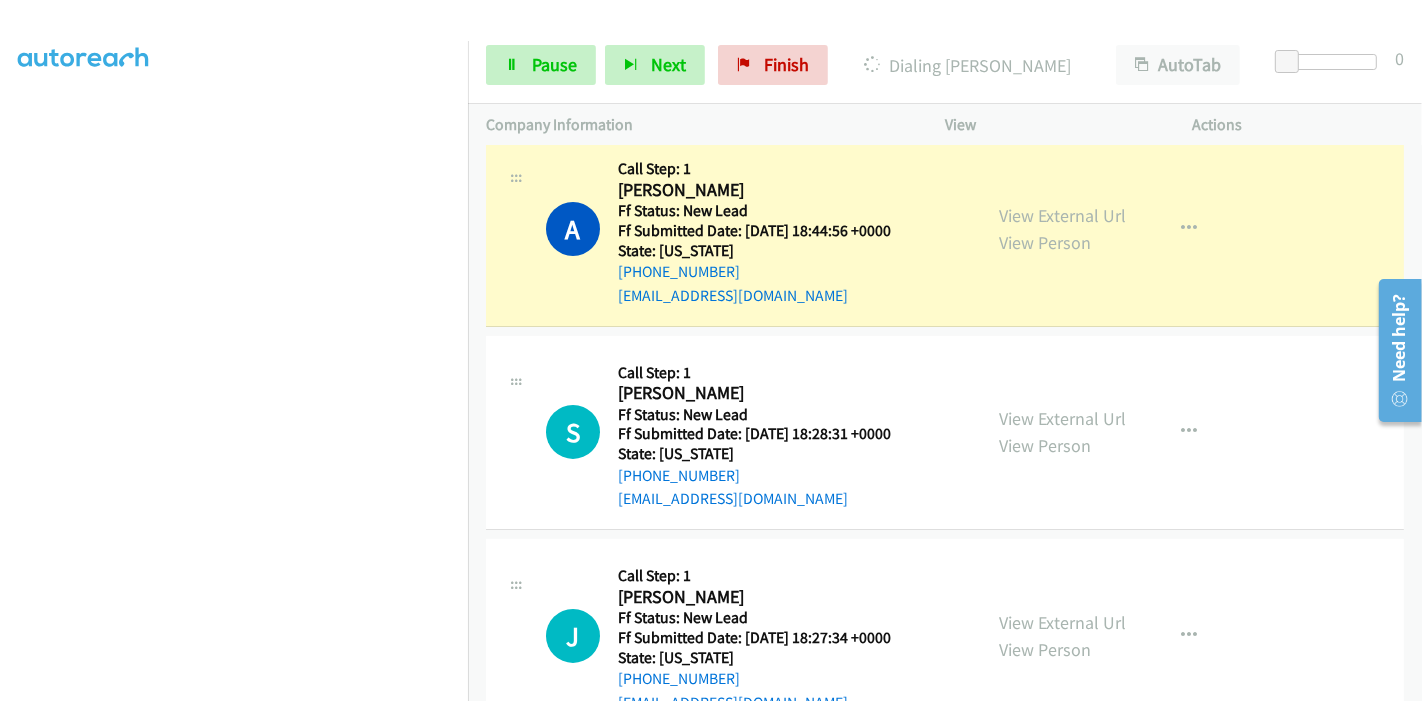 scroll, scrollTop: 422, scrollLeft: 0, axis: vertical 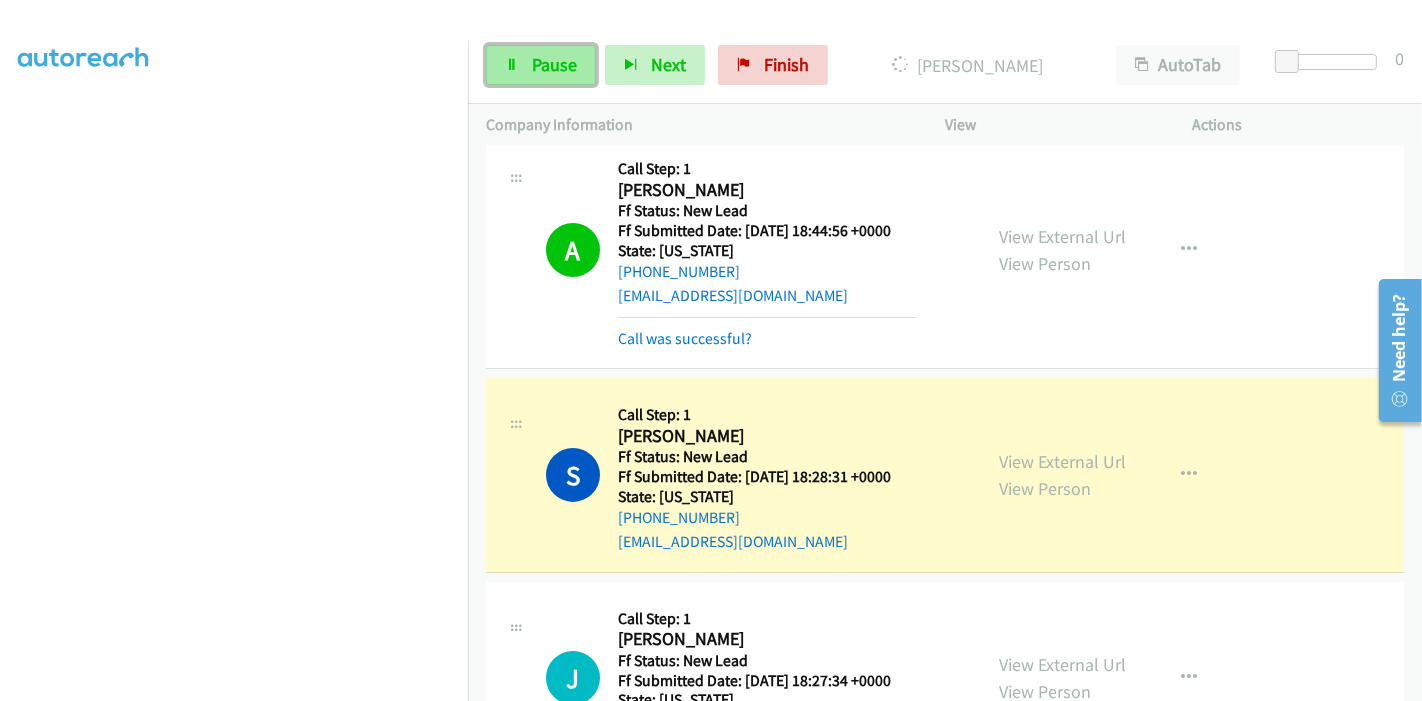 click on "Pause" at bounding box center (554, 64) 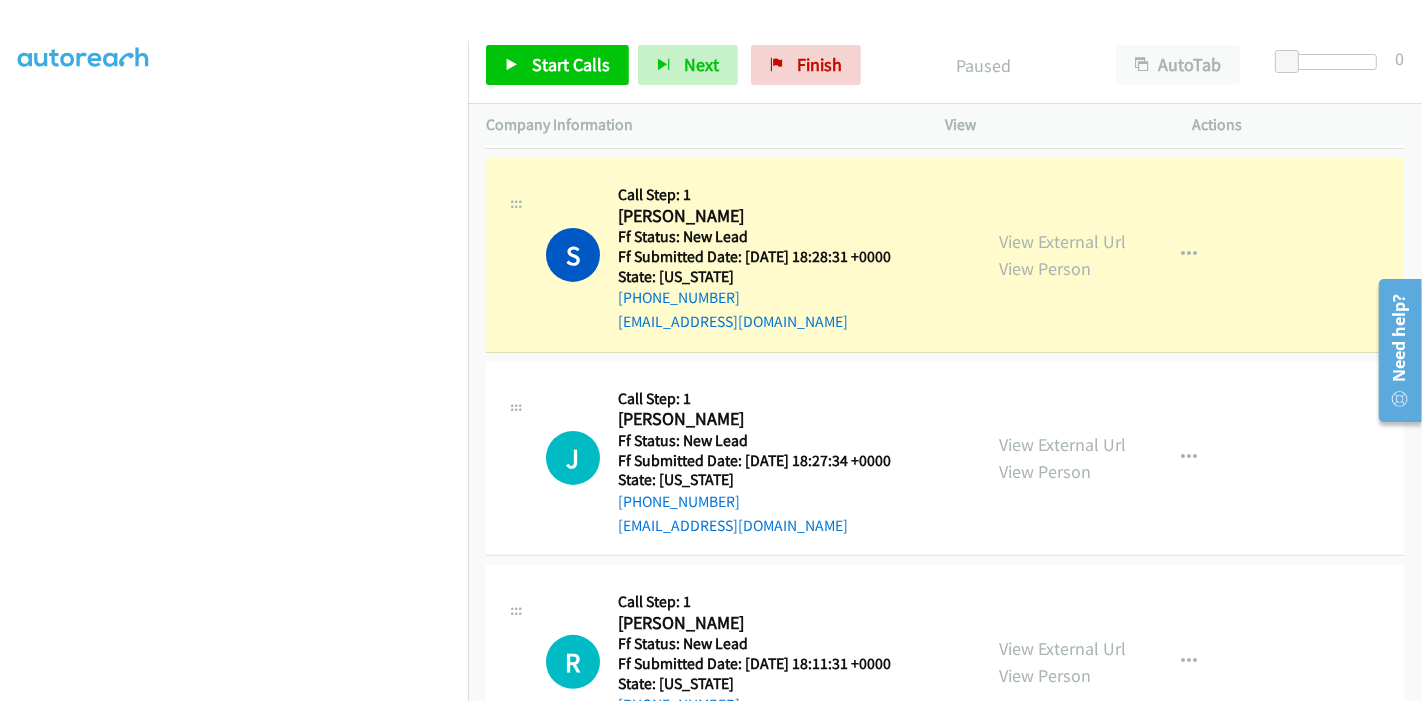 scroll, scrollTop: 444, scrollLeft: 0, axis: vertical 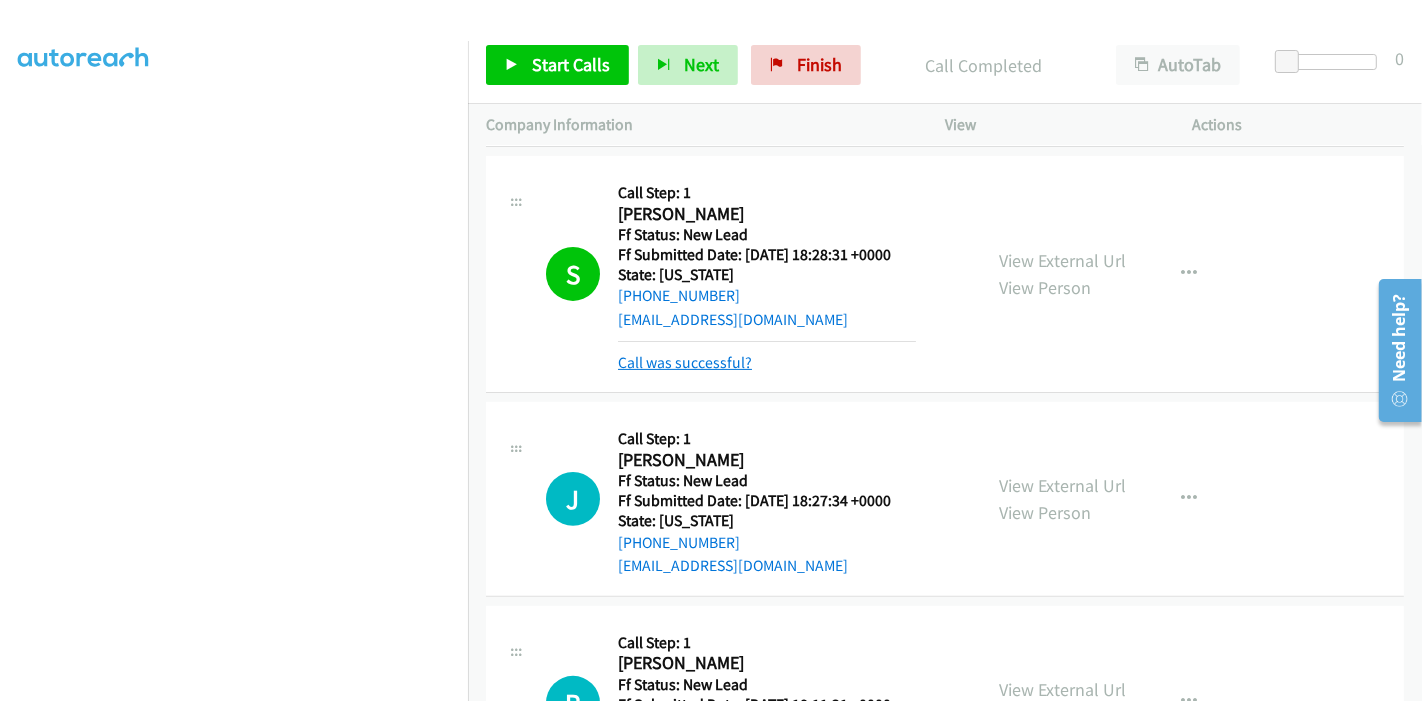 click on "S
Callback Scheduled
Call Step: 1
Shannon Nelson
America/Chicago
Ff Status: New Lead
Ff Submitted Date: 2025-07-20 18:45:01 +0000
State: Texas
+1 682-412-2741
shannoncg07@gmail.com
Call was successful?
View External Url
View Person
View External Url
Email
Schedule/Manage Callback
Skip Call
Add to do not call list
A
Callback Scheduled
Call Step: 1
Alysha Macomber
America/Los_Angeles
Ff Status: New Lead
Ff Submitted Date: 2025-07-20 18:44:56 +0000
State: California
+1 530-524-3992
flaneryalyssa94@gmail.com
Call was successful?
View External Url
View Person
View External Url
Email
Schedule/Manage Callback
Skip Call
Add to do not call list
S
Callback Scheduled" at bounding box center (945, 558) 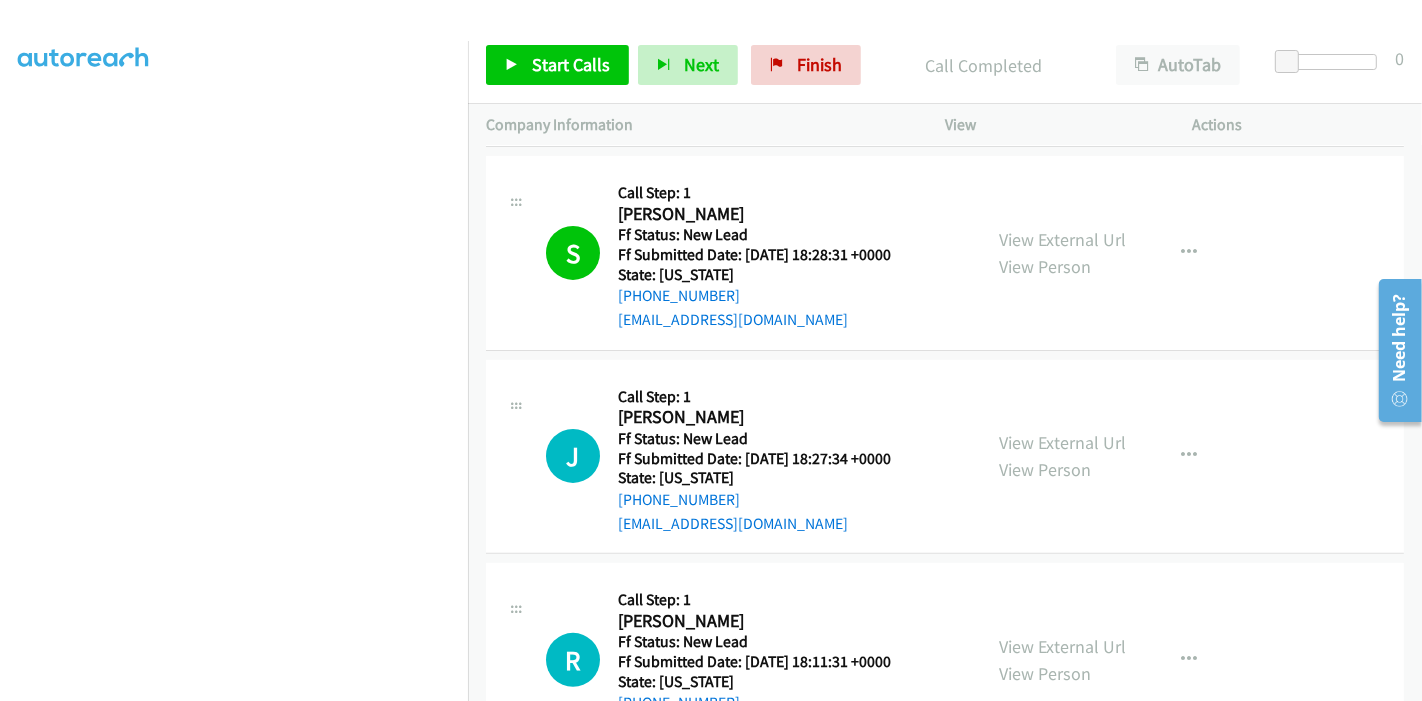 scroll, scrollTop: 555, scrollLeft: 0, axis: vertical 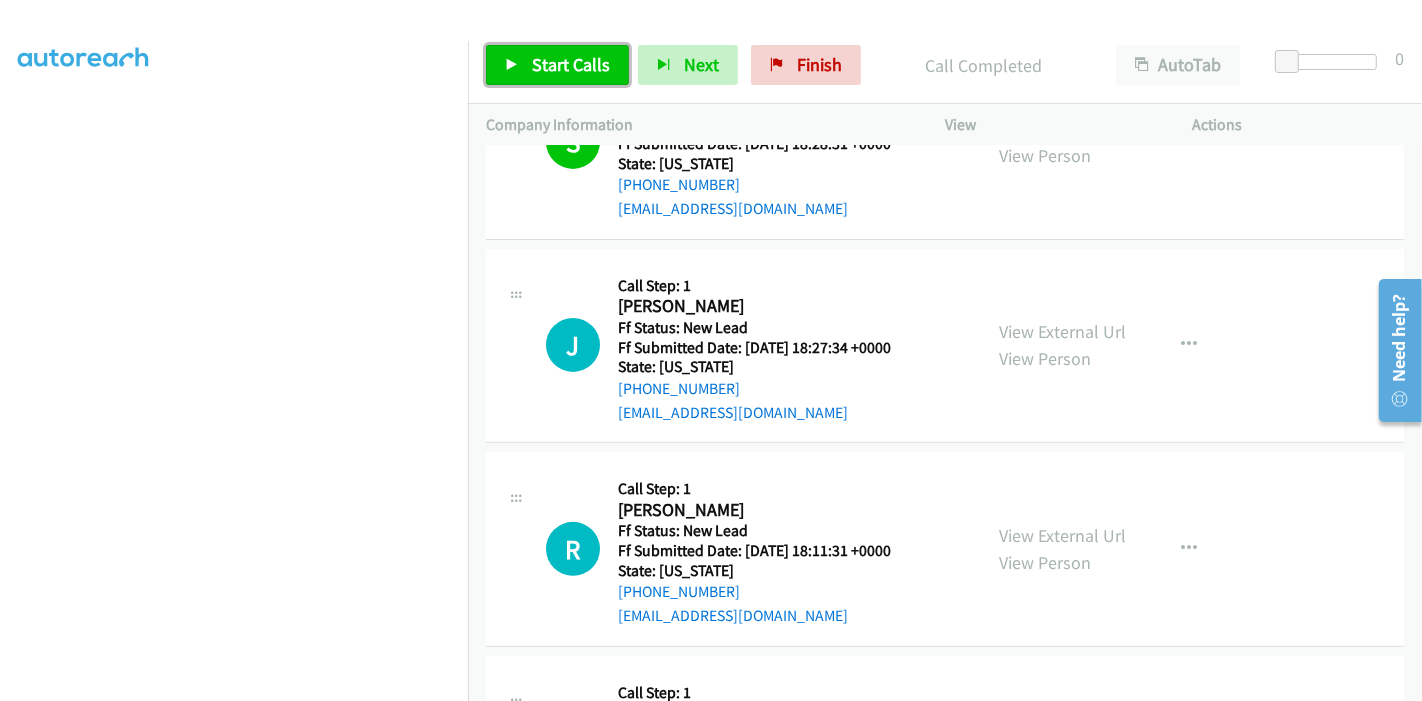 click on "Start Calls" at bounding box center [557, 65] 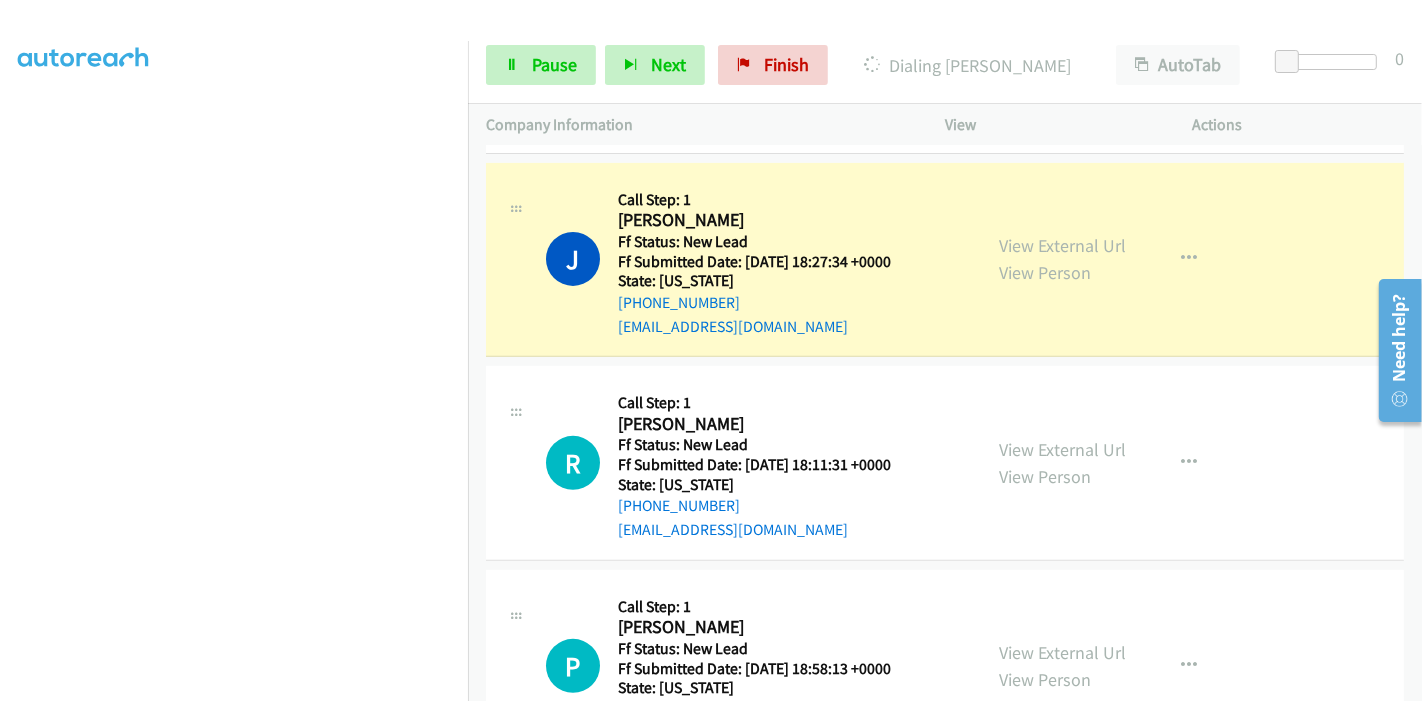 scroll, scrollTop: 777, scrollLeft: 0, axis: vertical 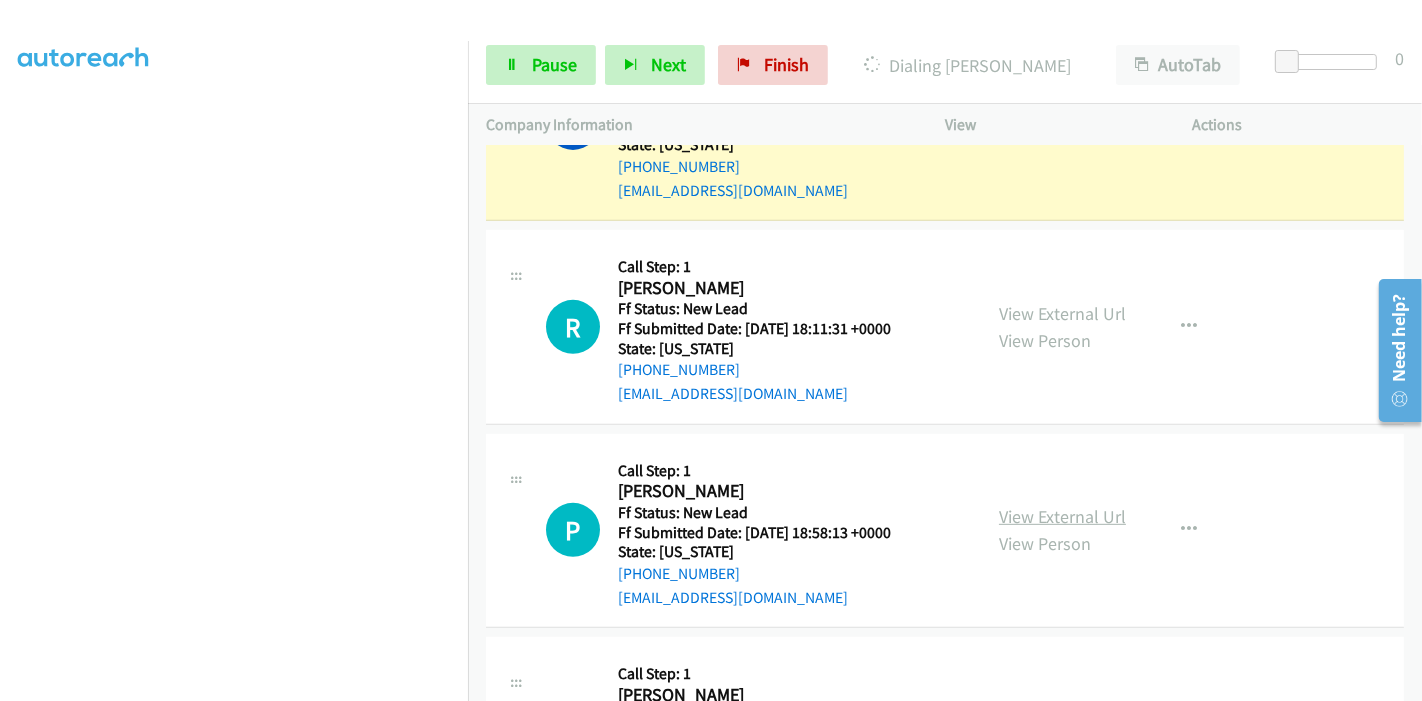 click on "View External Url" at bounding box center (1062, 516) 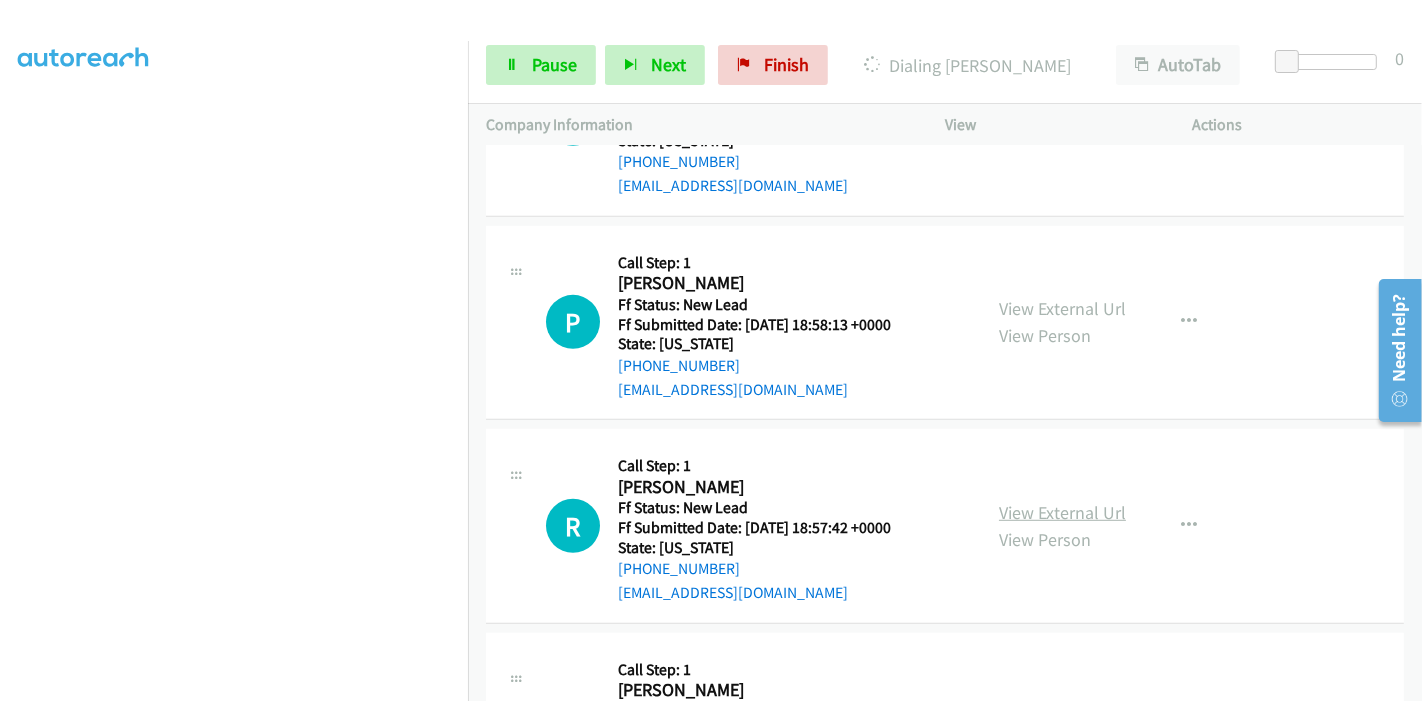 scroll, scrollTop: 1000, scrollLeft: 0, axis: vertical 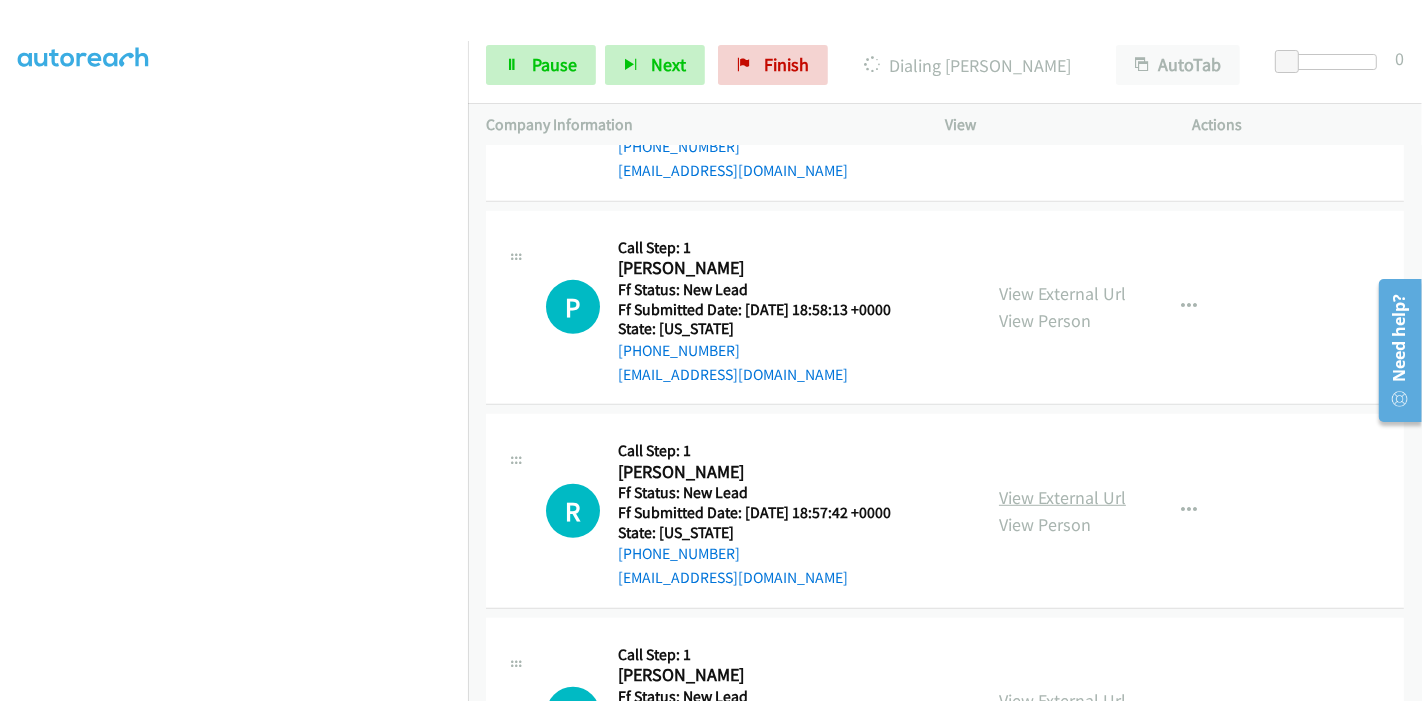 click on "View External Url" at bounding box center (1062, 497) 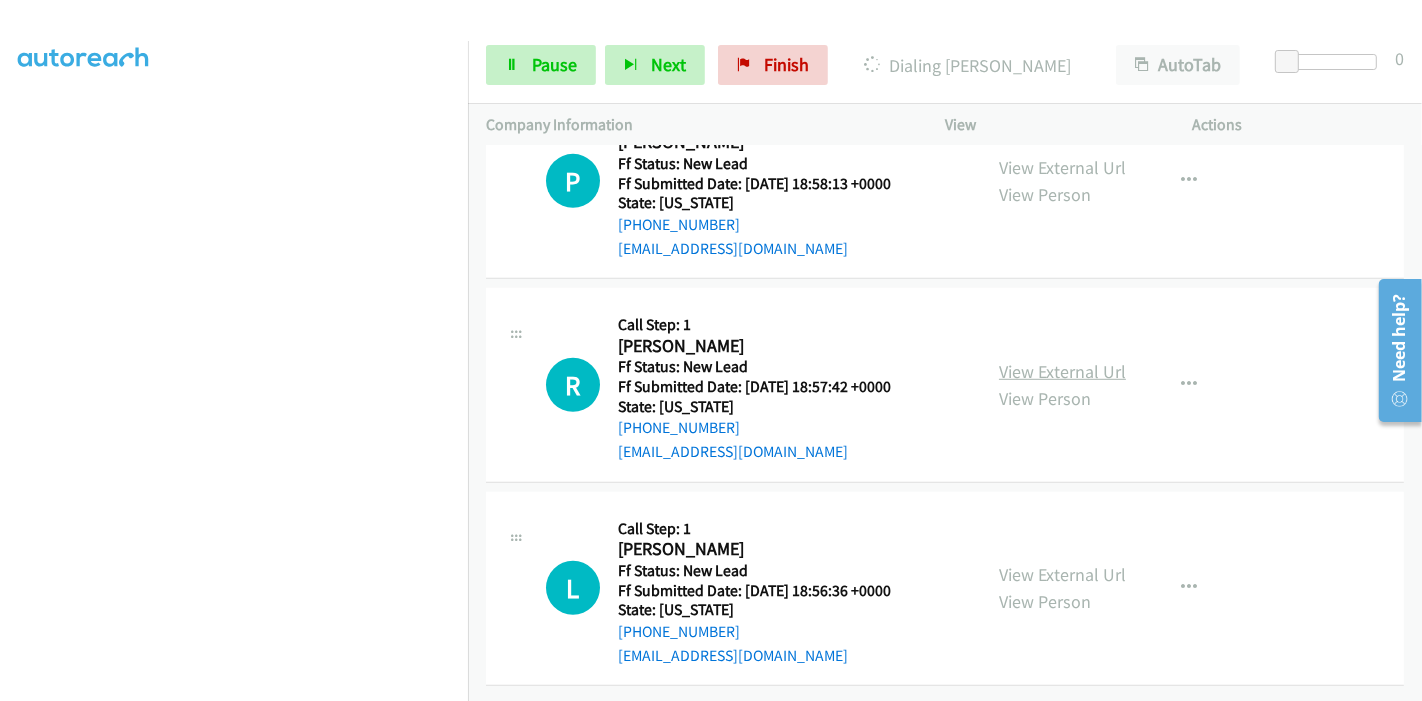 scroll, scrollTop: 1139, scrollLeft: 0, axis: vertical 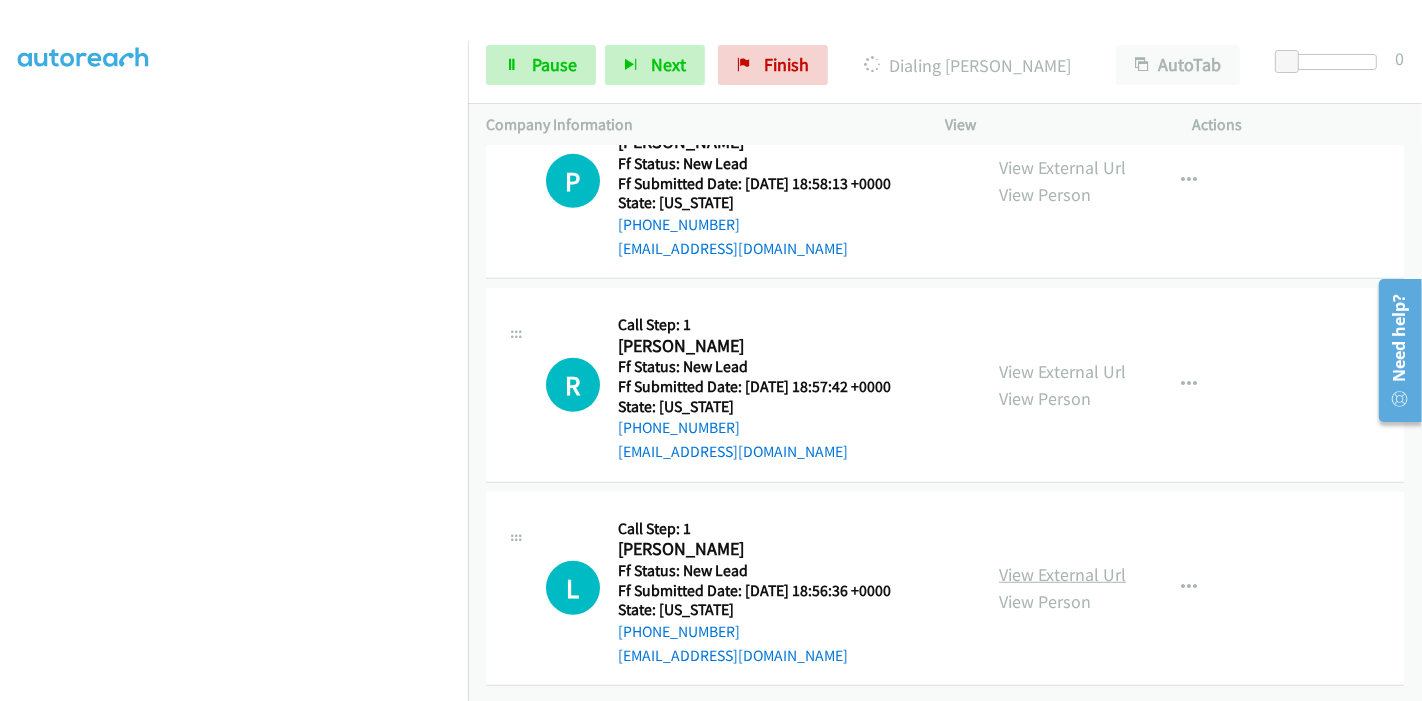 click on "View External Url" at bounding box center (1062, 574) 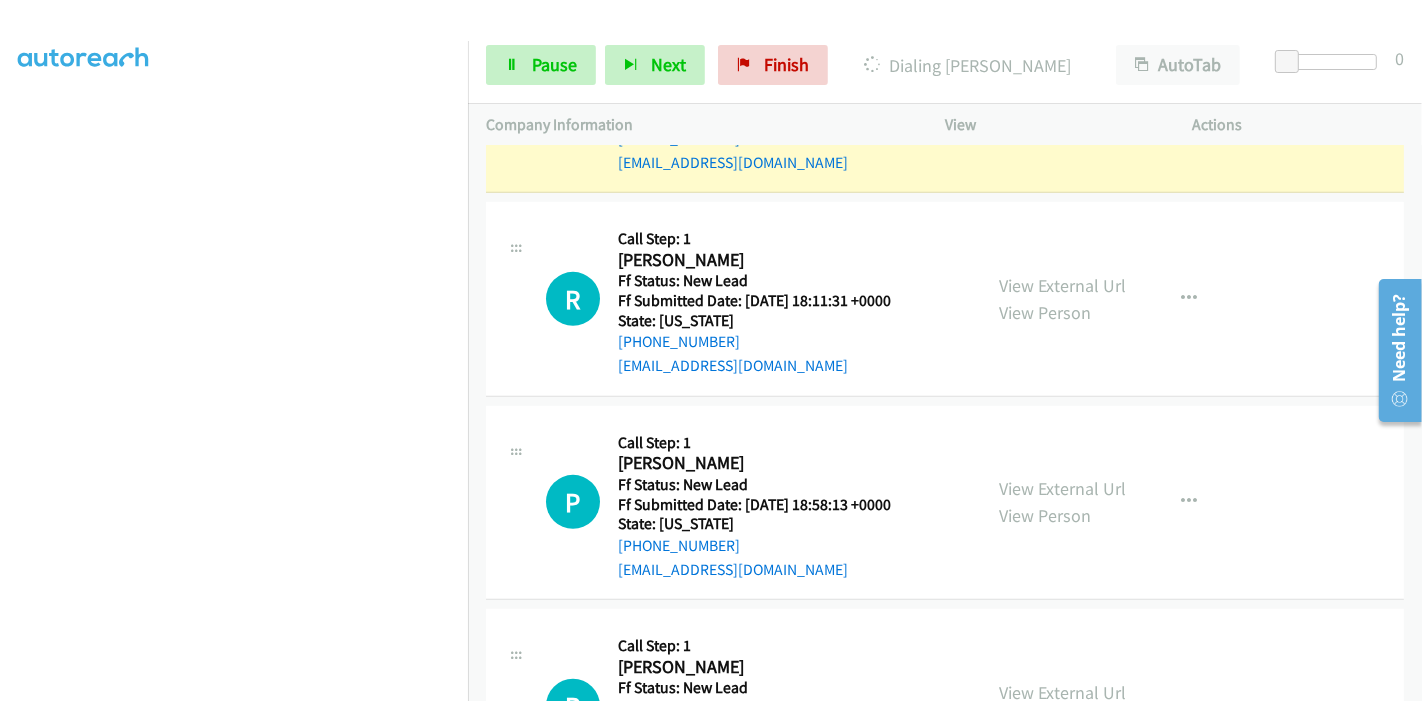 scroll, scrollTop: 694, scrollLeft: 0, axis: vertical 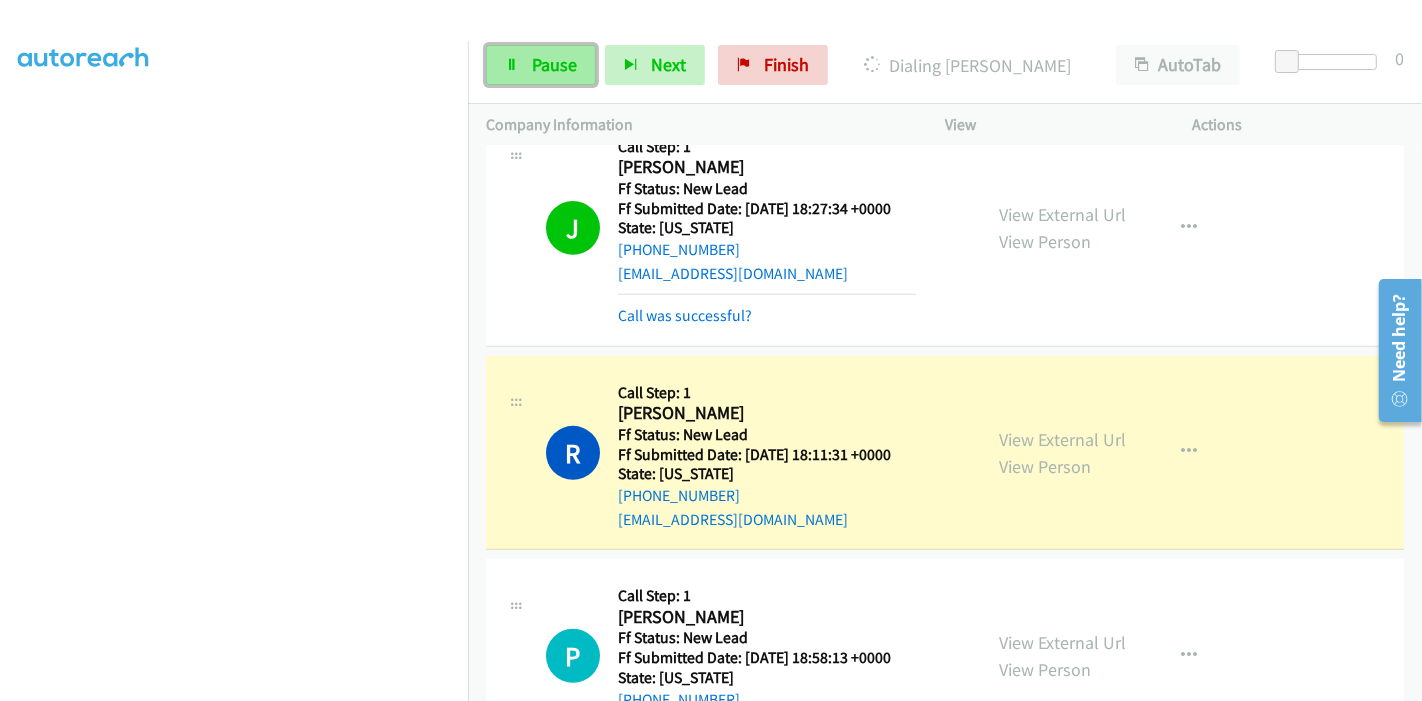 click on "Pause" at bounding box center (554, 64) 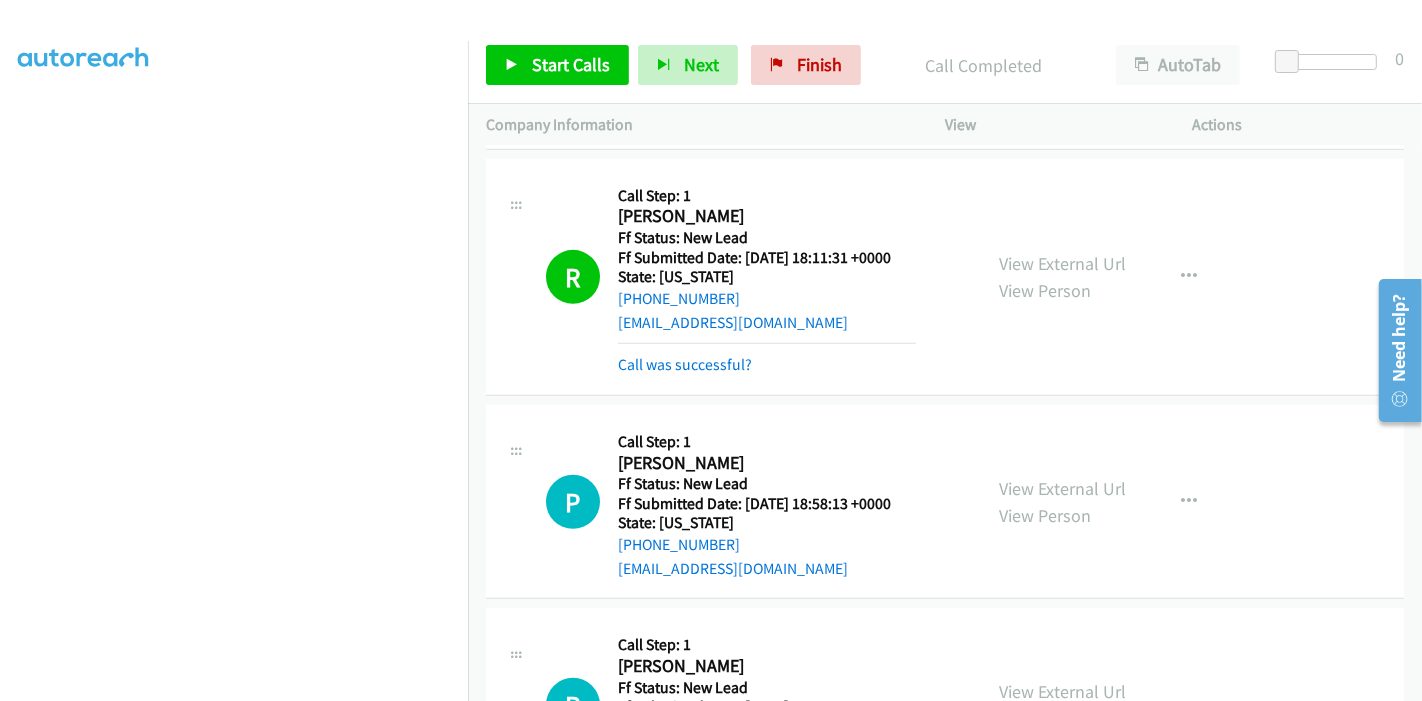 scroll, scrollTop: 1113, scrollLeft: 0, axis: vertical 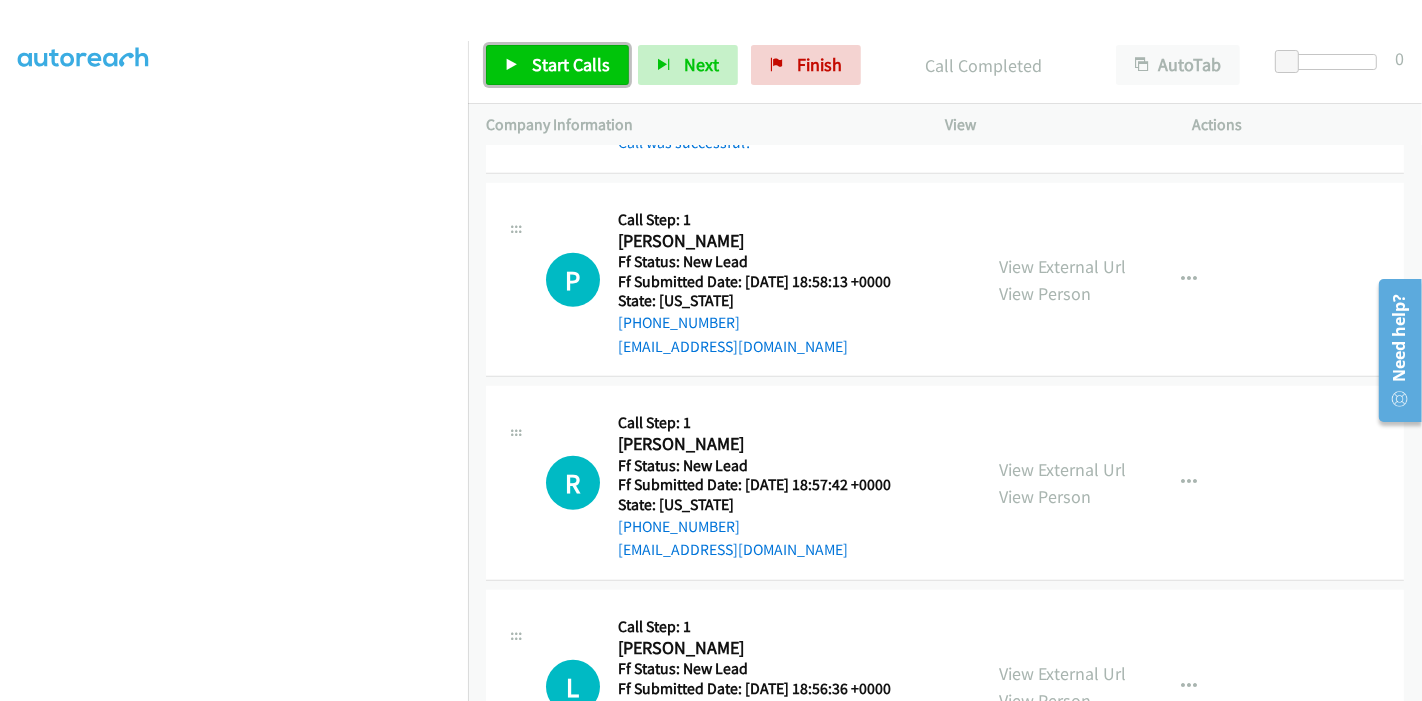 click on "Start Calls" at bounding box center (571, 64) 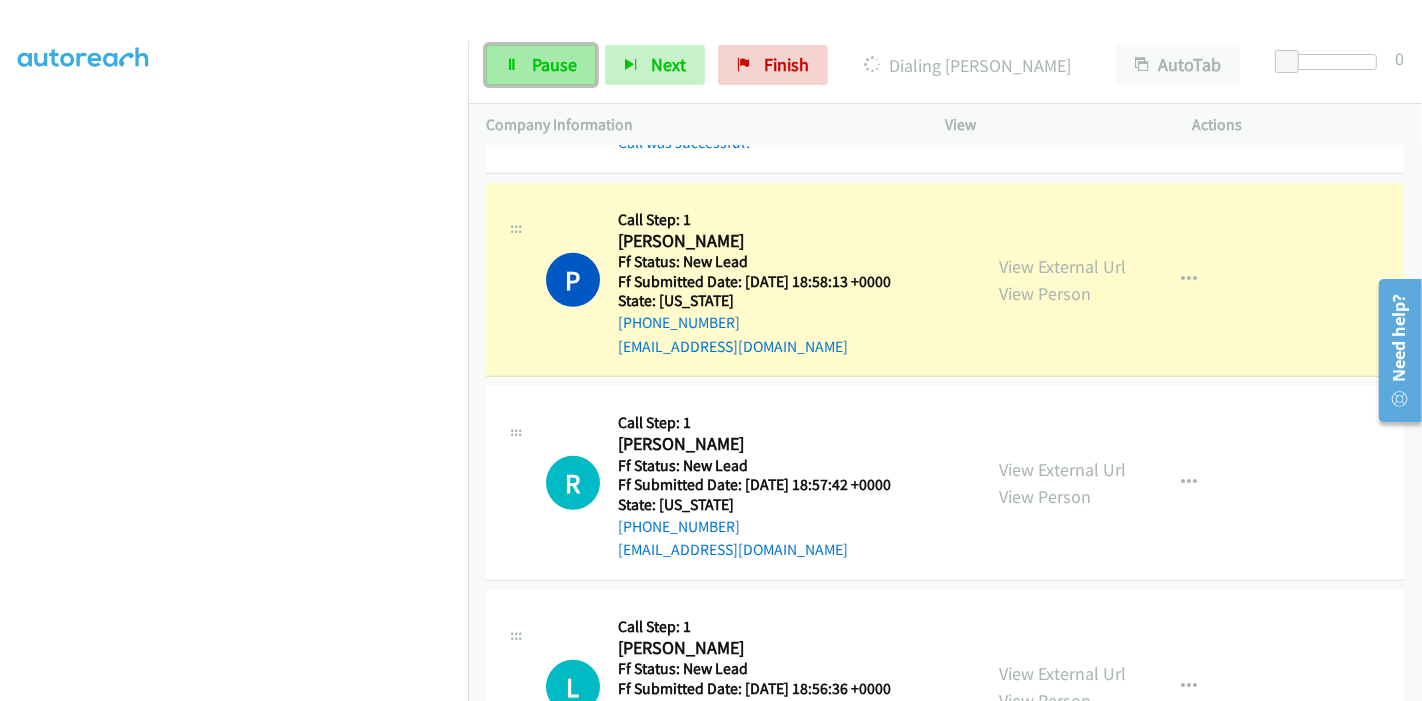 click at bounding box center [512, 66] 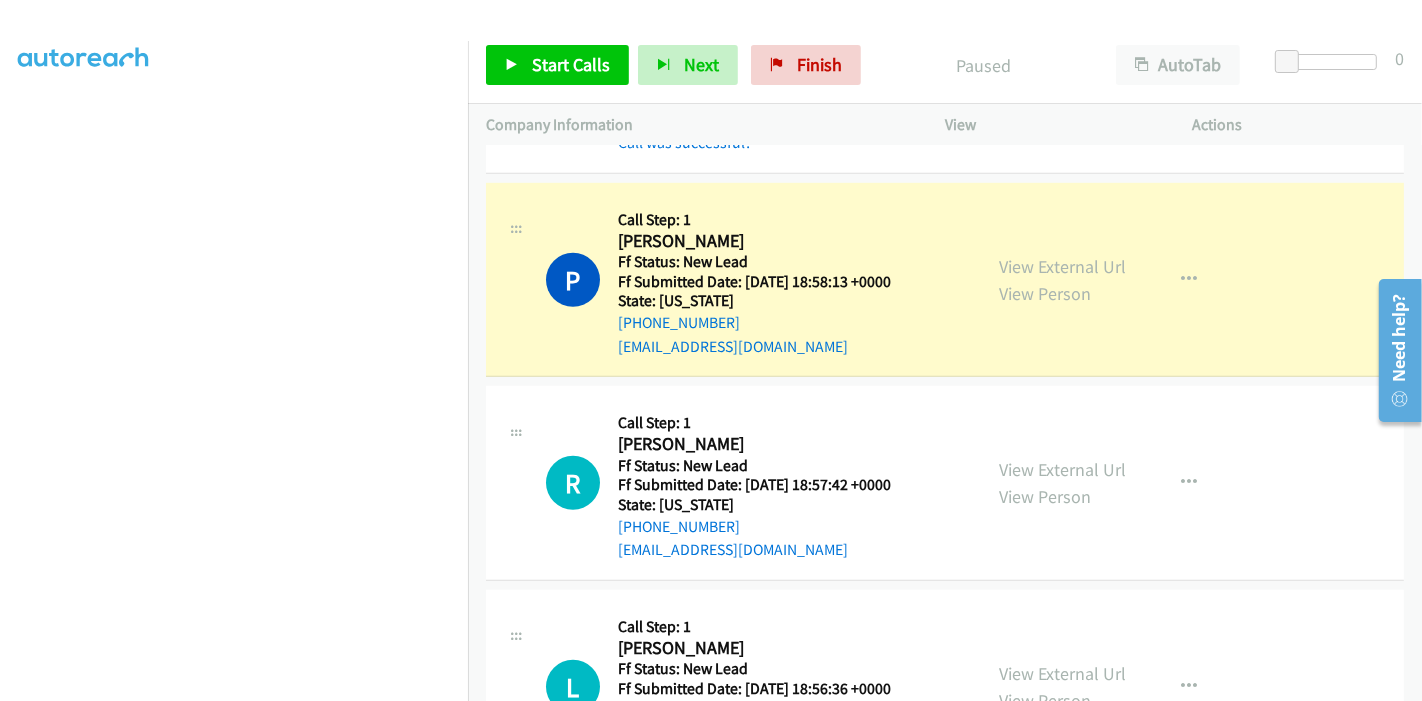 scroll, scrollTop: 1224, scrollLeft: 0, axis: vertical 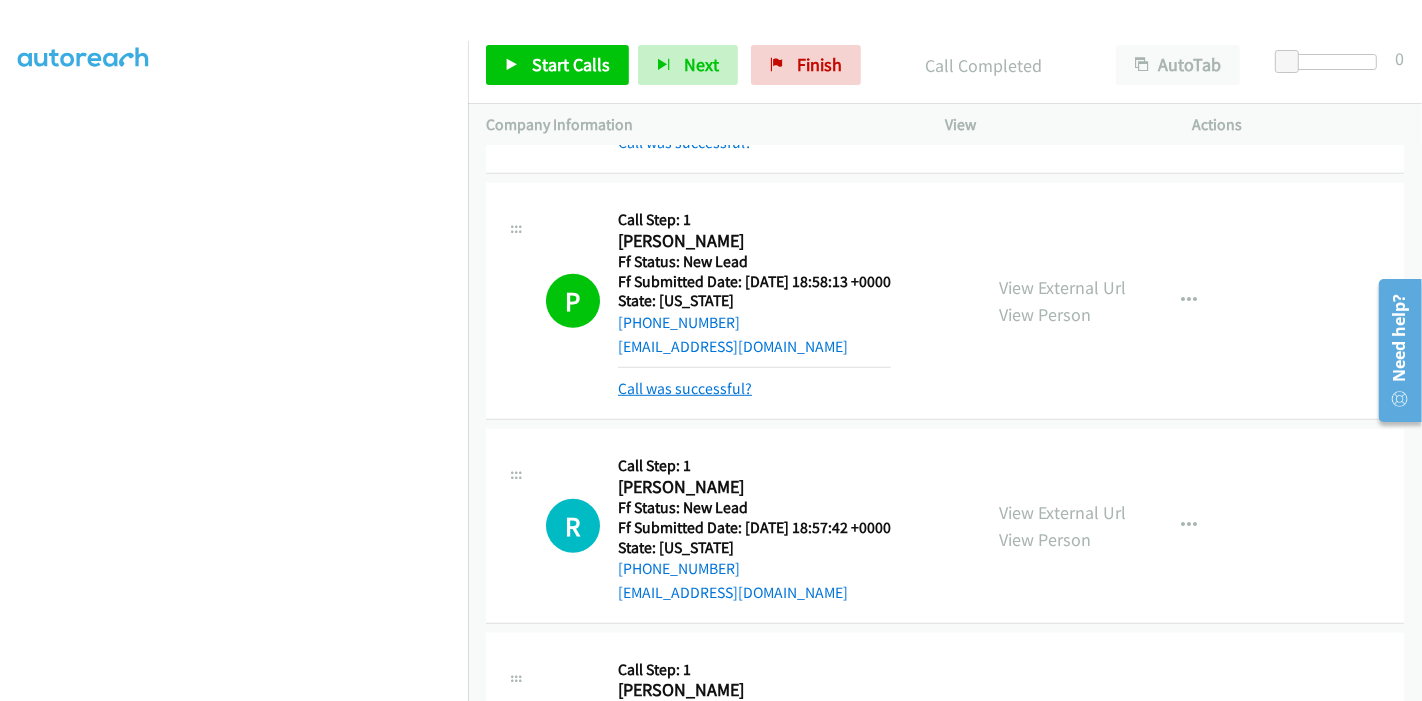click on "Call was successful?" at bounding box center (685, 388) 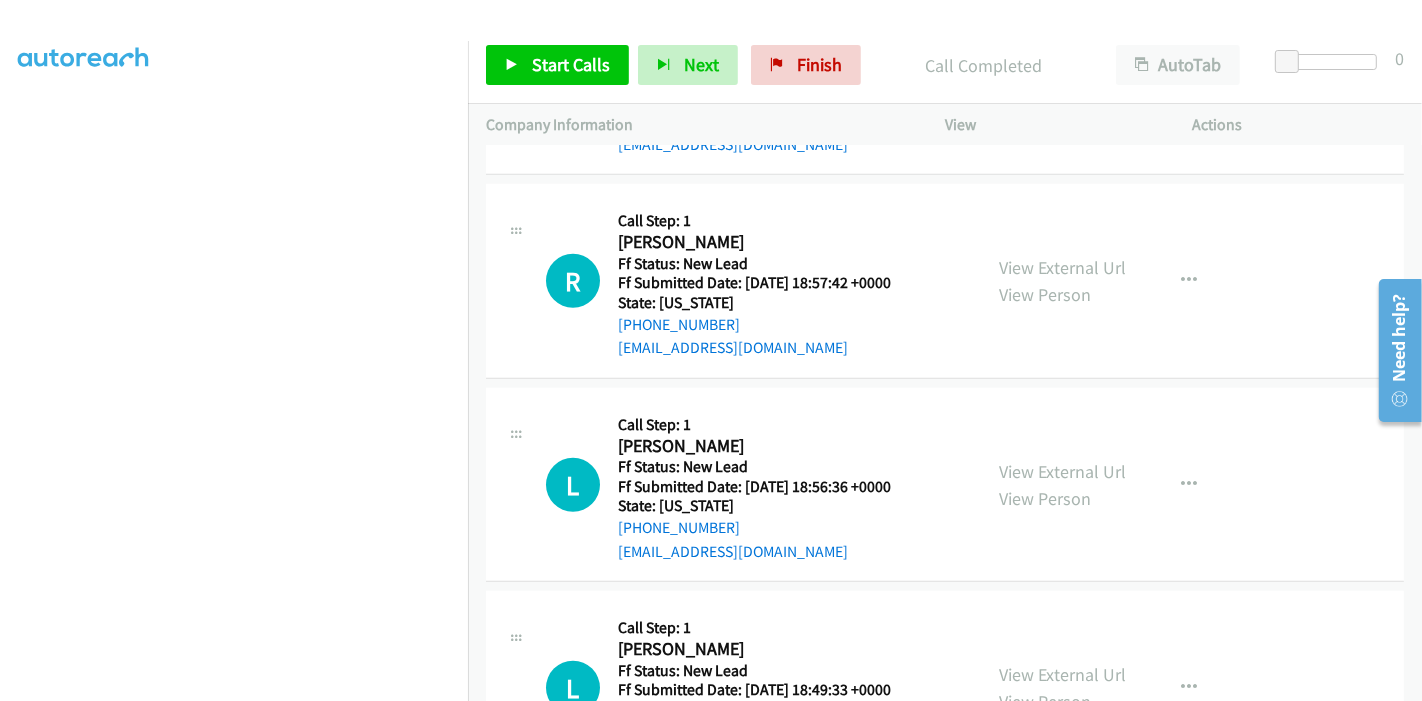 scroll, scrollTop: 1335, scrollLeft: 0, axis: vertical 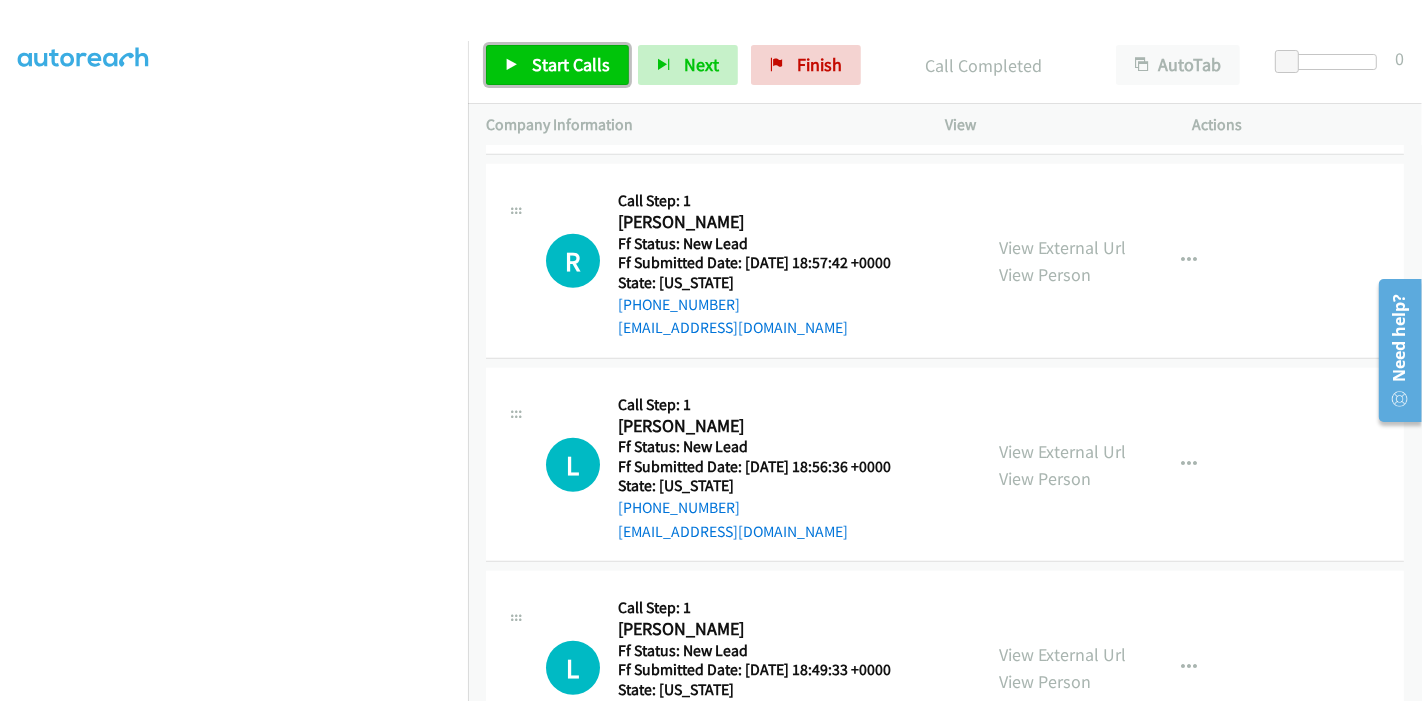 click on "Start Calls" at bounding box center (571, 64) 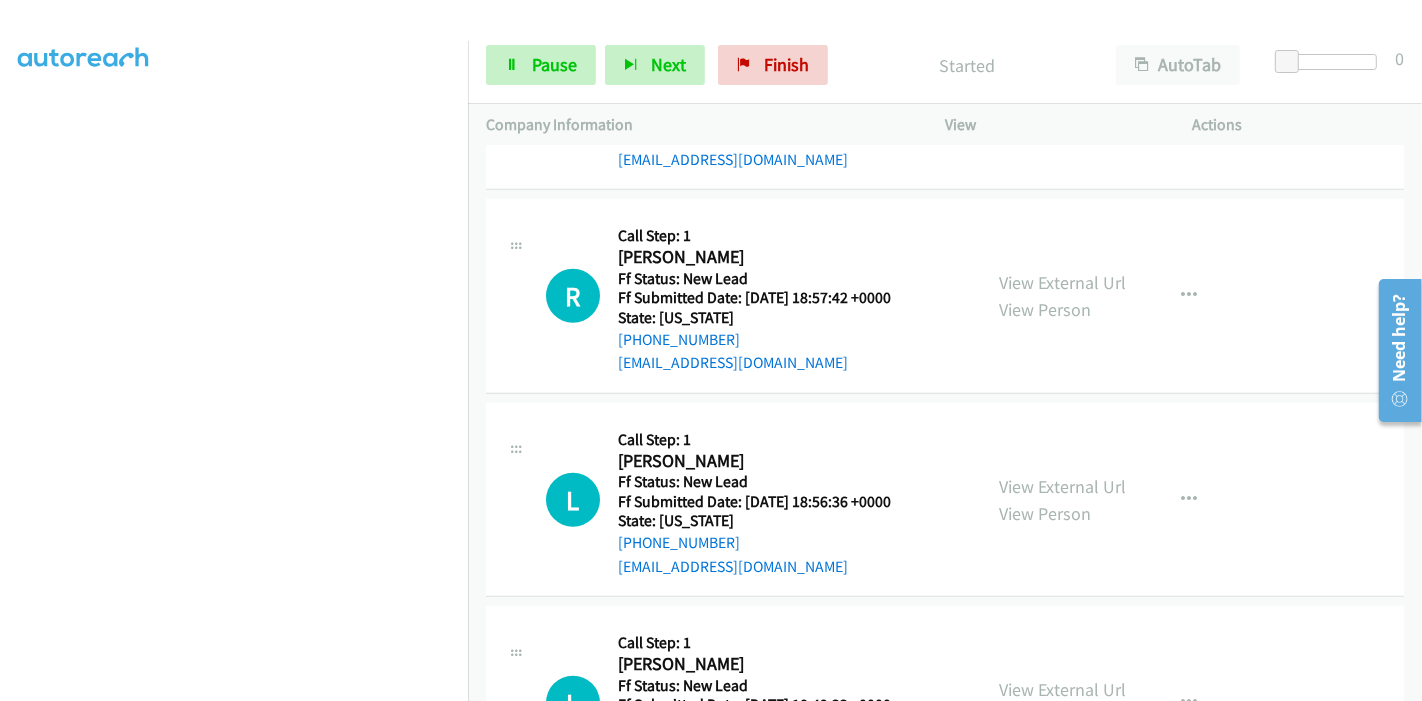 scroll, scrollTop: 1335, scrollLeft: 0, axis: vertical 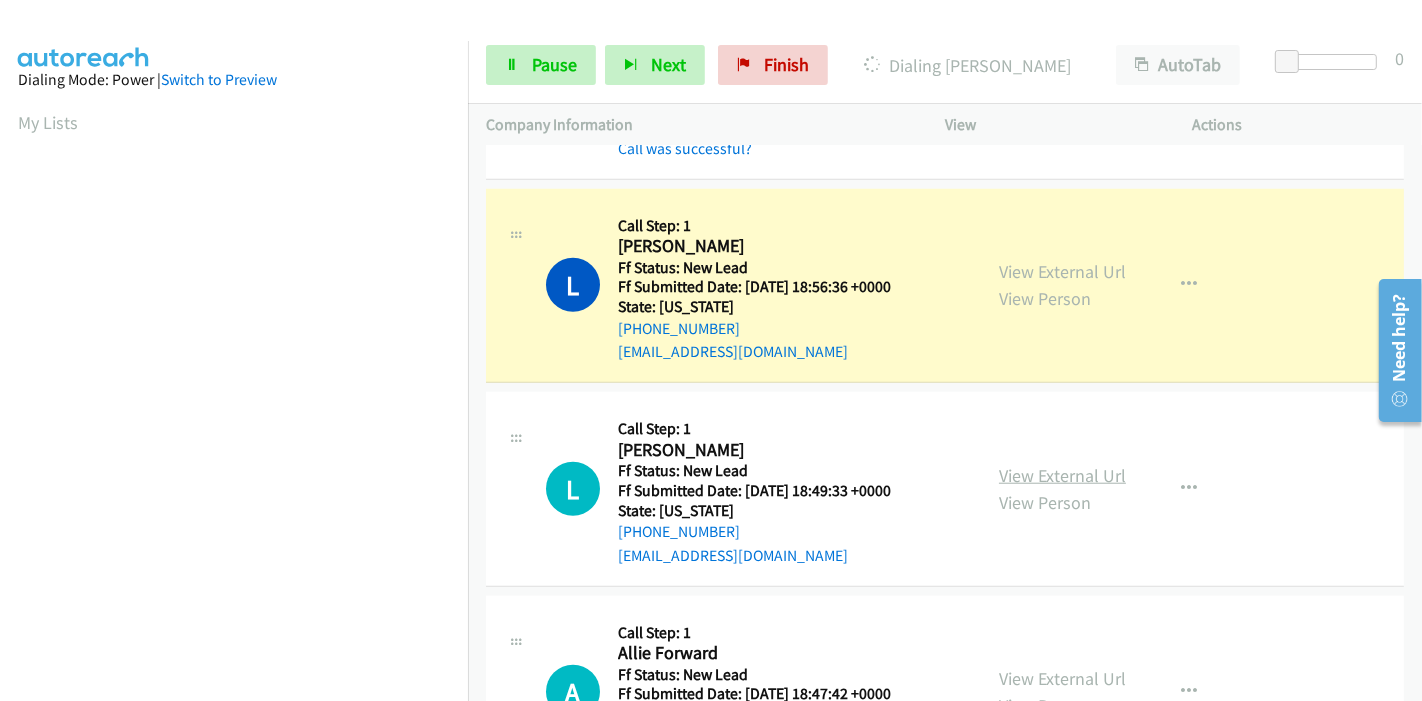 click on "View External Url" at bounding box center [1062, 475] 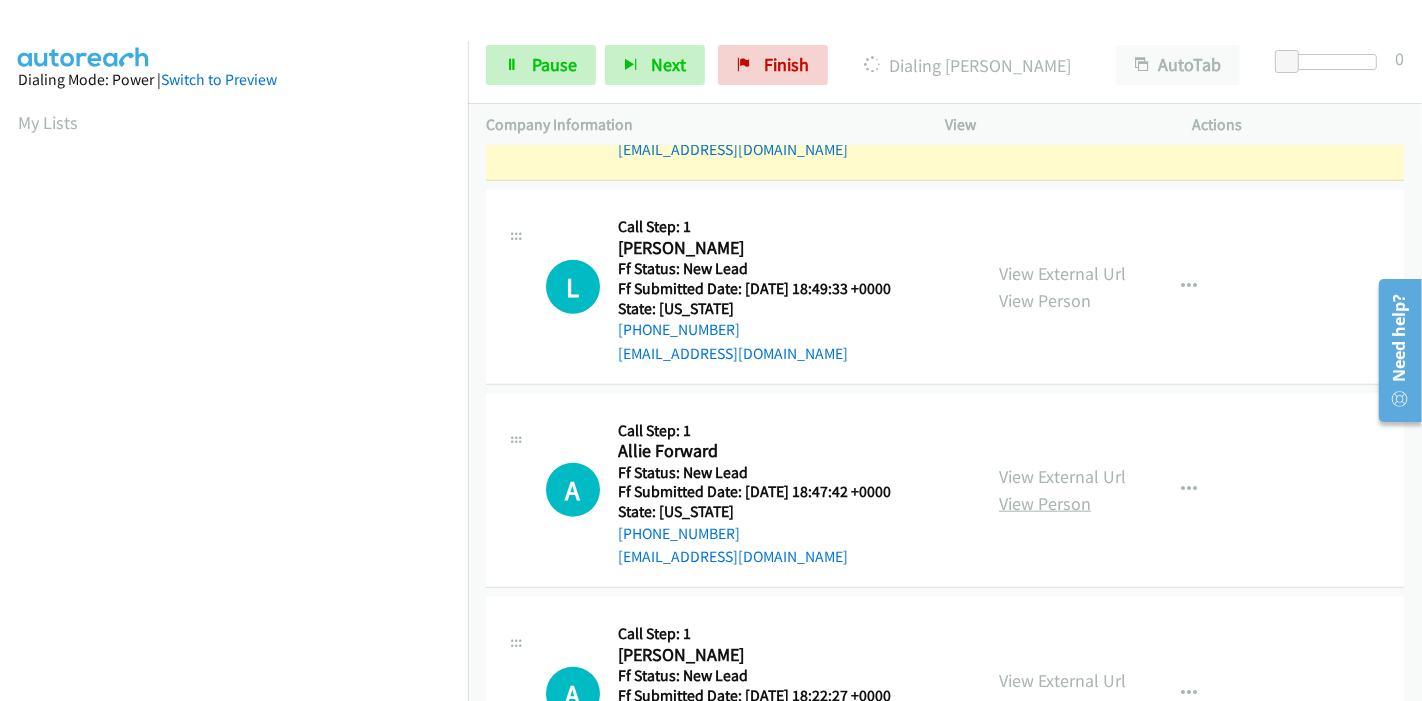 scroll, scrollTop: 1780, scrollLeft: 0, axis: vertical 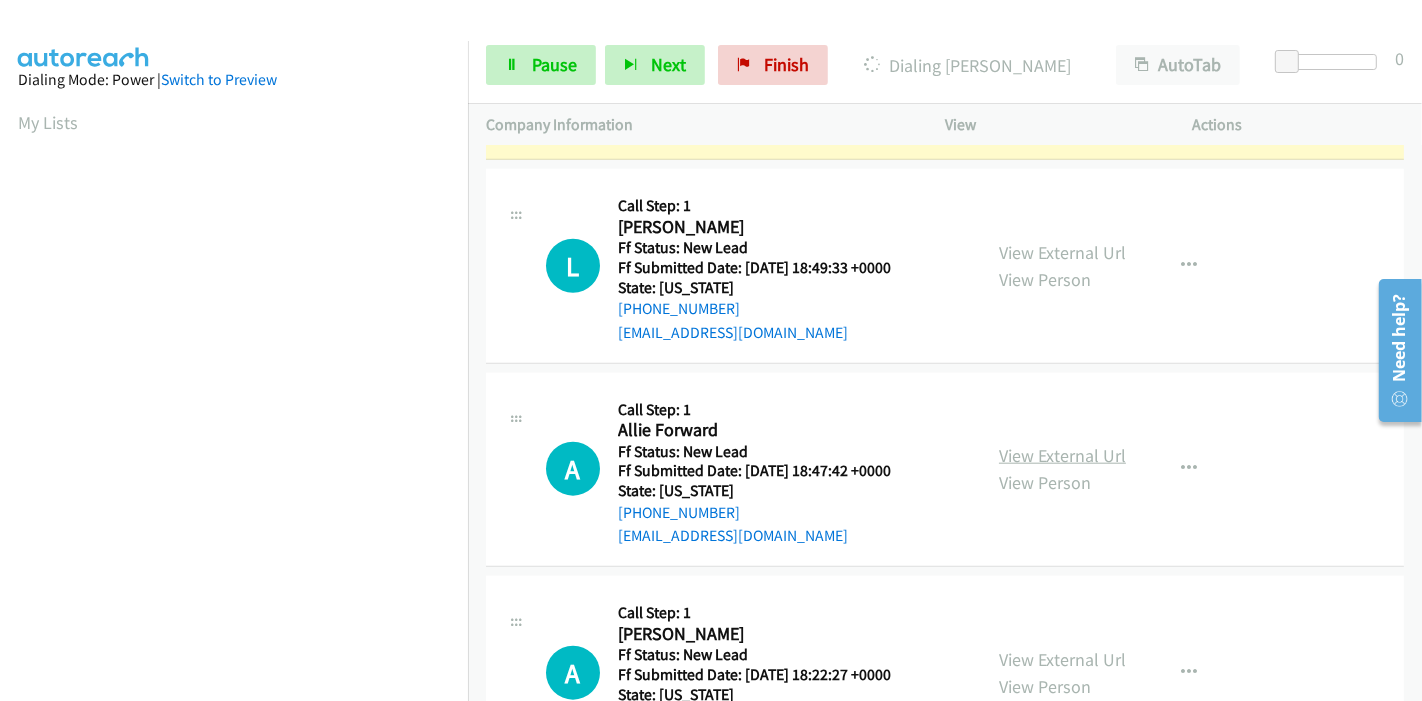 click on "View External Url" at bounding box center [1062, 455] 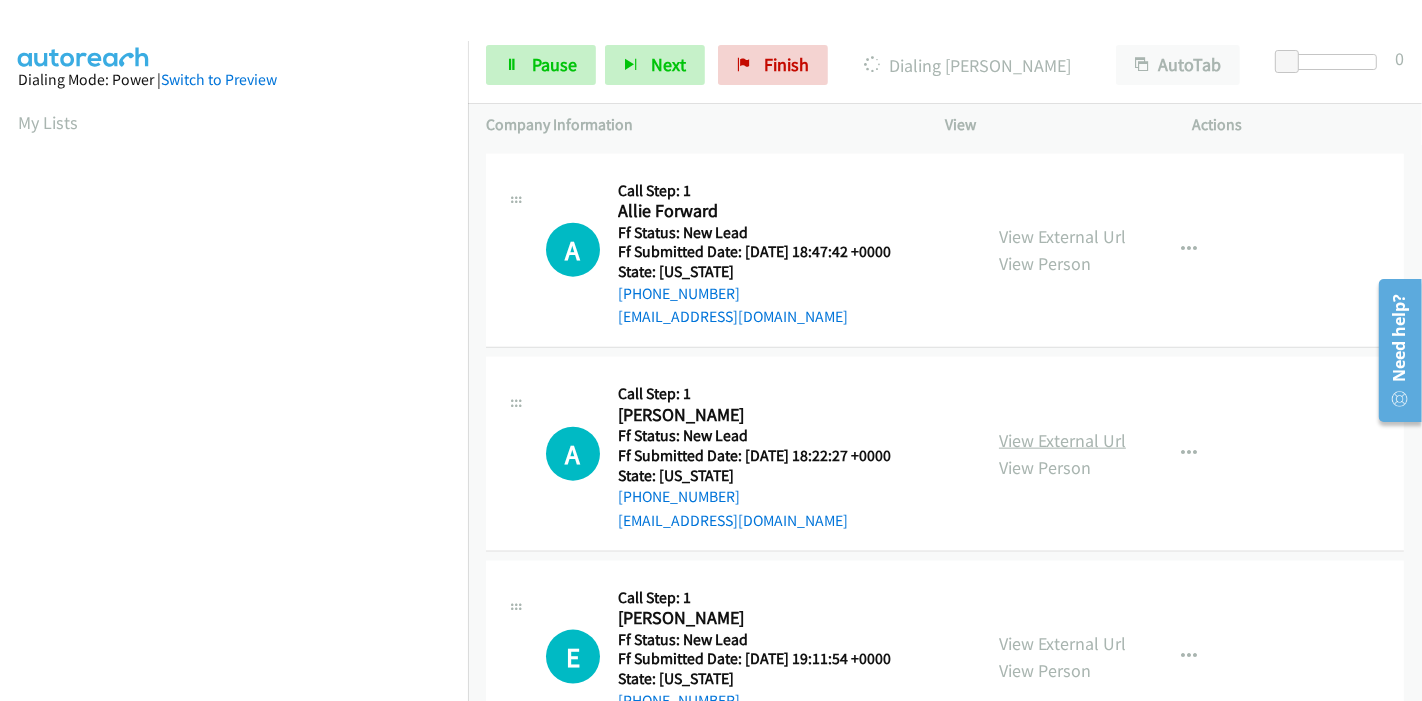 scroll, scrollTop: 2002, scrollLeft: 0, axis: vertical 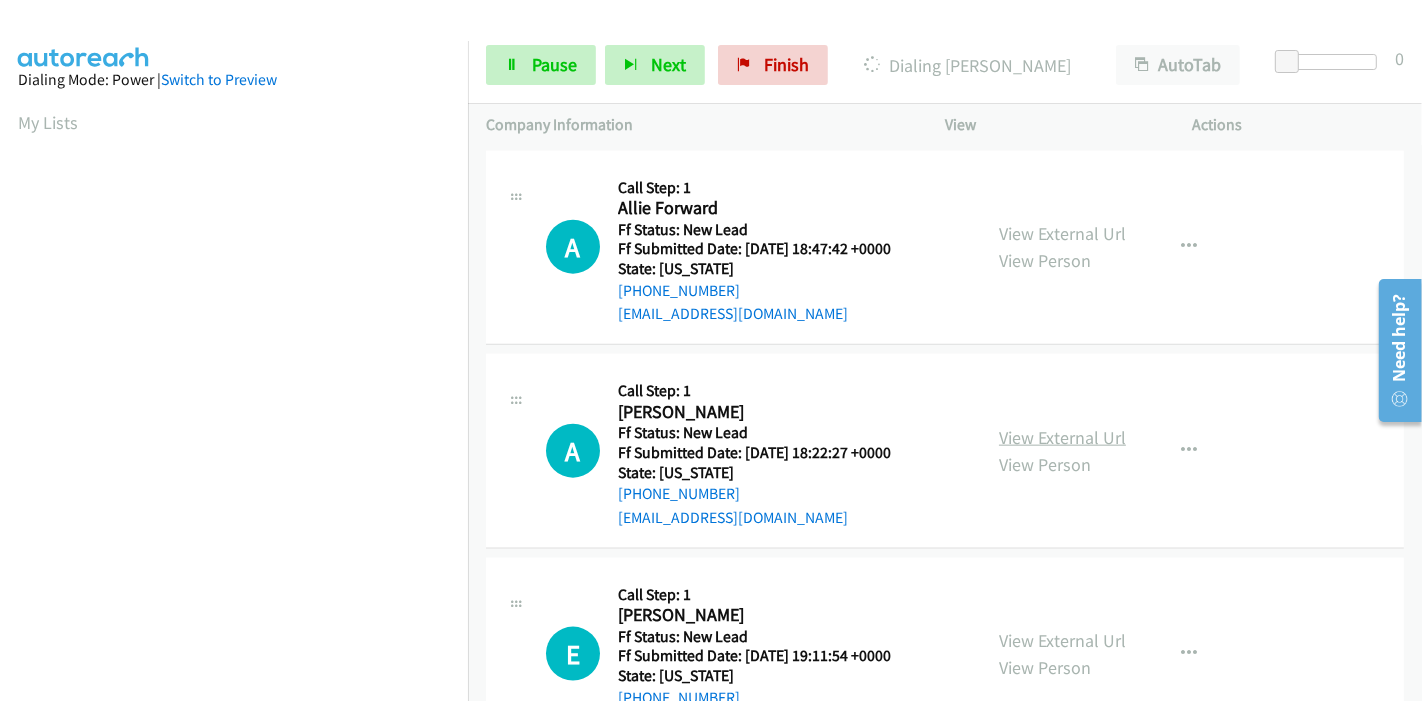 click on "View External Url" at bounding box center (1062, 437) 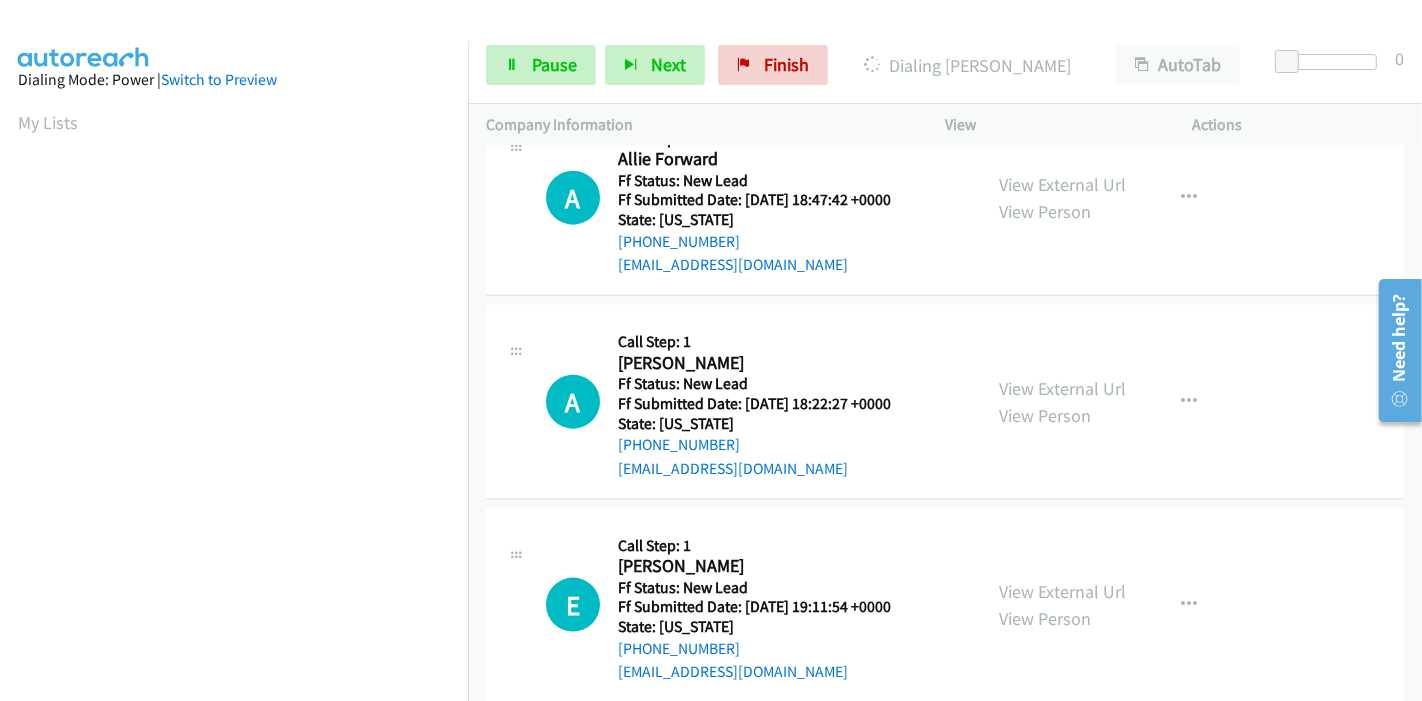scroll, scrollTop: 2079, scrollLeft: 0, axis: vertical 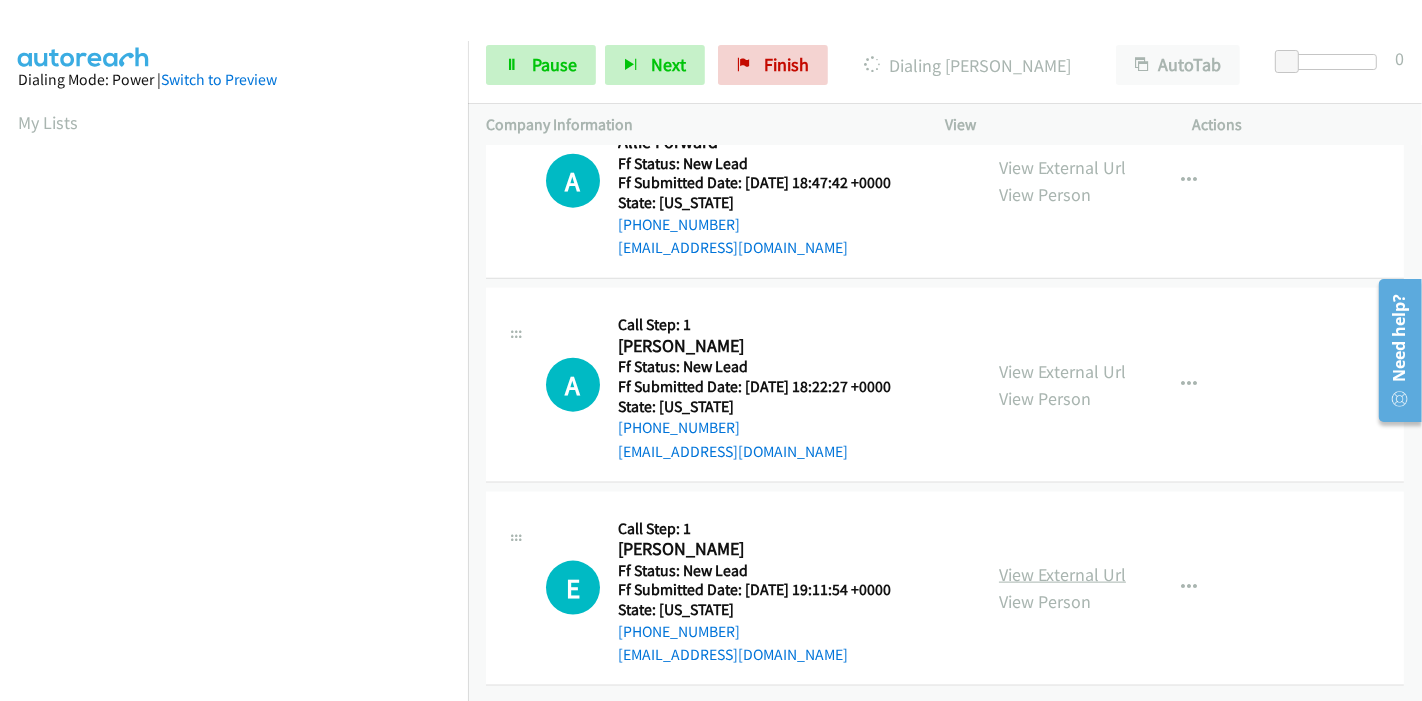 click on "View External Url" at bounding box center [1062, 574] 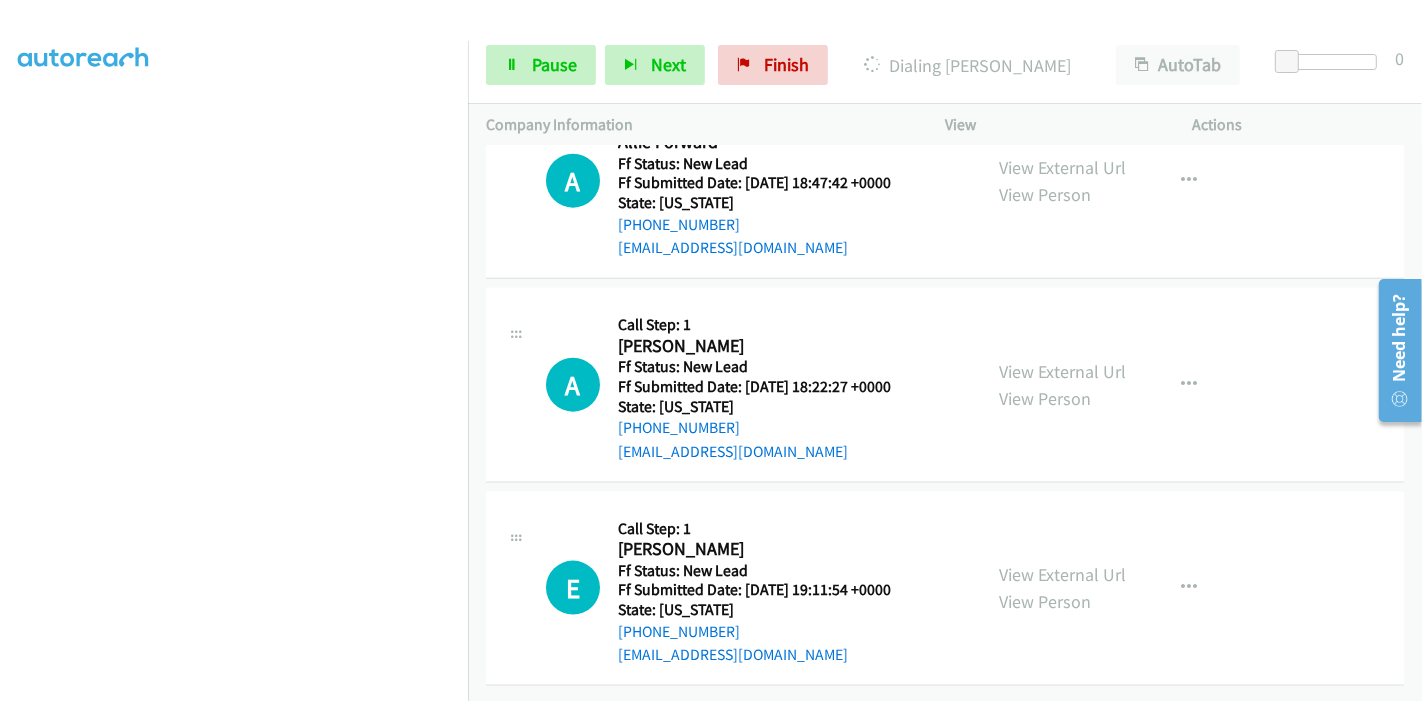 scroll, scrollTop: 422, scrollLeft: 0, axis: vertical 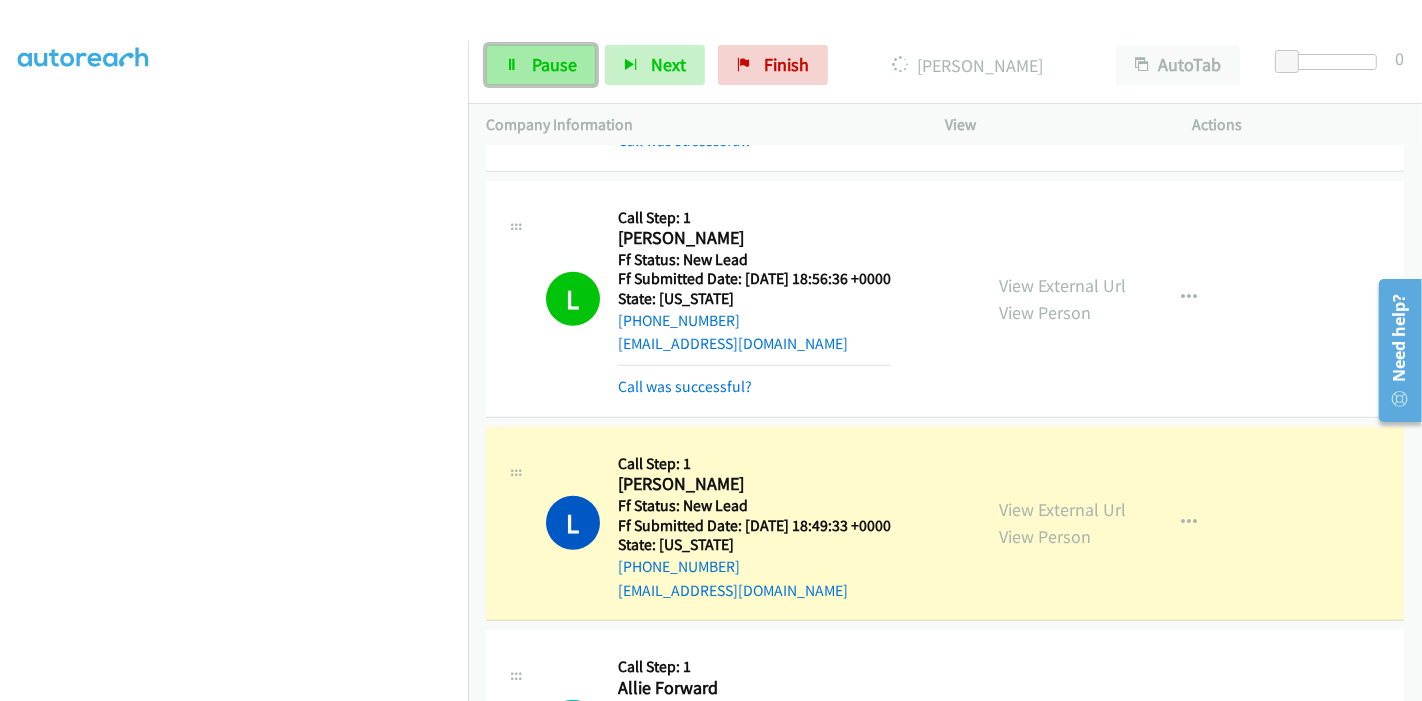 click on "Pause" at bounding box center (554, 64) 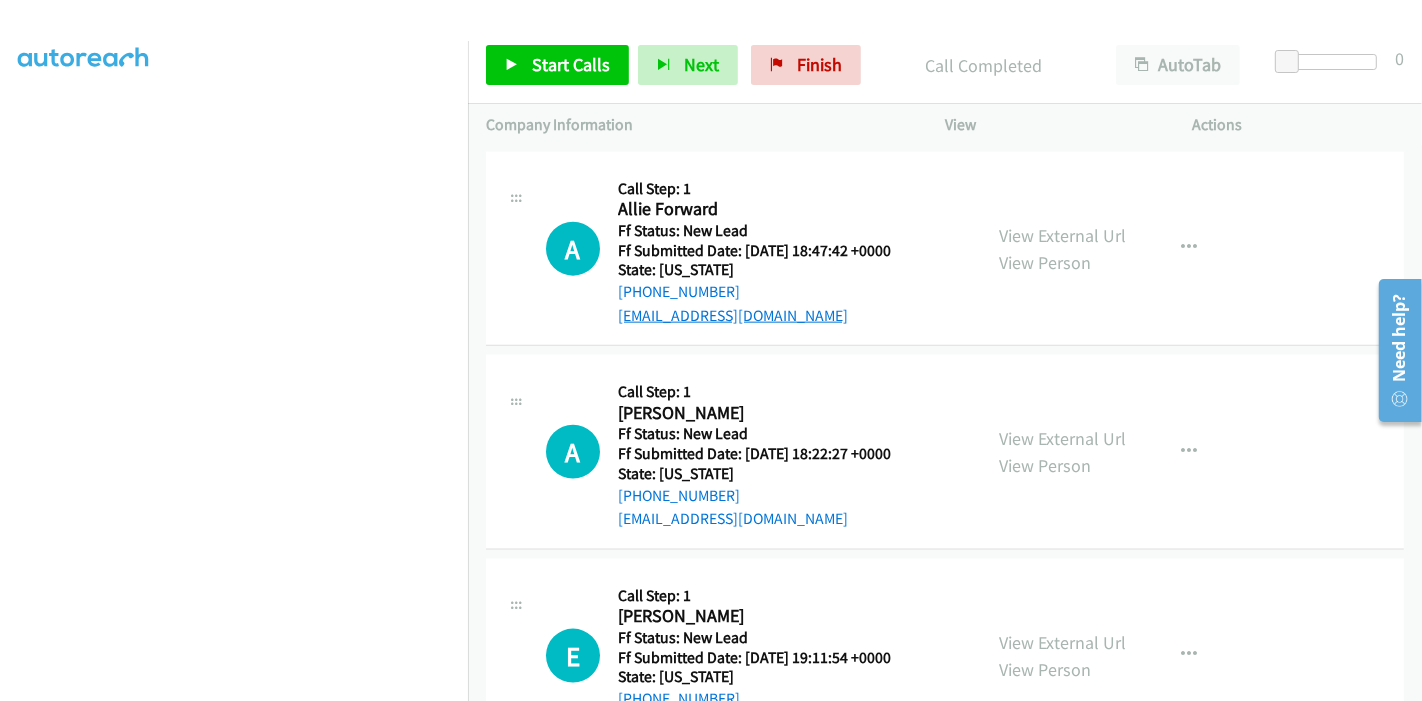 scroll, scrollTop: 2052, scrollLeft: 0, axis: vertical 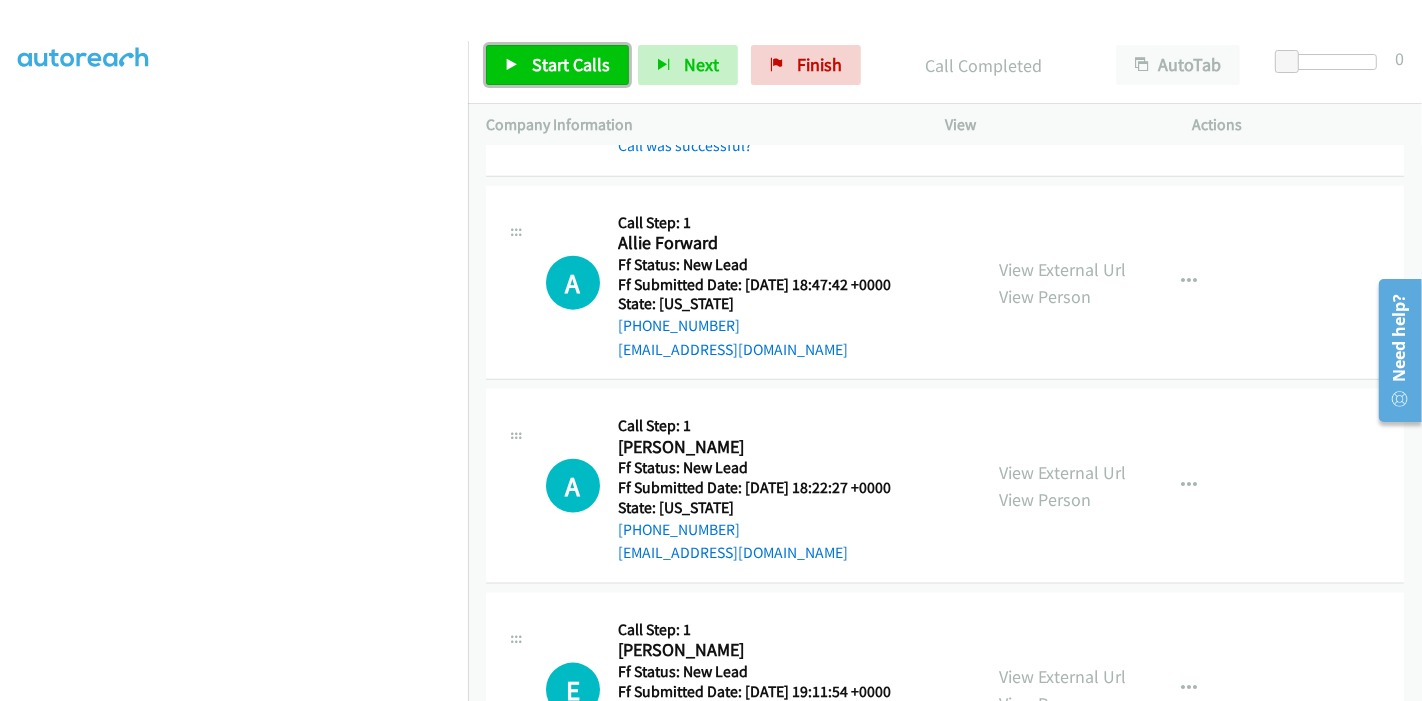 click on "Start Calls" at bounding box center [571, 64] 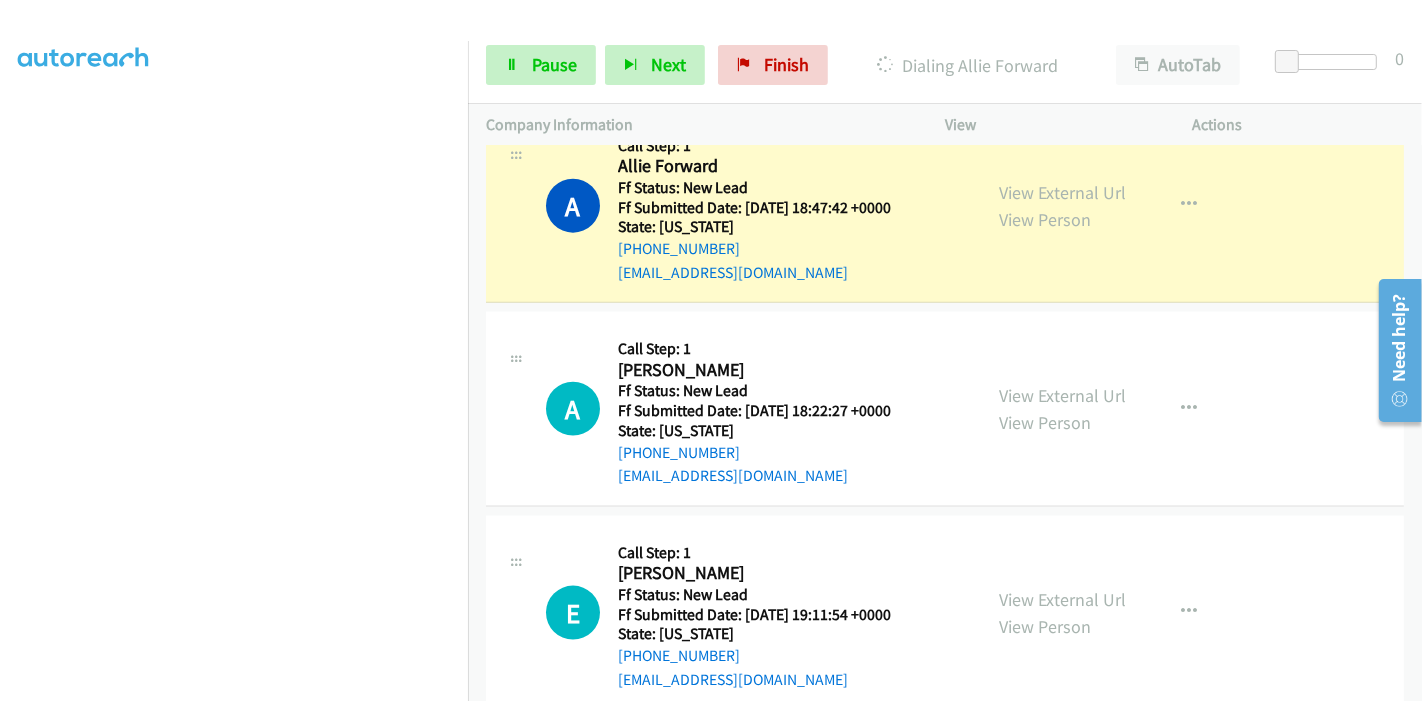 scroll, scrollTop: 2163, scrollLeft: 0, axis: vertical 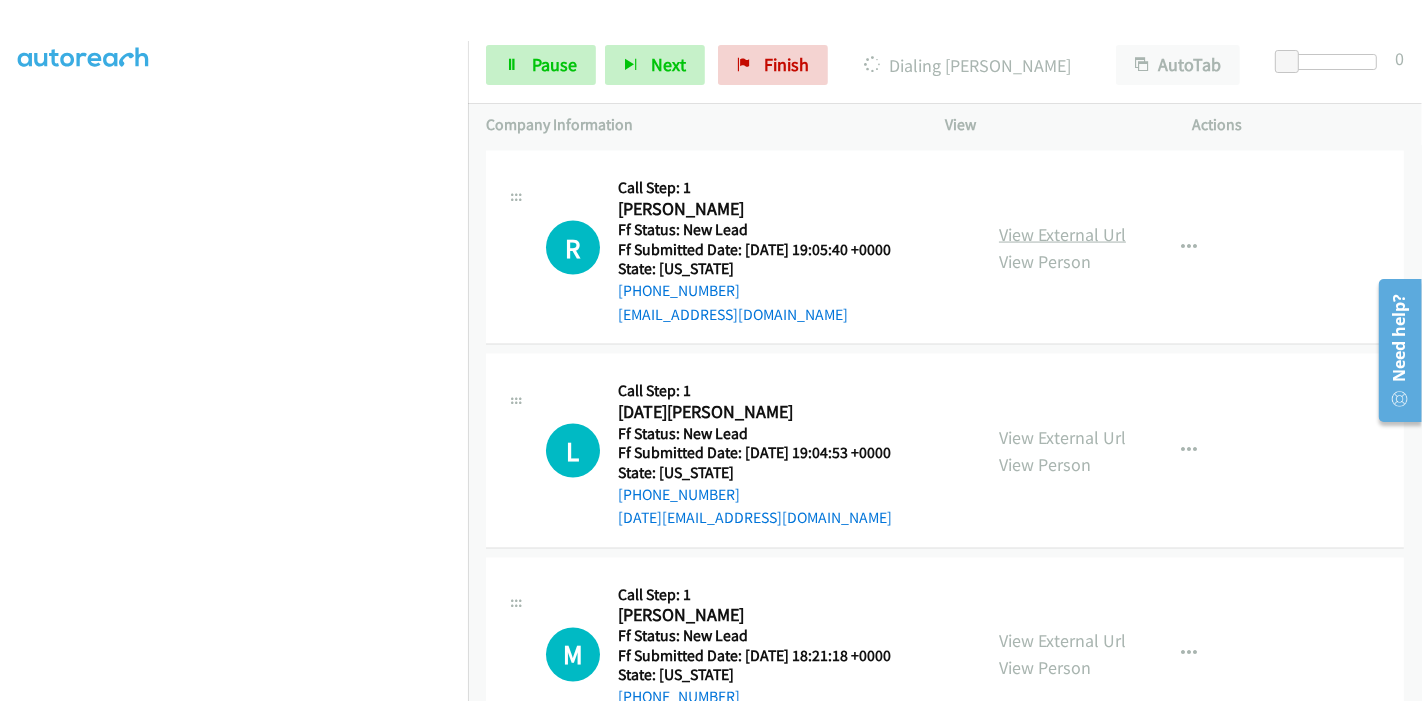 click on "View External Url" at bounding box center (1062, 234) 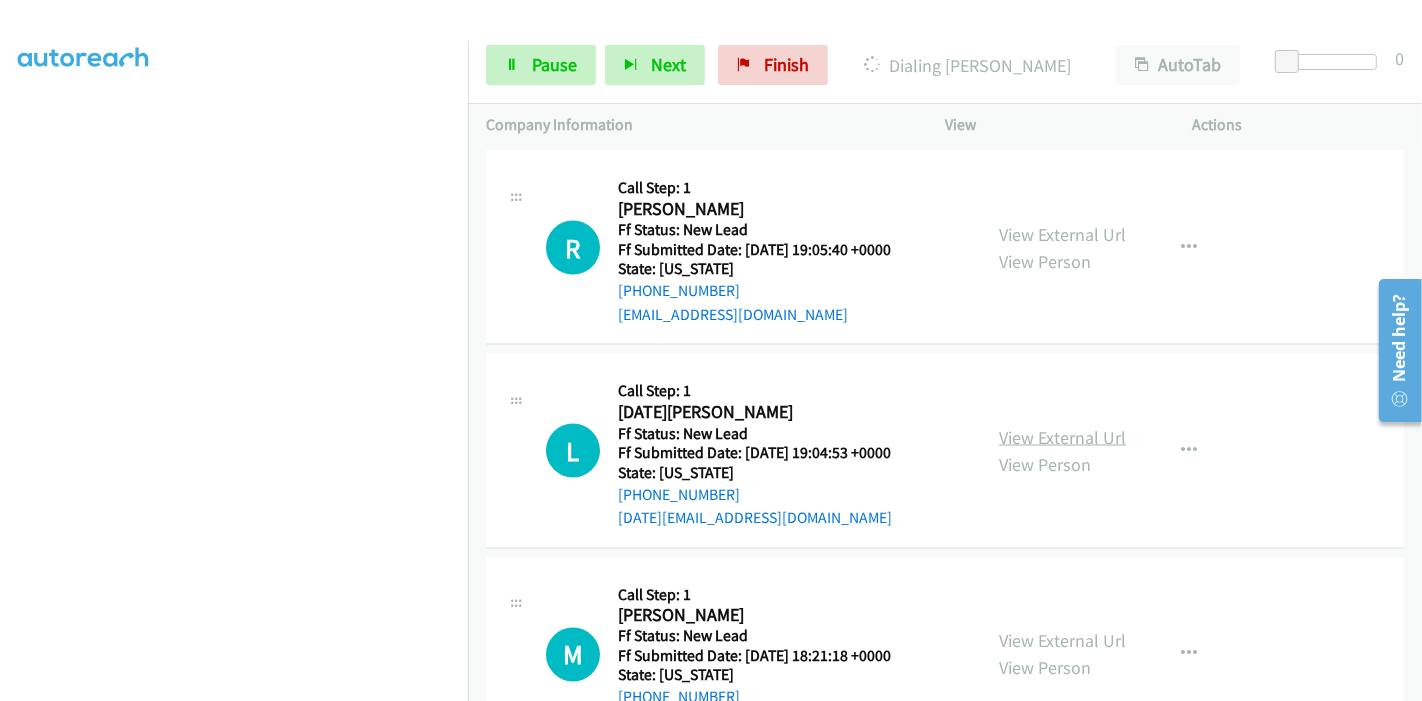 click on "View External Url" at bounding box center [1062, 437] 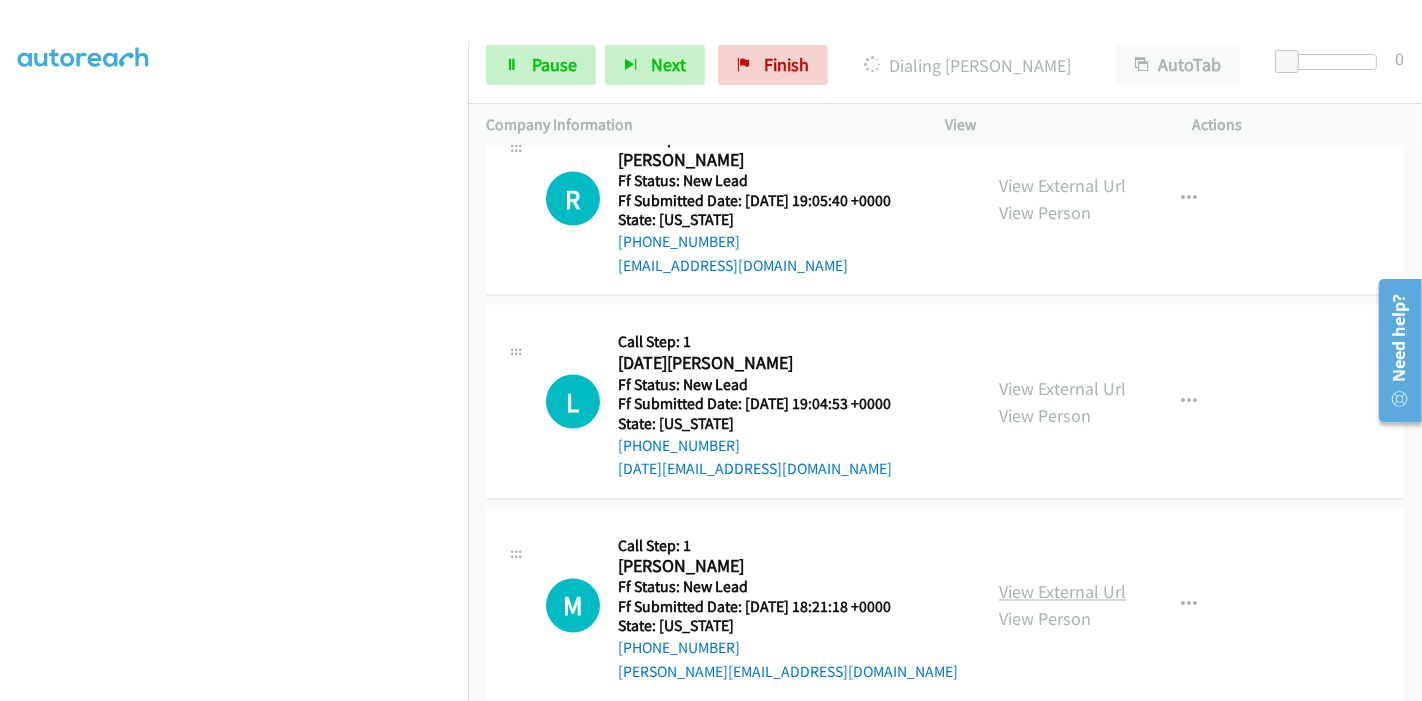 scroll, scrollTop: 2815, scrollLeft: 0, axis: vertical 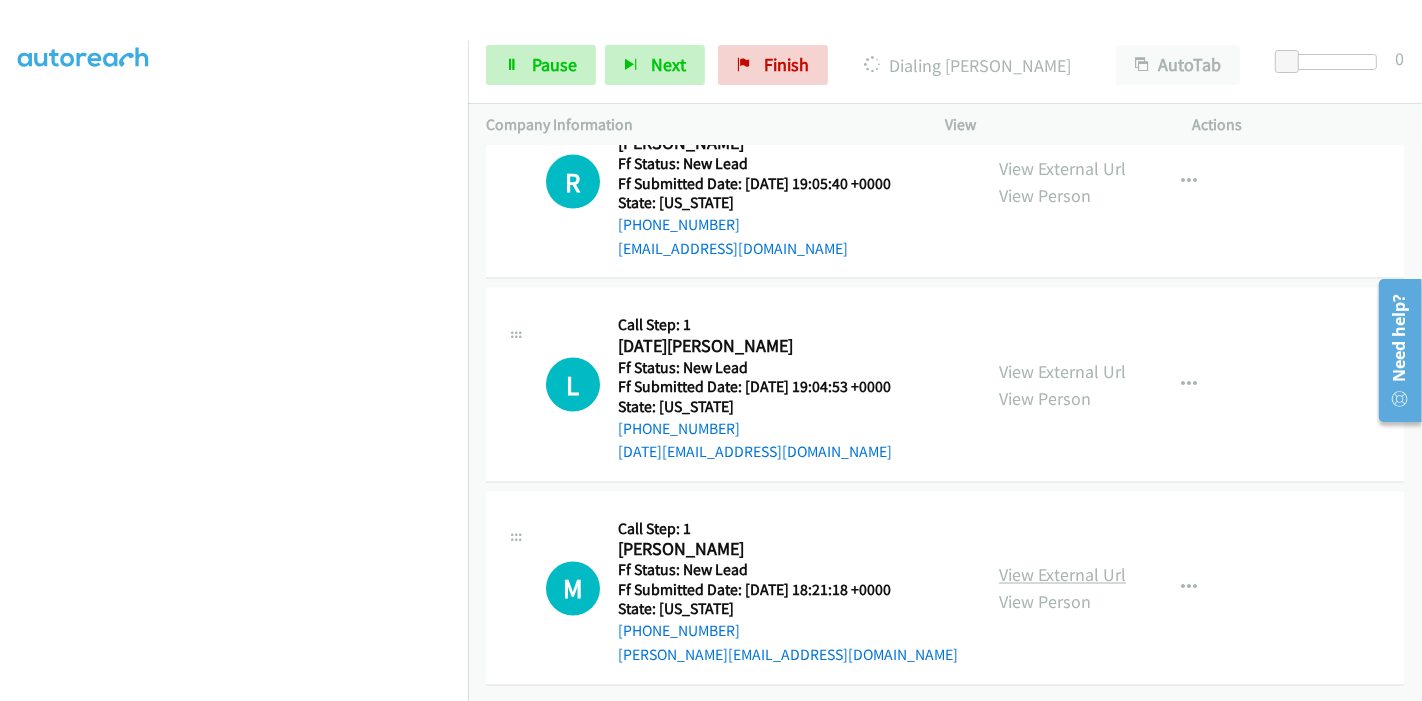 click on "View External Url" at bounding box center (1062, 575) 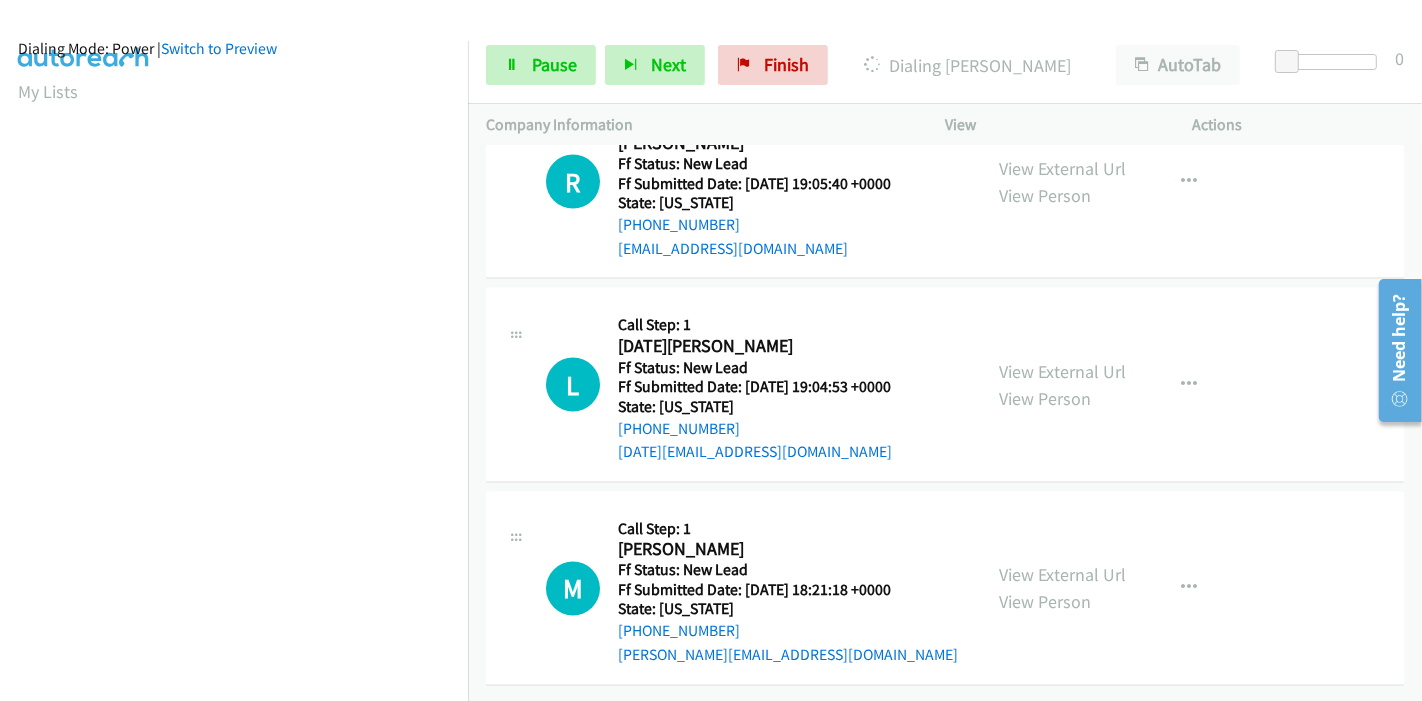 scroll, scrollTop: 0, scrollLeft: 0, axis: both 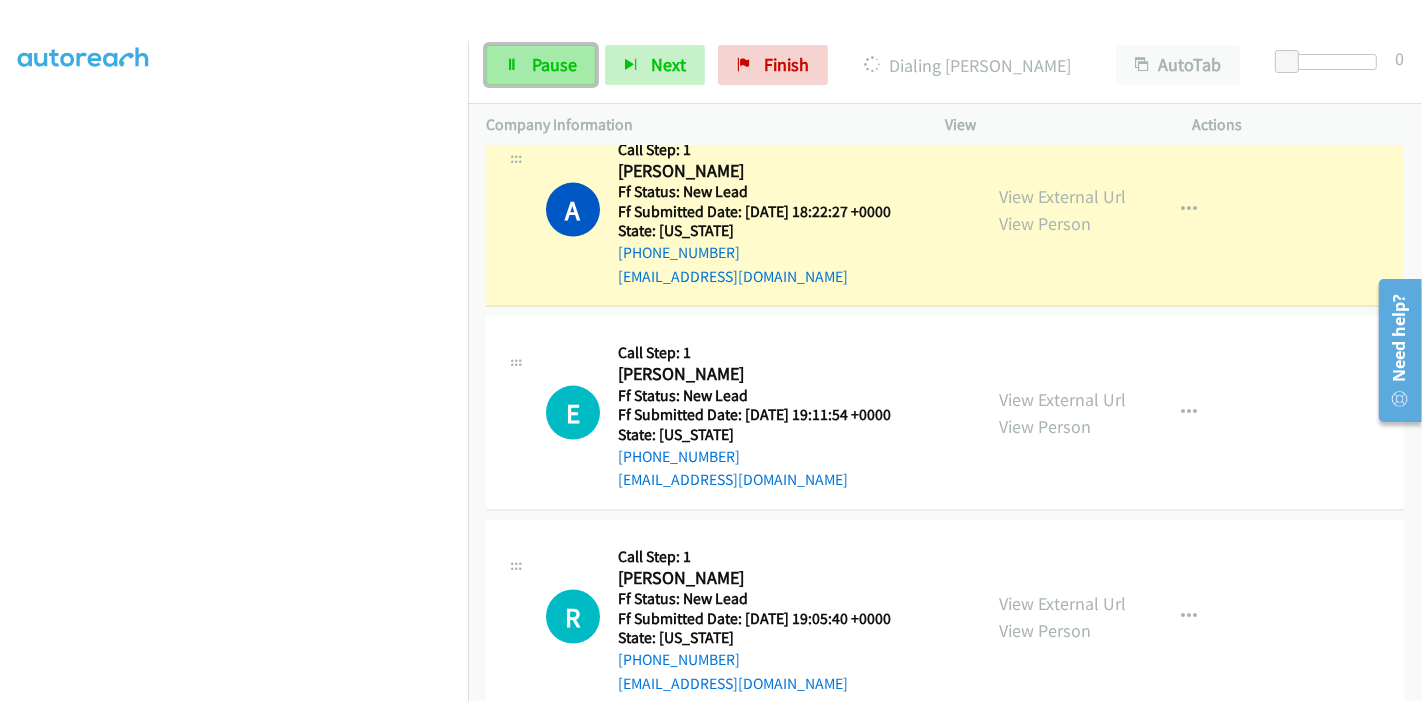 click on "Pause" at bounding box center [554, 64] 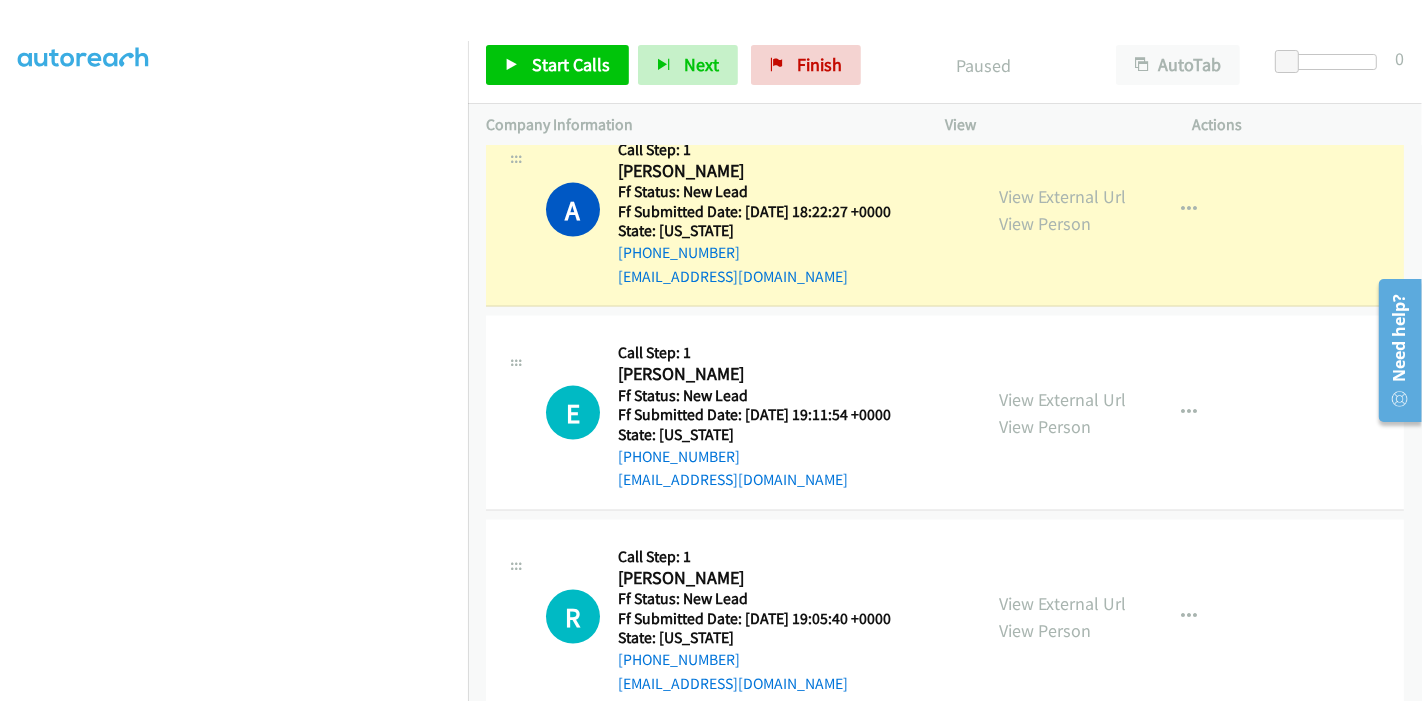 scroll, scrollTop: 422, scrollLeft: 0, axis: vertical 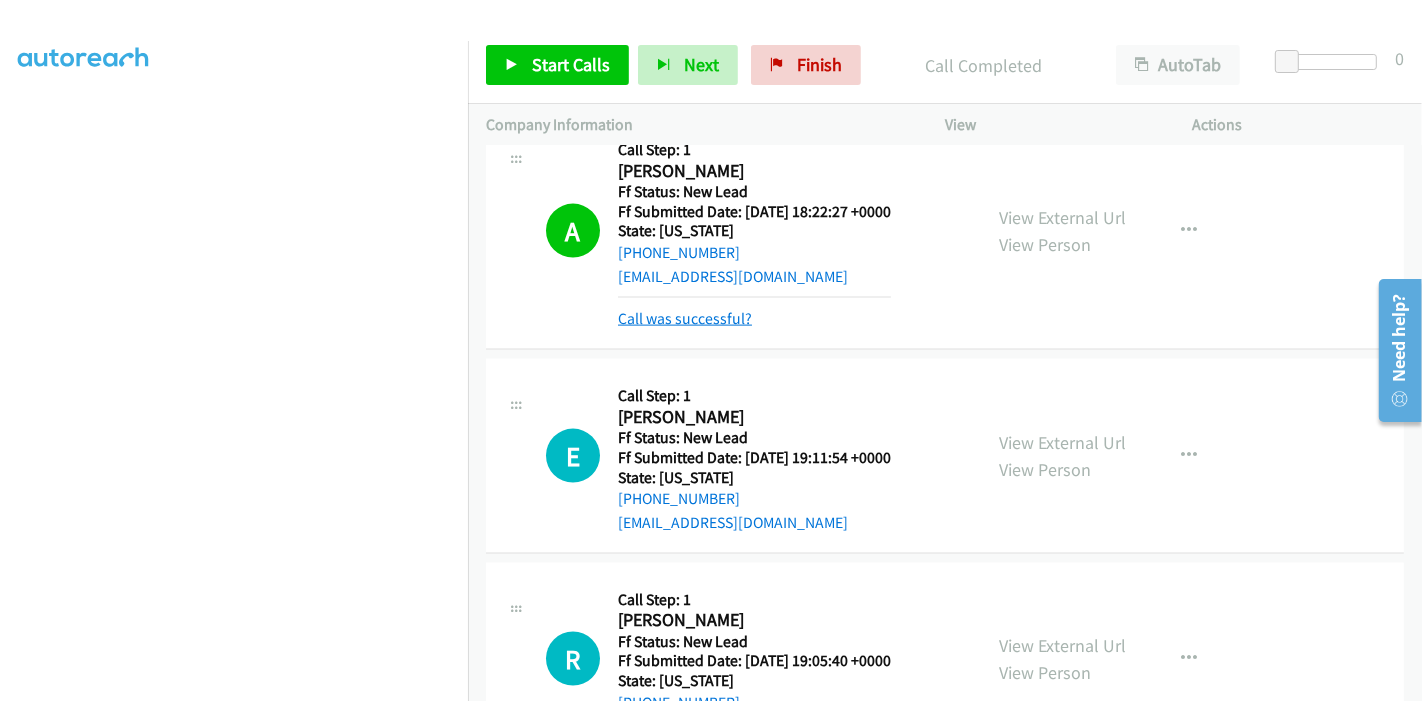 click on "Call was successful?" at bounding box center (685, 318) 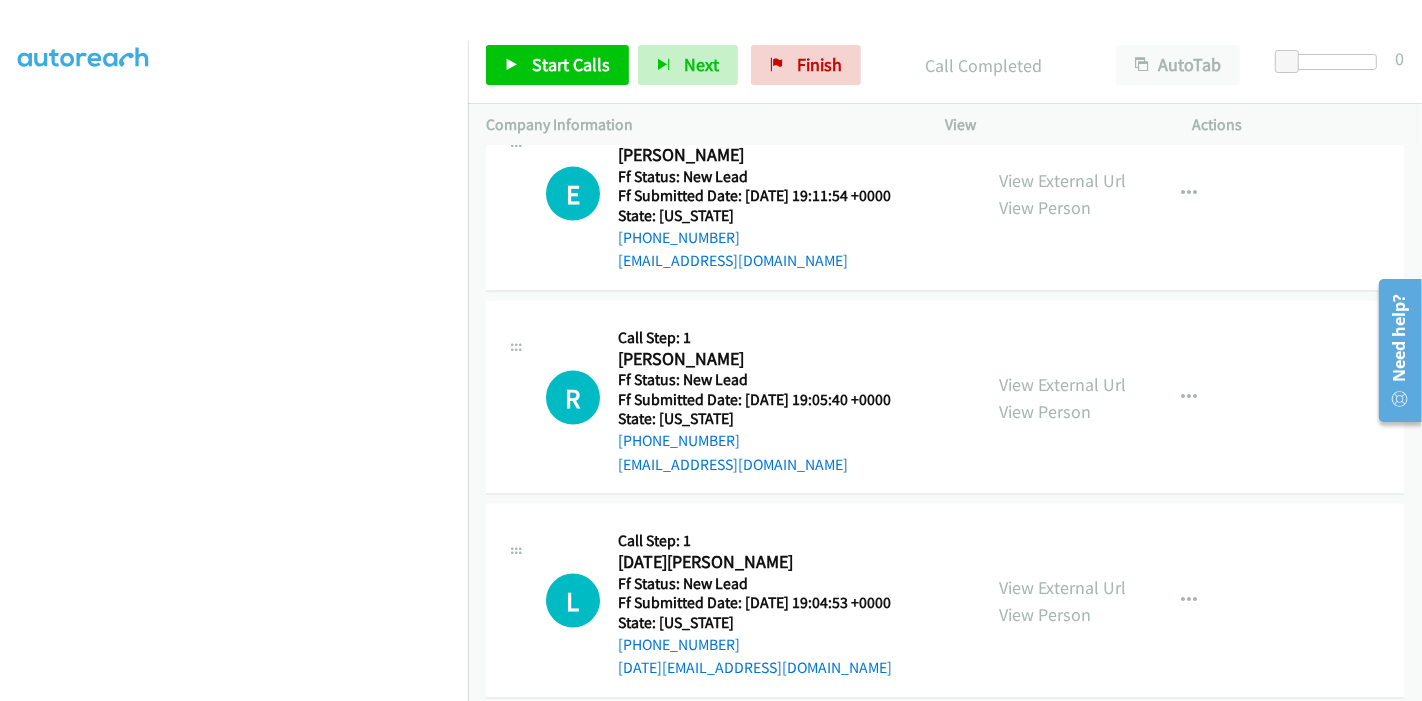 scroll, scrollTop: 2593, scrollLeft: 0, axis: vertical 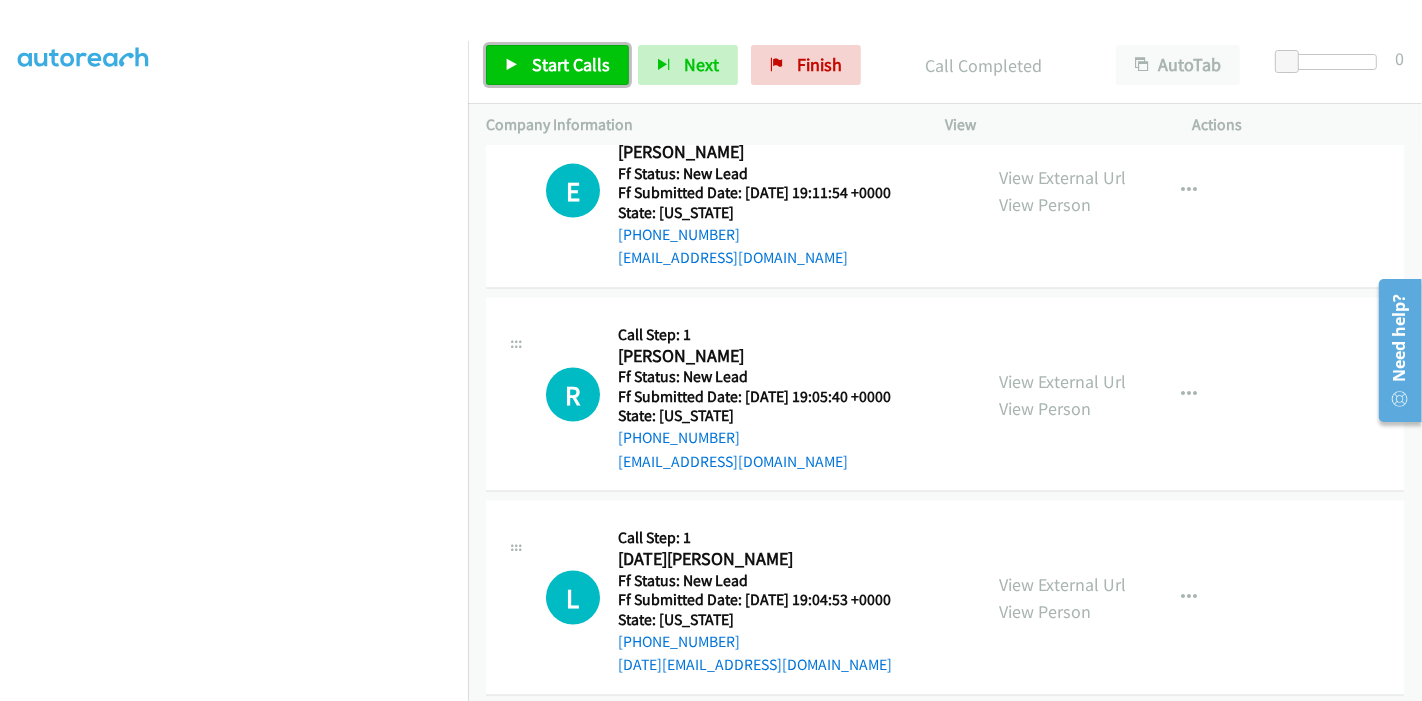 click on "Start Calls" at bounding box center (571, 64) 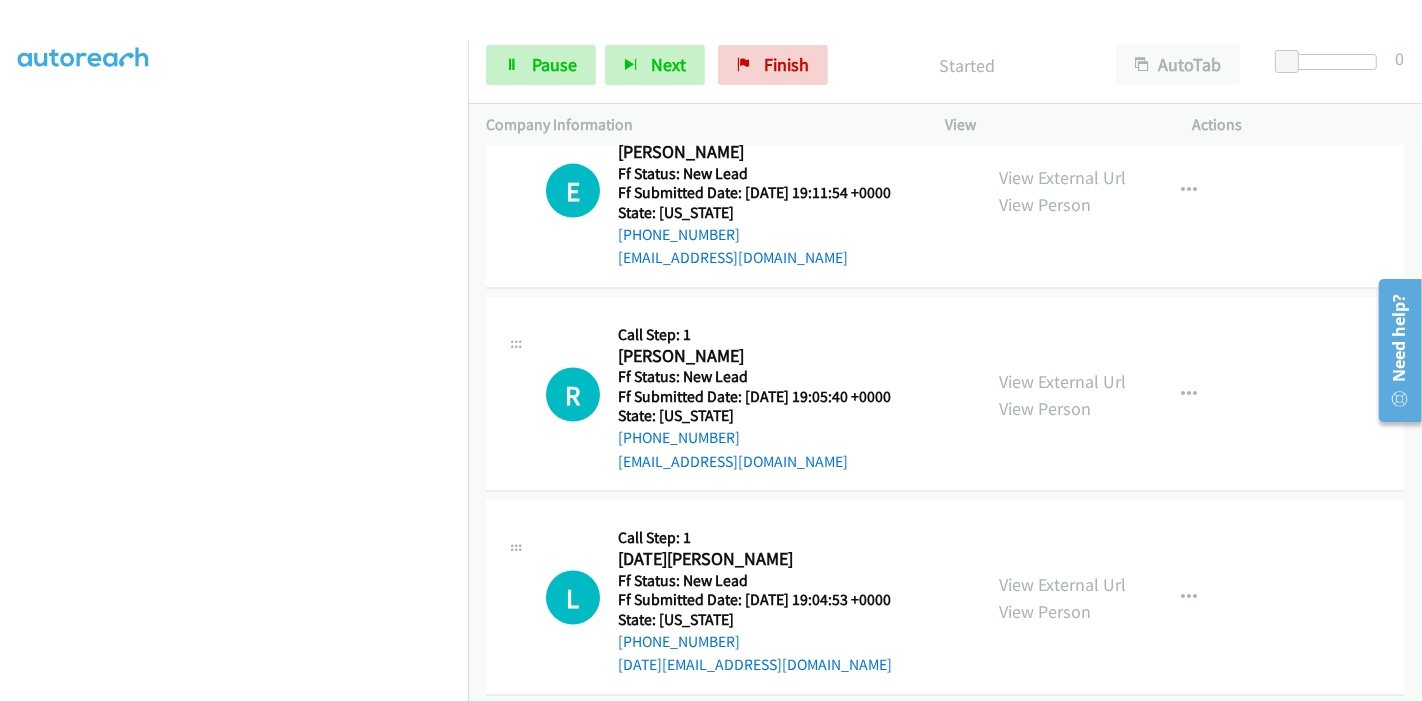scroll, scrollTop: 2482, scrollLeft: 0, axis: vertical 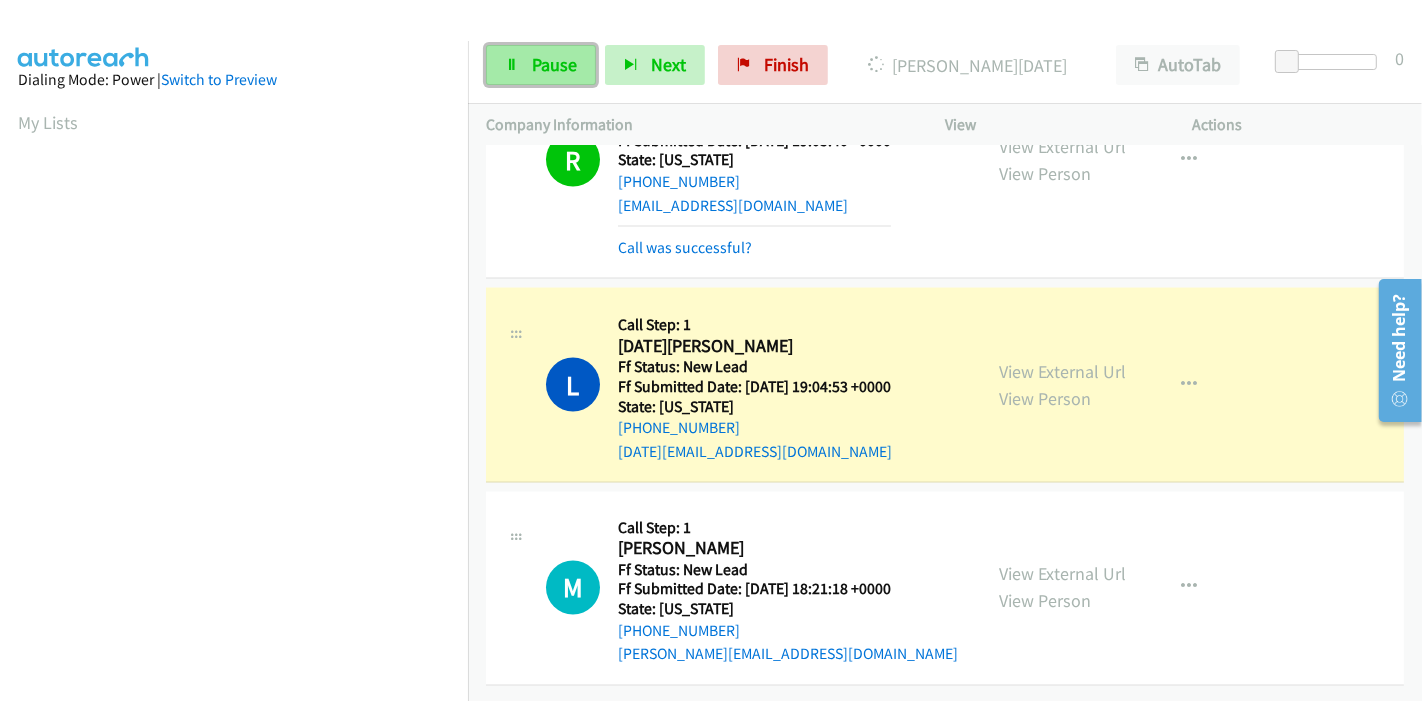 click on "Pause" at bounding box center (554, 64) 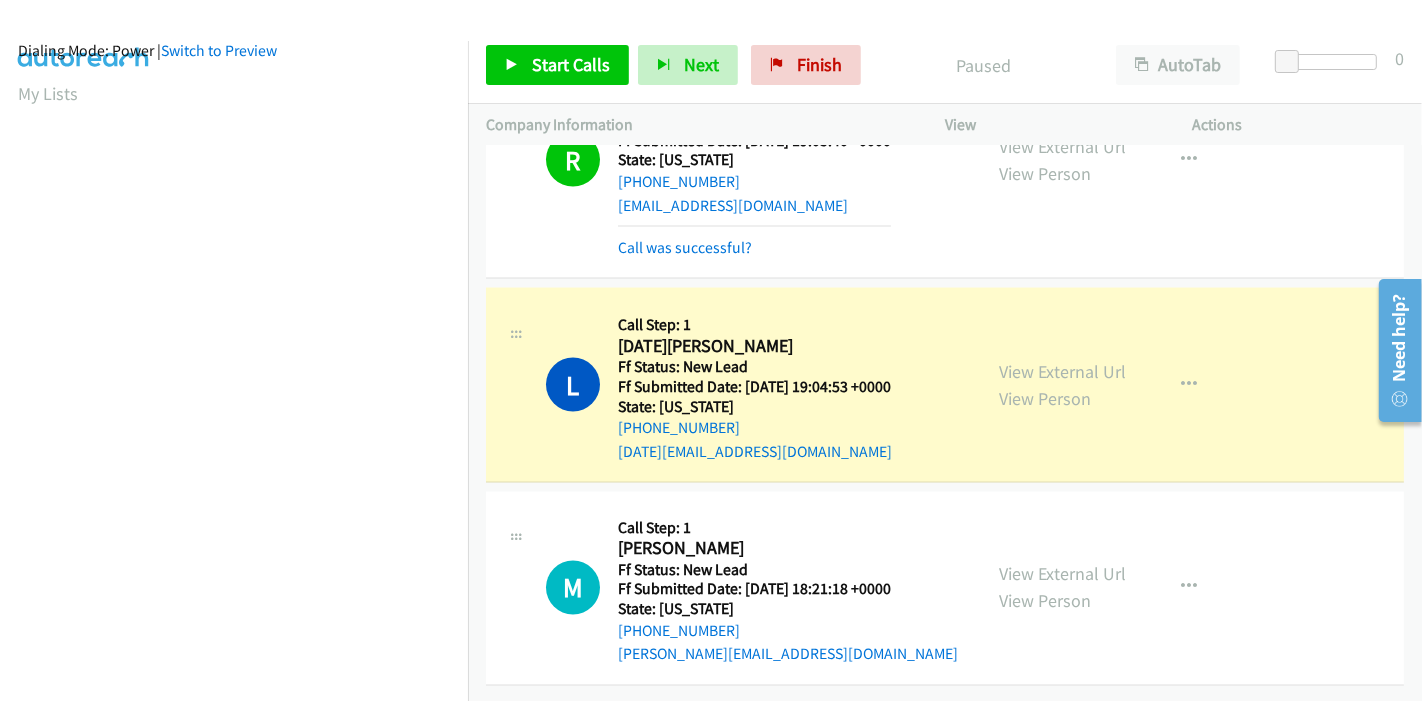 scroll, scrollTop: 0, scrollLeft: 0, axis: both 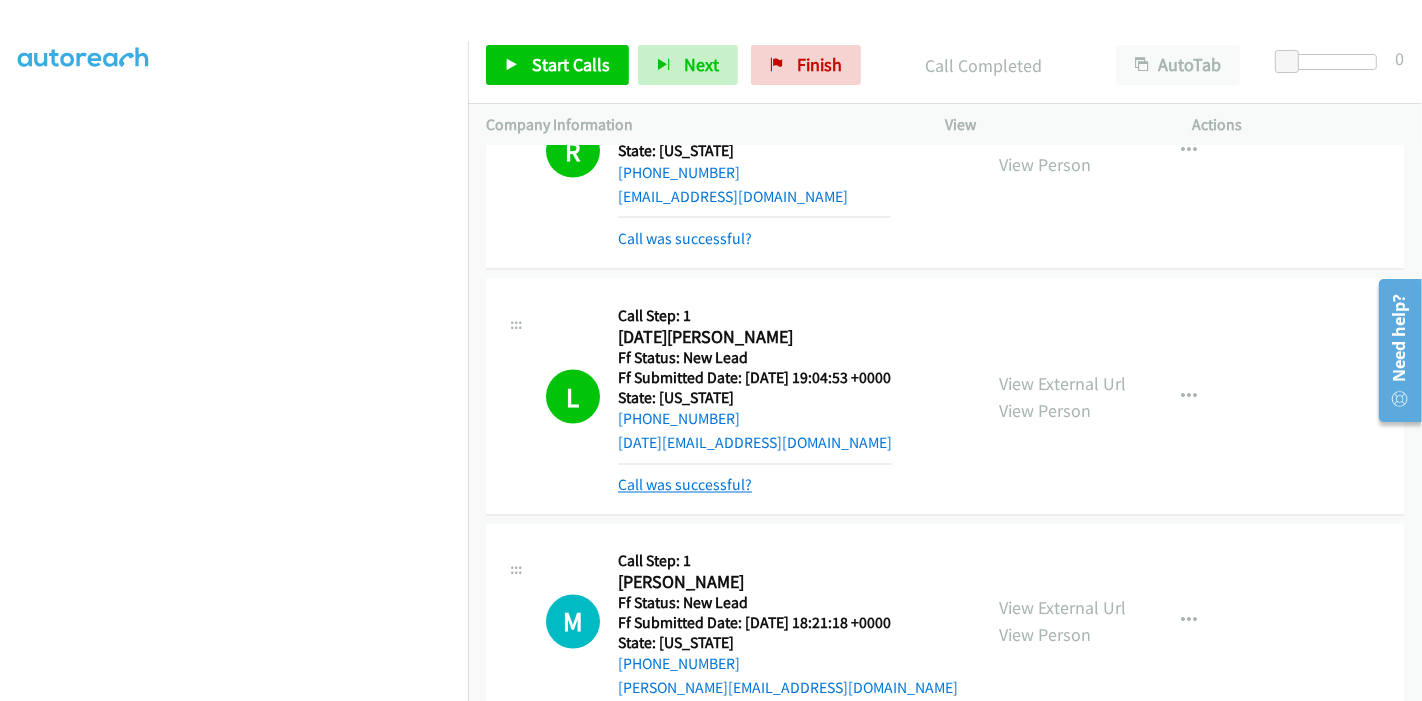 click on "Call was successful?" at bounding box center (685, 485) 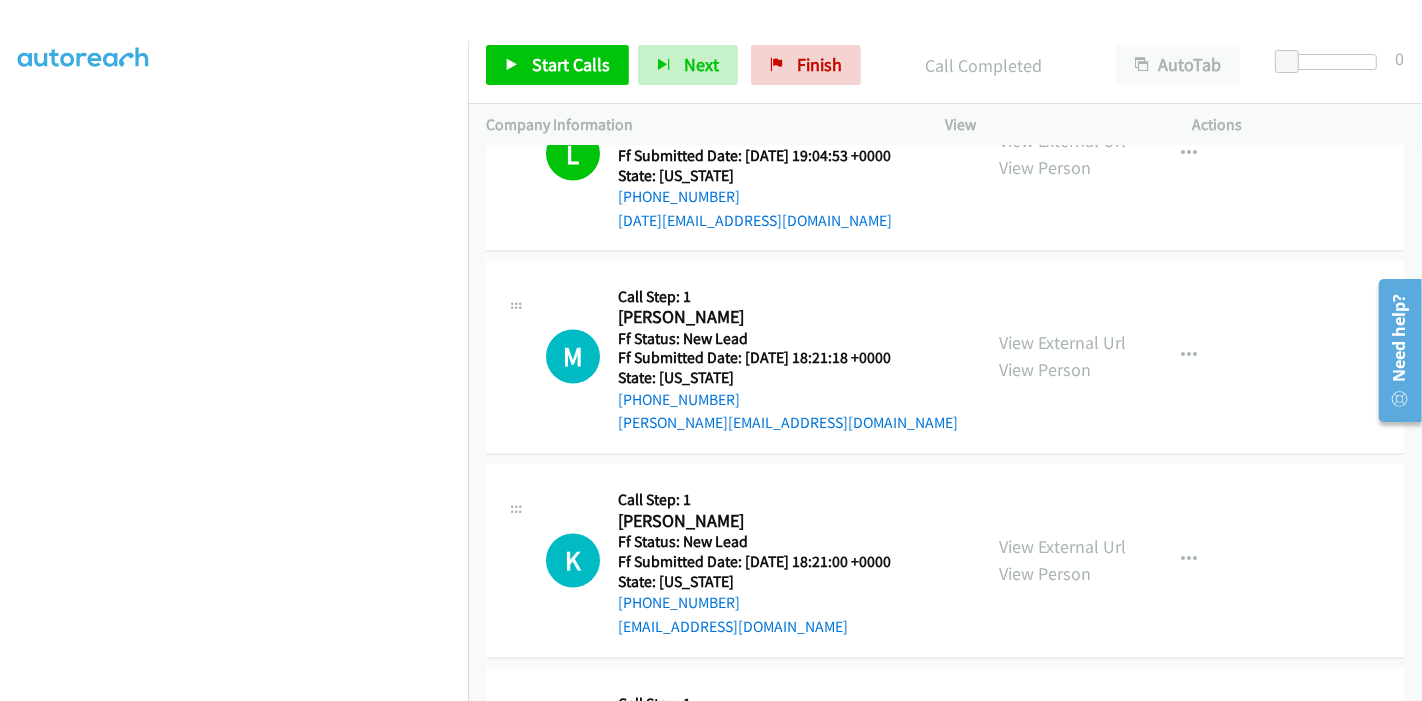 scroll, scrollTop: 2969, scrollLeft: 0, axis: vertical 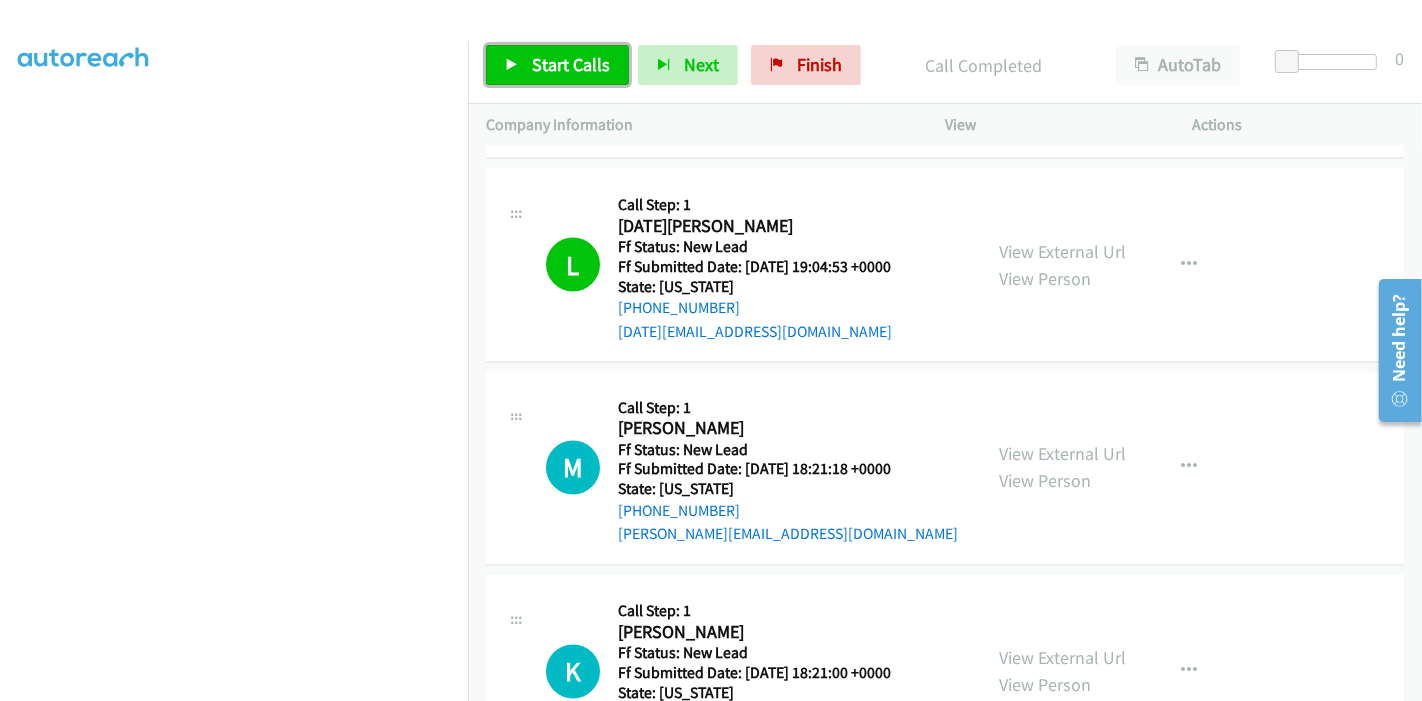 click on "Start Calls" at bounding box center [571, 64] 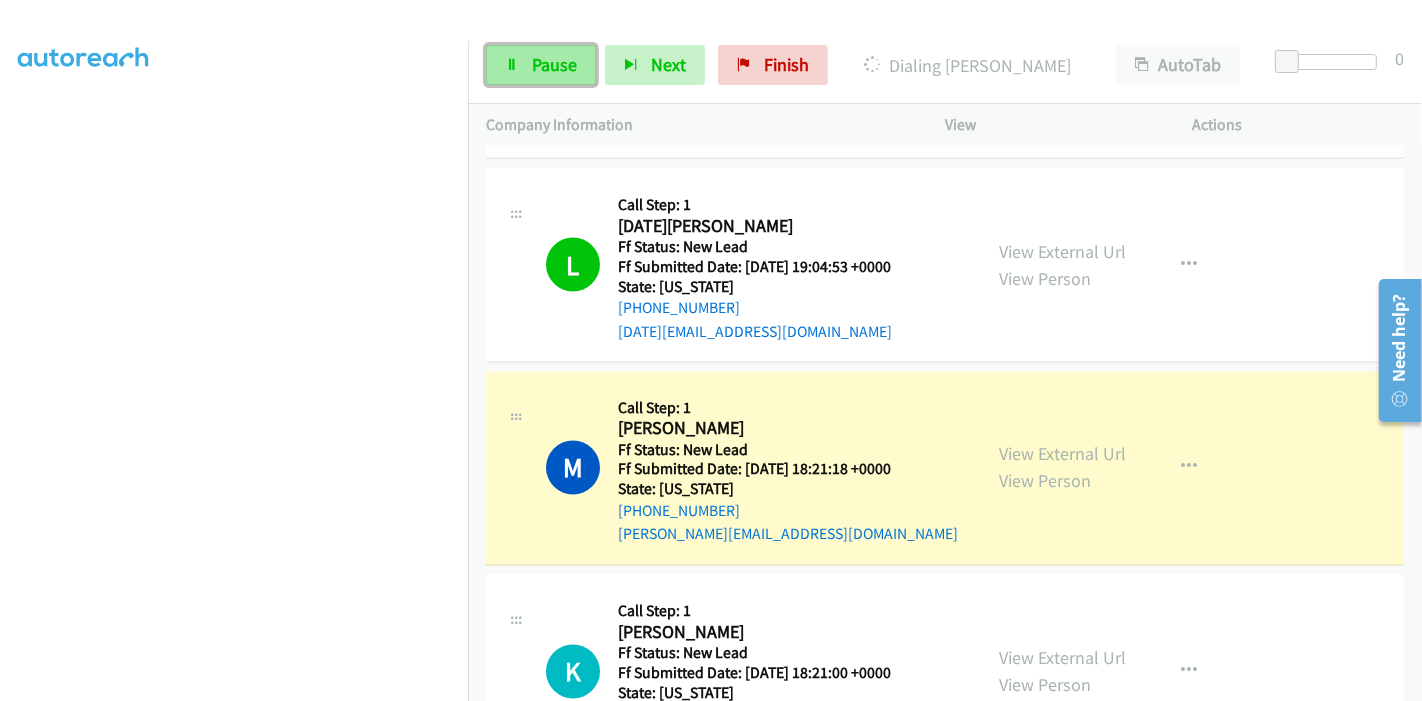 click on "Pause" at bounding box center [554, 64] 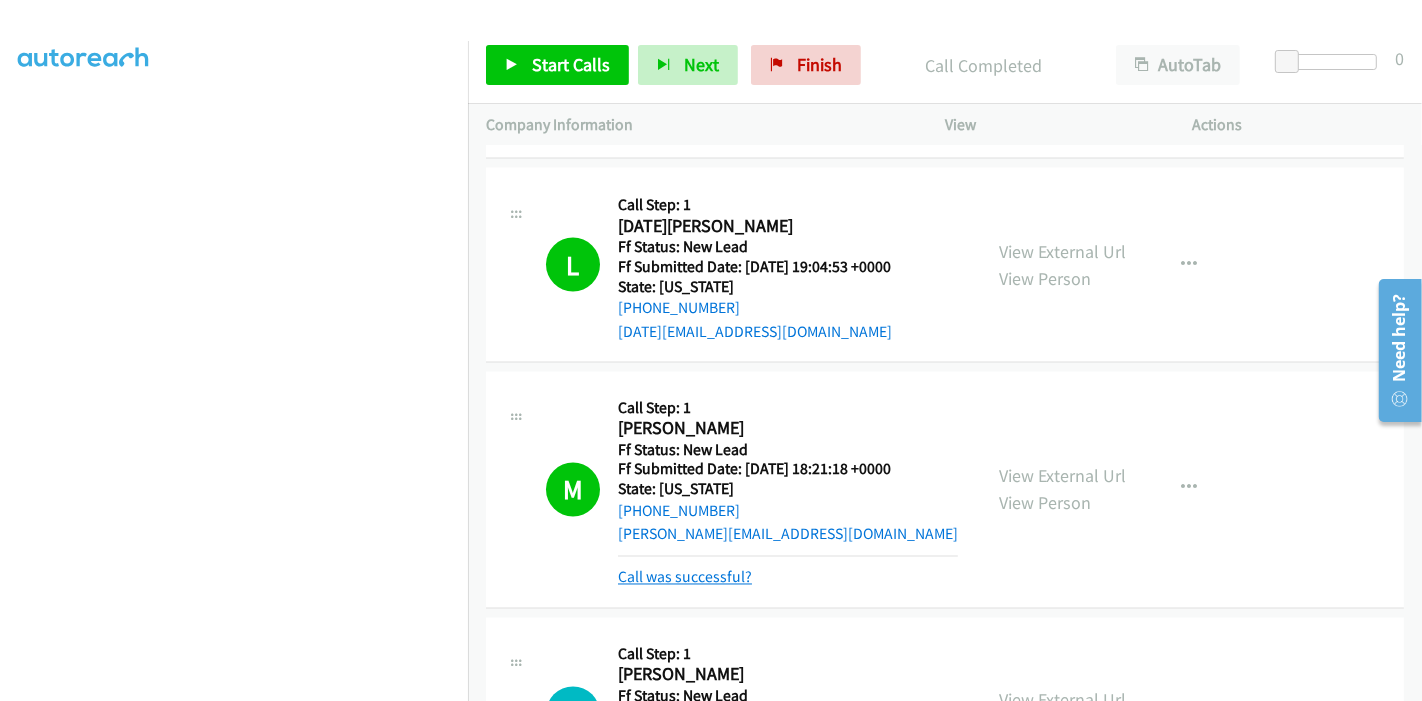 click on "Call was successful?" at bounding box center (685, 577) 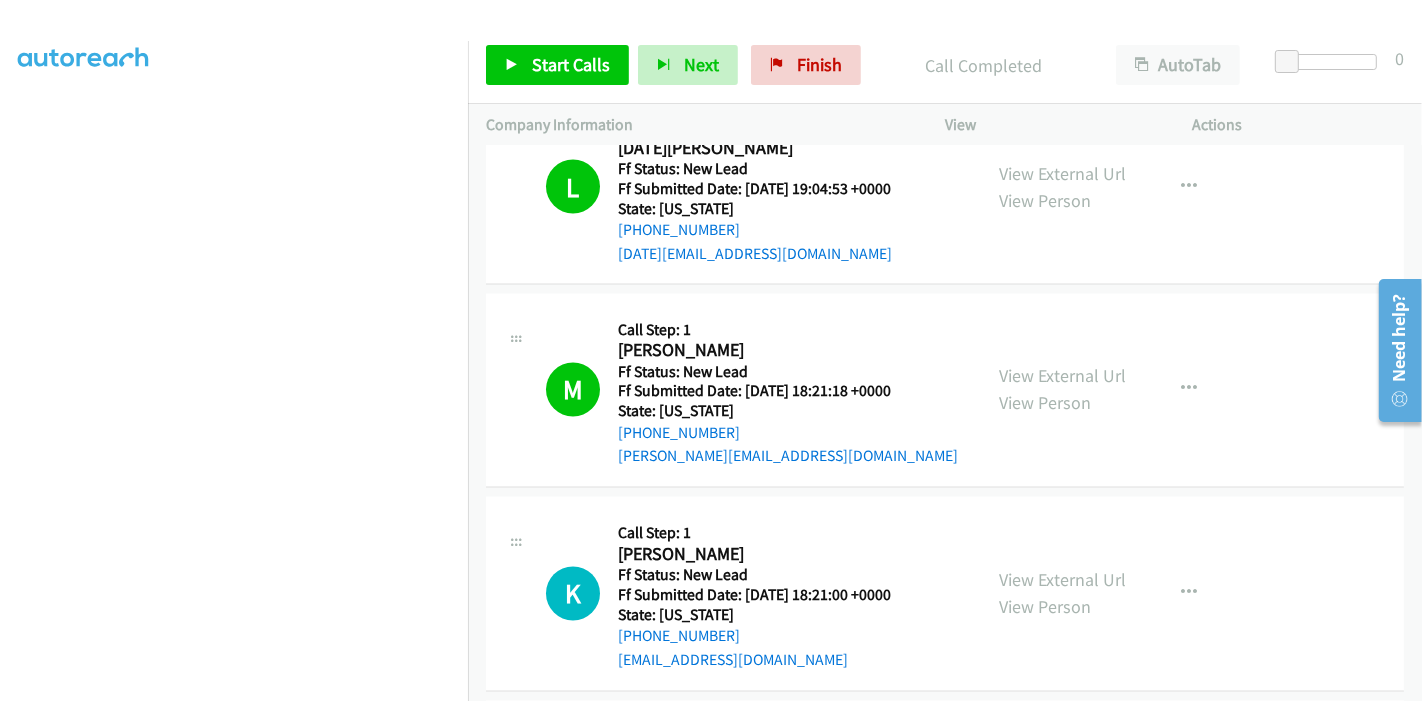 scroll, scrollTop: 3245, scrollLeft: 0, axis: vertical 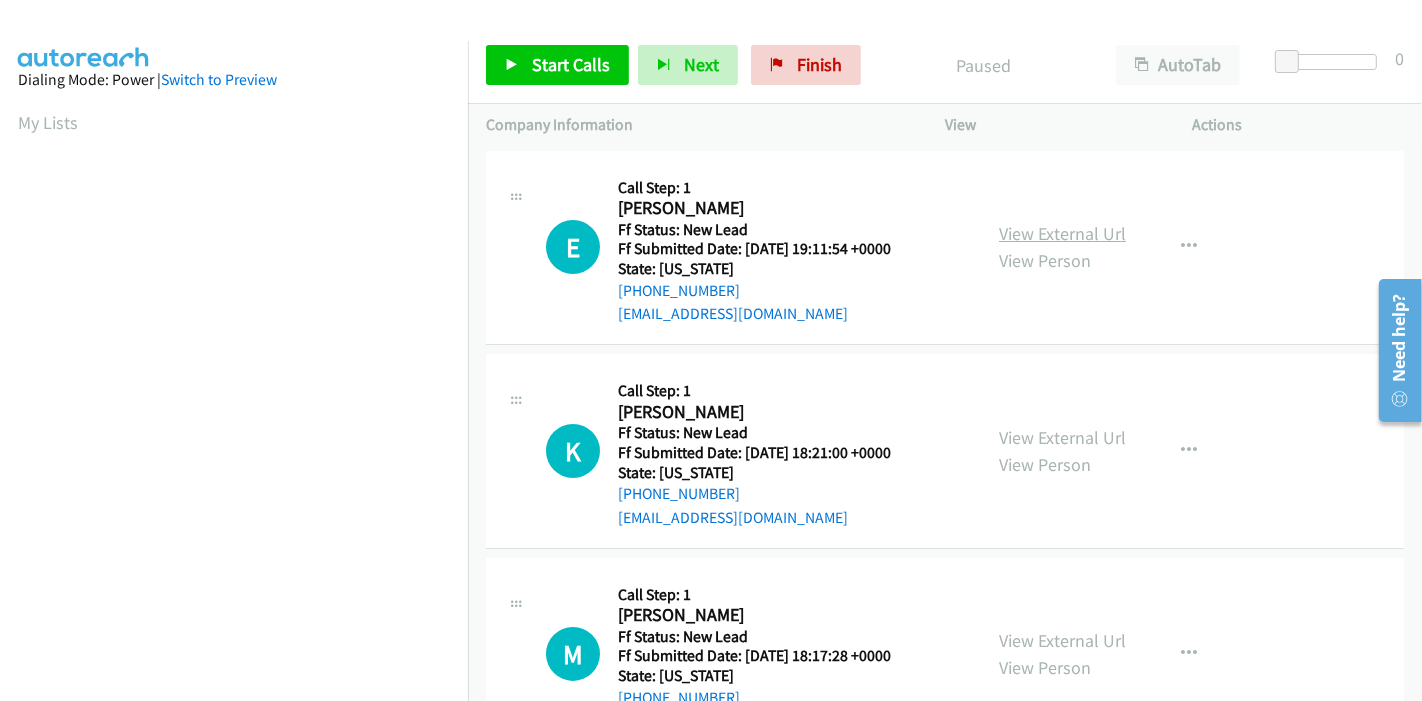 click on "View External Url" at bounding box center [1062, 233] 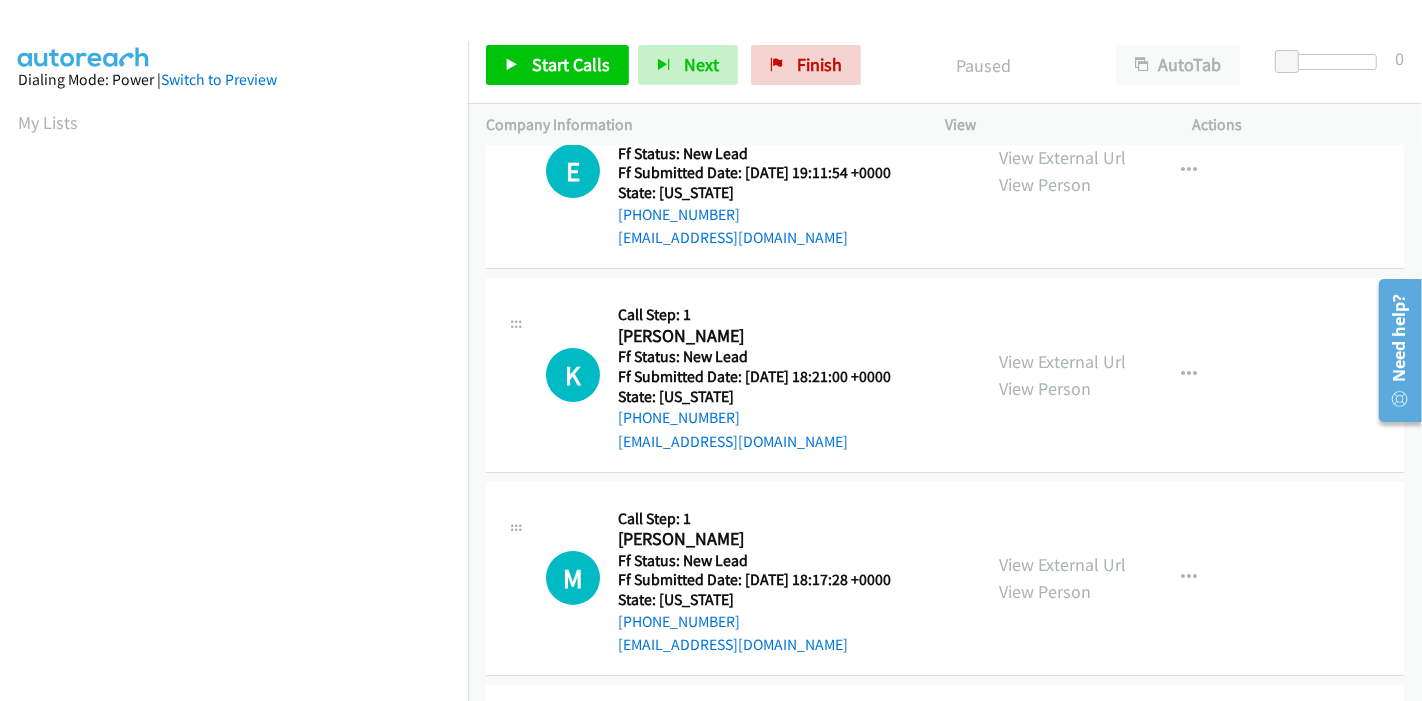 scroll, scrollTop: 111, scrollLeft: 0, axis: vertical 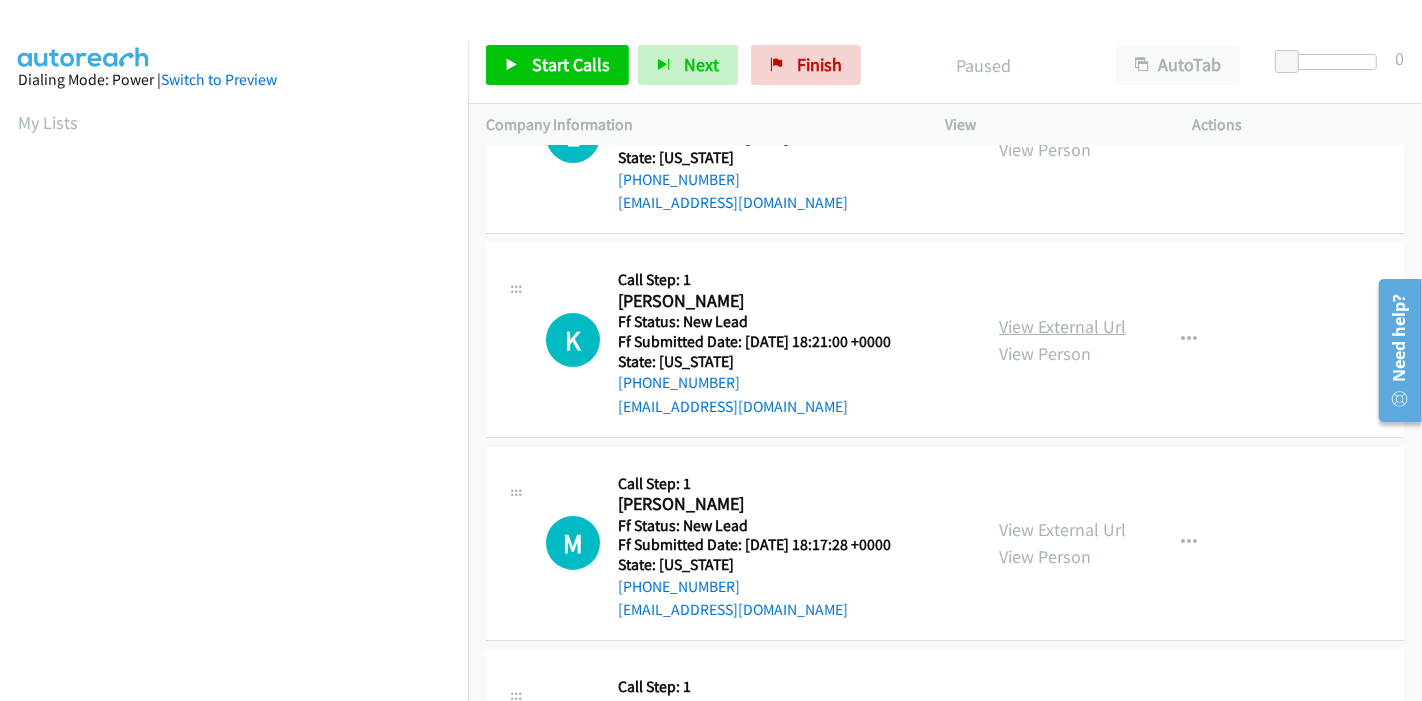 click on "View External Url" at bounding box center (1062, 326) 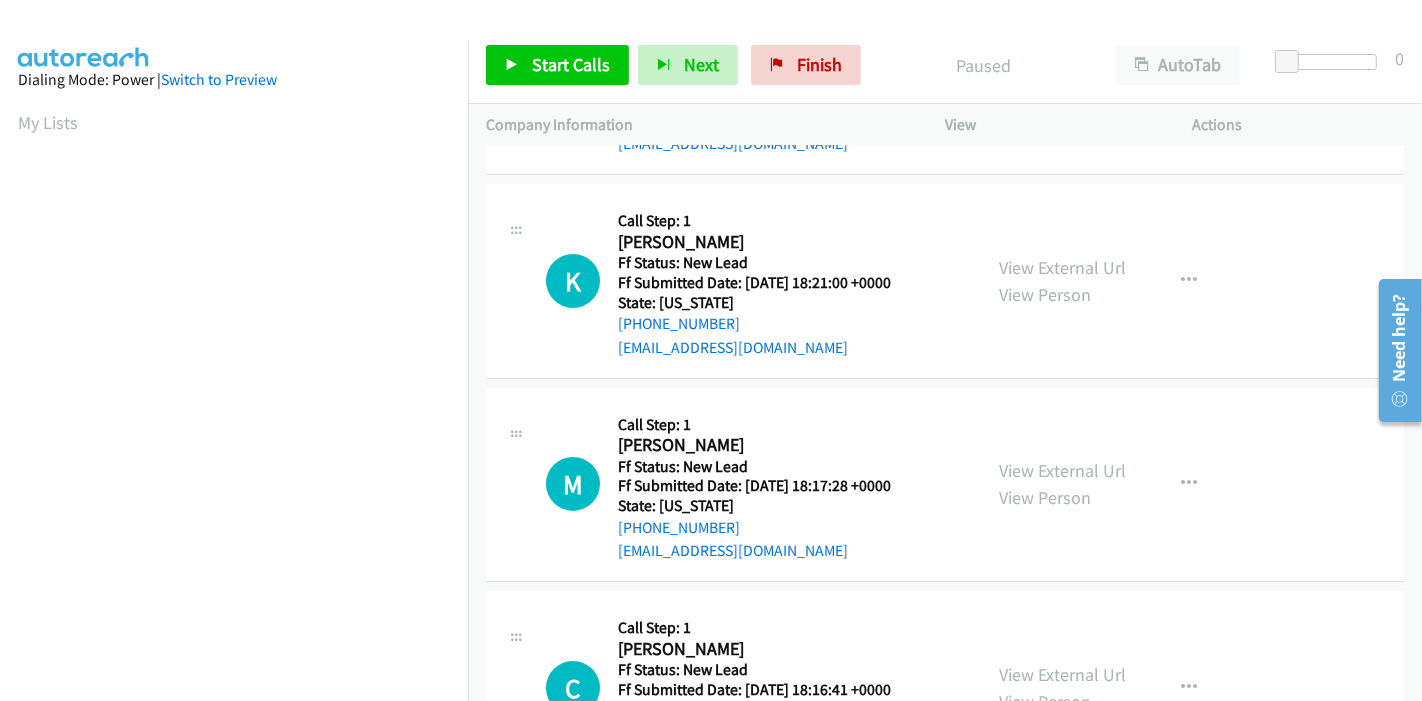 scroll, scrollTop: 284, scrollLeft: 0, axis: vertical 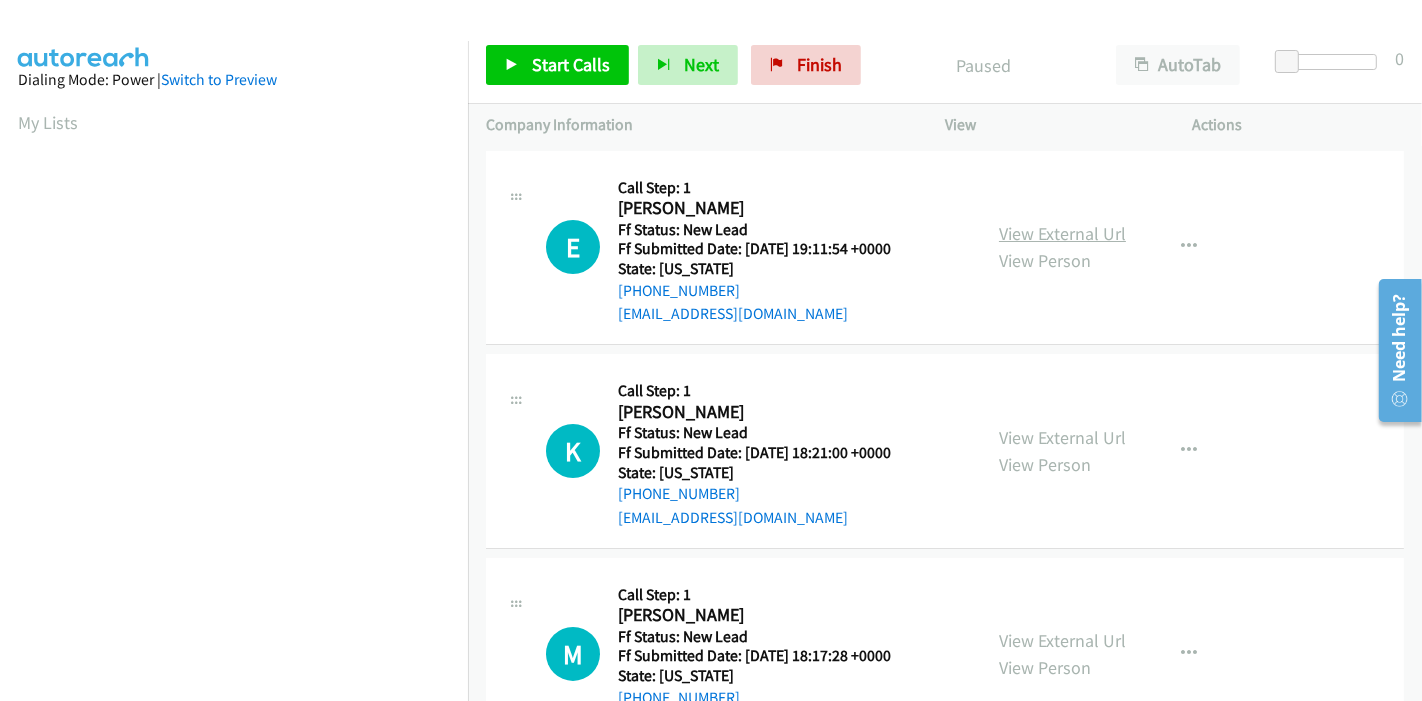 click on "View External Url" at bounding box center [1062, 233] 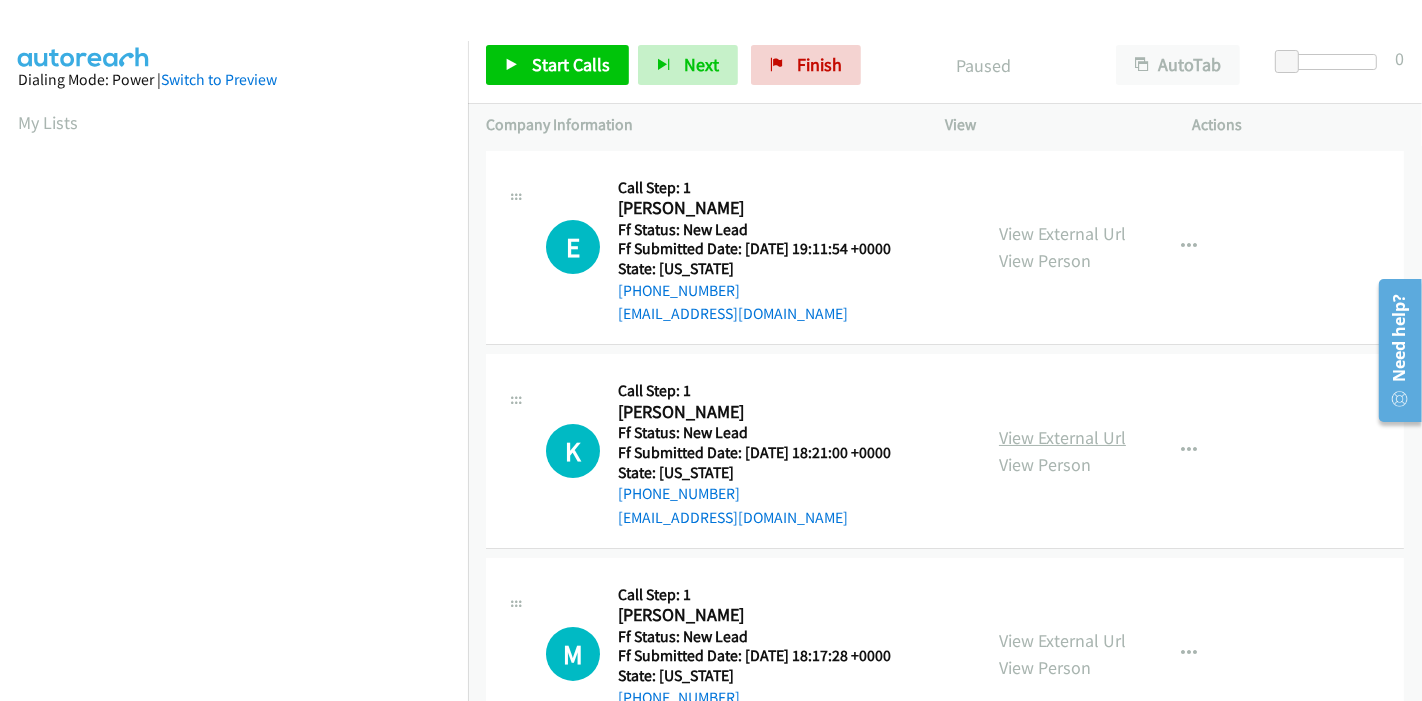 click on "View External Url" at bounding box center [1062, 437] 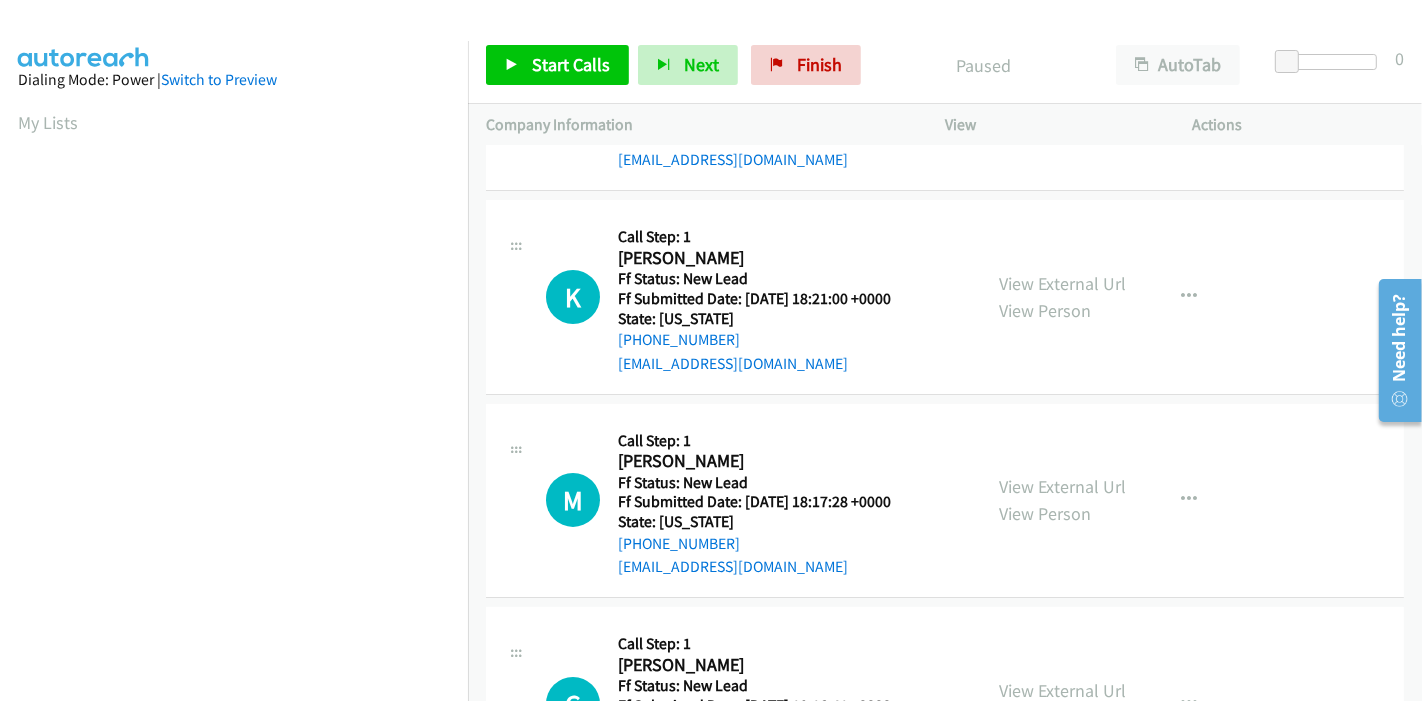 scroll, scrollTop: 284, scrollLeft: 0, axis: vertical 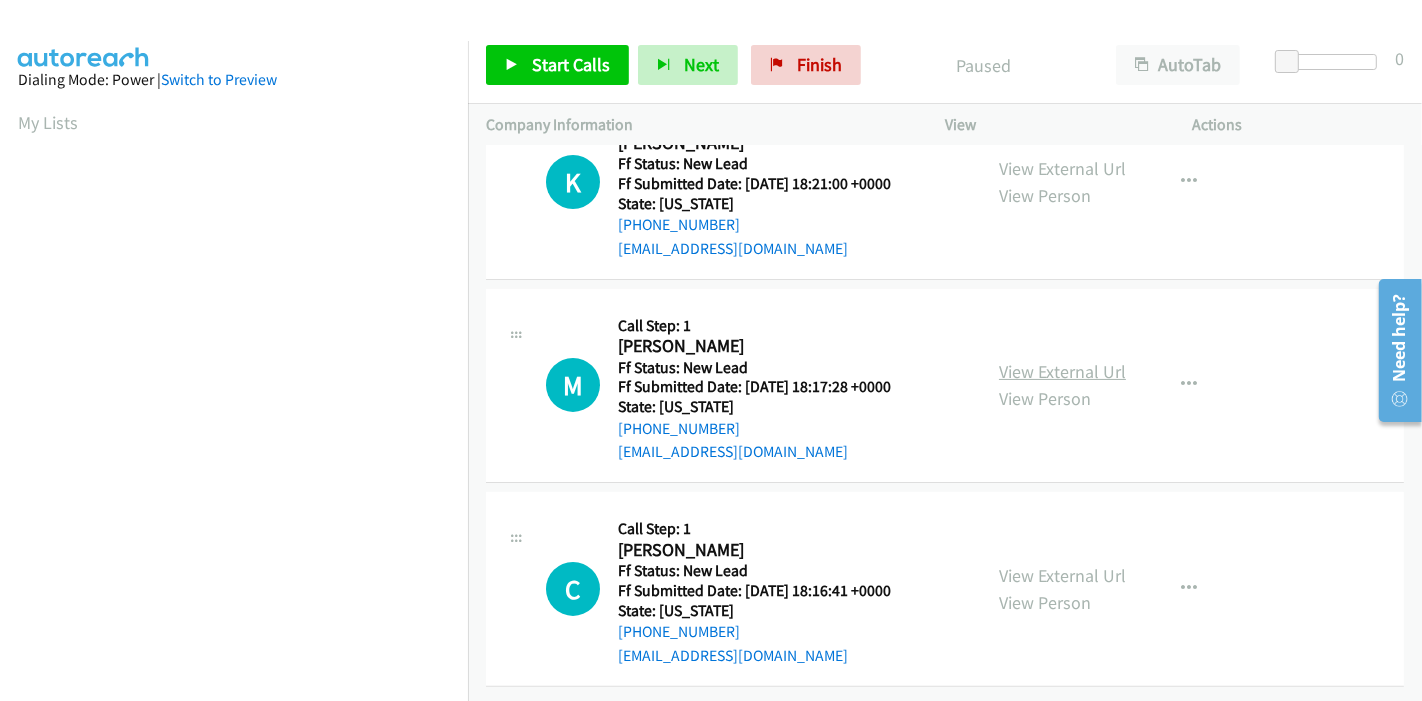 click on "View External Url" at bounding box center (1062, 371) 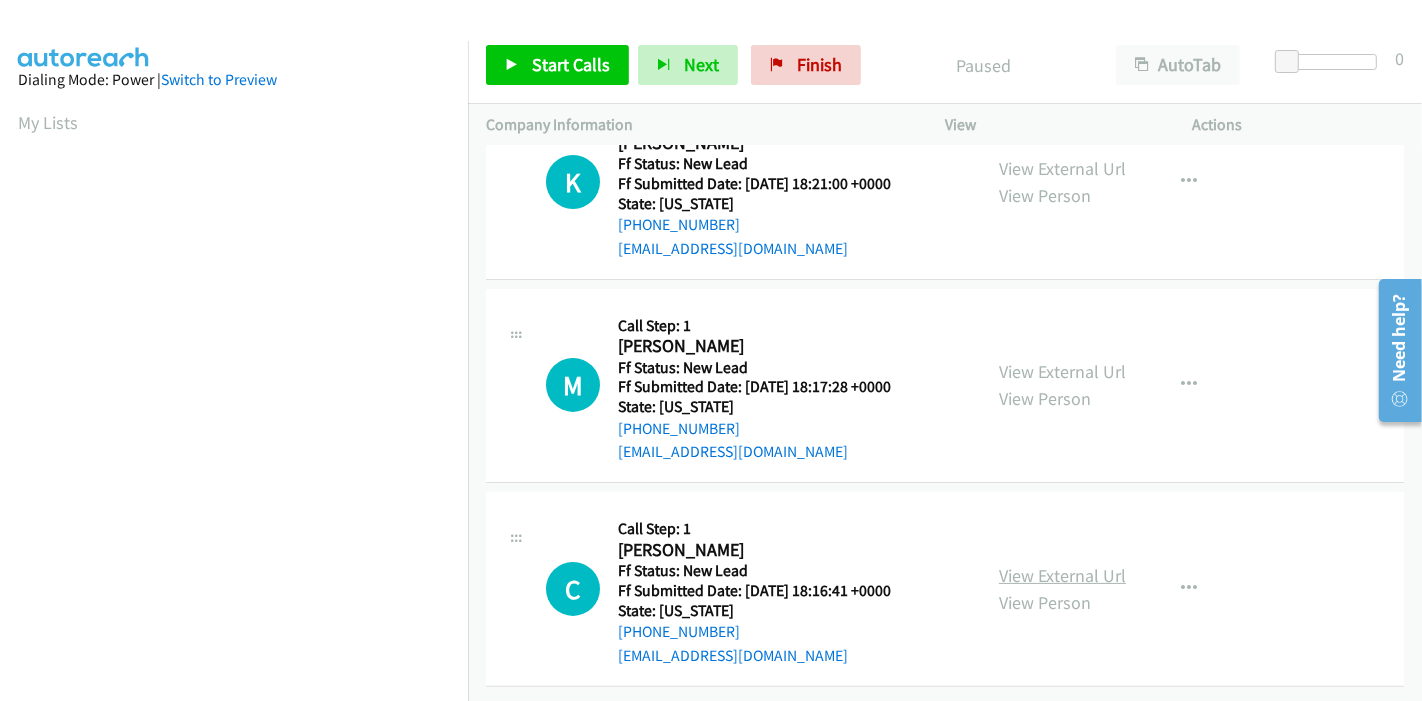 click on "View External Url" at bounding box center (1062, 575) 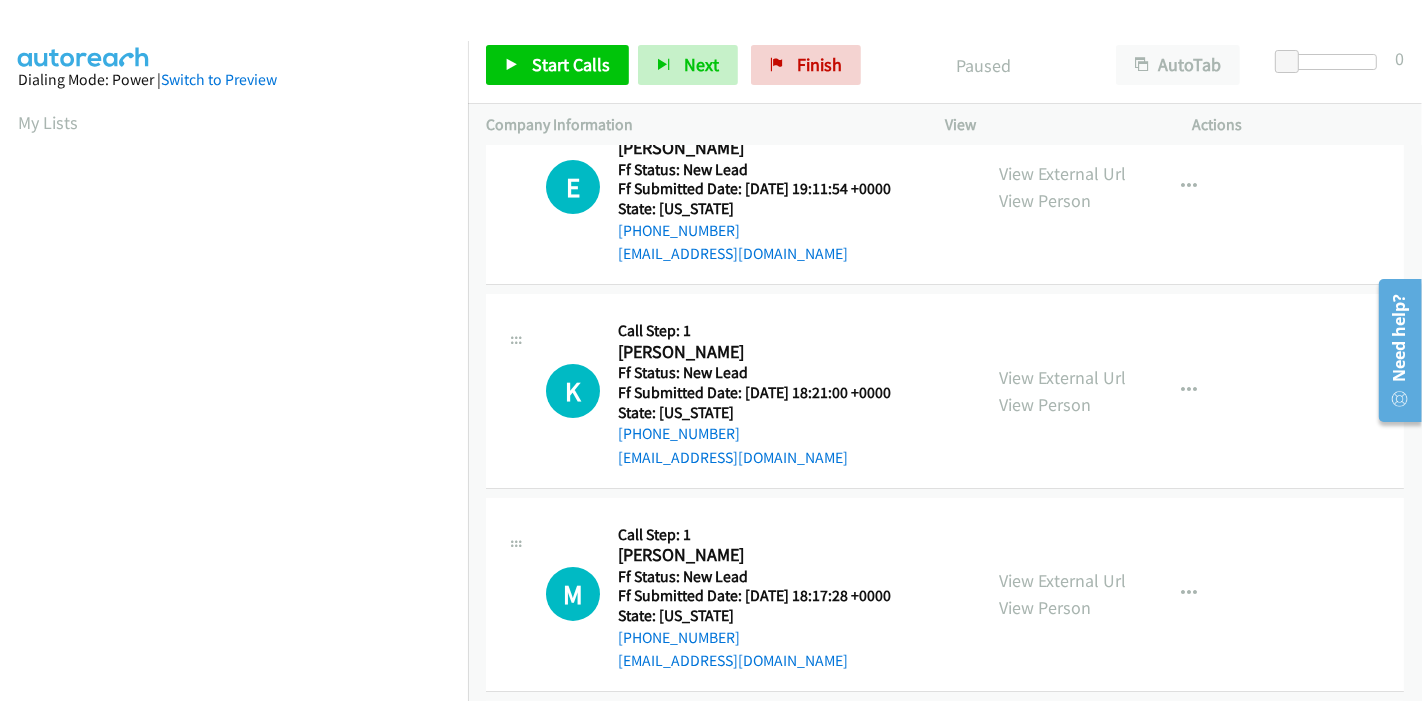 scroll, scrollTop: 0, scrollLeft: 0, axis: both 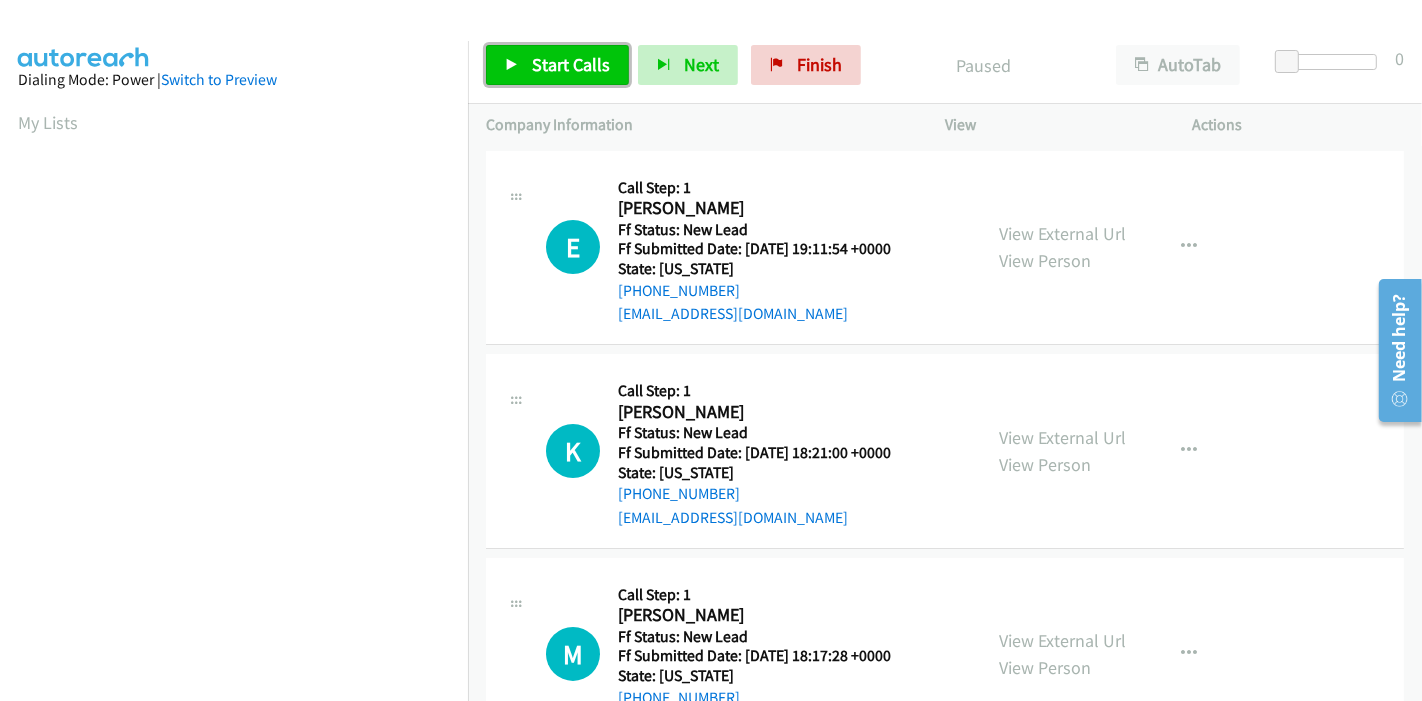click on "Start Calls" at bounding box center (571, 64) 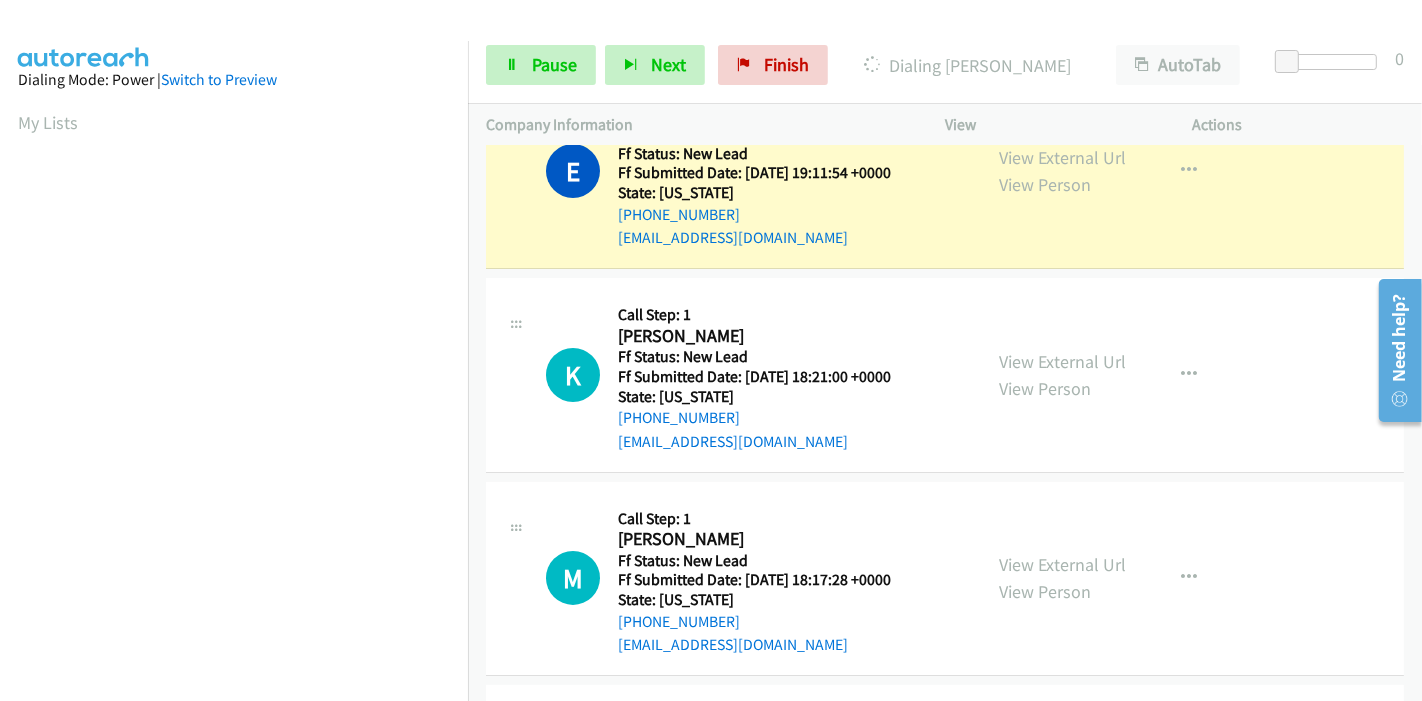 scroll, scrollTop: 111, scrollLeft: 0, axis: vertical 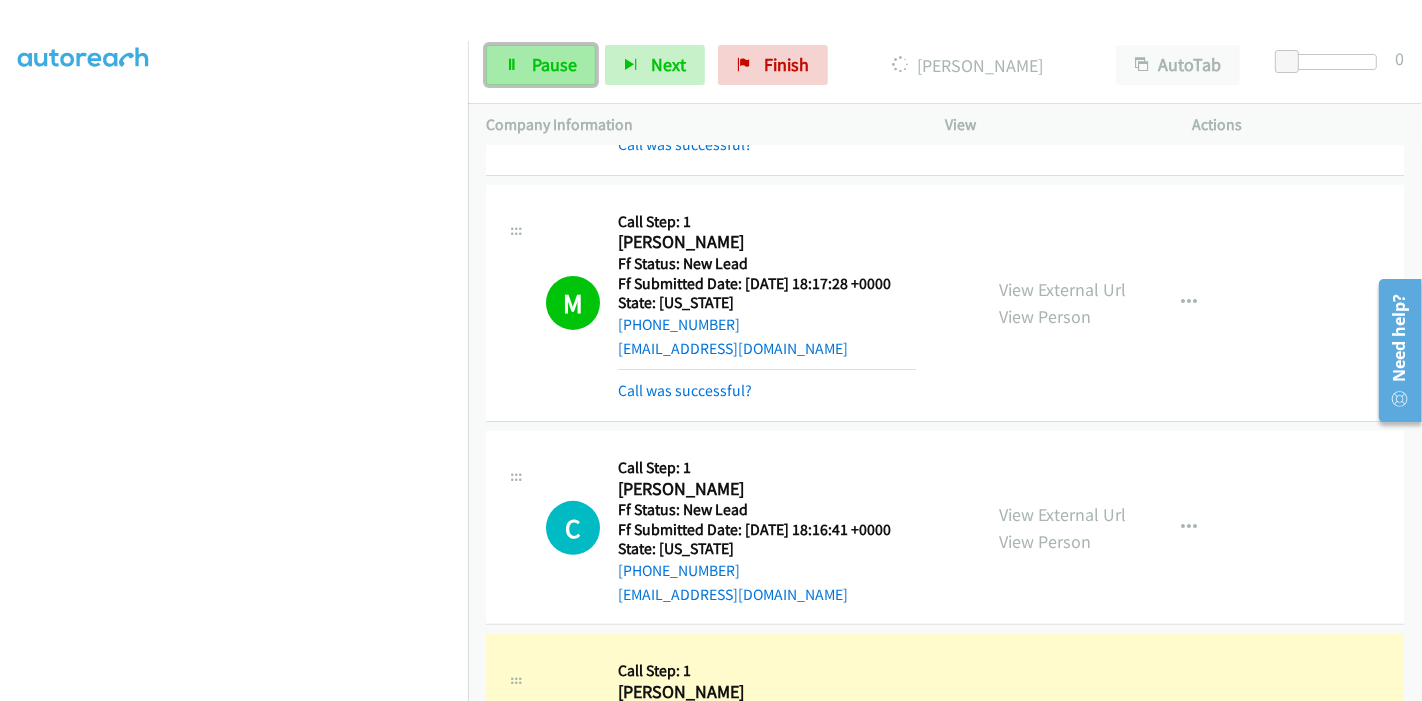 click on "Pause" at bounding box center [554, 64] 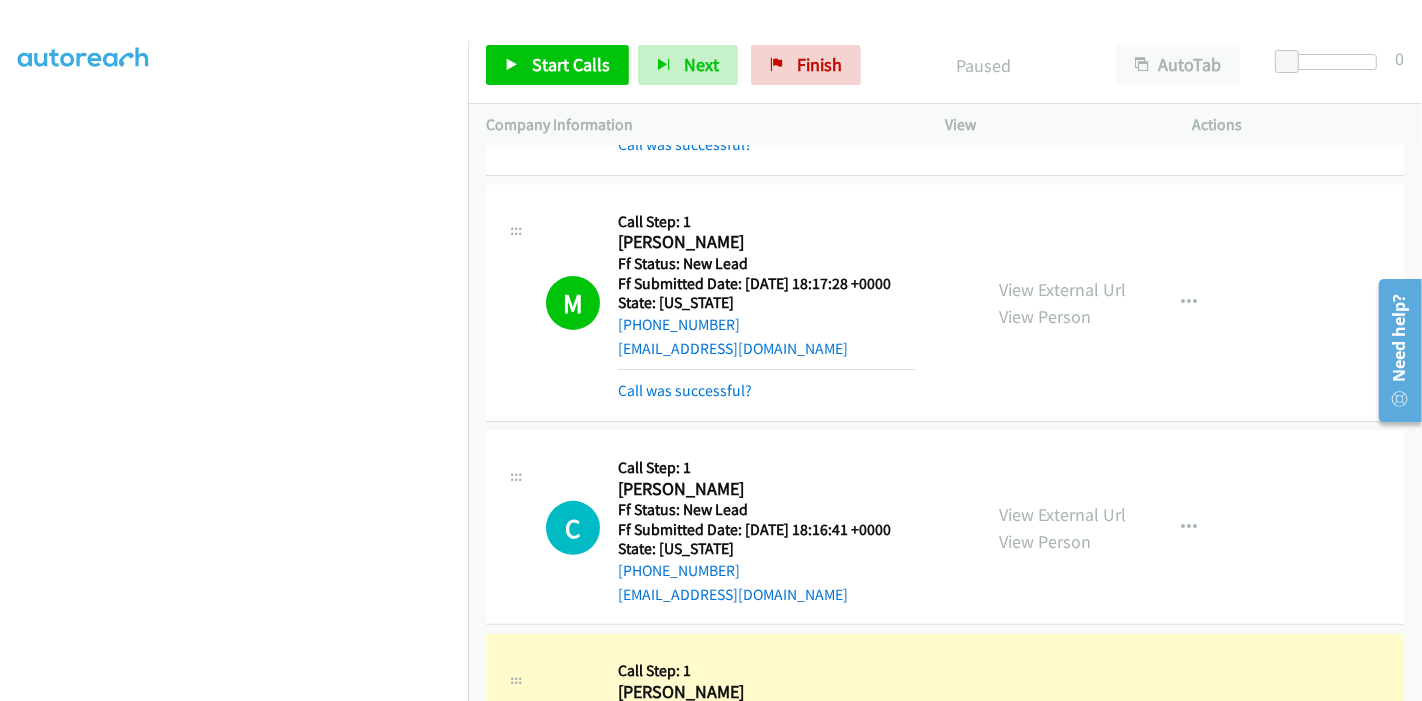 scroll, scrollTop: 569, scrollLeft: 0, axis: vertical 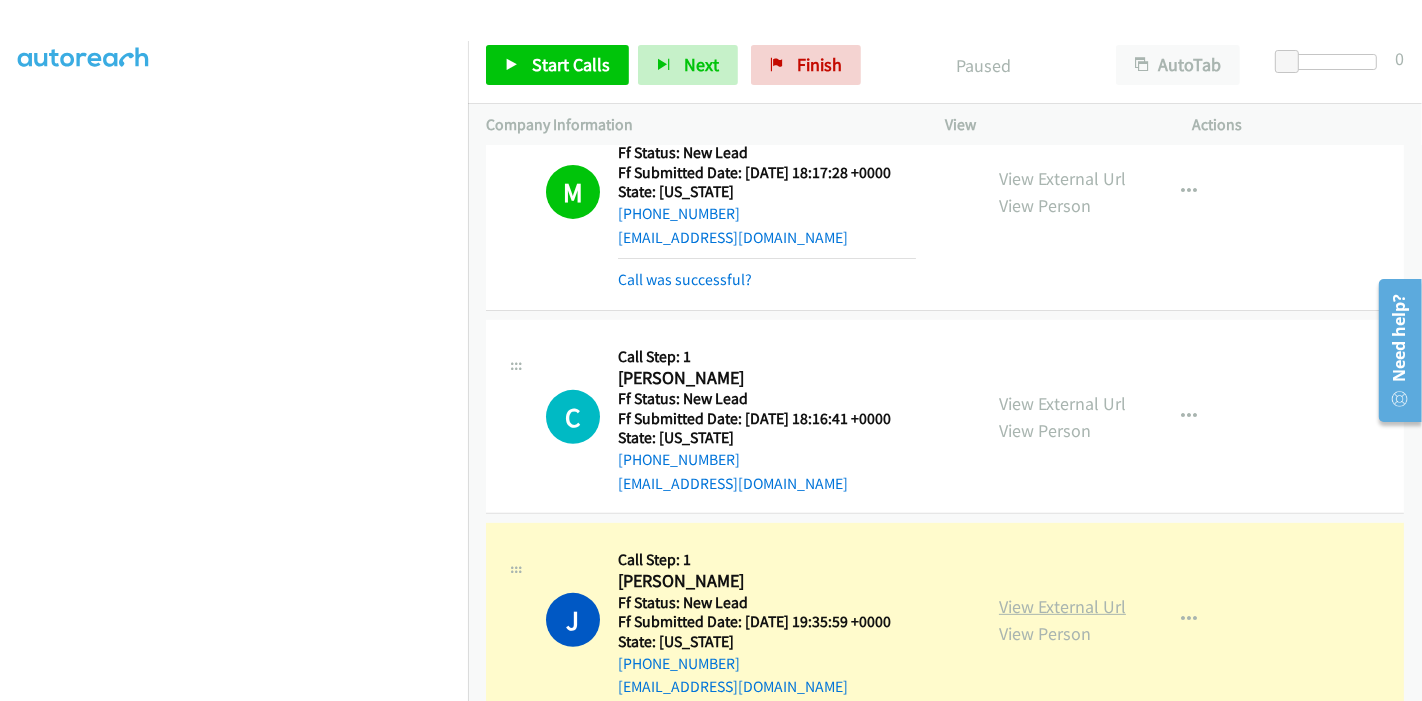 click on "View External Url" at bounding box center [1062, 606] 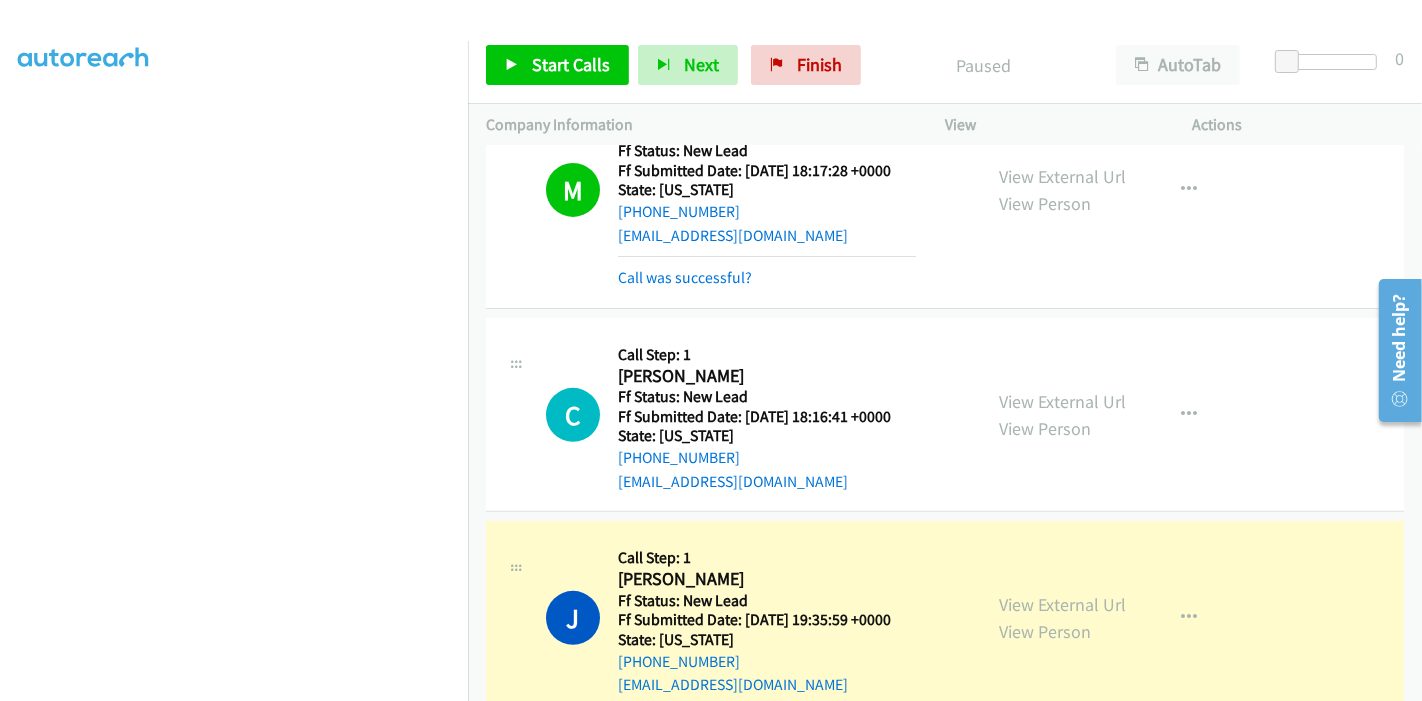 scroll, scrollTop: 458, scrollLeft: 0, axis: vertical 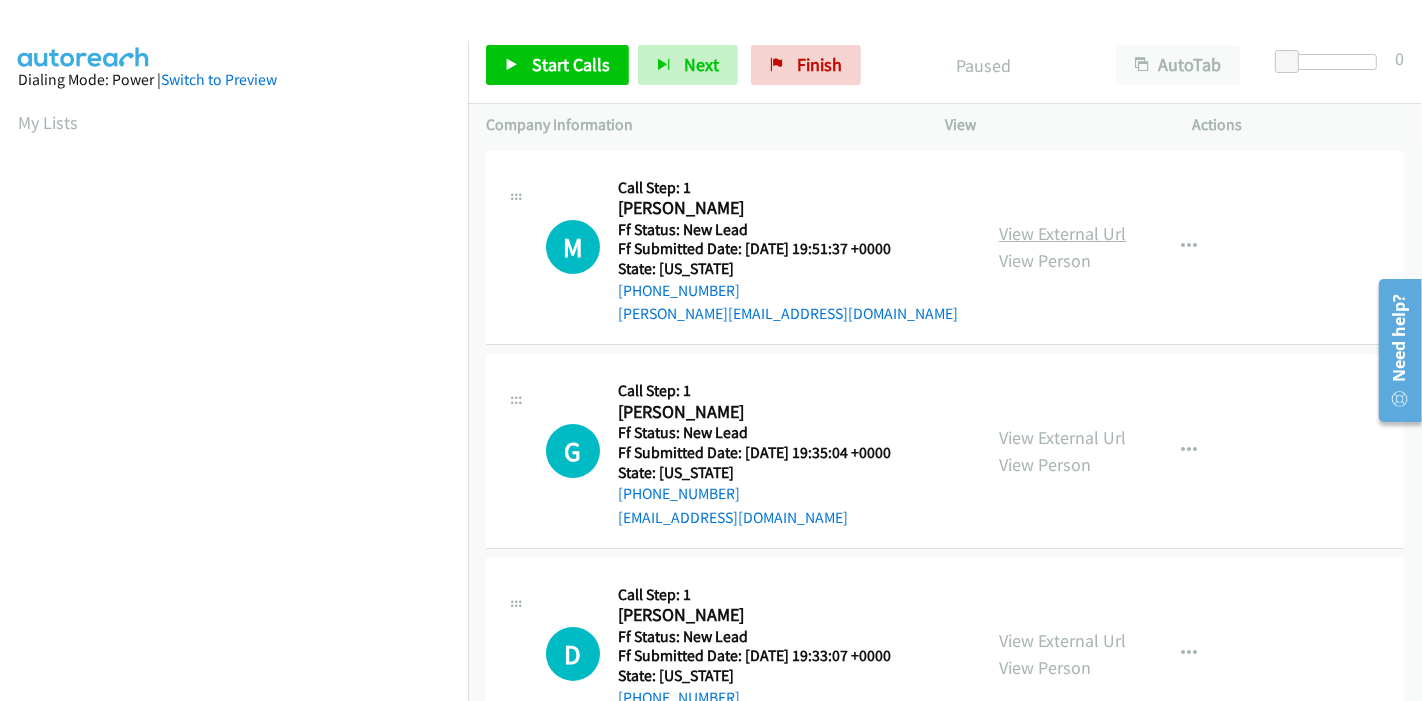 click on "View External Url" at bounding box center [1062, 233] 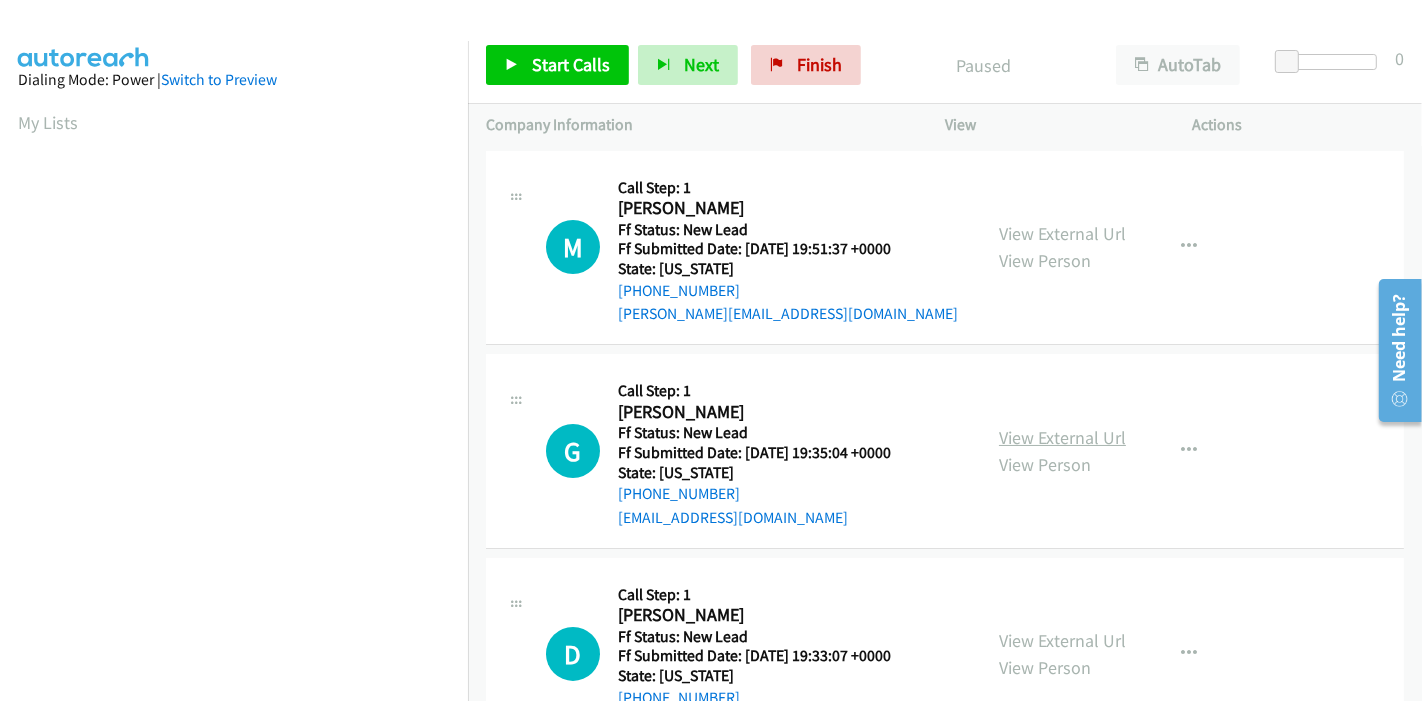 click on "View External Url" at bounding box center (1062, 437) 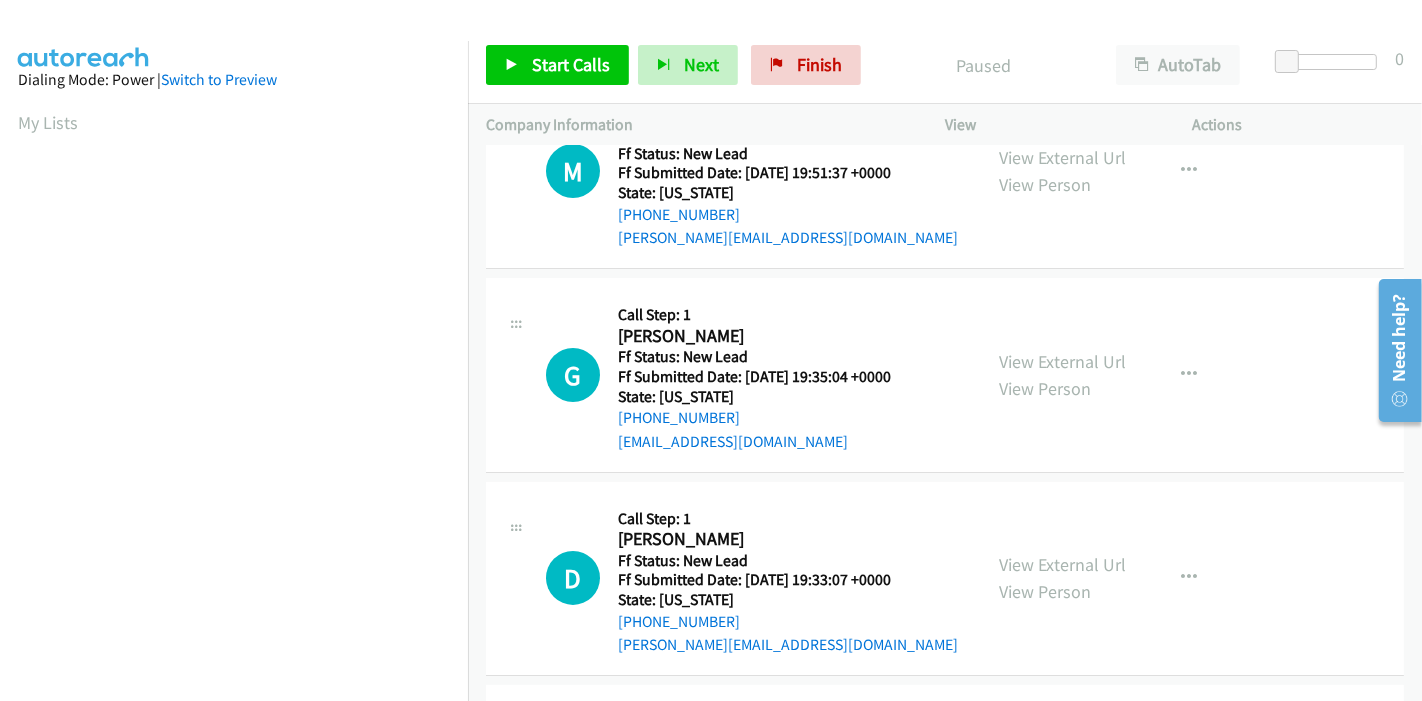 scroll, scrollTop: 111, scrollLeft: 0, axis: vertical 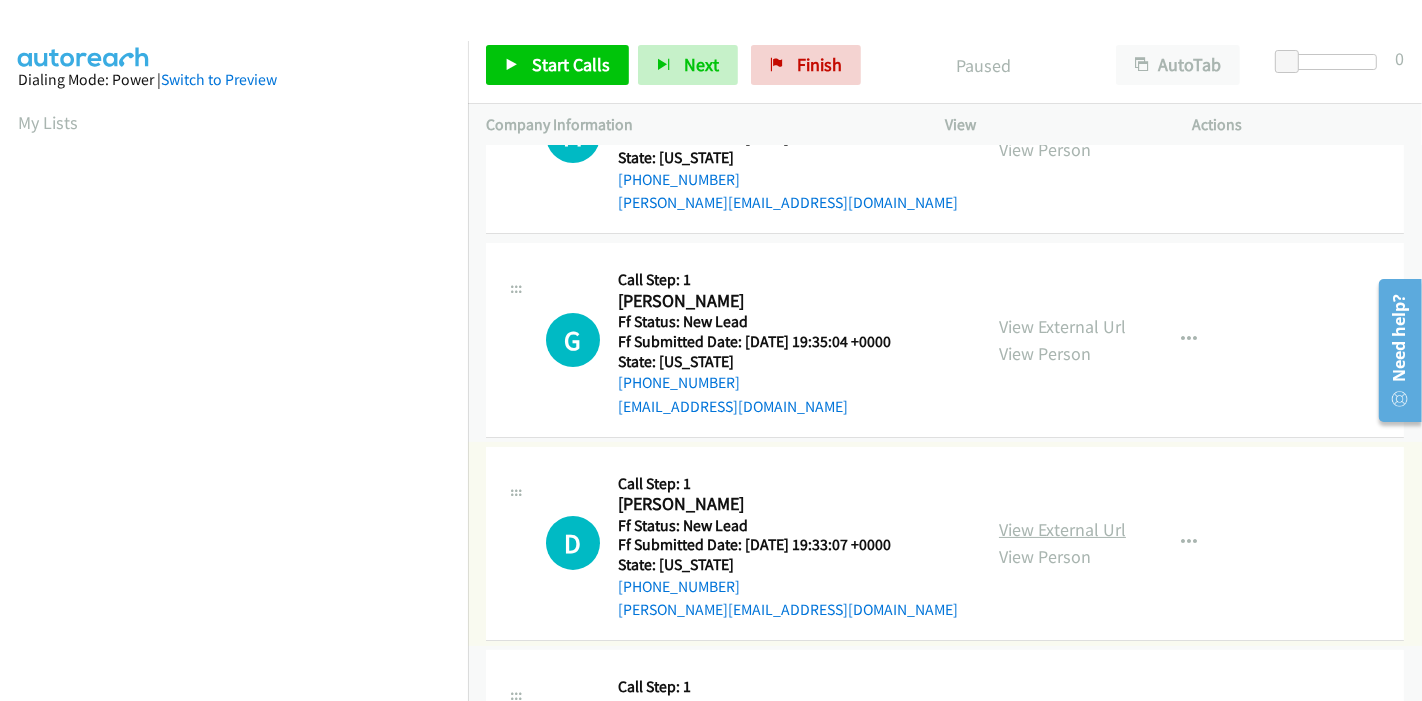 click on "View External Url" at bounding box center (1062, 529) 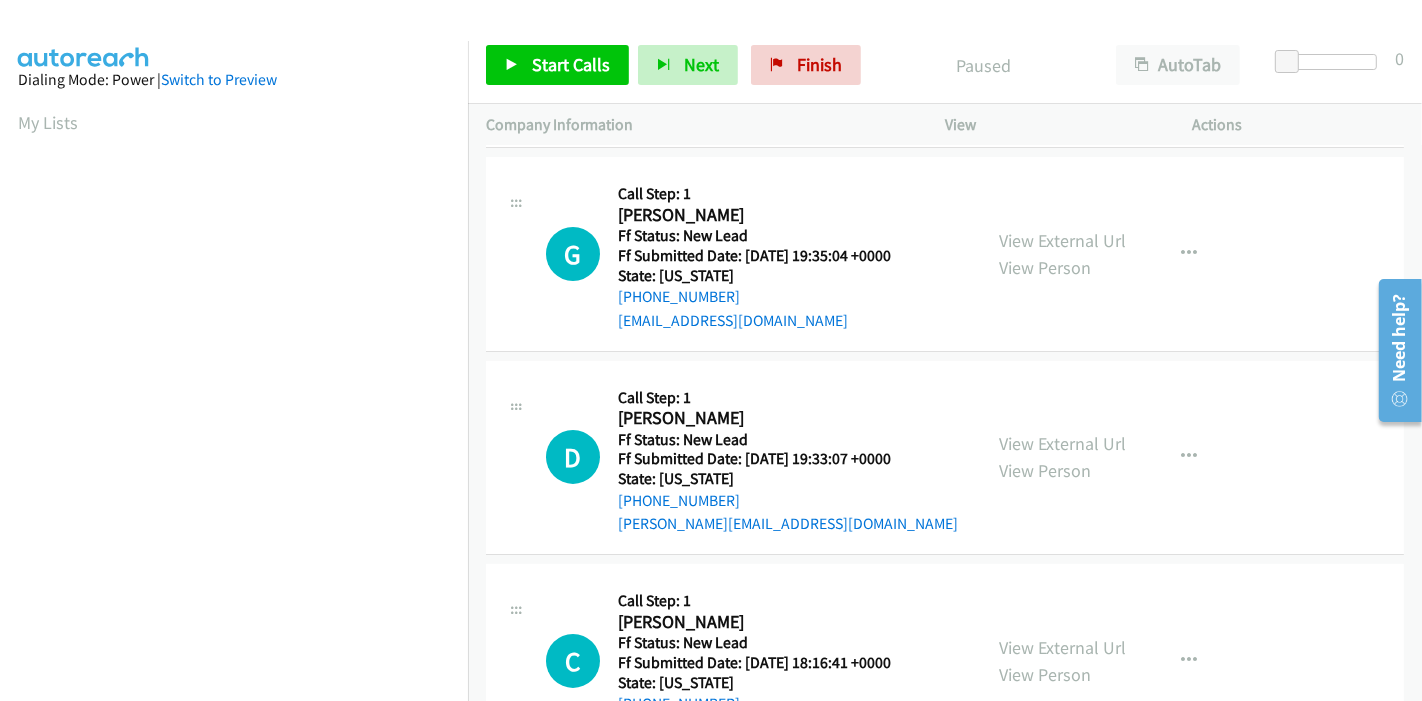 scroll, scrollTop: 284, scrollLeft: 0, axis: vertical 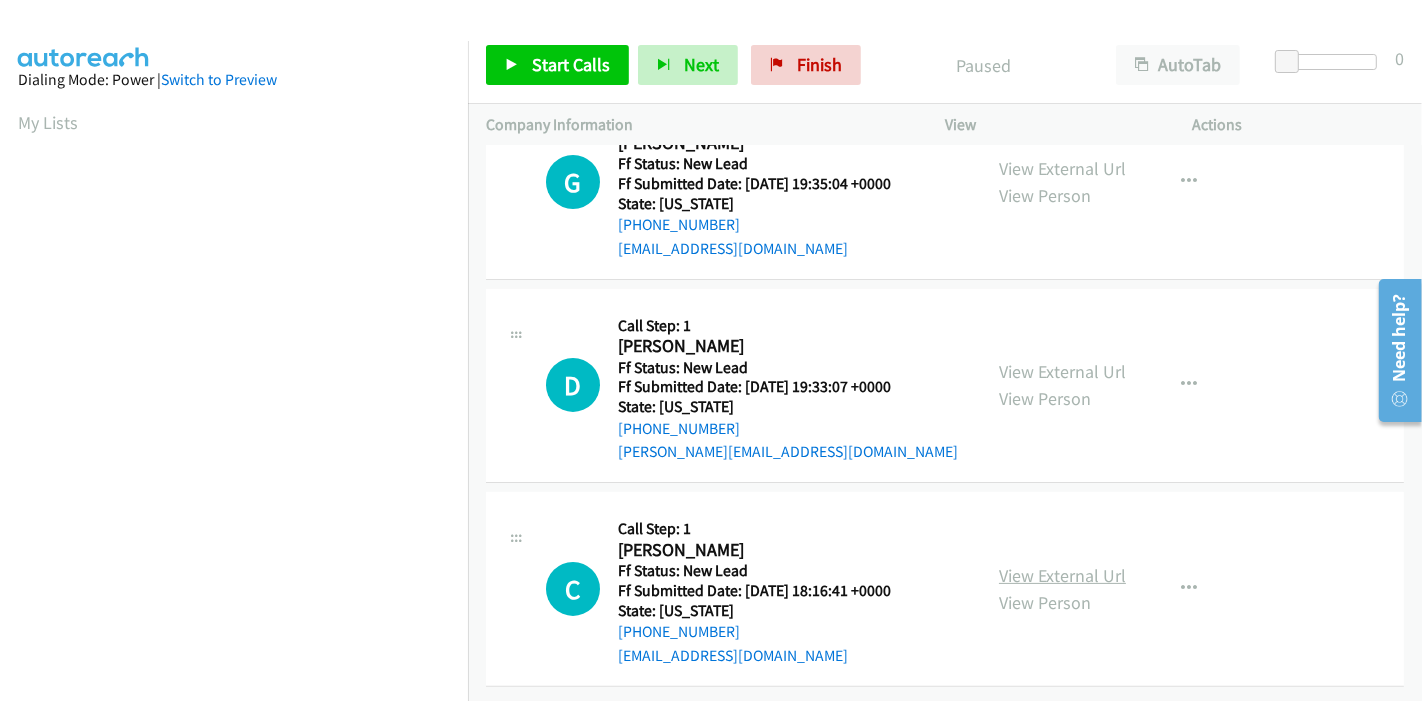 click on "View External Url" at bounding box center [1062, 575] 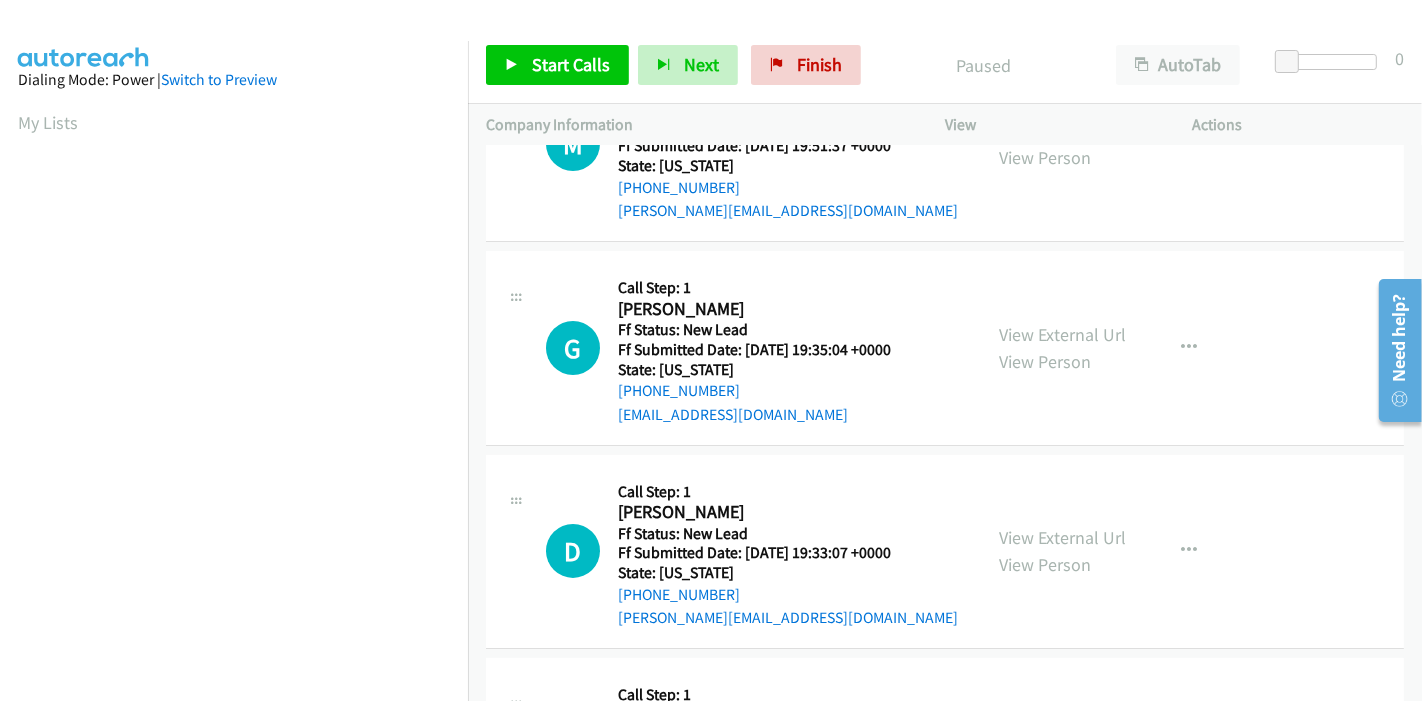 scroll, scrollTop: 0, scrollLeft: 0, axis: both 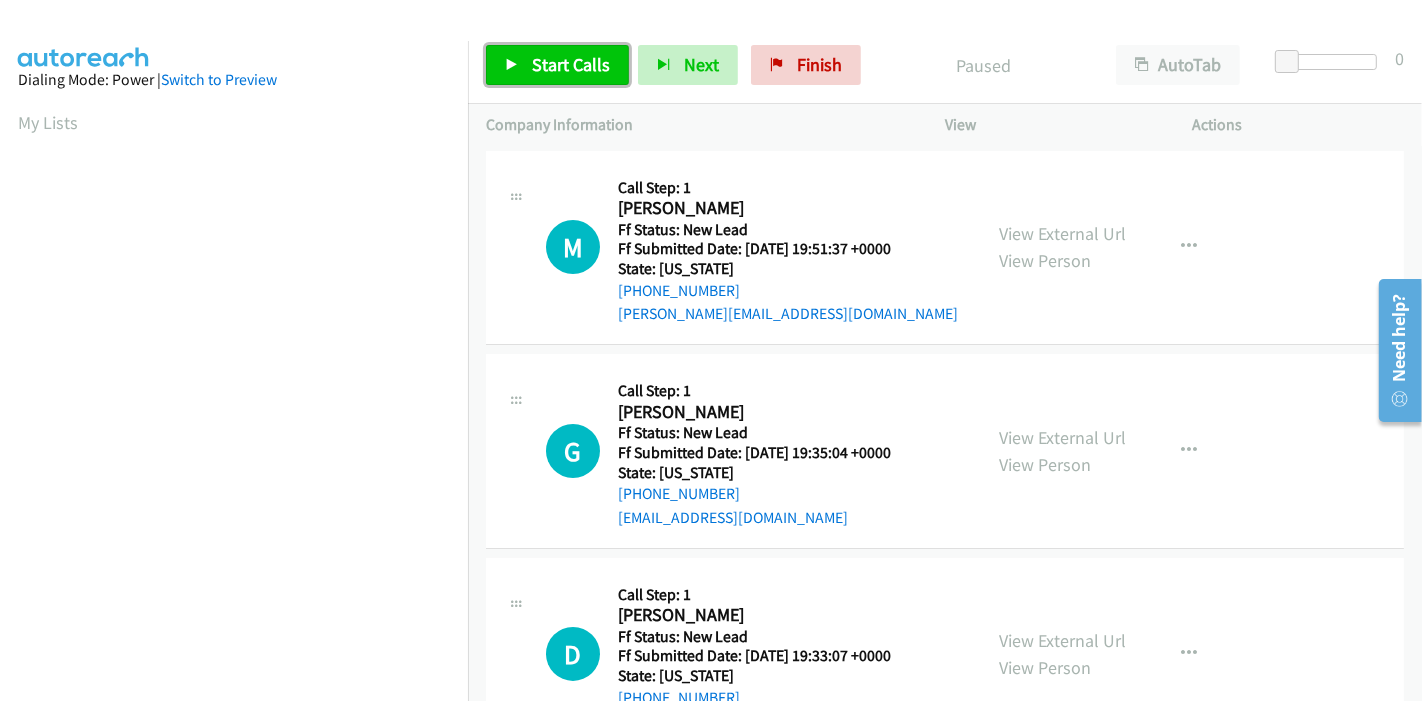 click on "Start Calls" at bounding box center (557, 65) 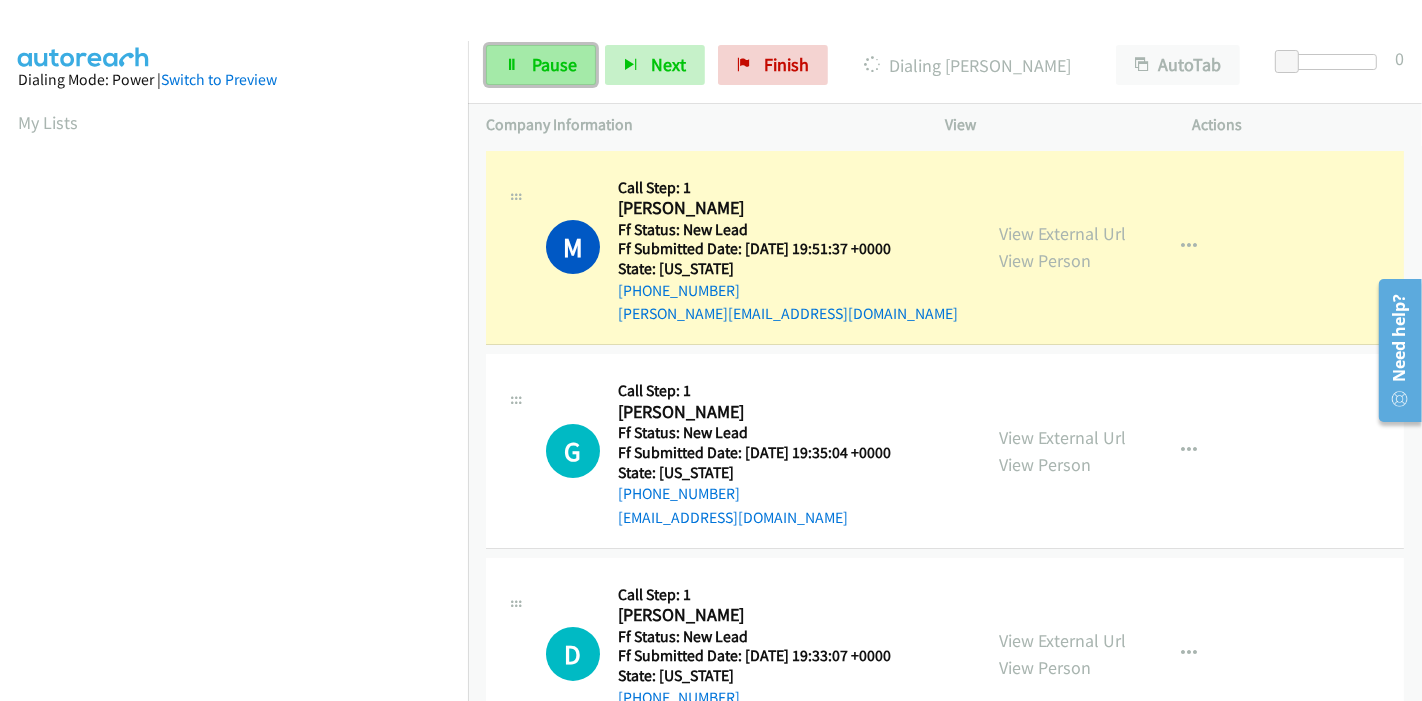 click on "Pause" at bounding box center [554, 64] 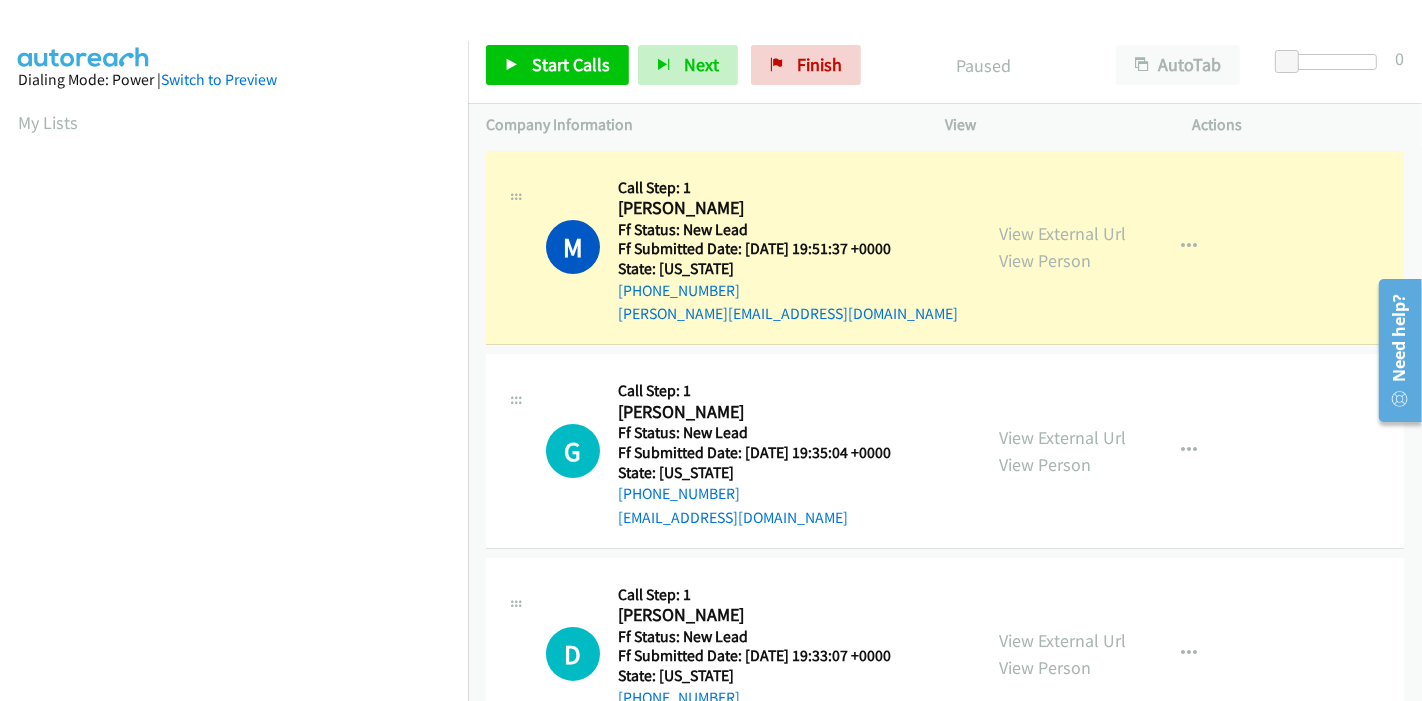 scroll, scrollTop: 422, scrollLeft: 0, axis: vertical 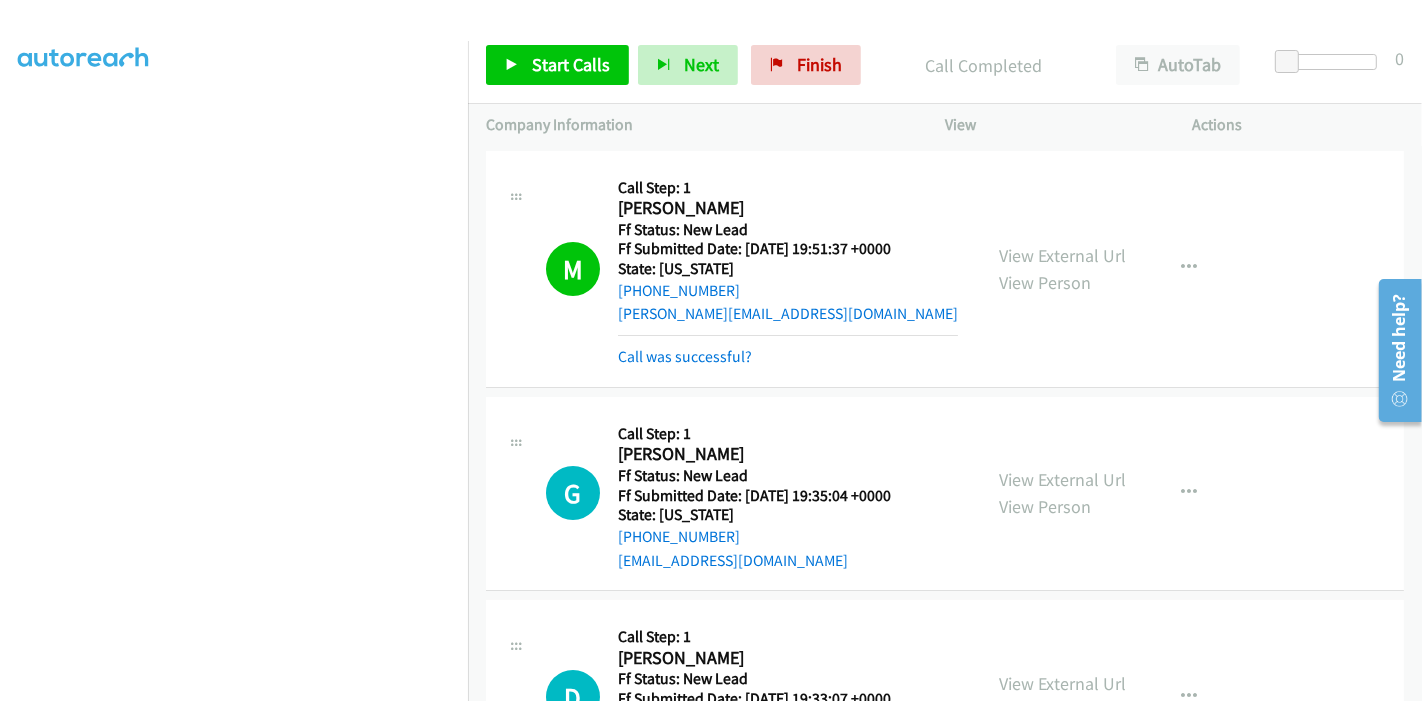 click on "Start Calls
Pause
Next
Finish
Call Completed
AutoTab
AutoTab
0" at bounding box center [945, 65] 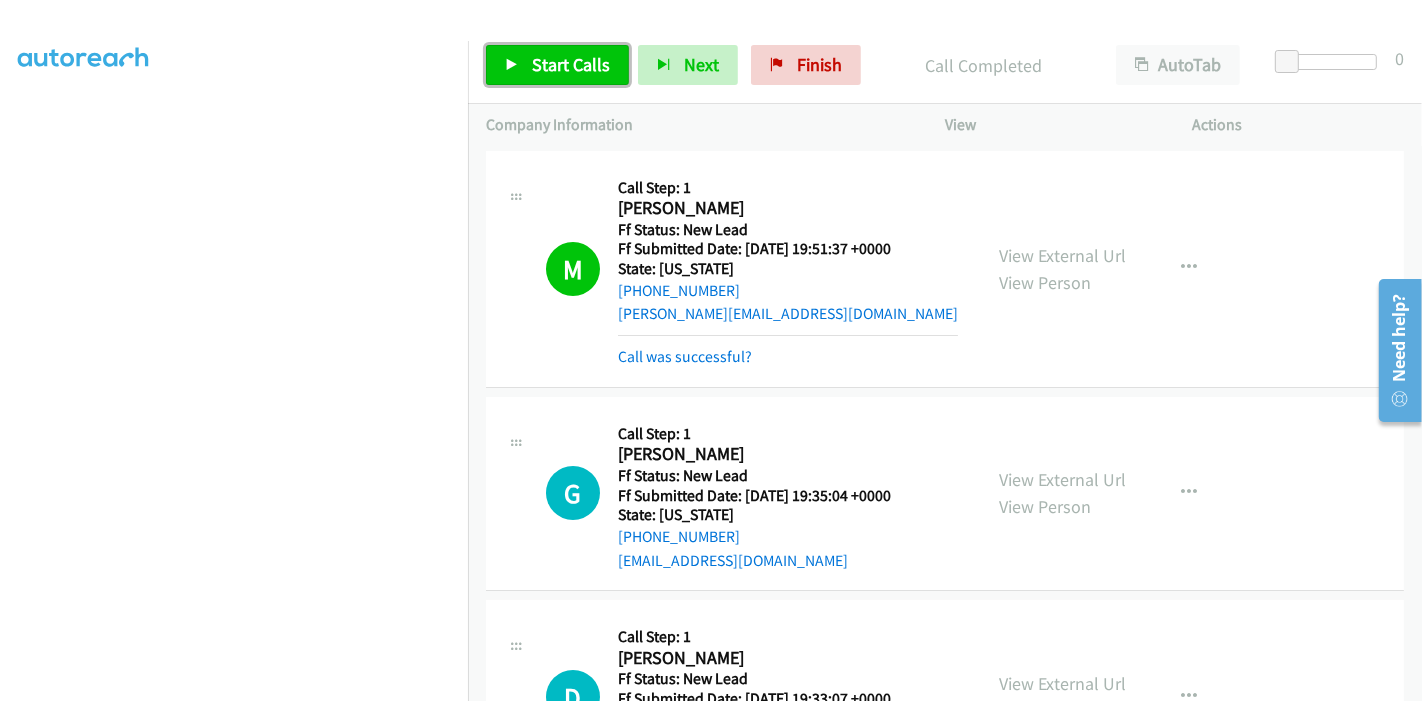 click on "Start Calls" at bounding box center (571, 64) 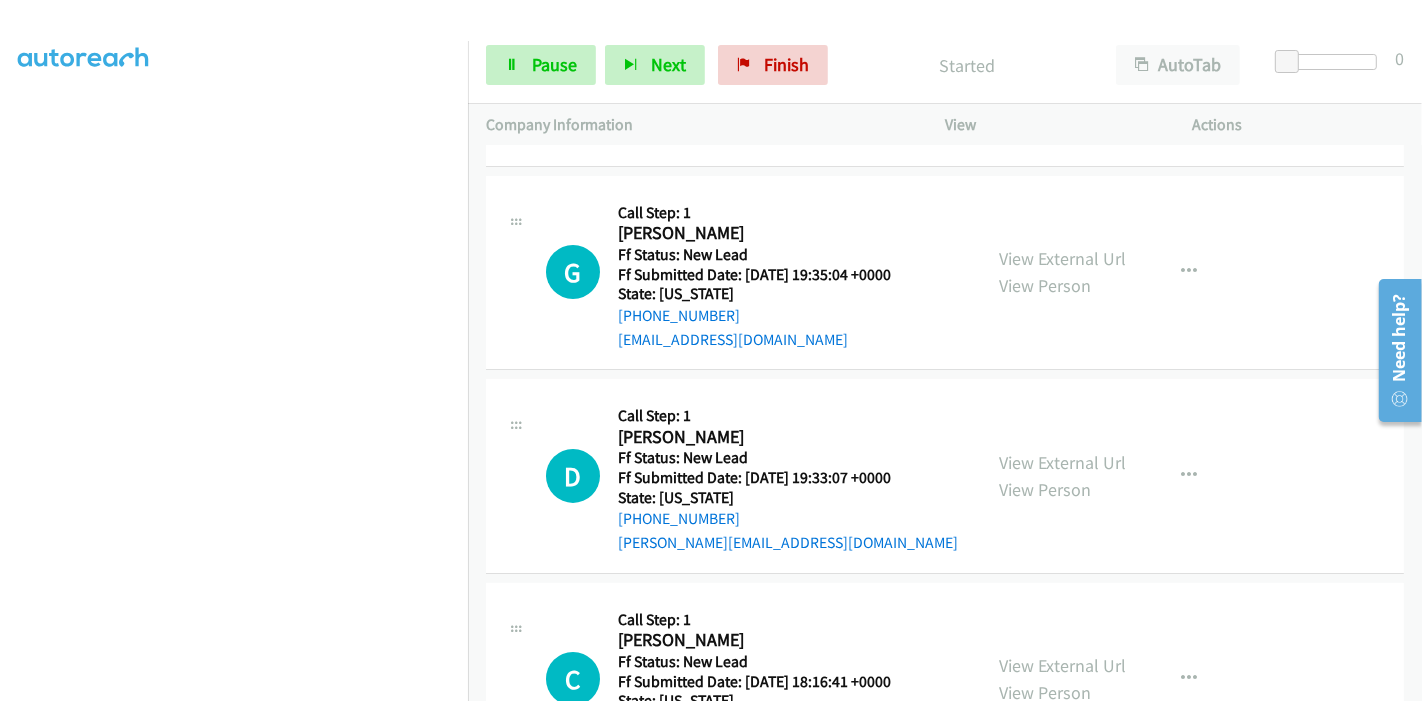 scroll, scrollTop: 222, scrollLeft: 0, axis: vertical 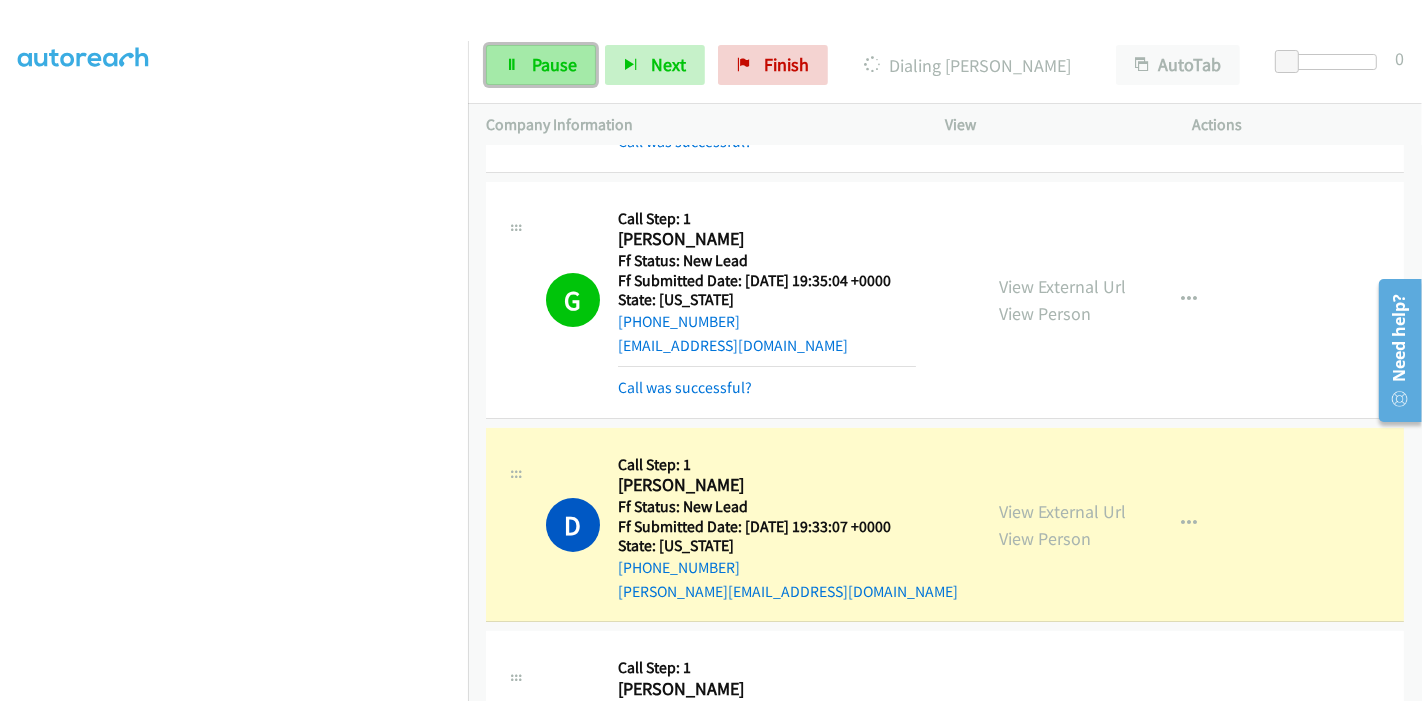click on "Pause" at bounding box center (554, 64) 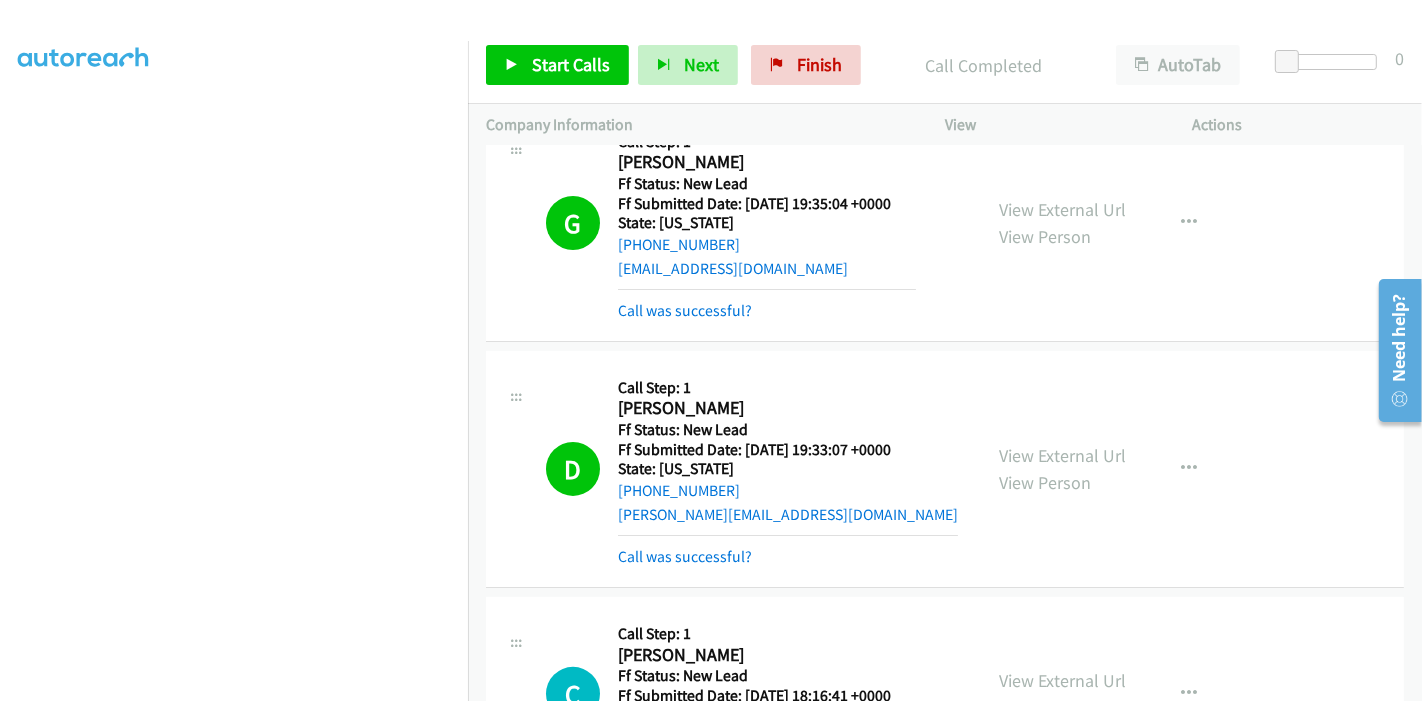 scroll, scrollTop: 326, scrollLeft: 0, axis: vertical 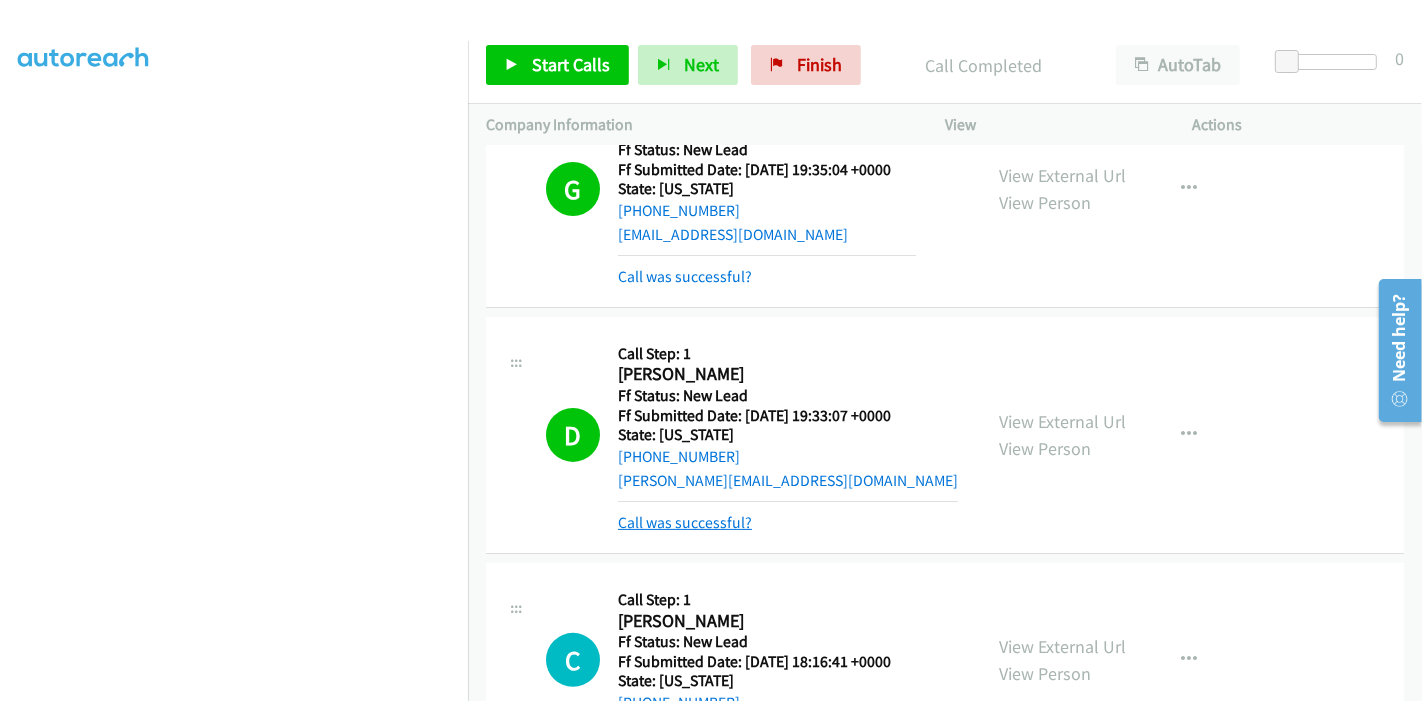 click on "Call was successful?" at bounding box center (685, 522) 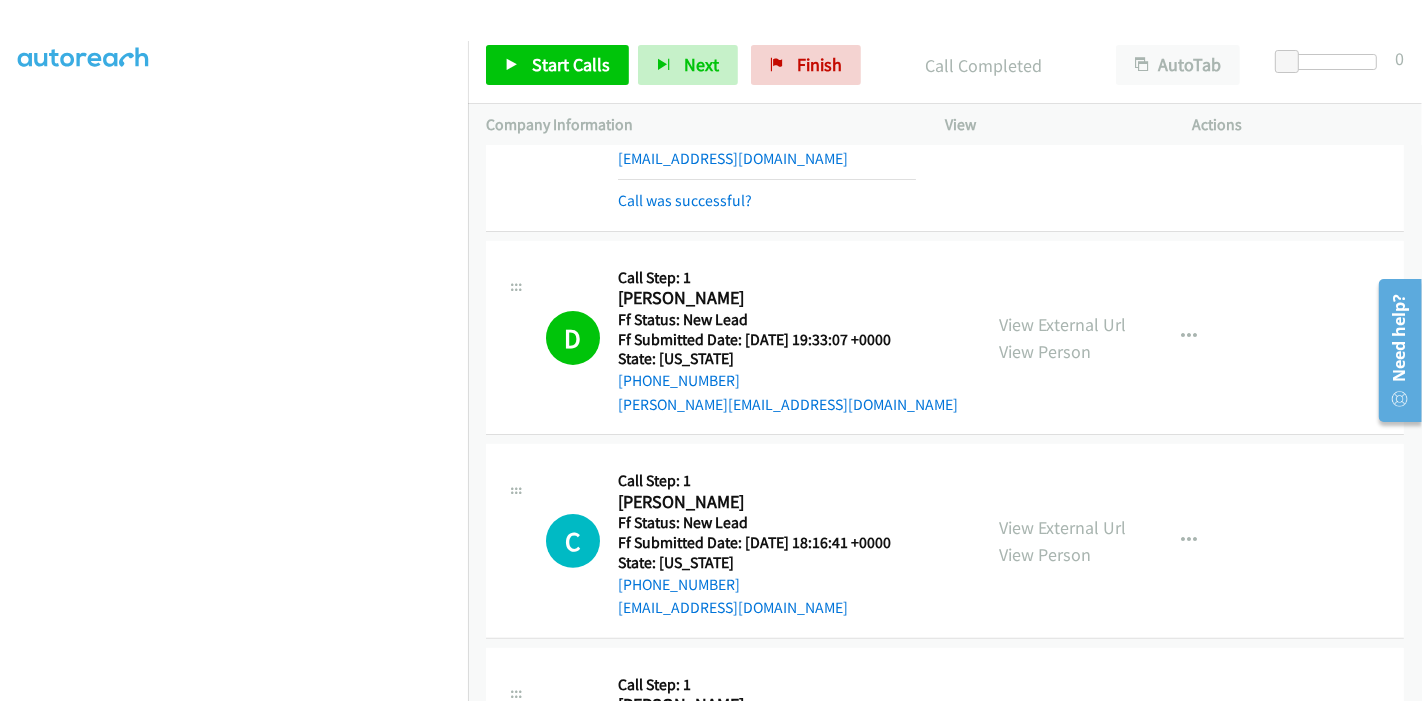 scroll, scrollTop: 437, scrollLeft: 0, axis: vertical 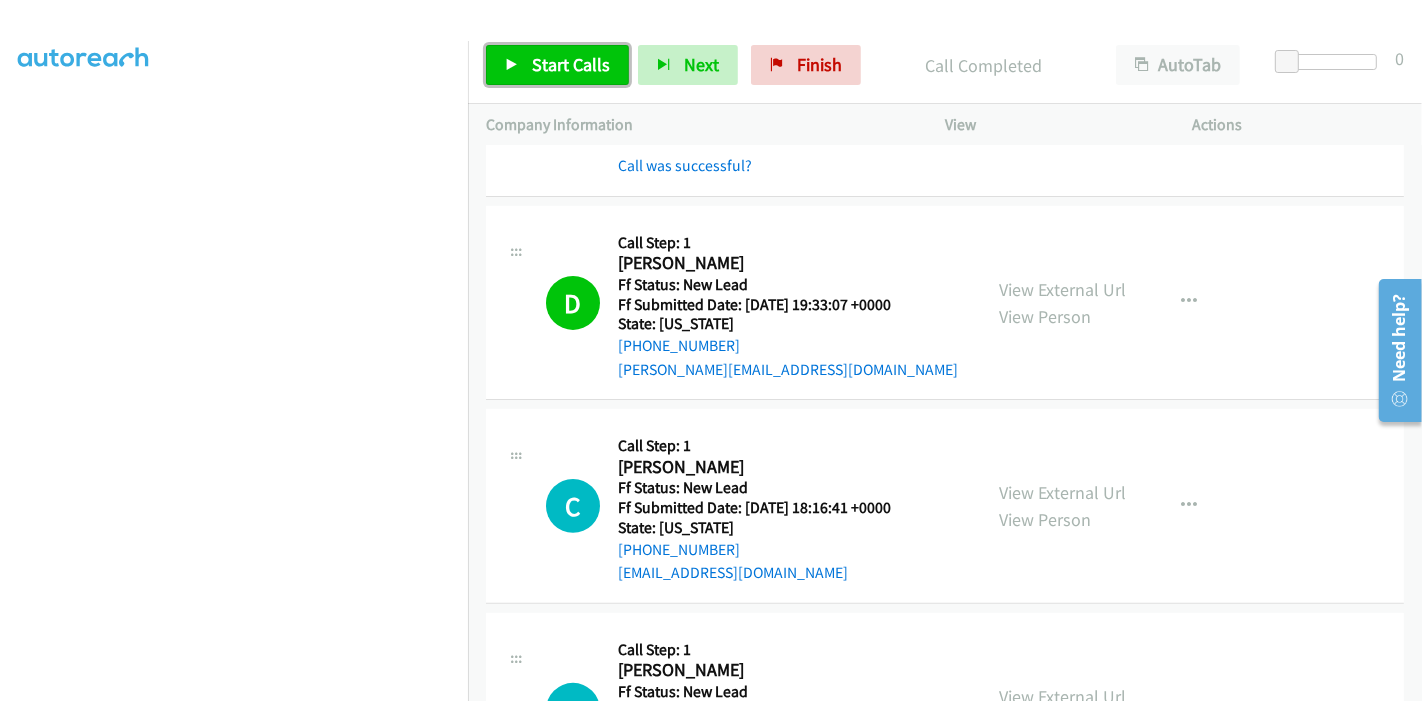 click on "Start Calls" at bounding box center [557, 65] 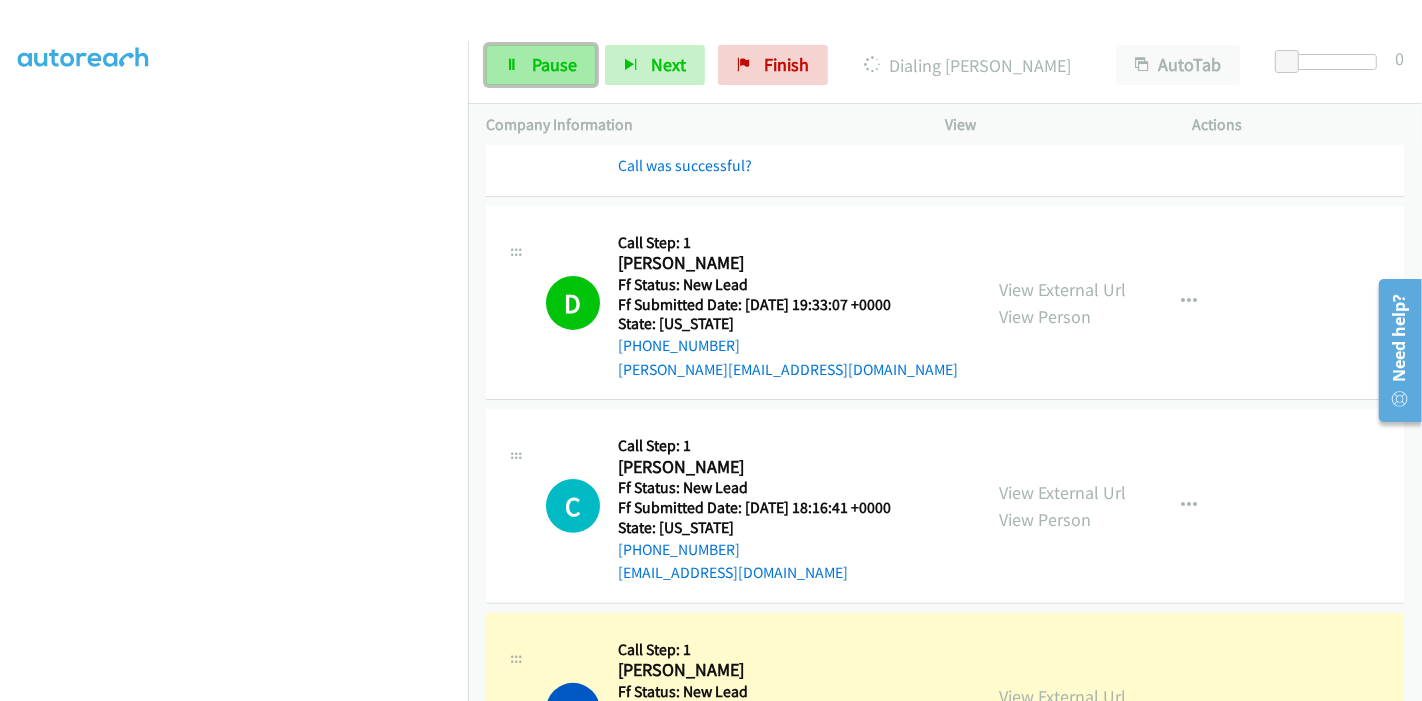 click on "Pause" at bounding box center [554, 64] 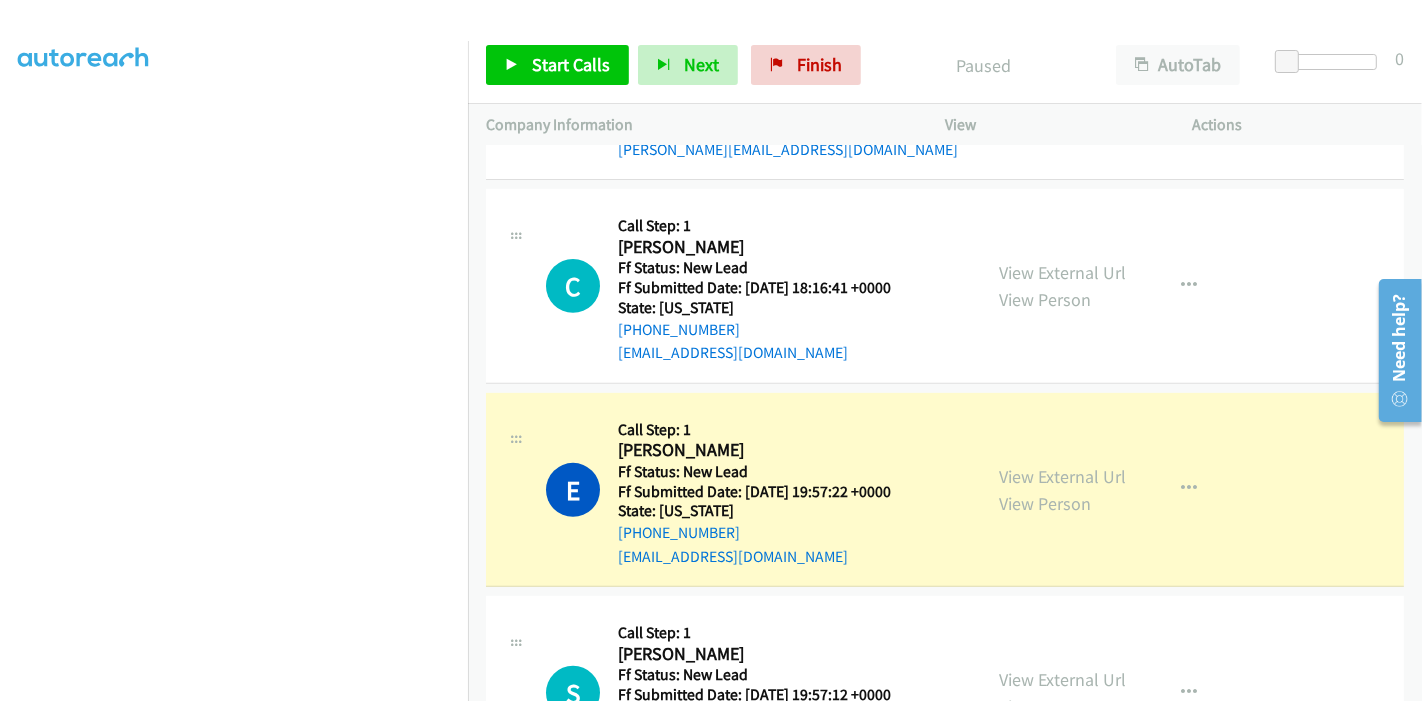 scroll, scrollTop: 660, scrollLeft: 0, axis: vertical 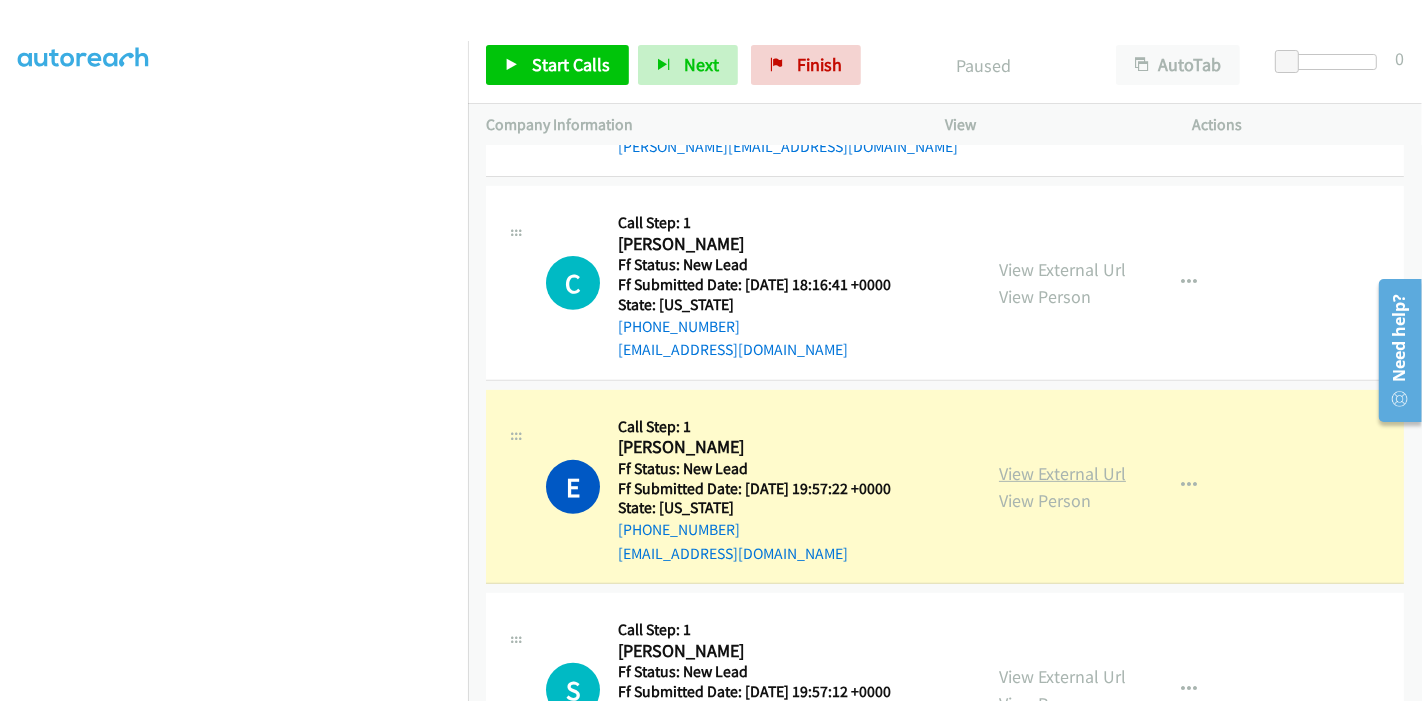 click on "View External Url" at bounding box center (1062, 473) 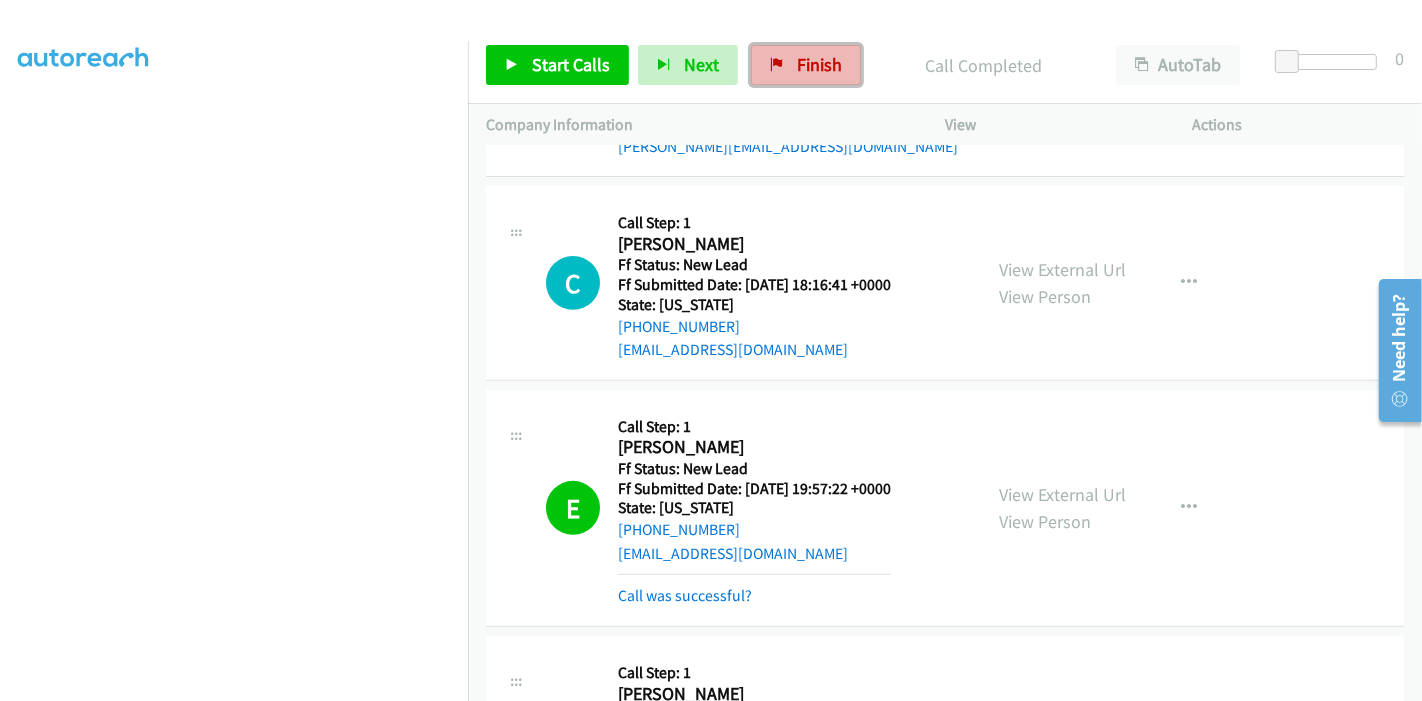 click on "Finish" at bounding box center [806, 65] 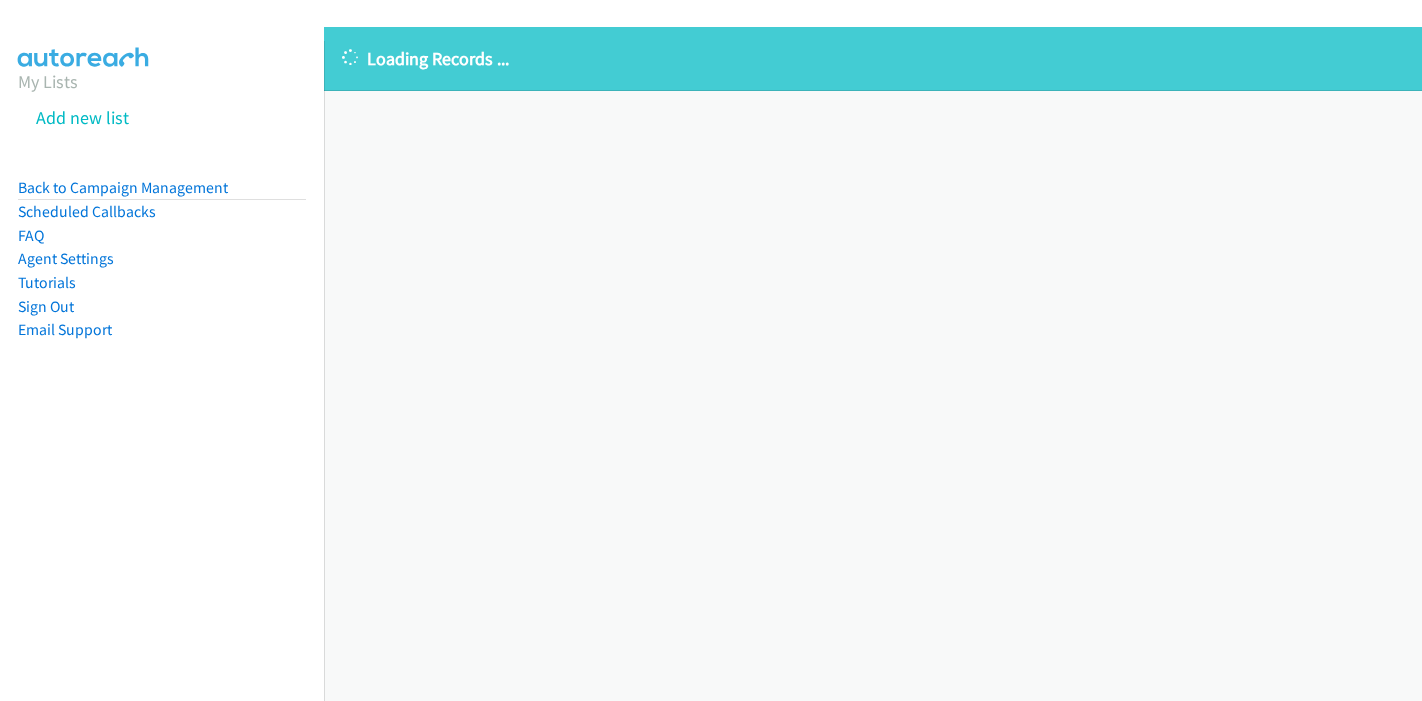 scroll, scrollTop: 0, scrollLeft: 0, axis: both 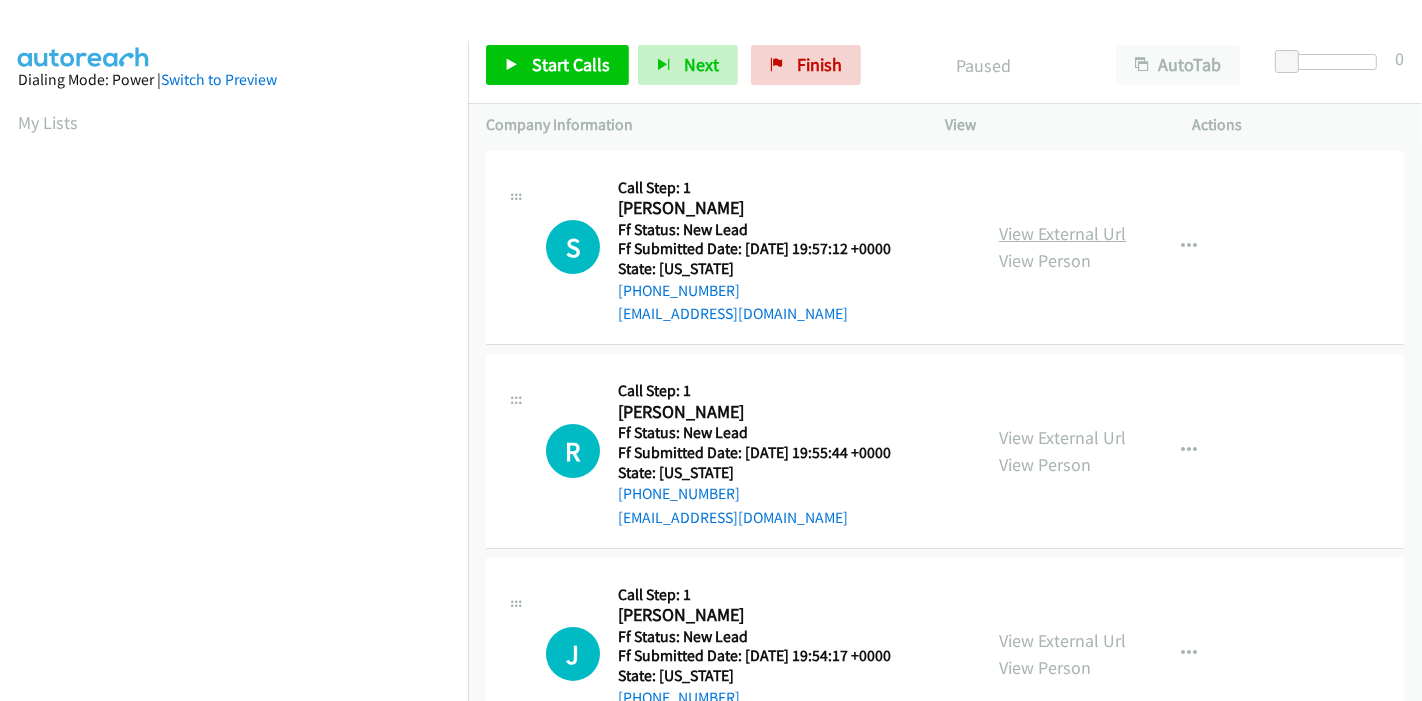 click on "View External Url" at bounding box center (1062, 233) 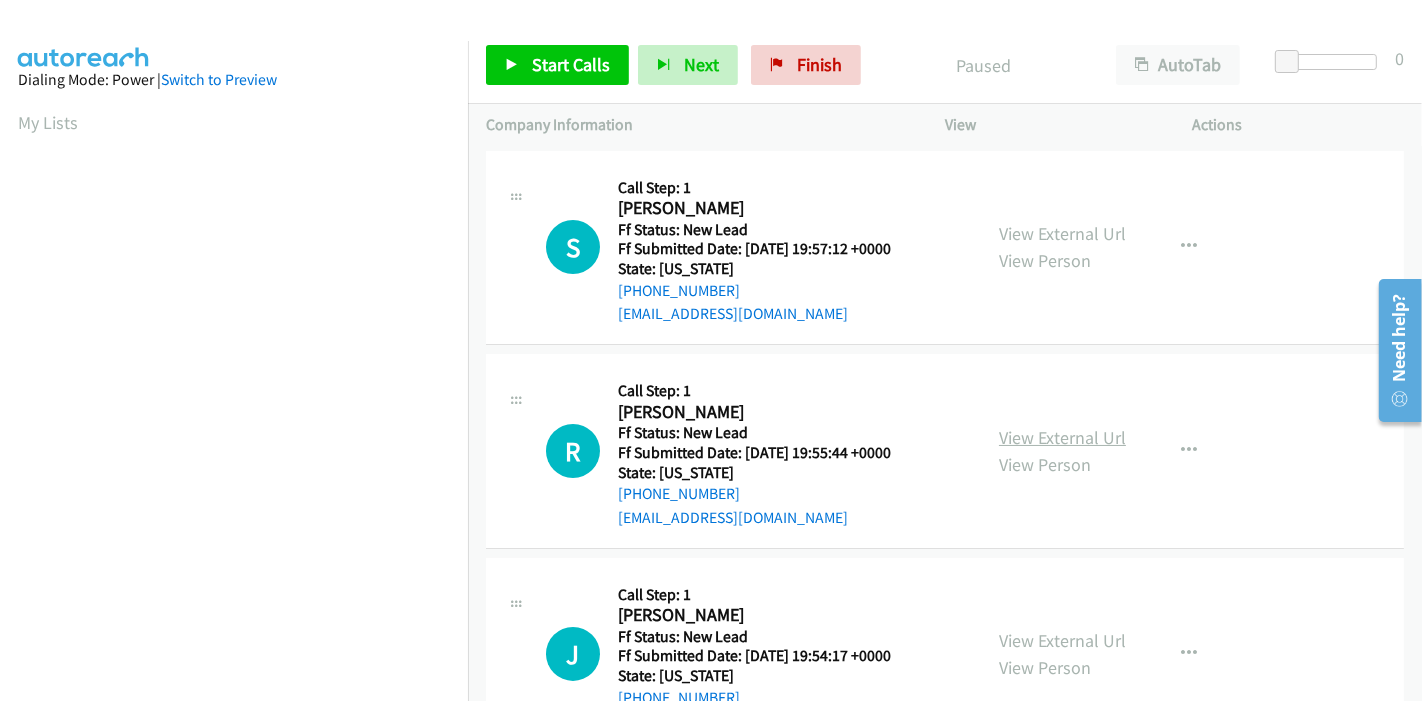 click on "View External Url" at bounding box center (1062, 437) 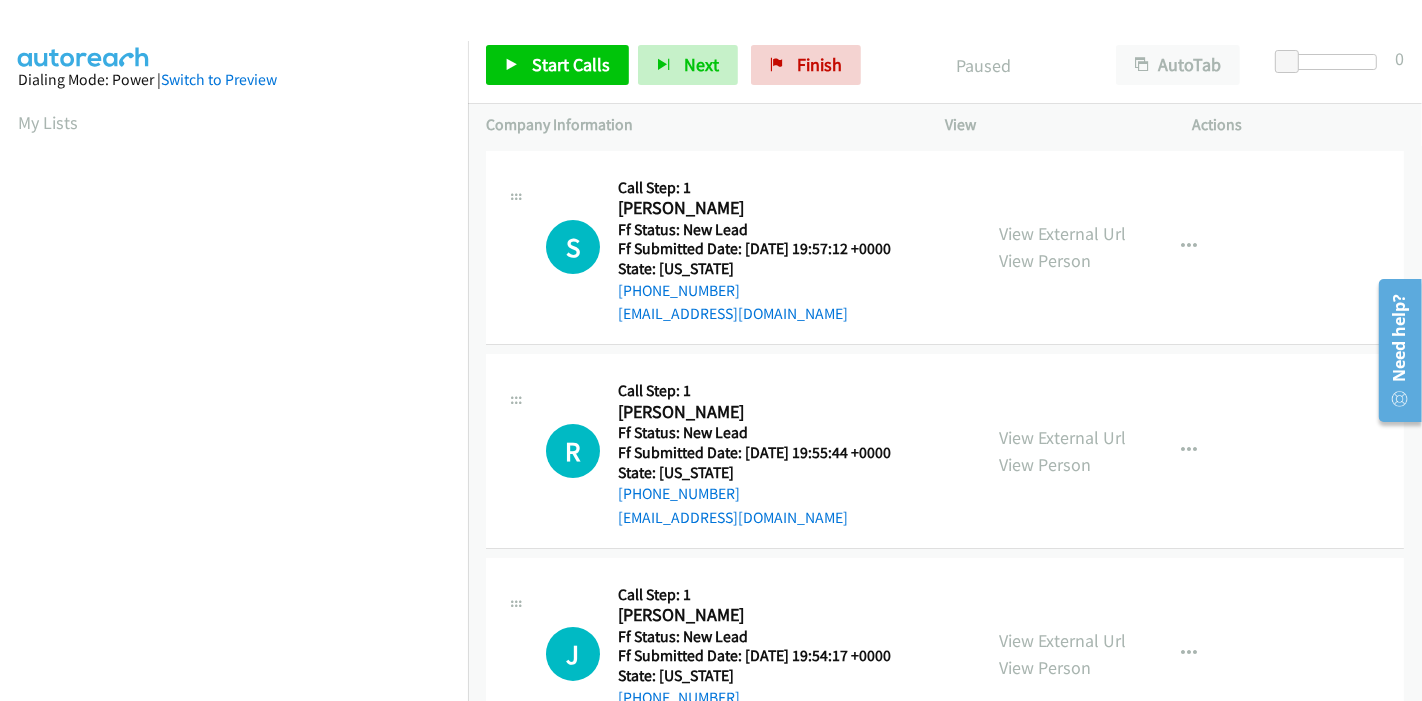 scroll, scrollTop: 222, scrollLeft: 0, axis: vertical 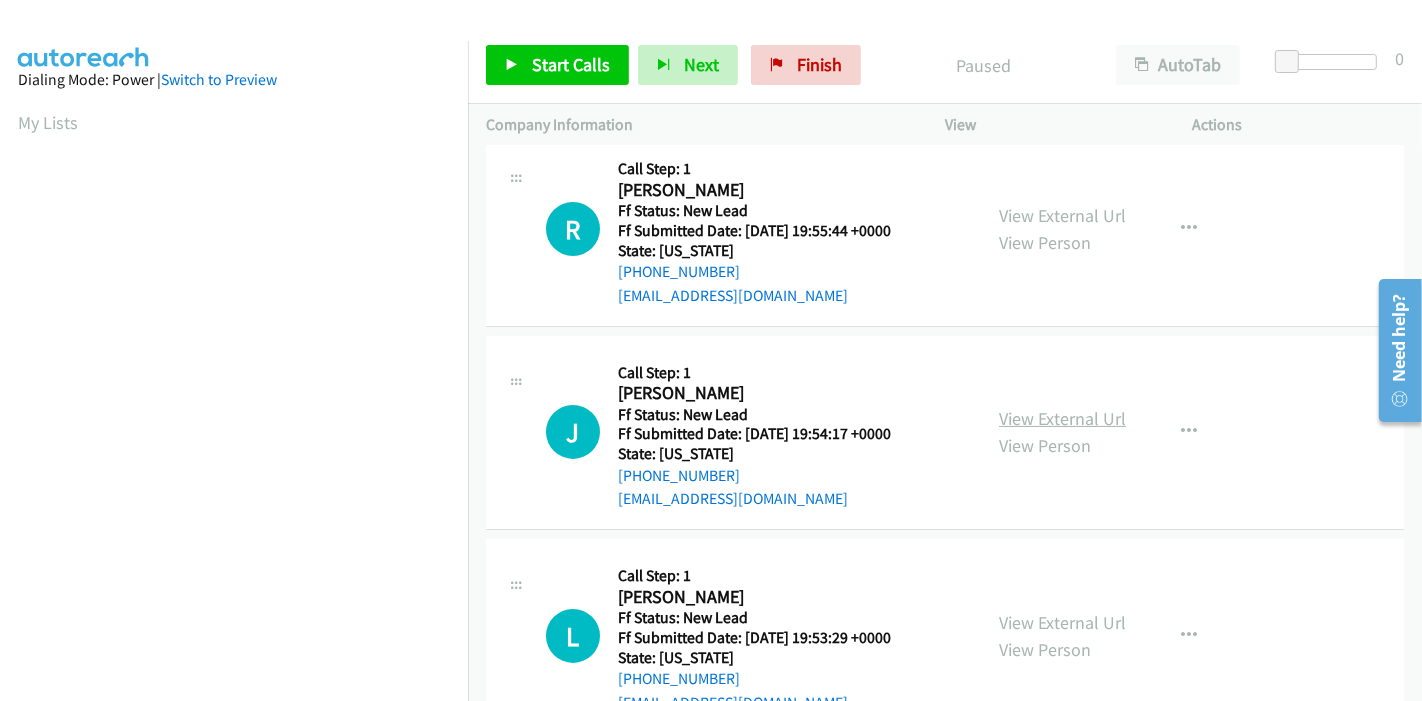 click on "View External Url" at bounding box center (1062, 418) 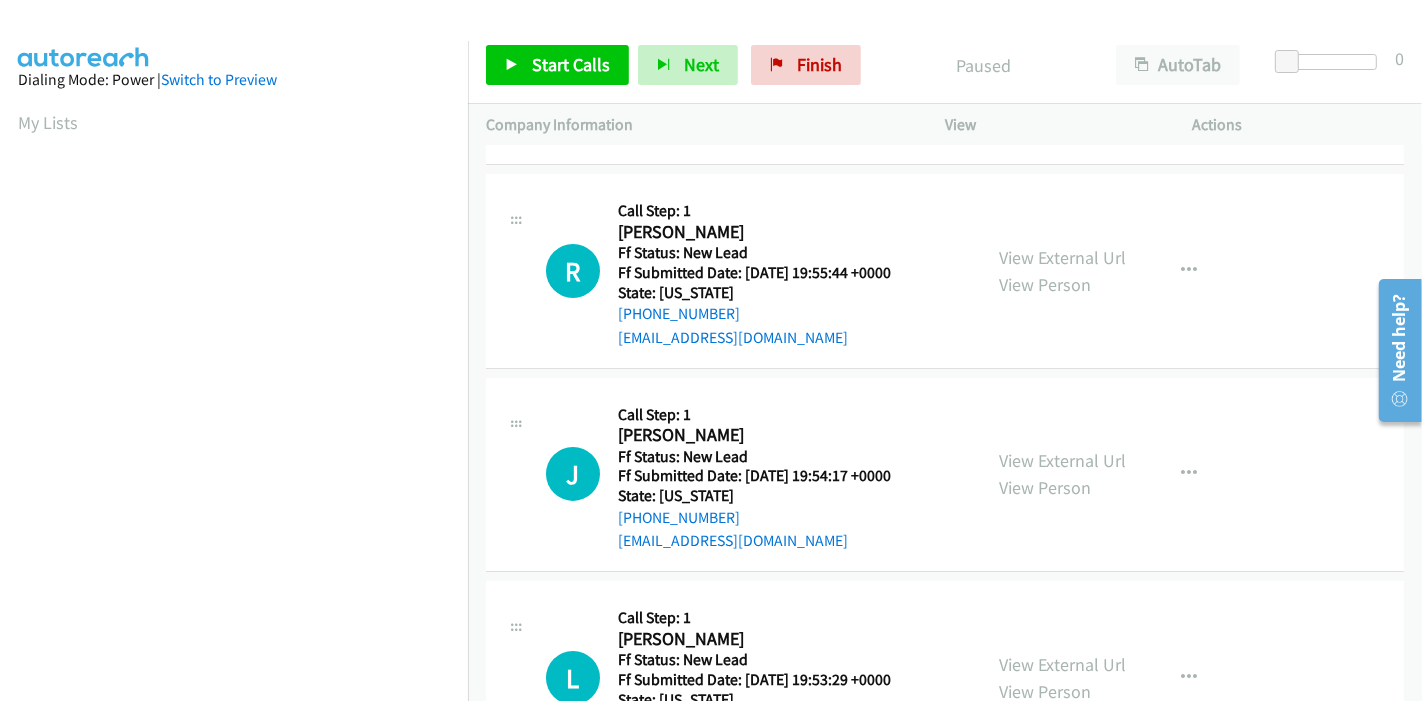 scroll, scrollTop: 444, scrollLeft: 0, axis: vertical 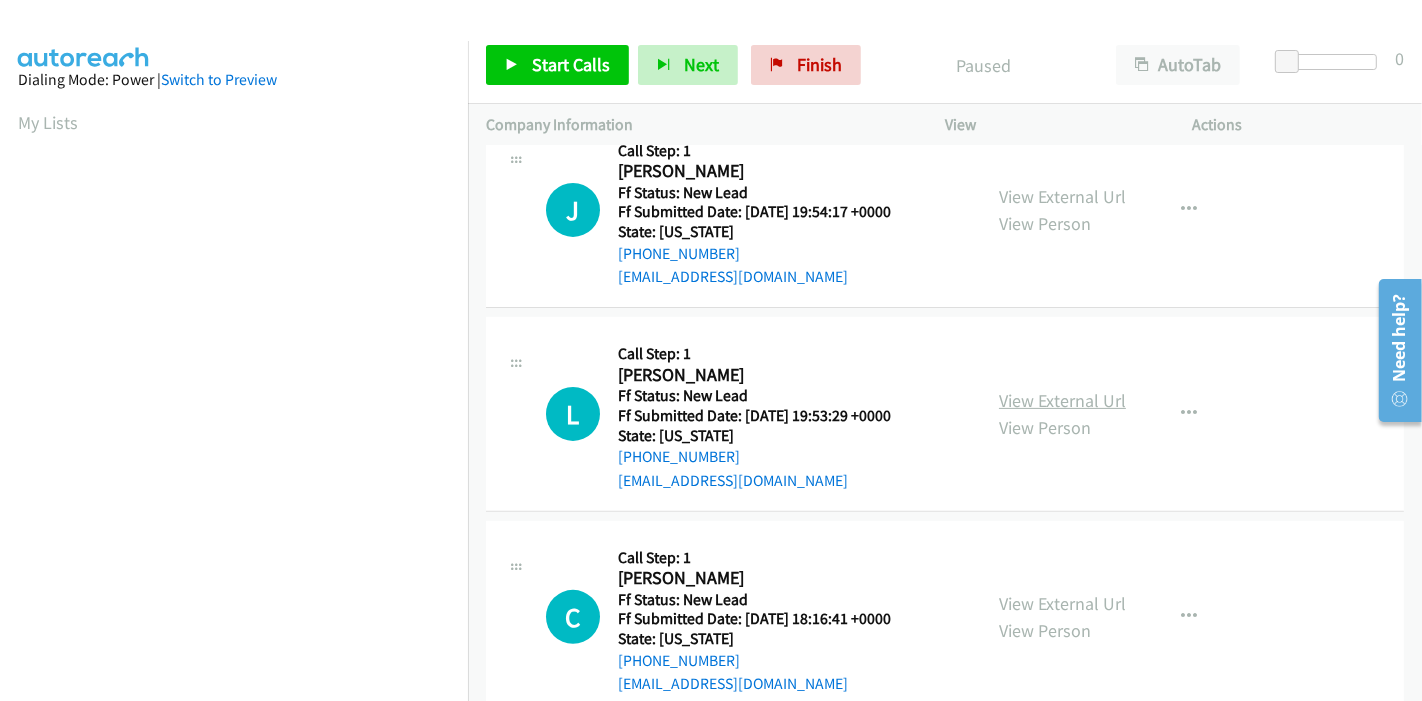 click on "View External Url" at bounding box center [1062, 400] 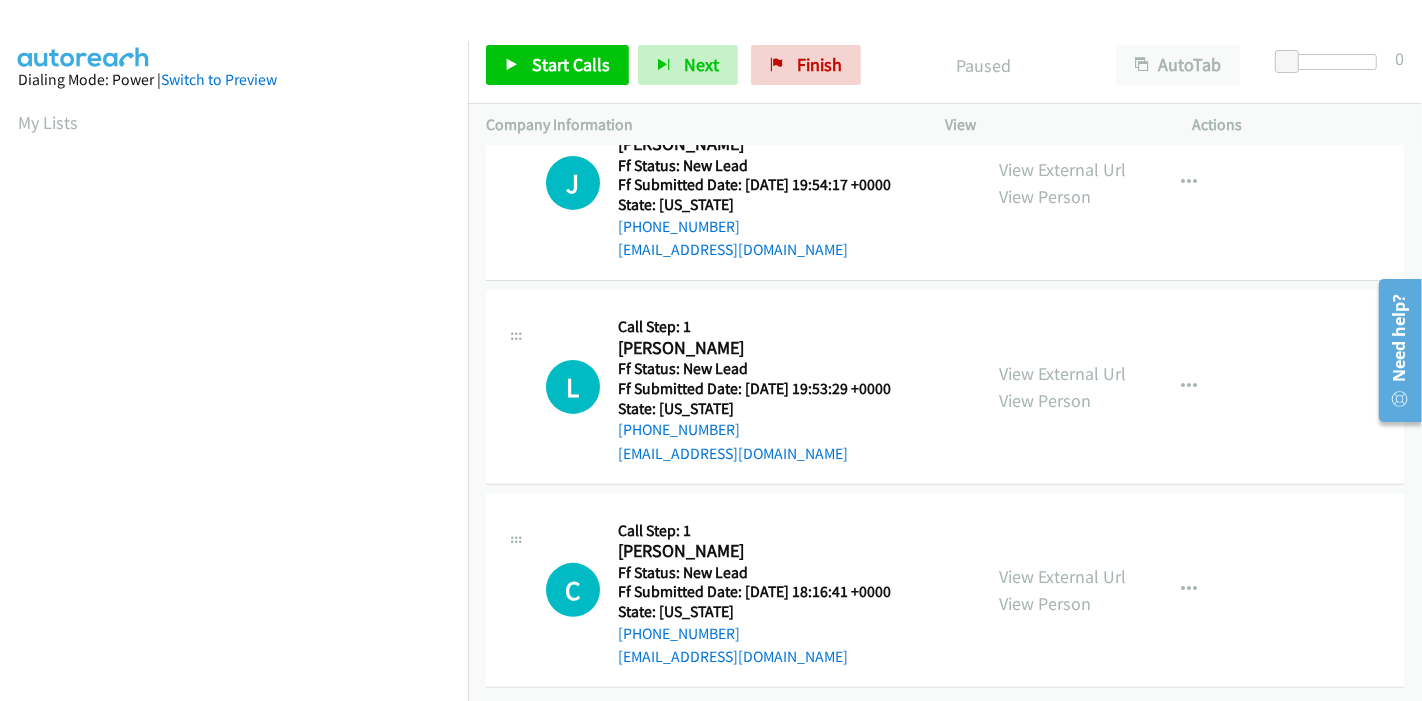 scroll, scrollTop: 487, scrollLeft: 0, axis: vertical 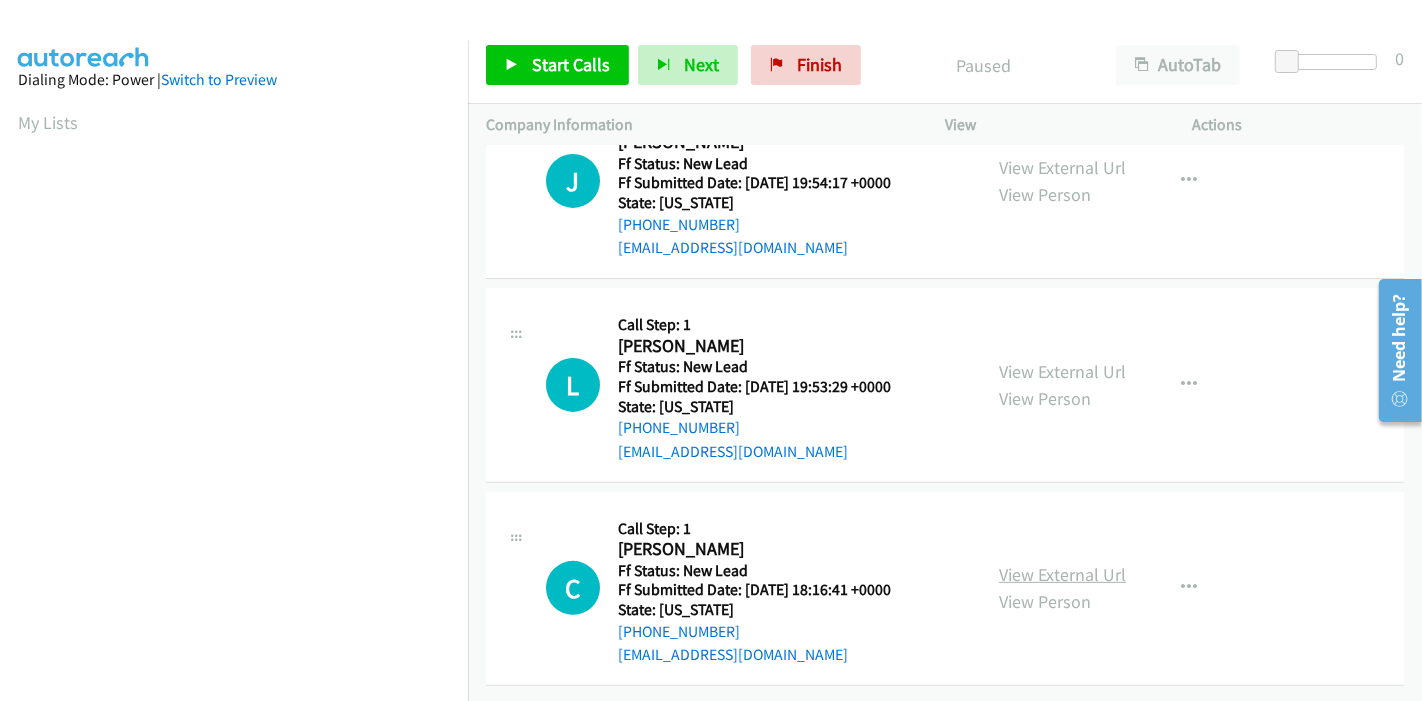 click on "View External Url" at bounding box center (1062, 574) 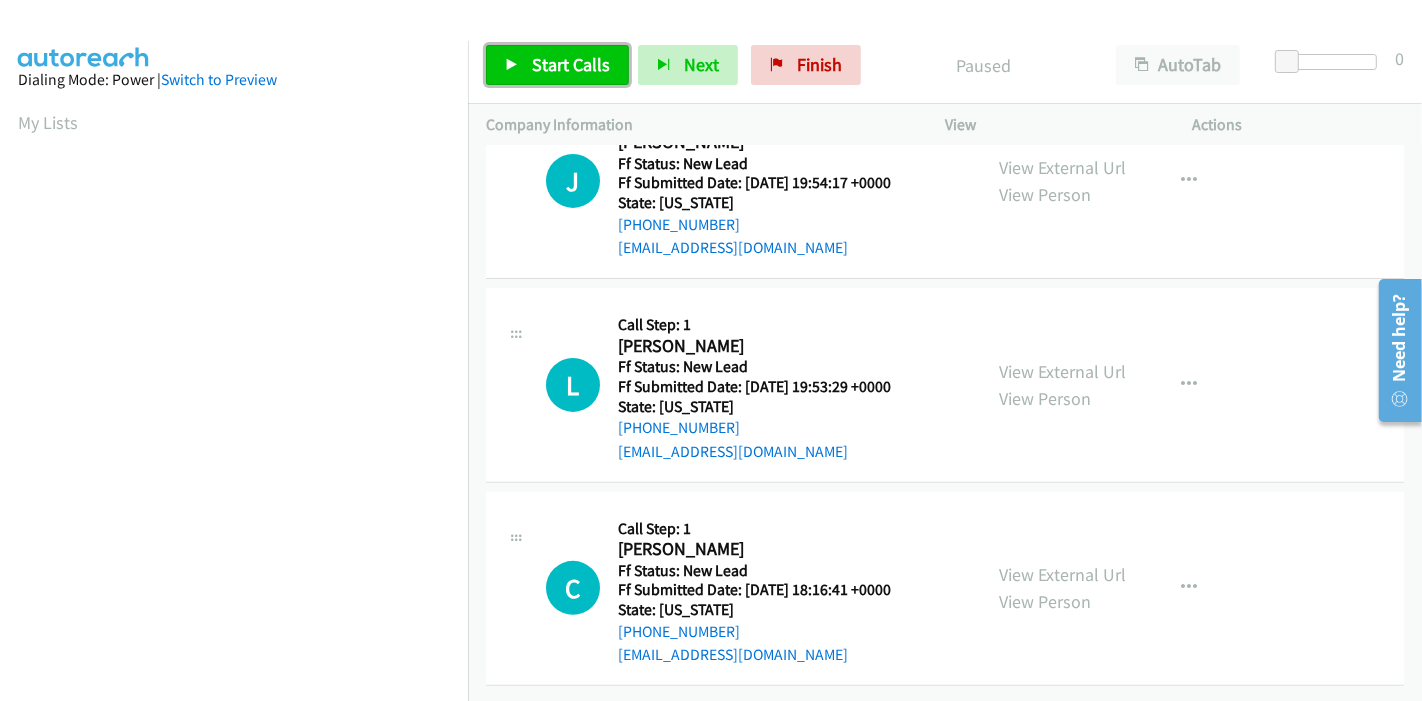 click on "Start Calls" at bounding box center (571, 64) 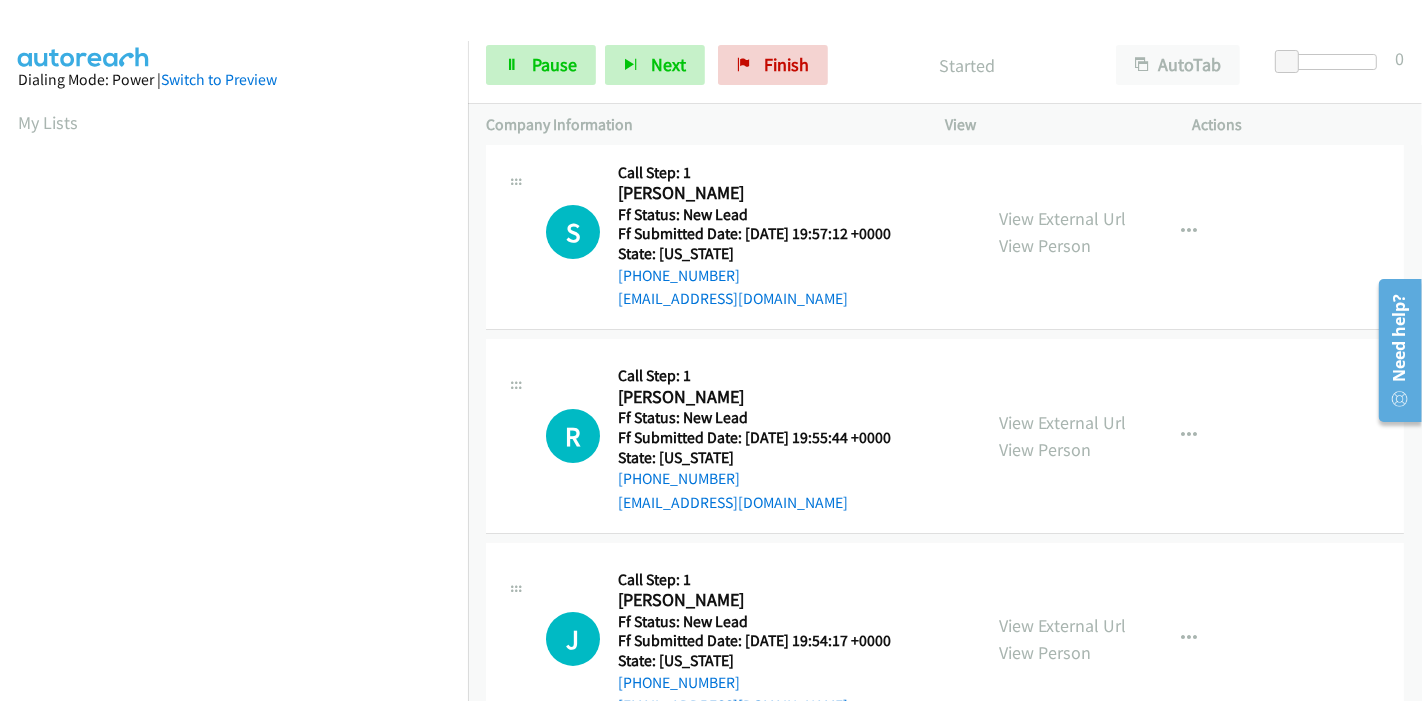 scroll, scrollTop: 0, scrollLeft: 0, axis: both 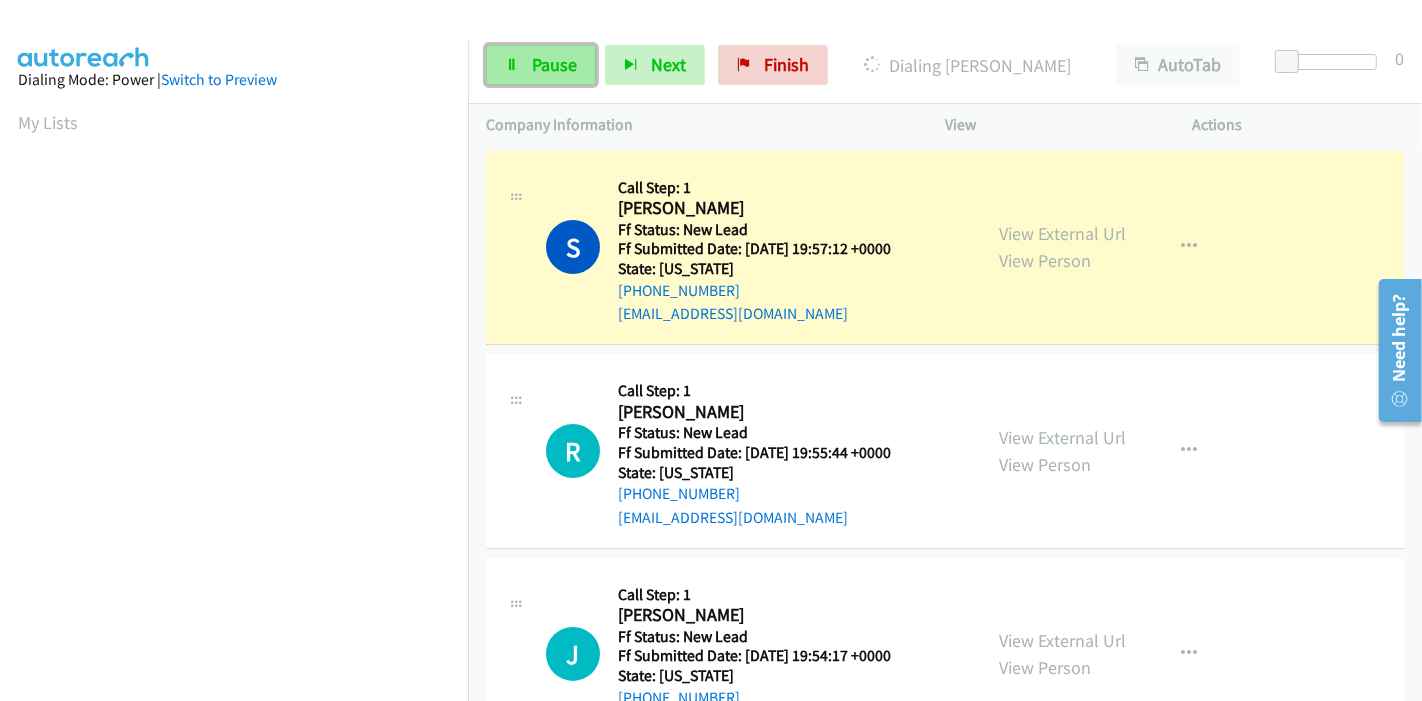 click on "Pause" at bounding box center (554, 64) 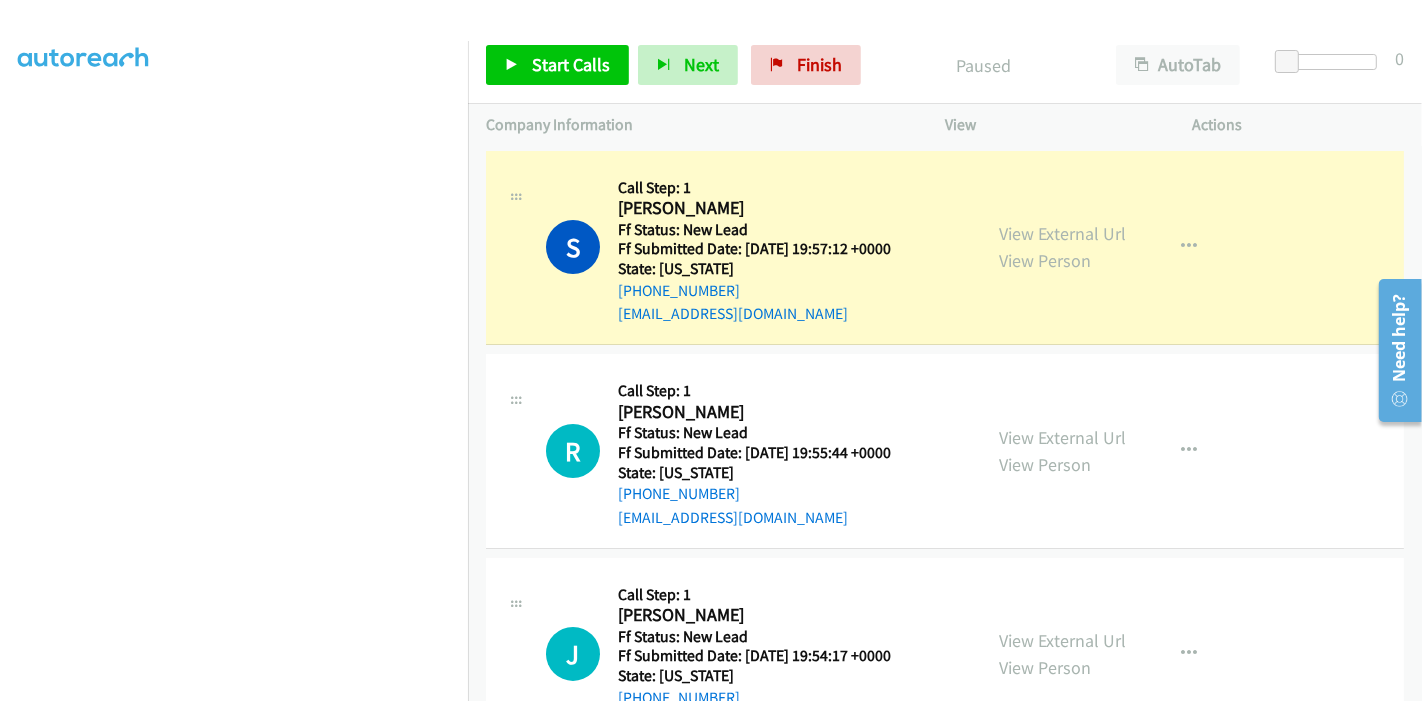 scroll, scrollTop: 168, scrollLeft: 0, axis: vertical 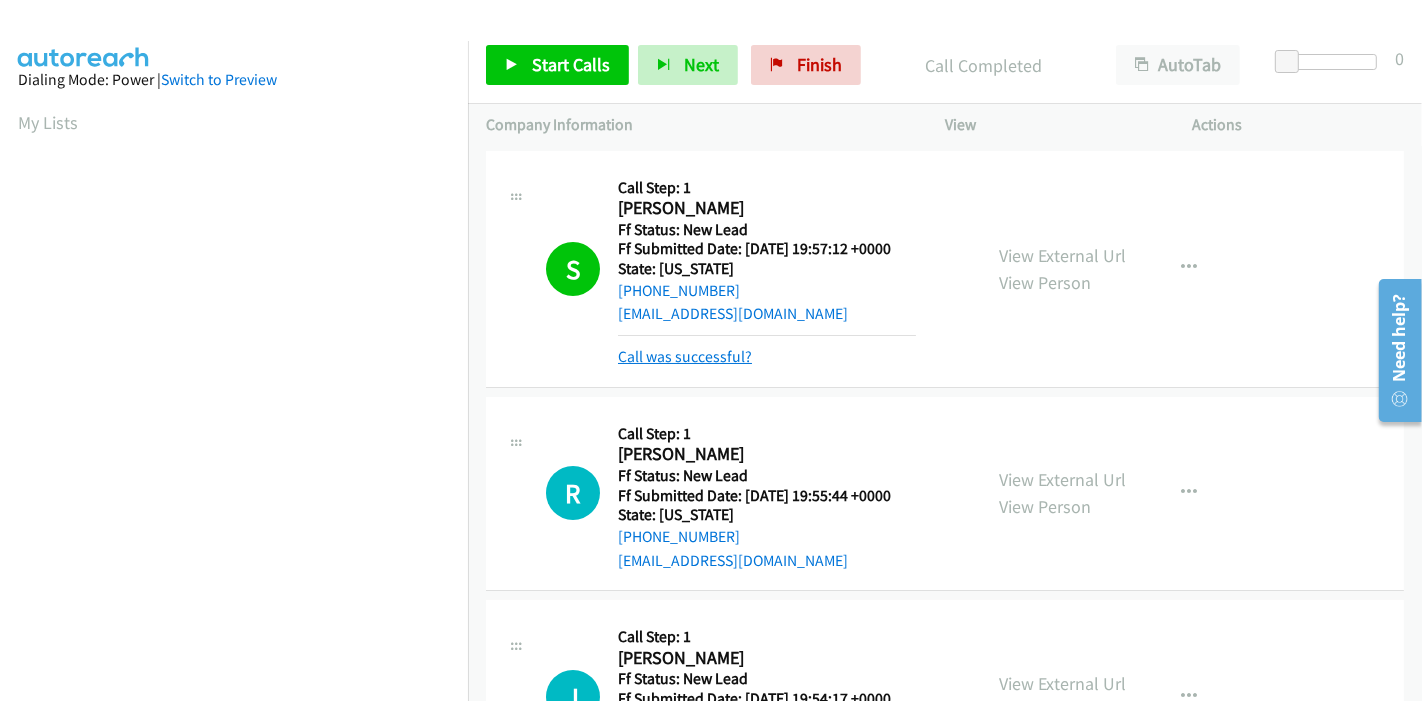 click on "Call was successful?" at bounding box center (685, 356) 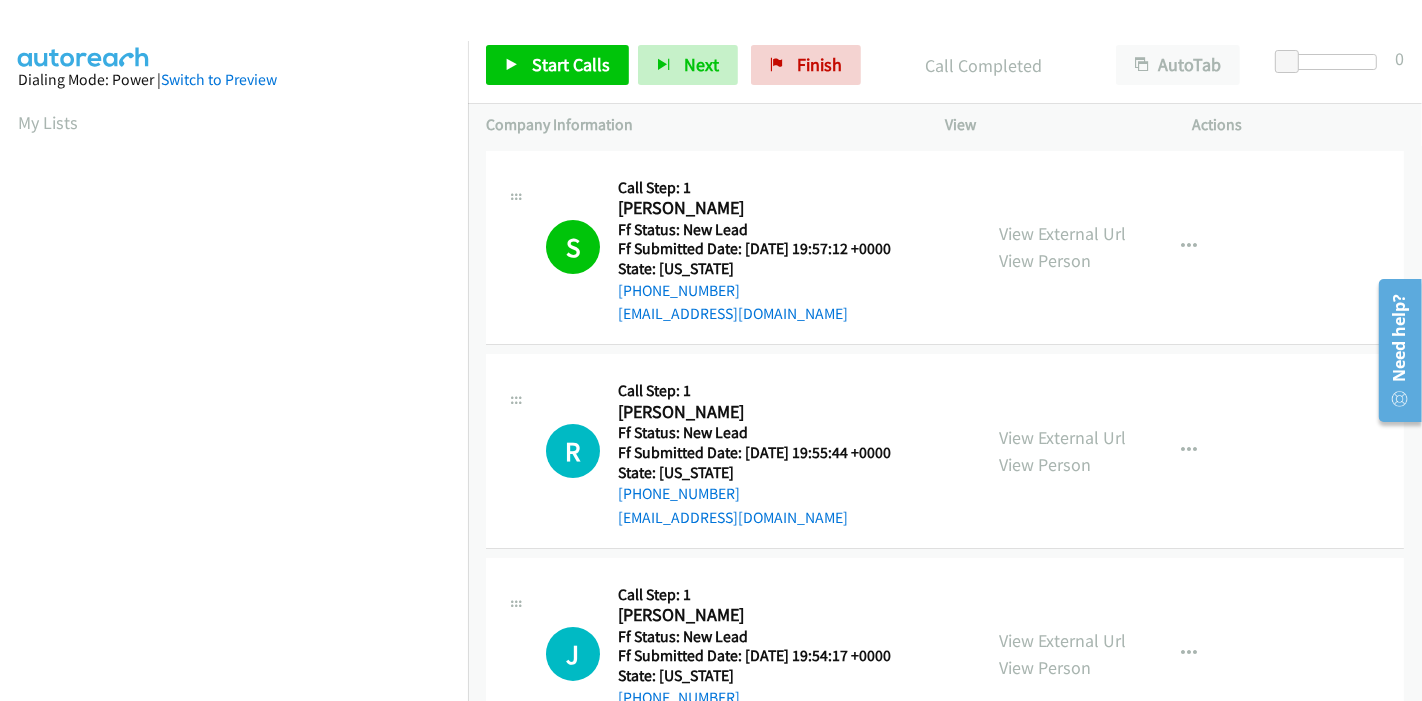 scroll, scrollTop: 222, scrollLeft: 0, axis: vertical 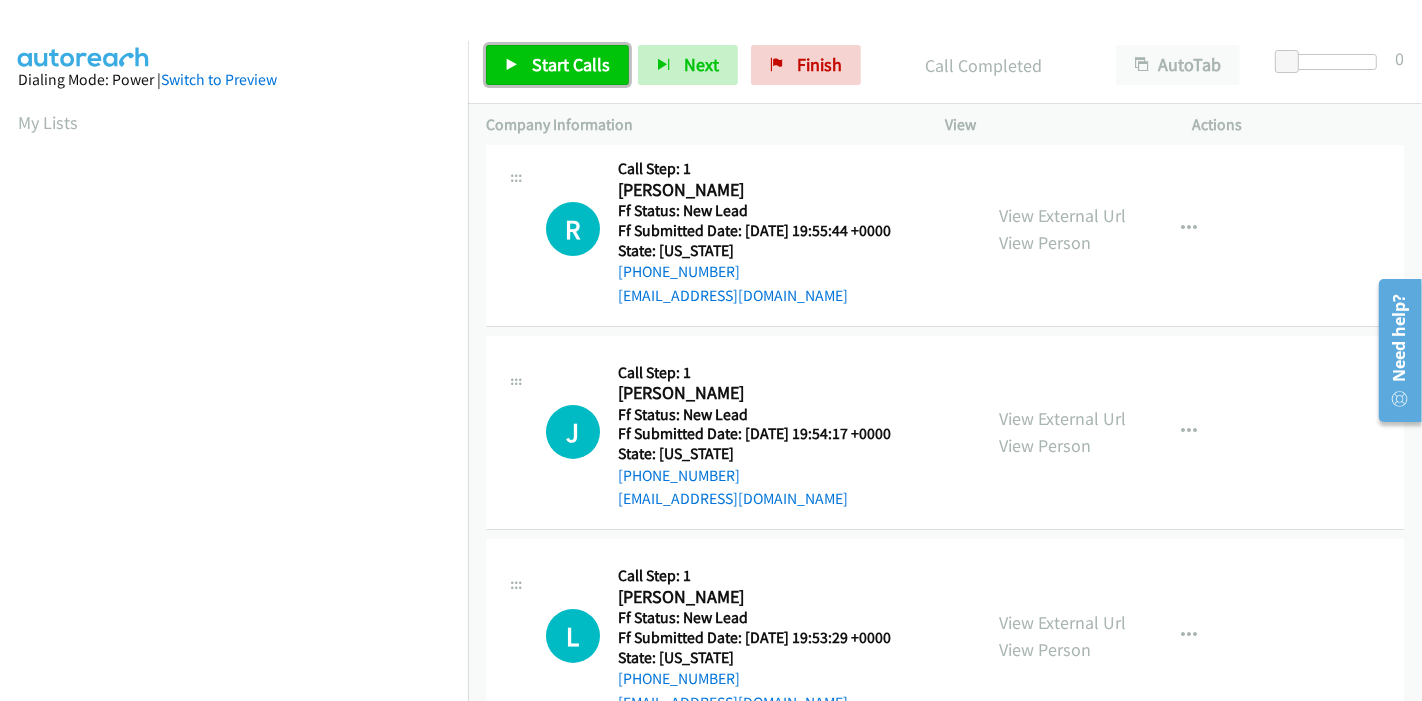 click on "Start Calls" at bounding box center (557, 65) 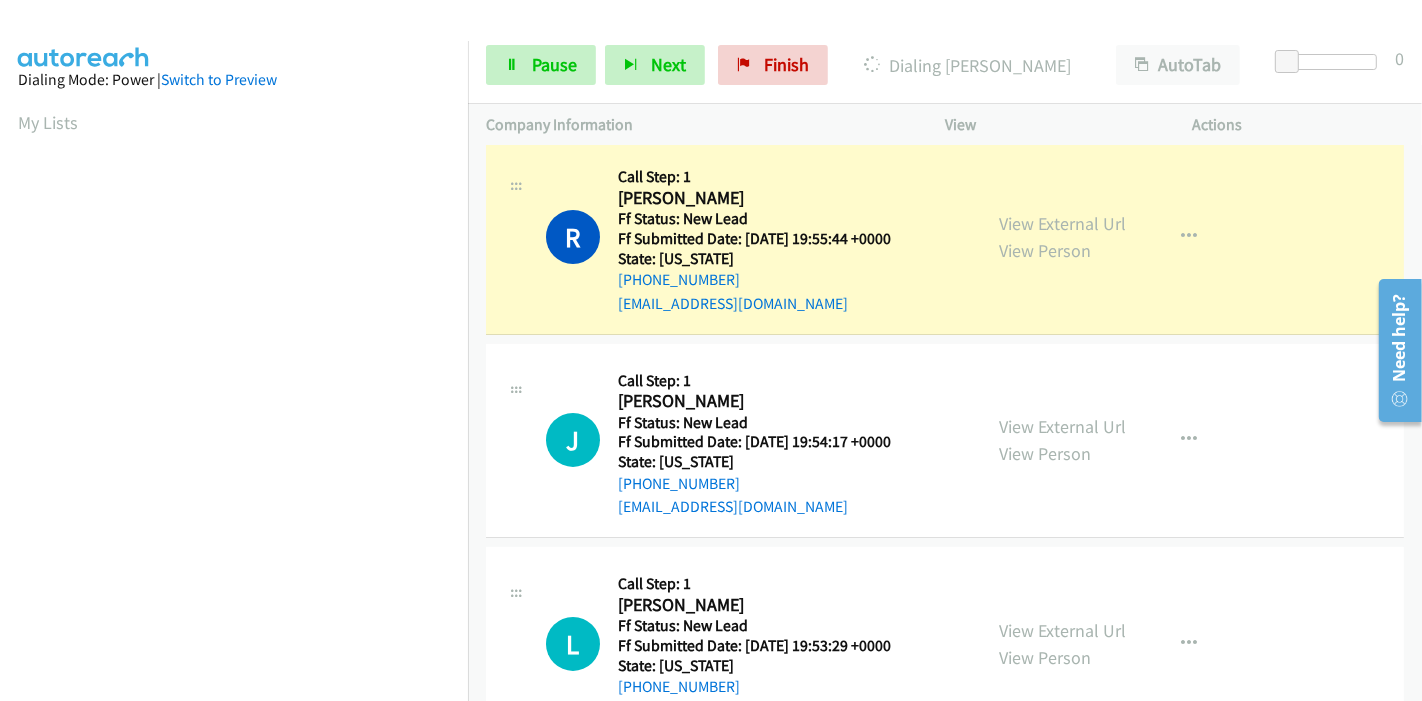 scroll, scrollTop: 222, scrollLeft: 0, axis: vertical 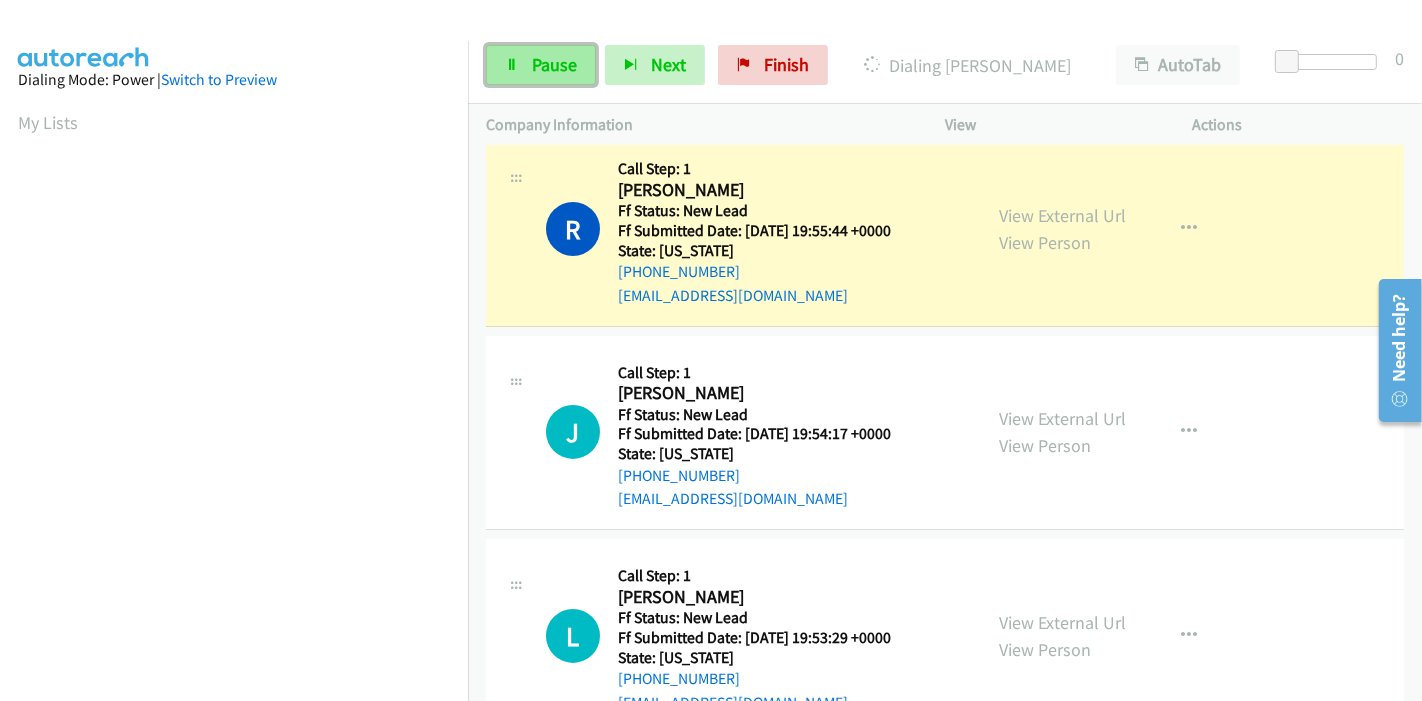 click on "Pause" at bounding box center (541, 65) 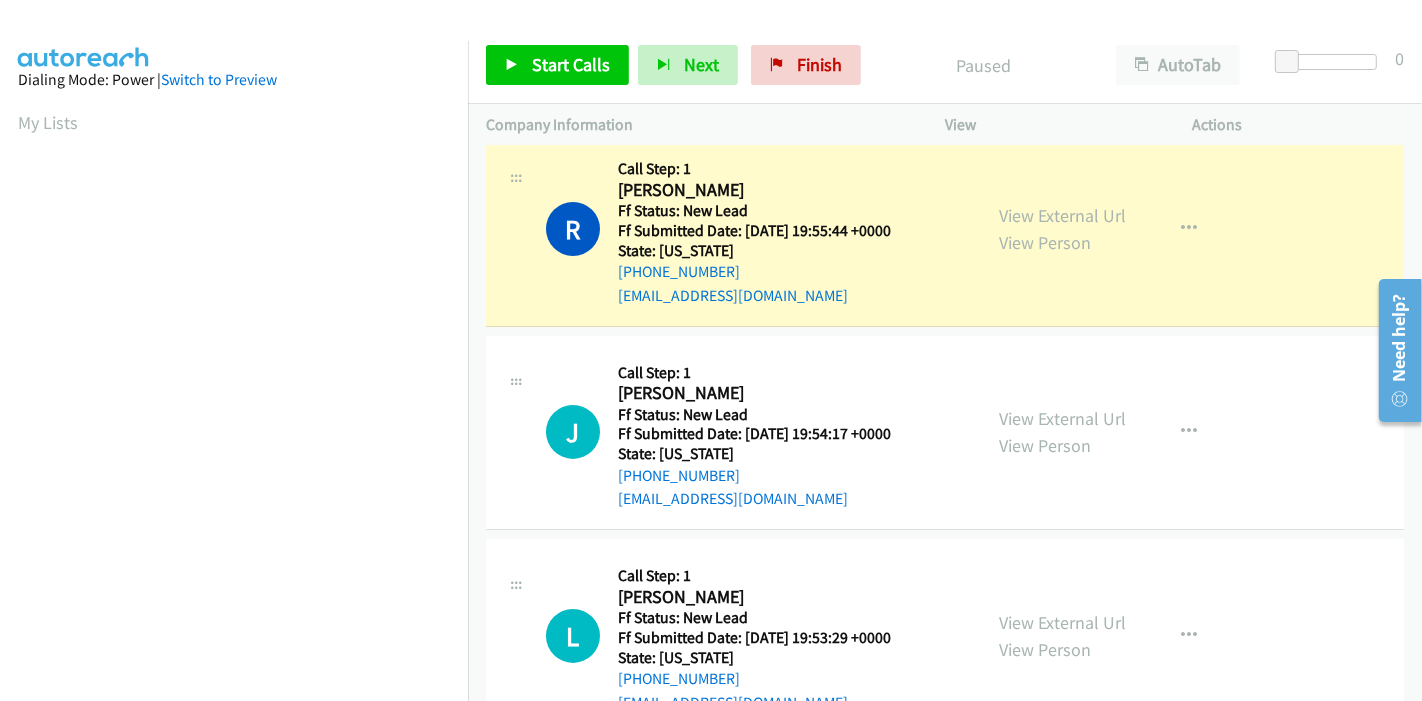 scroll, scrollTop: 422, scrollLeft: 0, axis: vertical 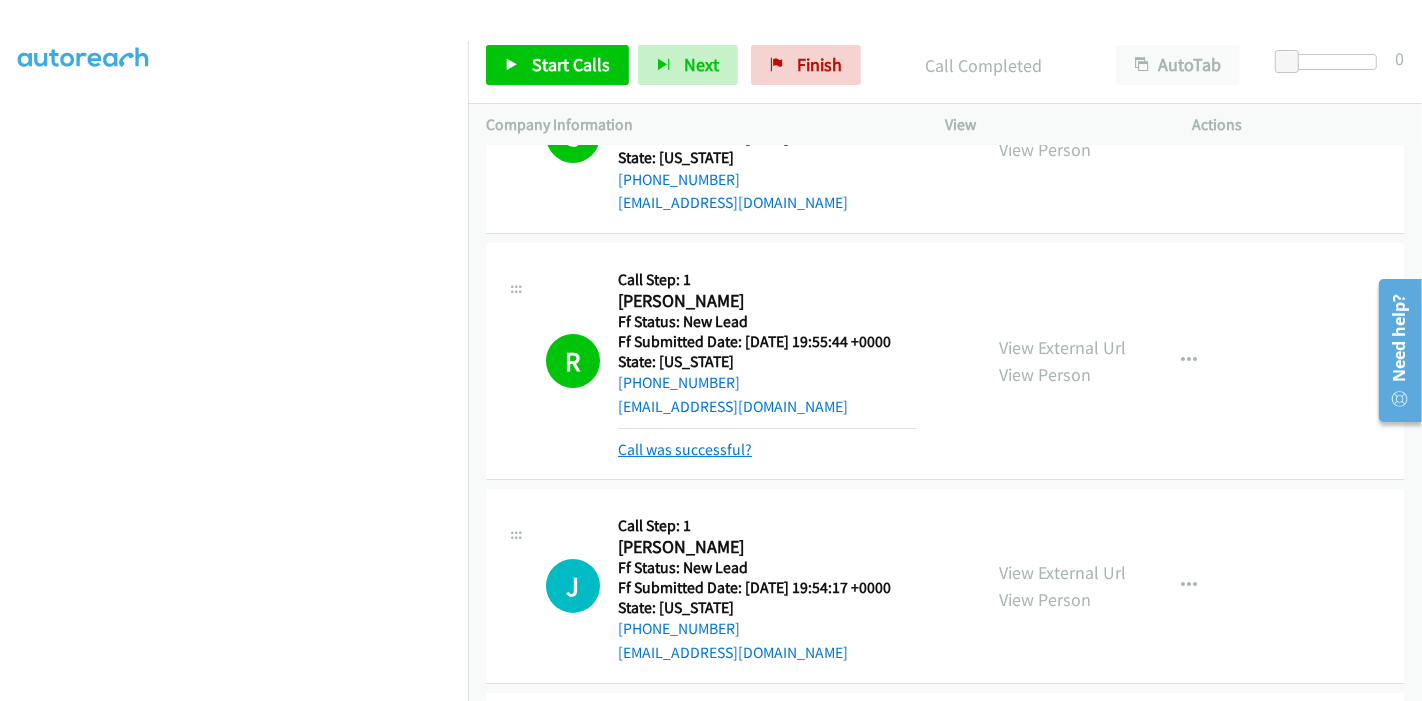 click on "Call was successful?" at bounding box center [685, 449] 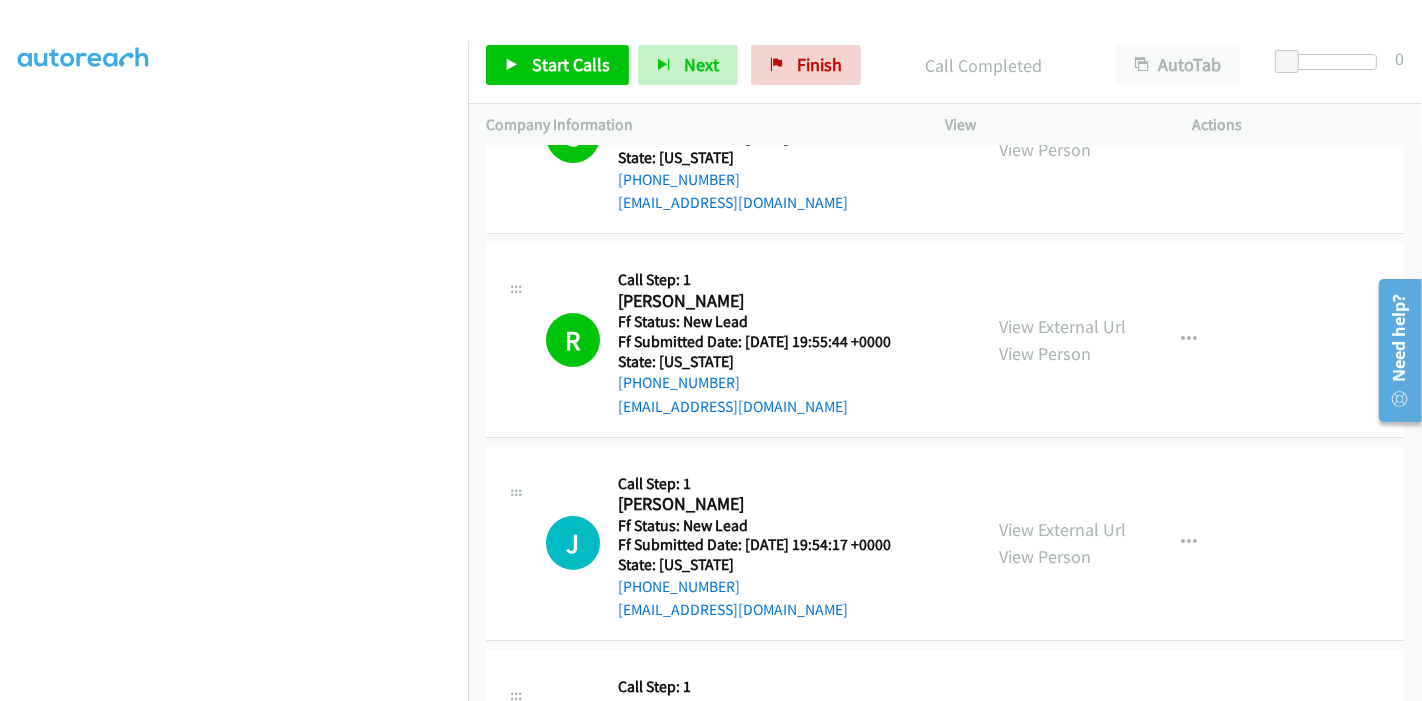 scroll, scrollTop: 222, scrollLeft: 0, axis: vertical 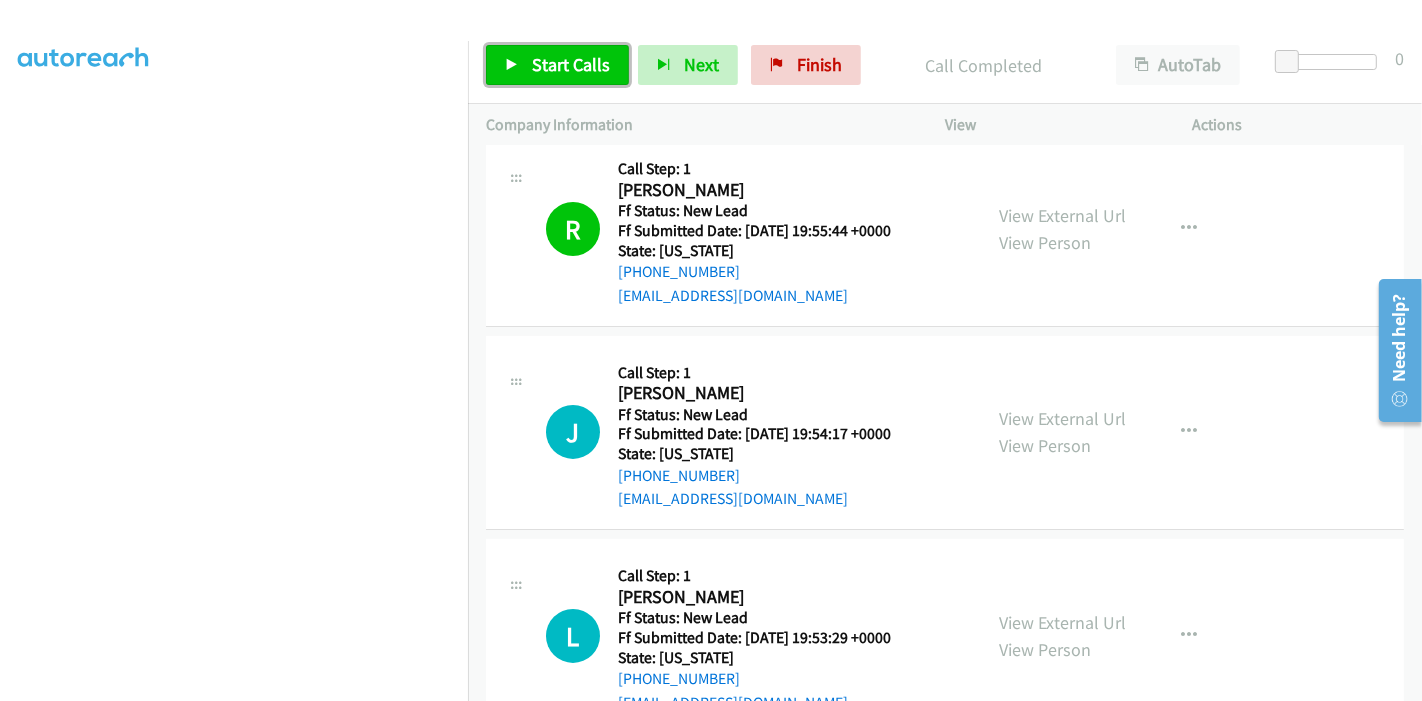 click on "Start Calls" at bounding box center [557, 65] 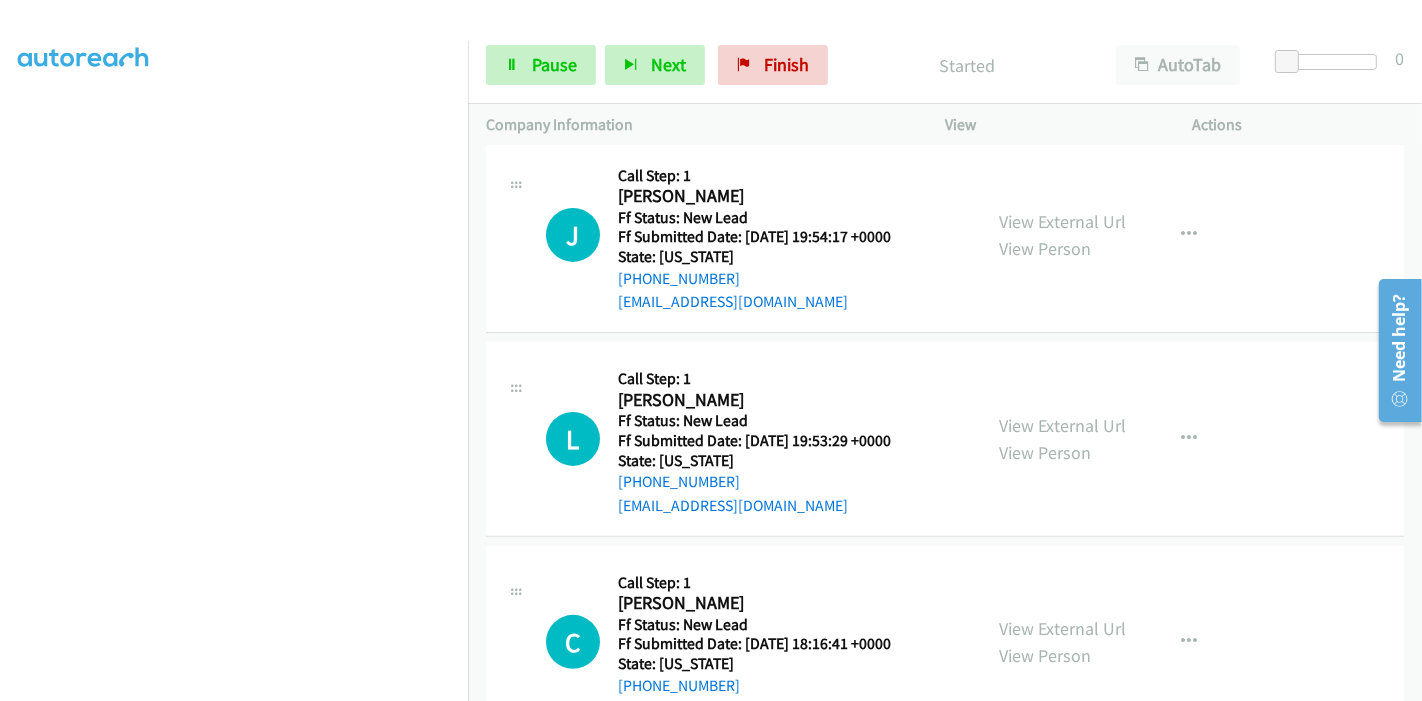 scroll, scrollTop: 444, scrollLeft: 0, axis: vertical 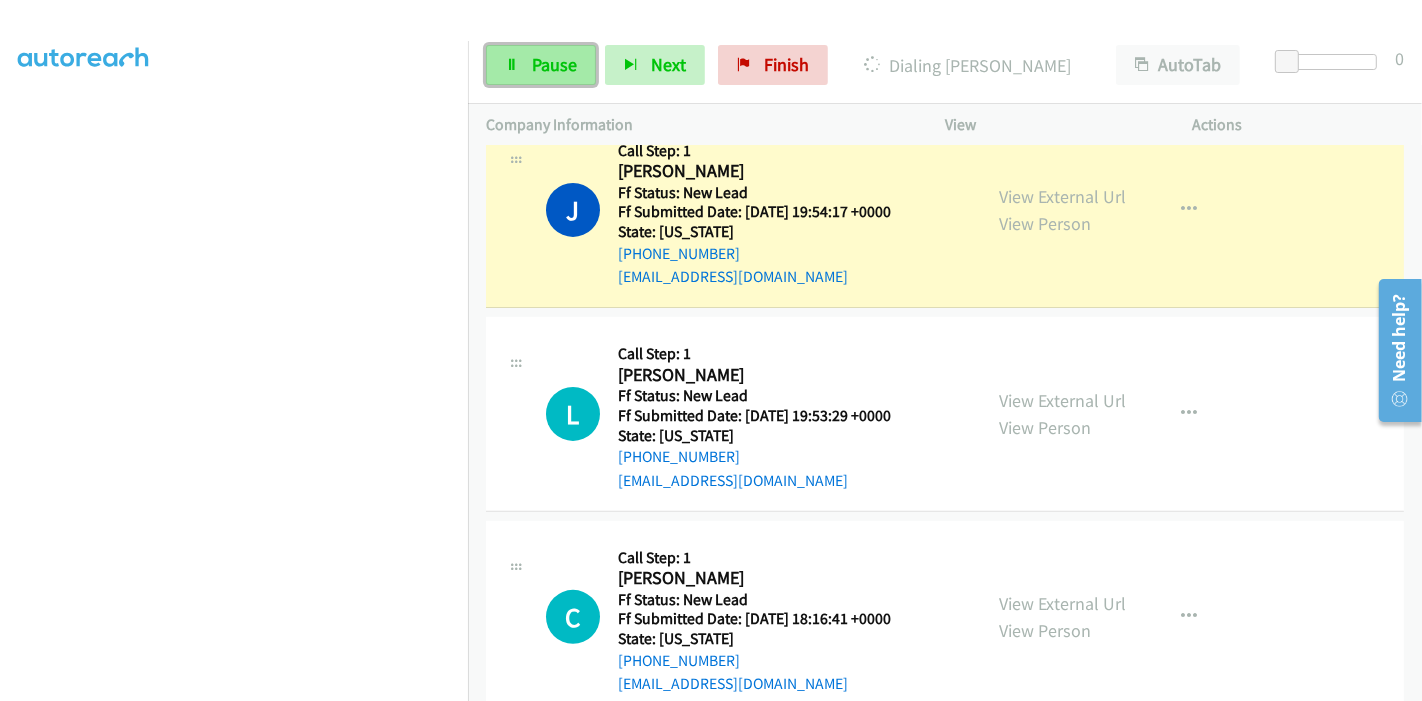 click on "Pause" at bounding box center (541, 65) 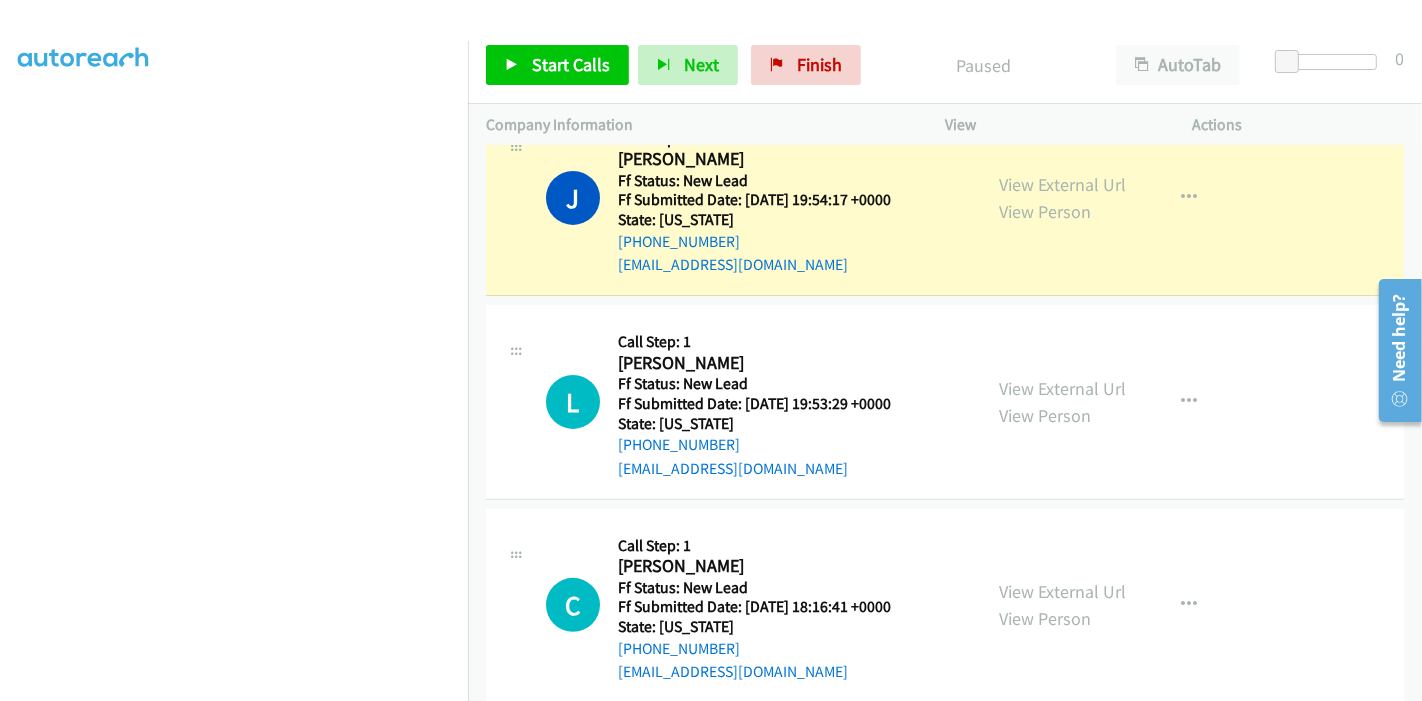 scroll, scrollTop: 487, scrollLeft: 0, axis: vertical 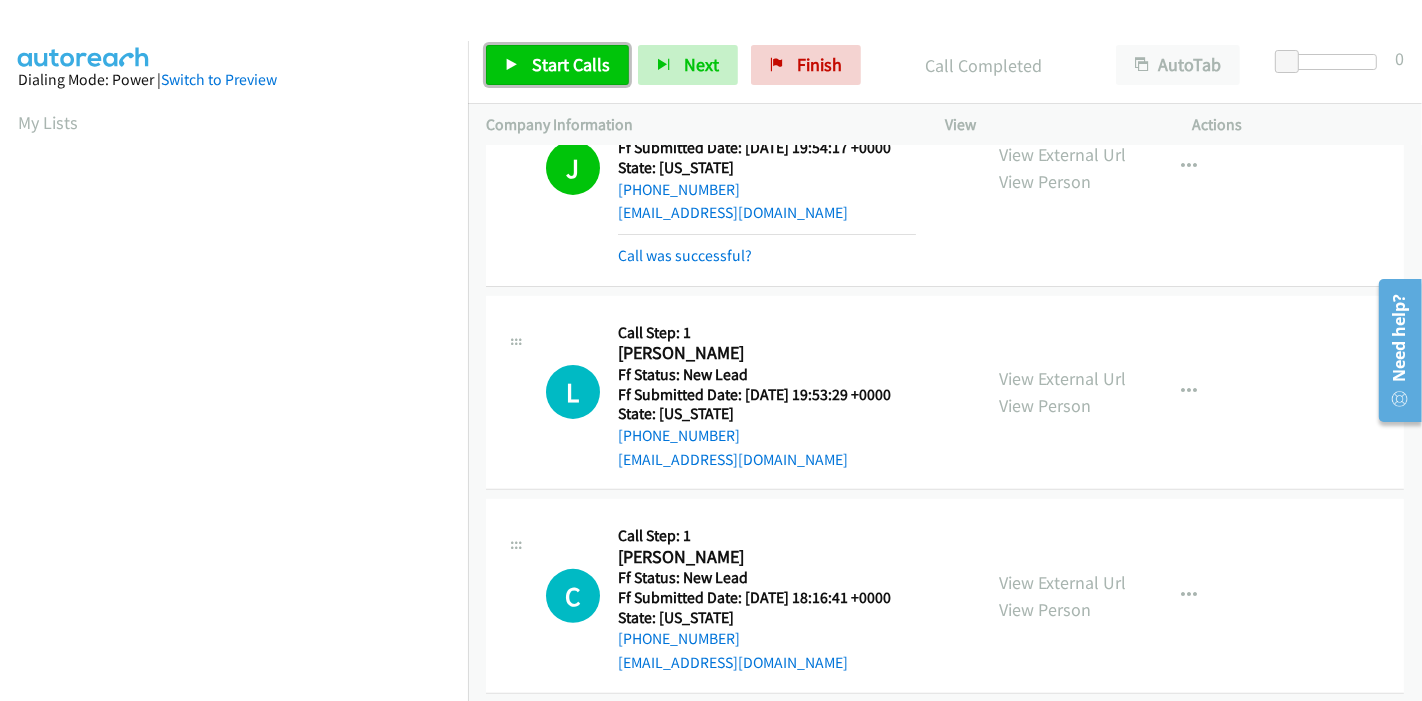 click at bounding box center [512, 66] 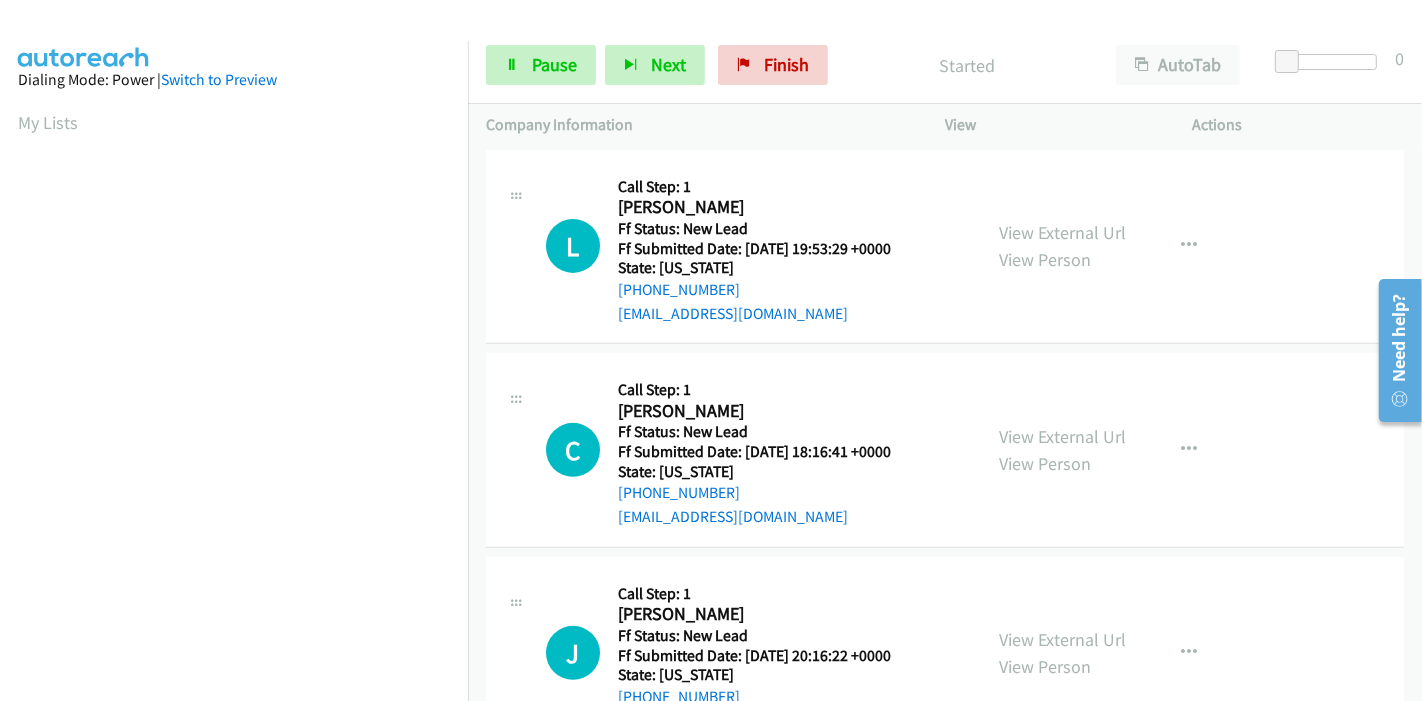 scroll, scrollTop: 619, scrollLeft: 0, axis: vertical 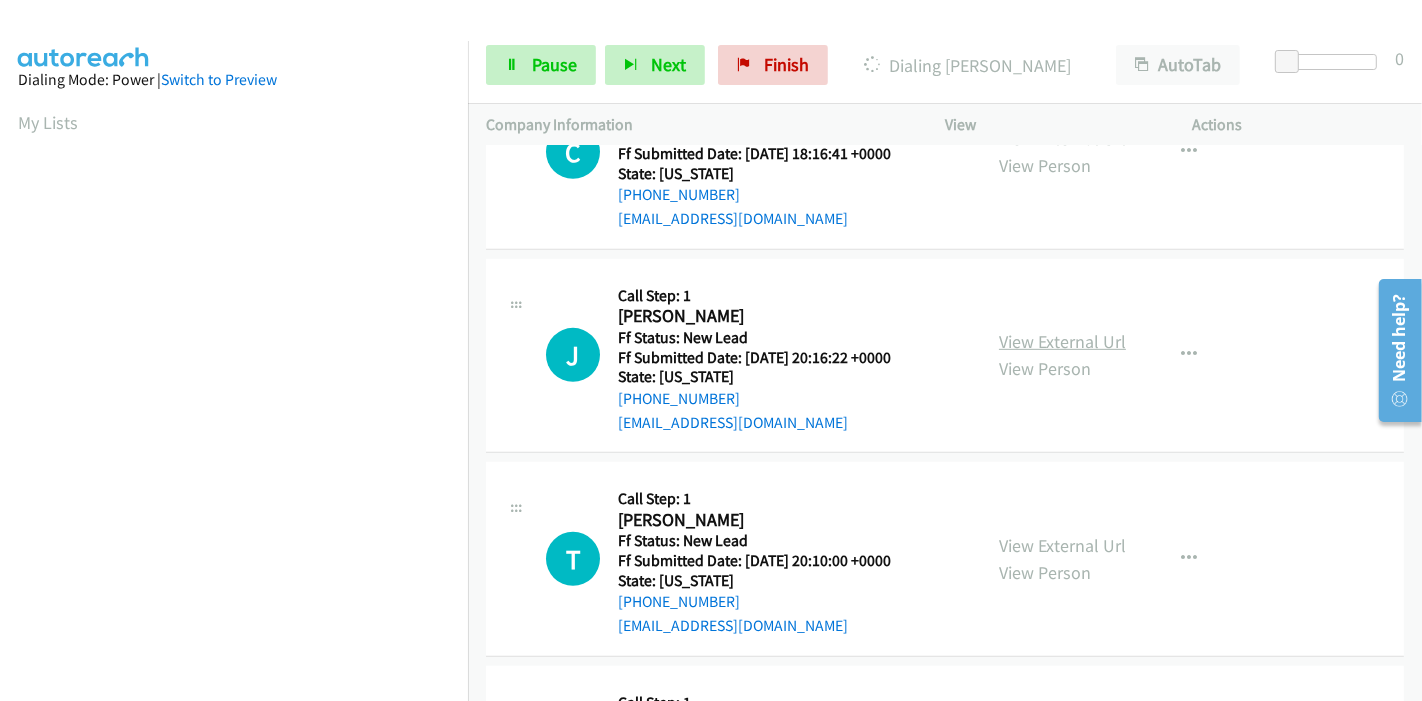 click on "View External Url" at bounding box center [1062, 341] 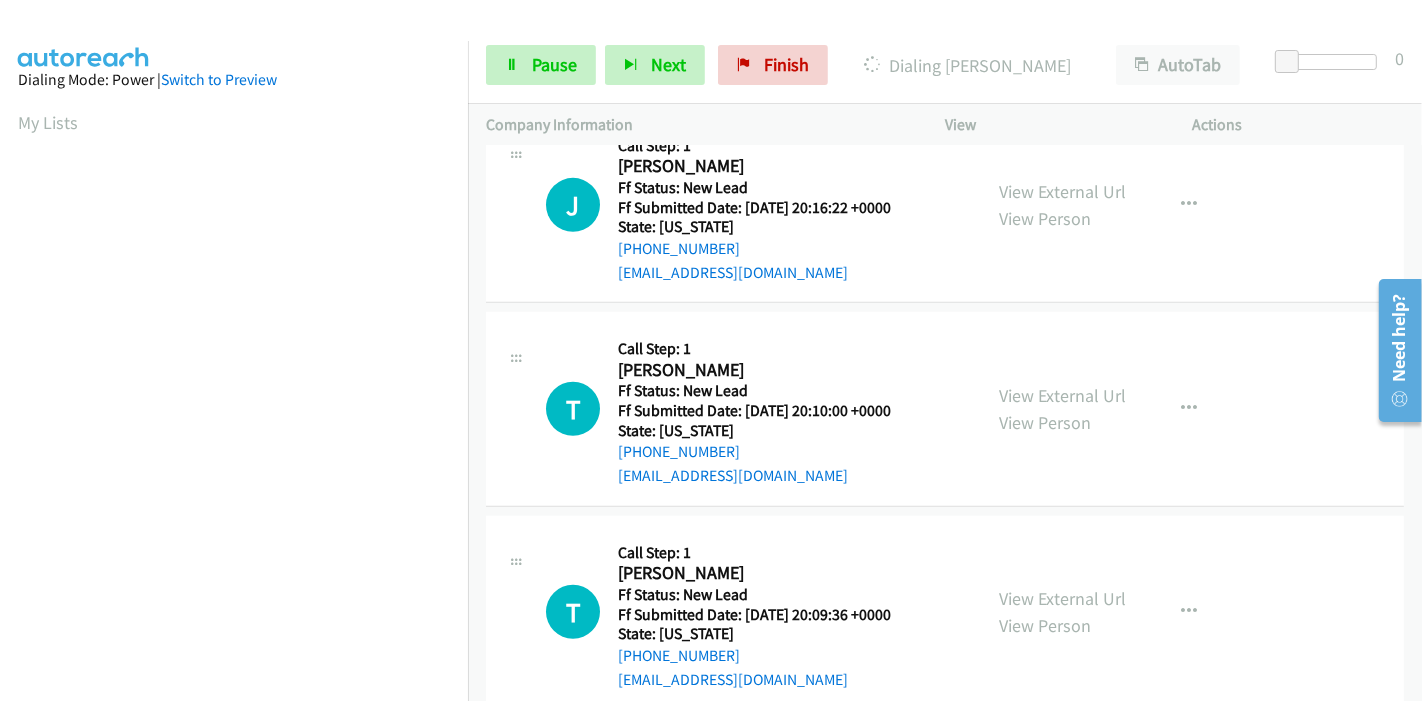 scroll, scrollTop: 1139, scrollLeft: 0, axis: vertical 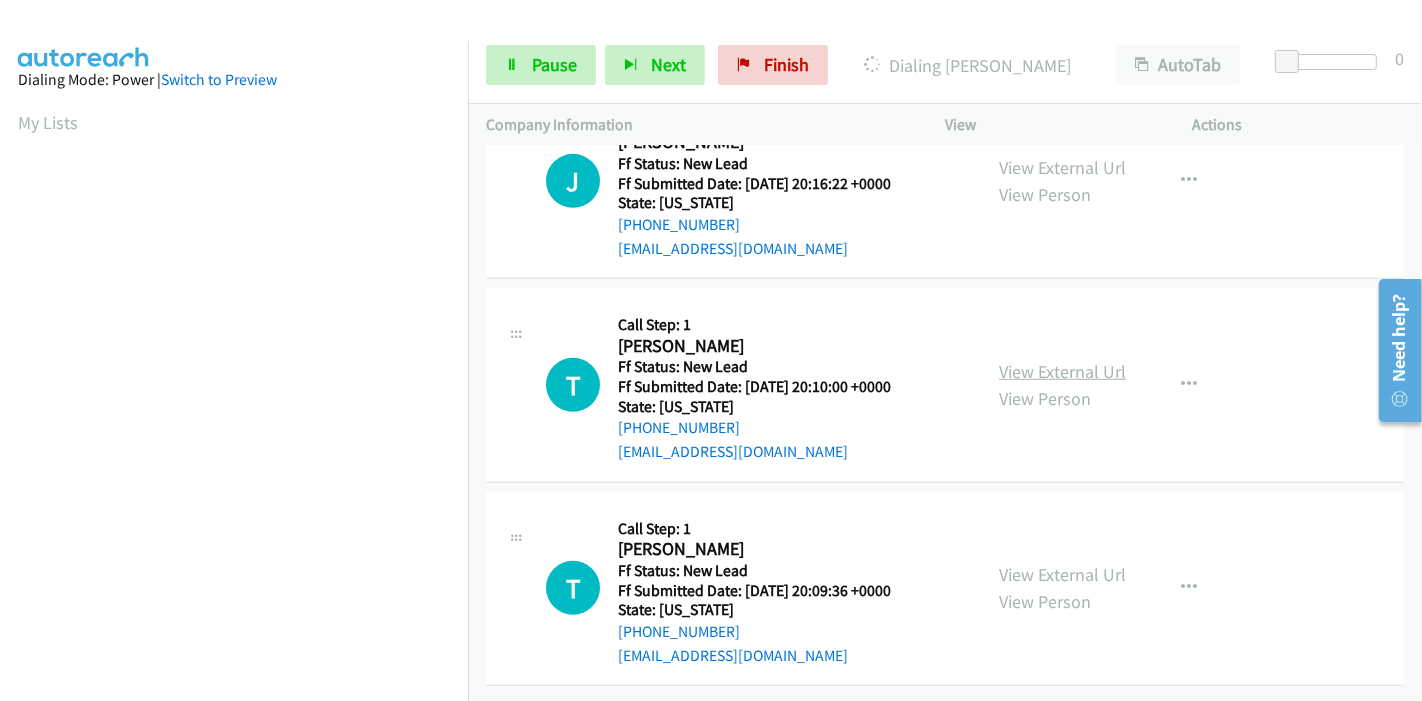 click on "View External Url" at bounding box center (1062, 371) 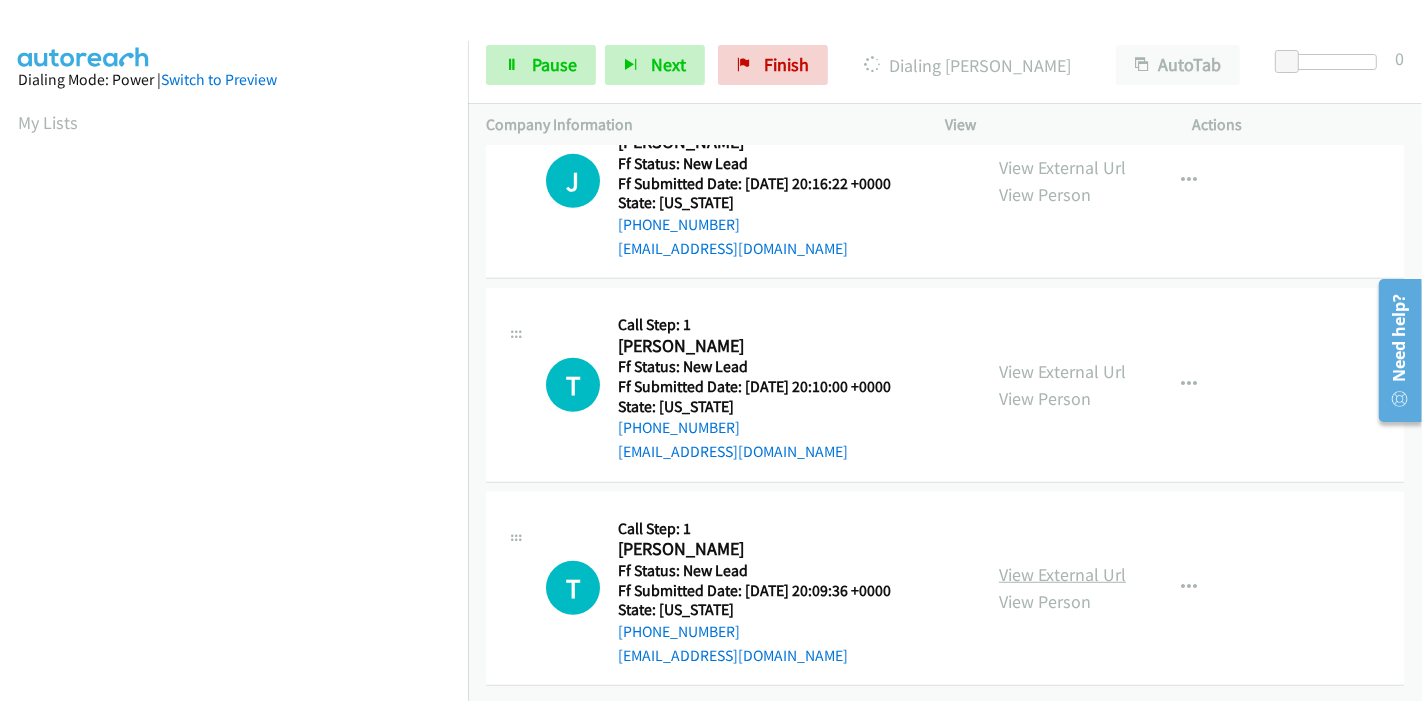 click on "View External Url" at bounding box center (1062, 574) 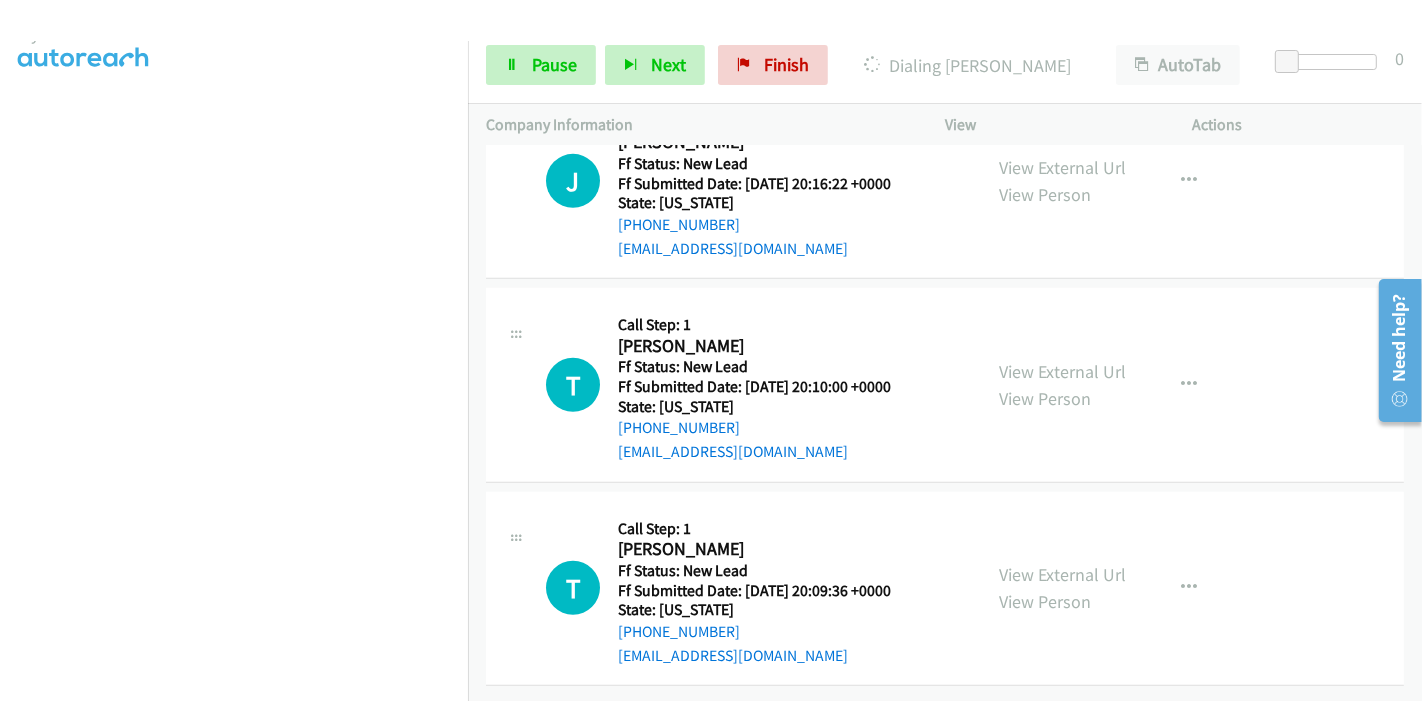 scroll, scrollTop: 0, scrollLeft: 0, axis: both 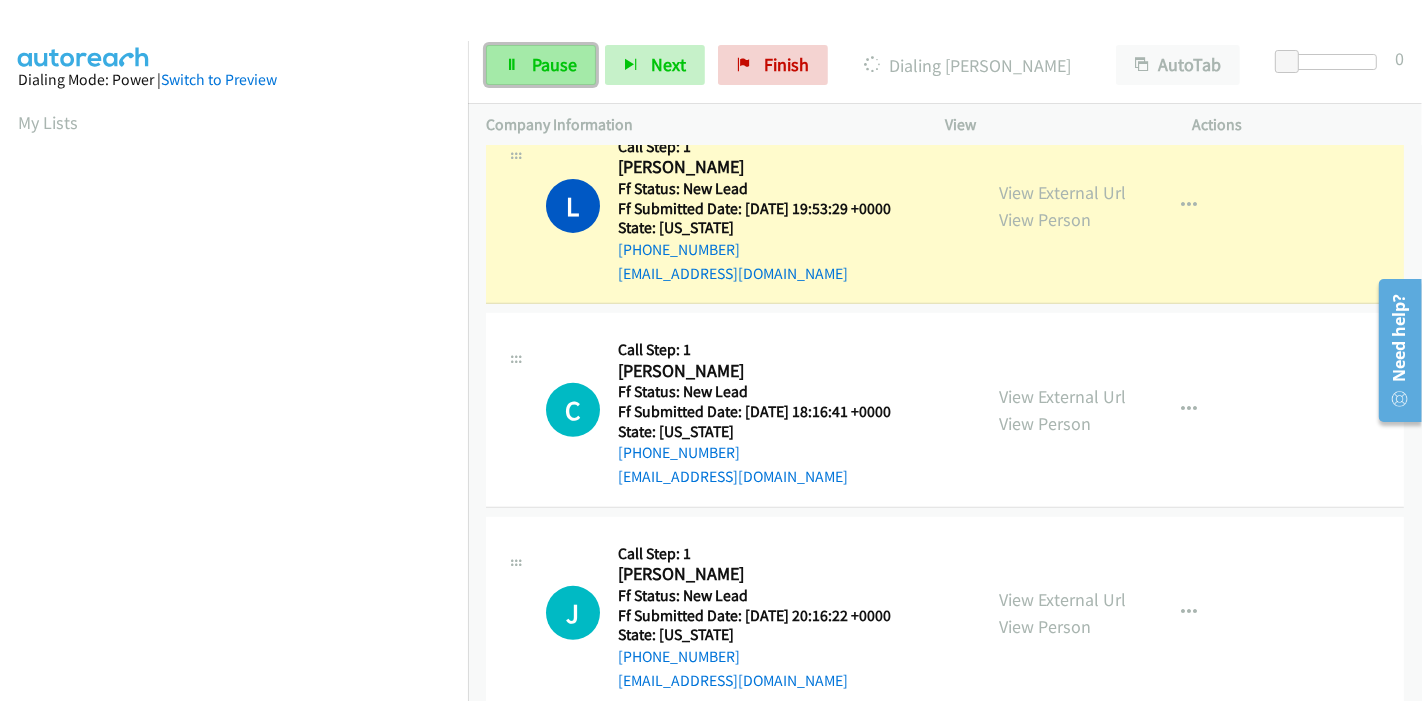 click on "Pause" at bounding box center (541, 65) 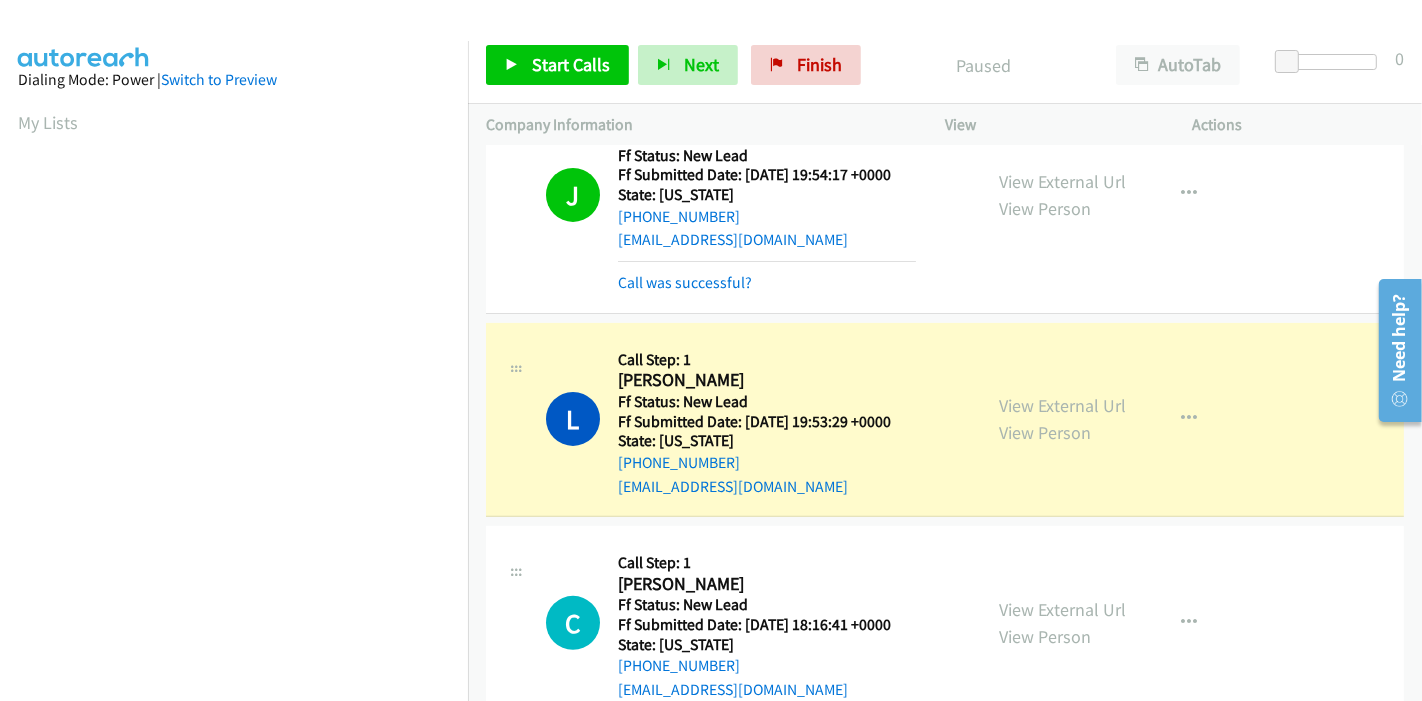 scroll, scrollTop: 472, scrollLeft: 0, axis: vertical 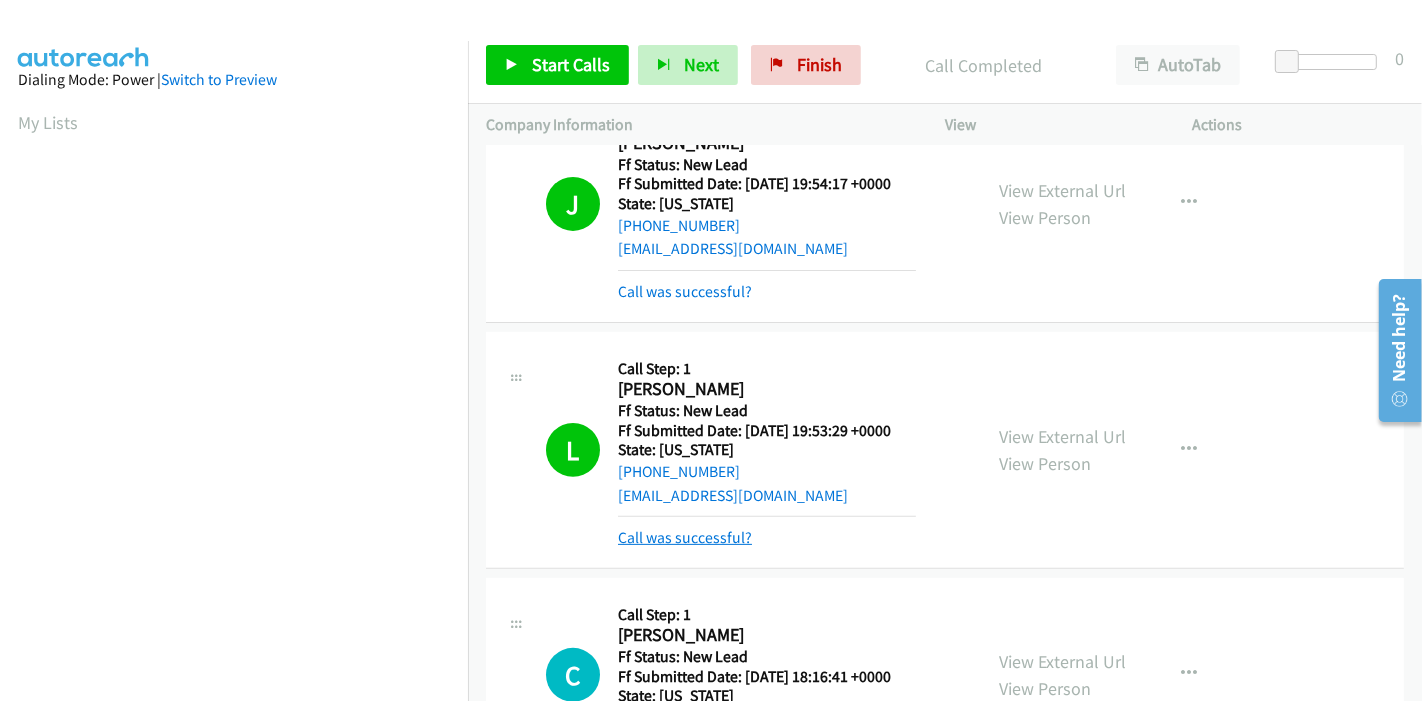 click on "Call was successful?" at bounding box center [685, 537] 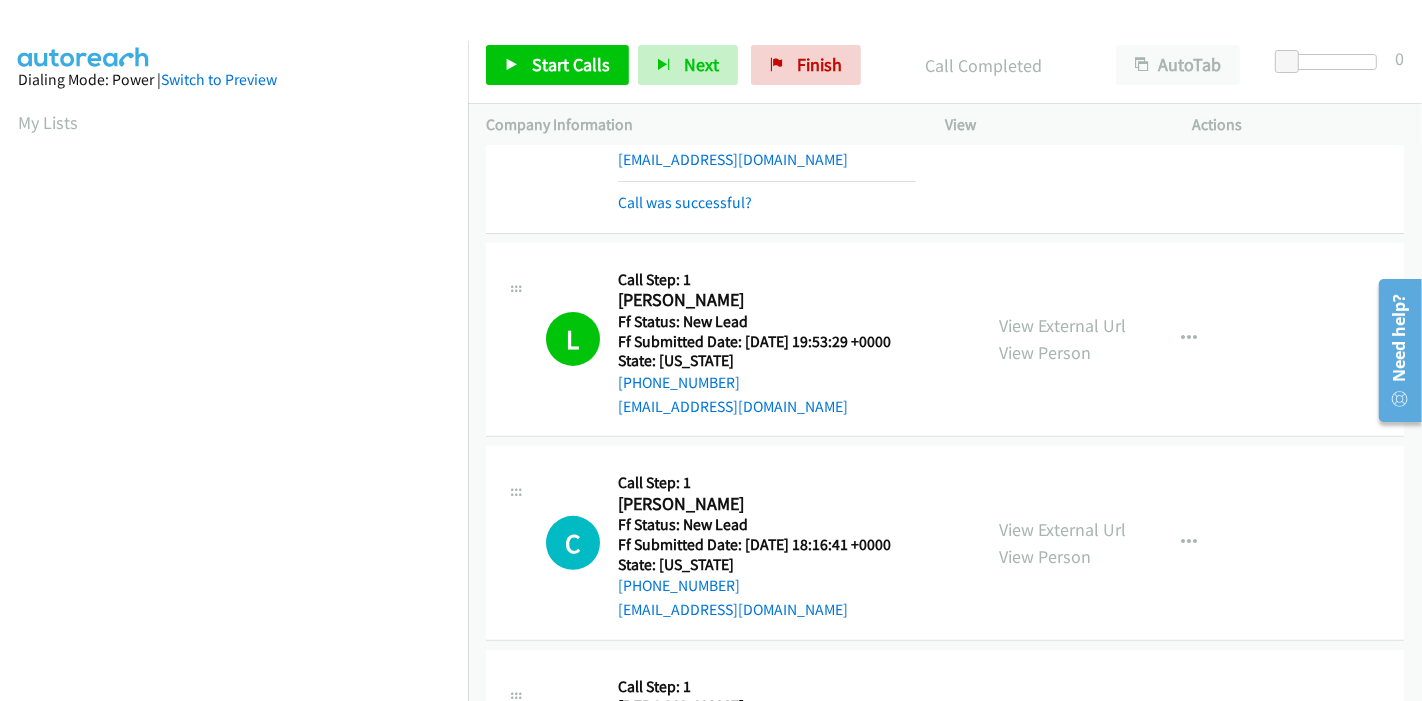 scroll, scrollTop: 583, scrollLeft: 0, axis: vertical 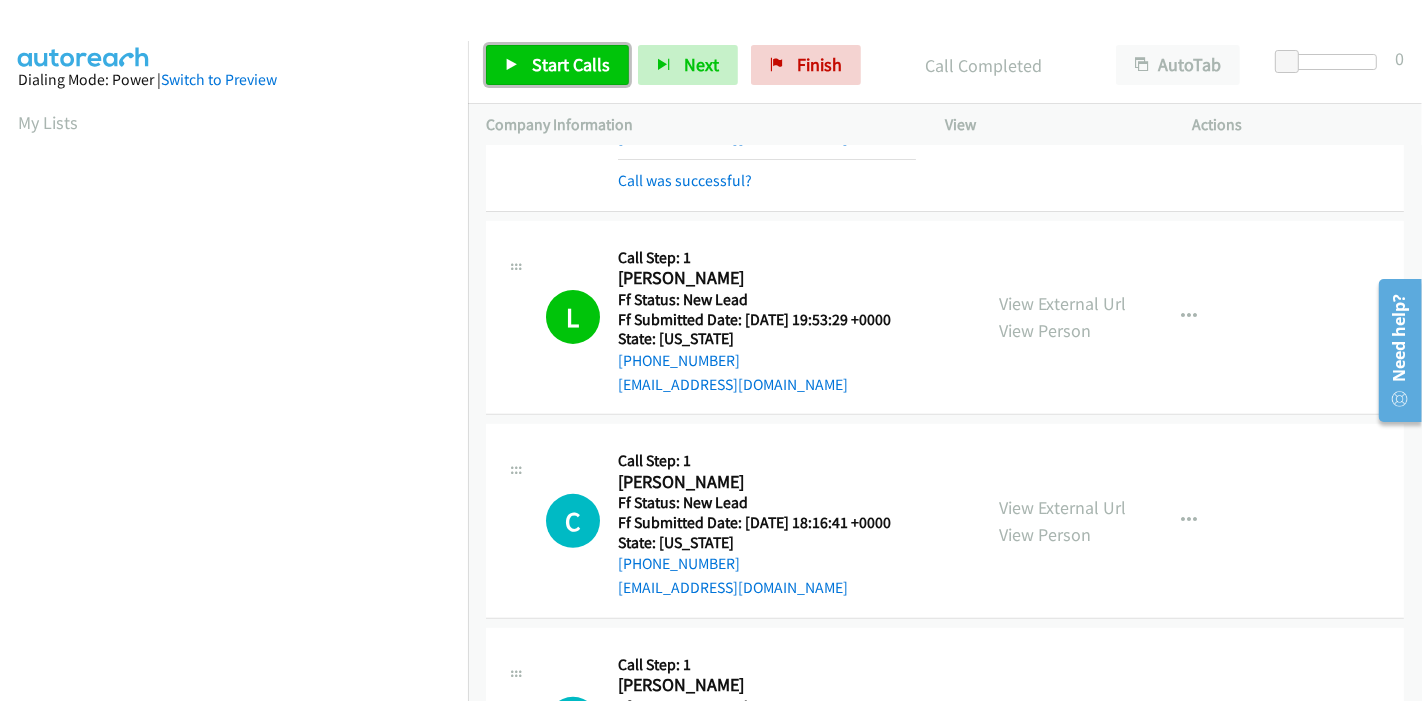 click on "Start Calls" at bounding box center [557, 65] 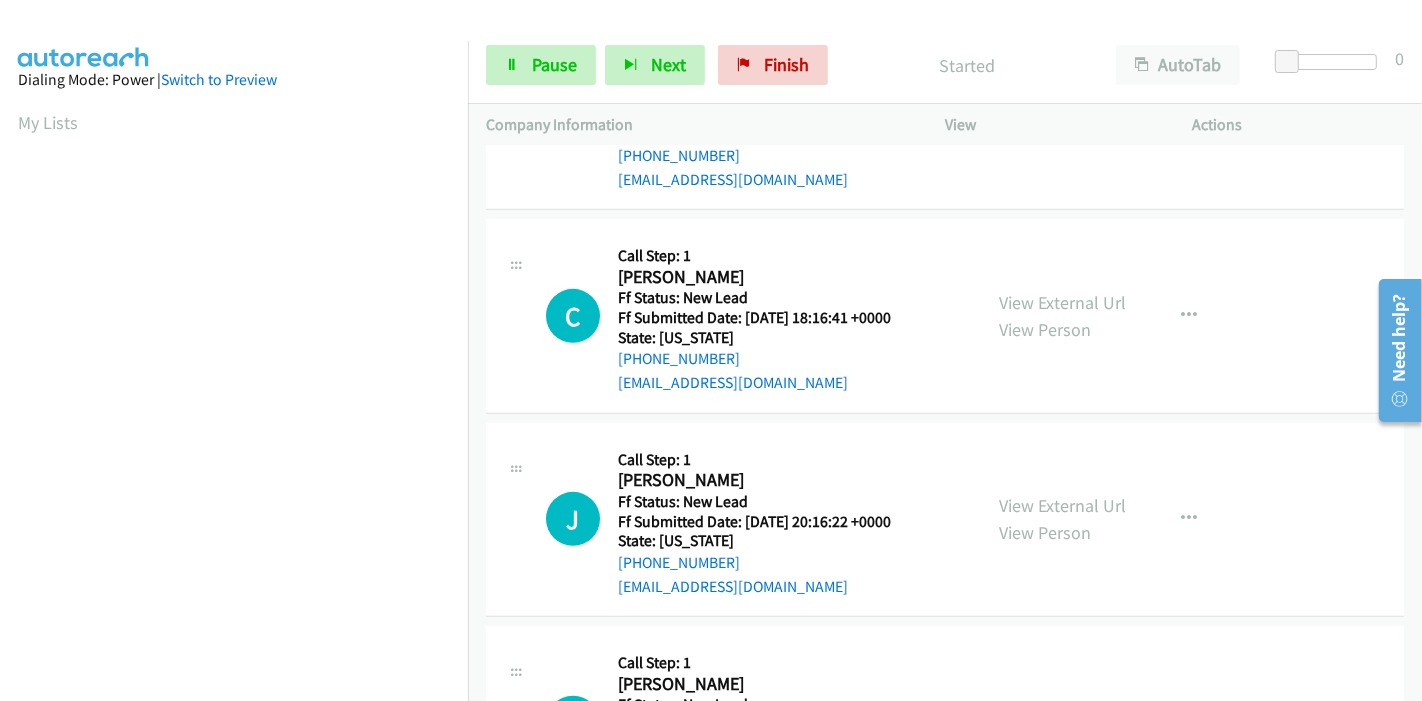 scroll, scrollTop: 805, scrollLeft: 0, axis: vertical 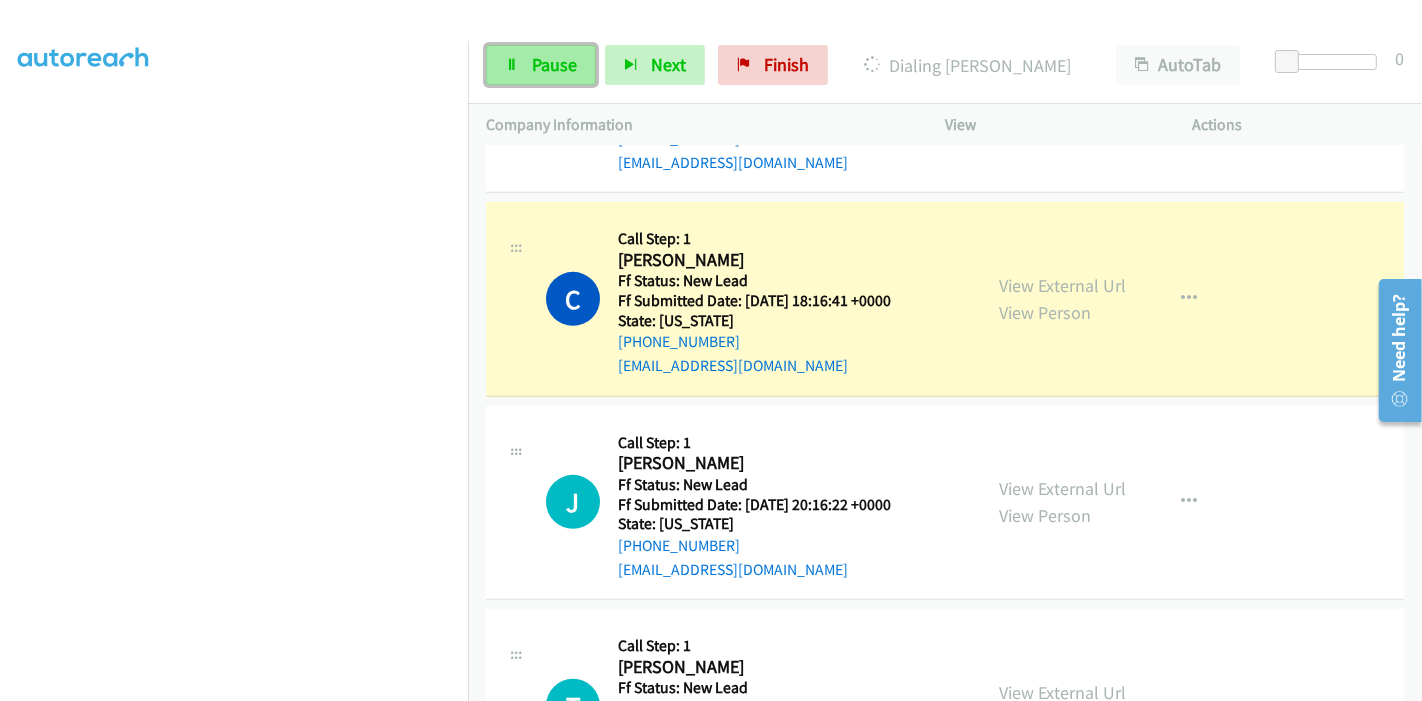 click on "Pause" at bounding box center (554, 64) 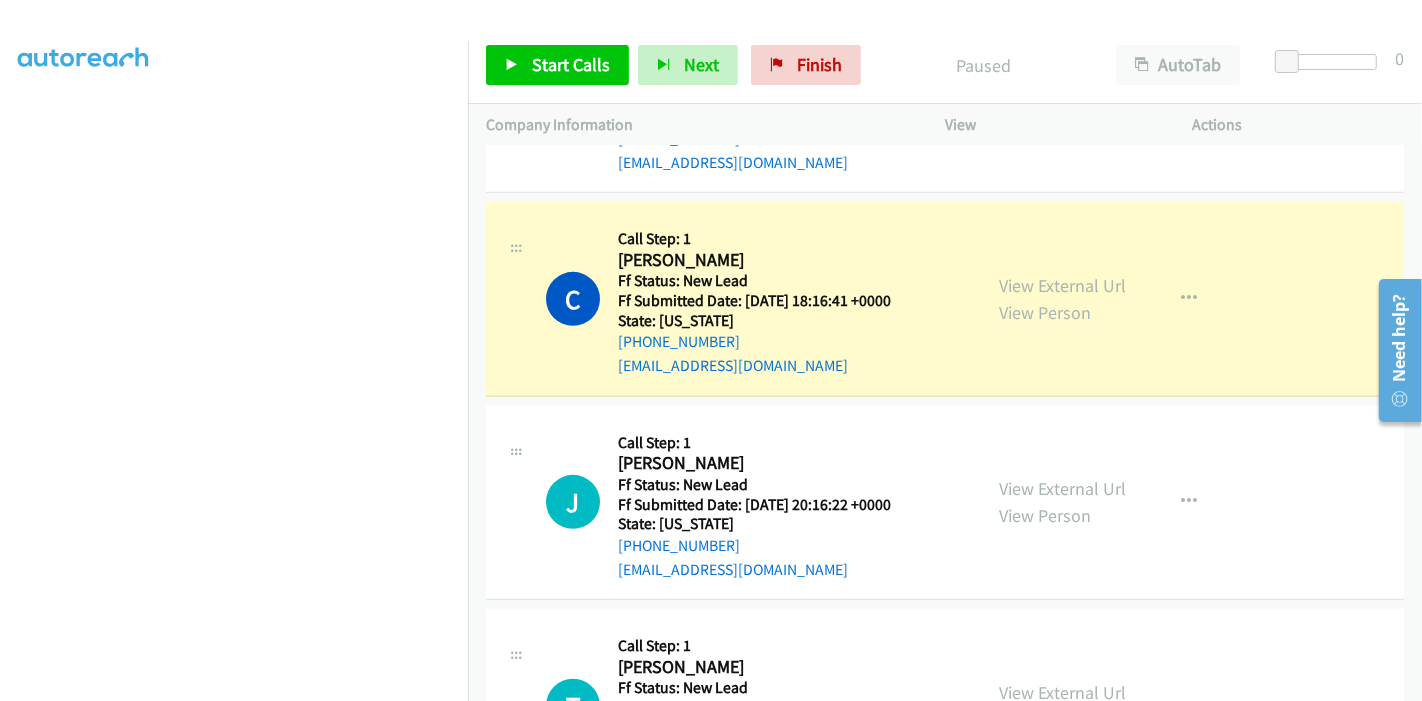 scroll, scrollTop: 89, scrollLeft: 0, axis: vertical 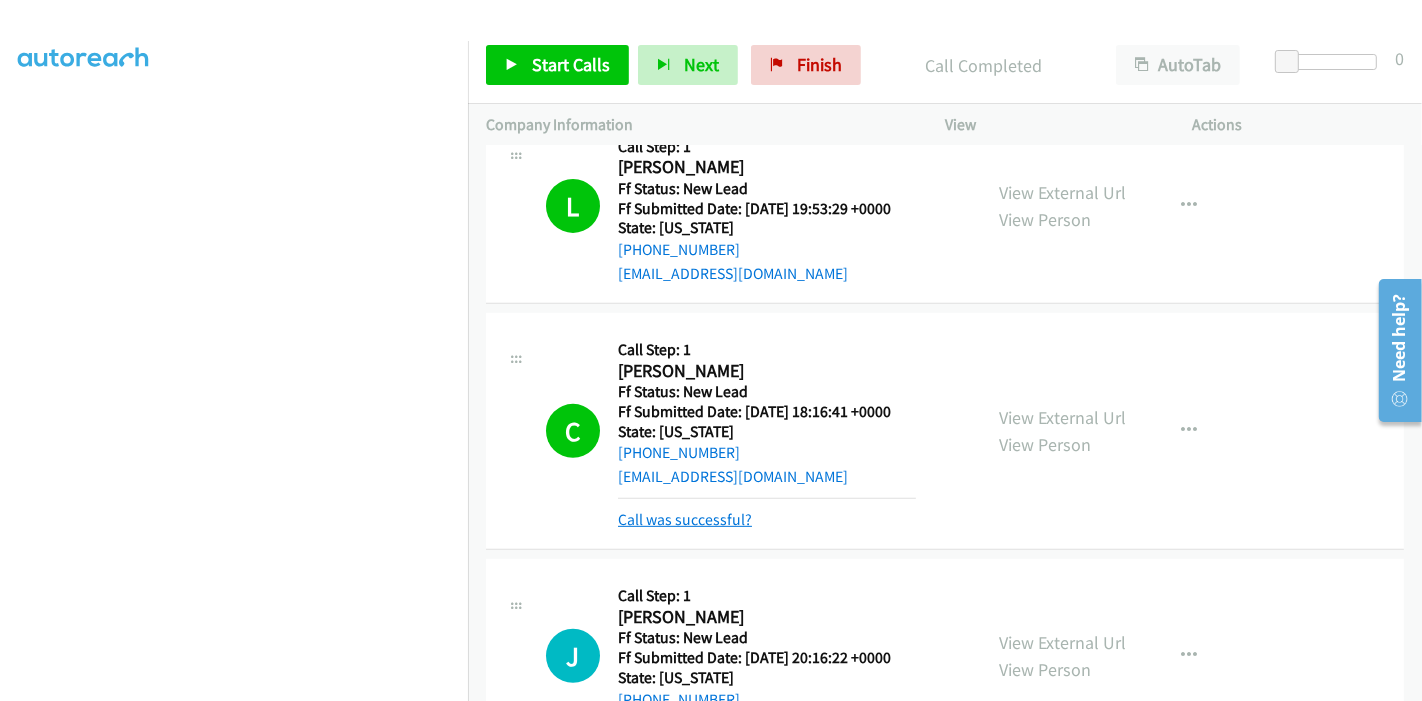 click on "Call was successful?" at bounding box center (685, 519) 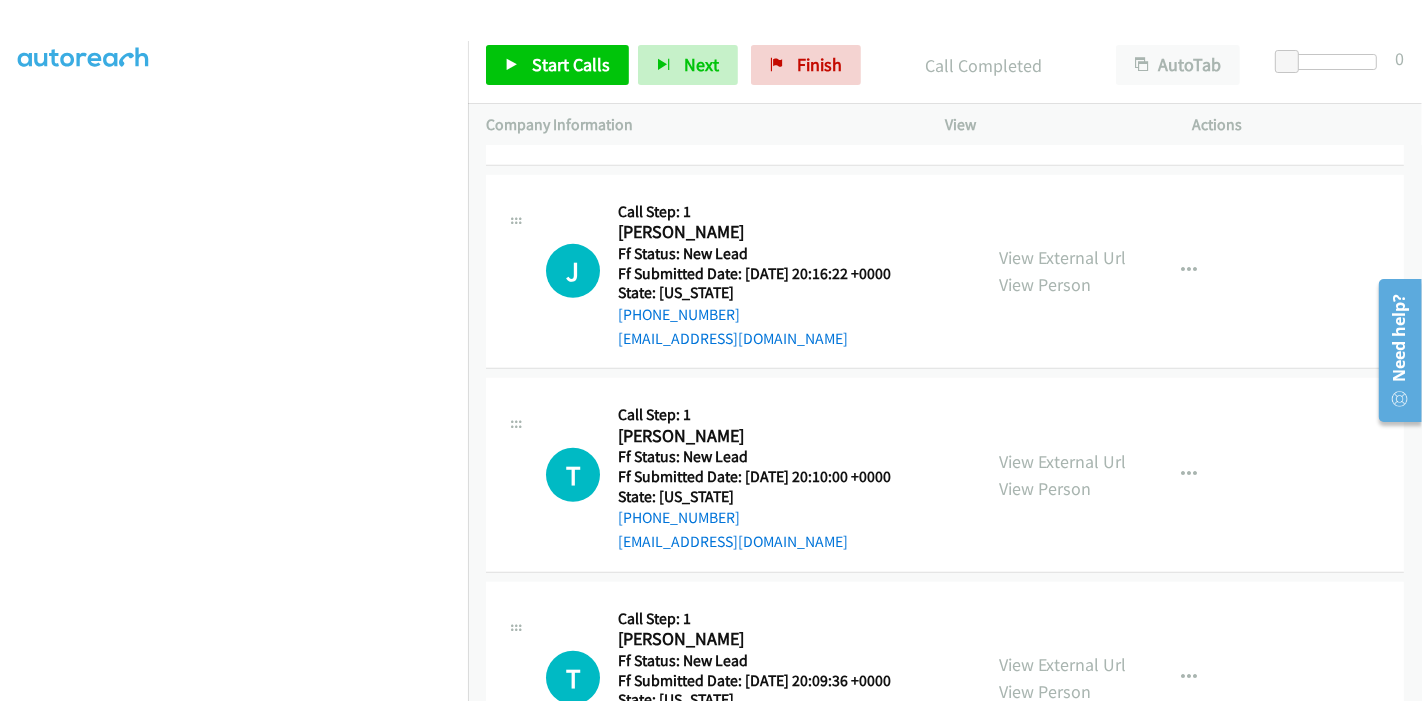 scroll, scrollTop: 917, scrollLeft: 0, axis: vertical 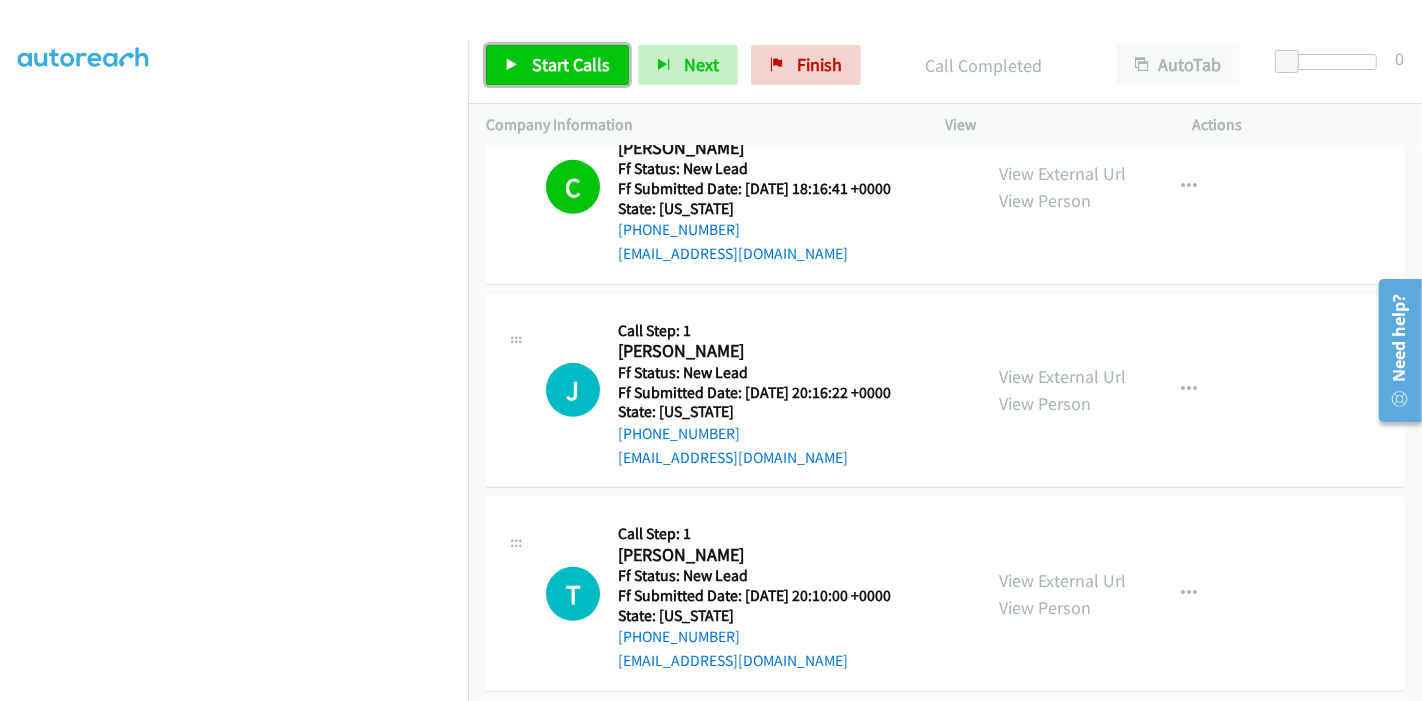 click on "Start Calls" at bounding box center (571, 64) 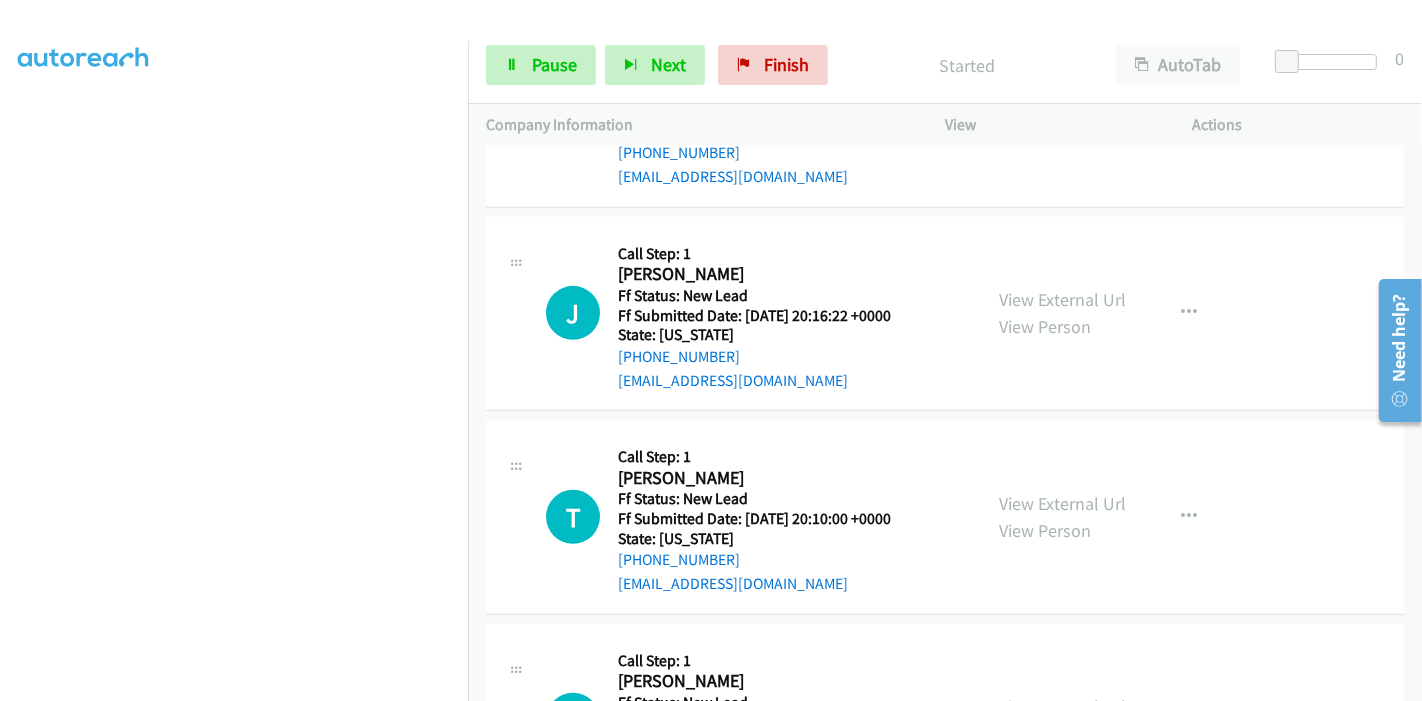 scroll, scrollTop: 1028, scrollLeft: 0, axis: vertical 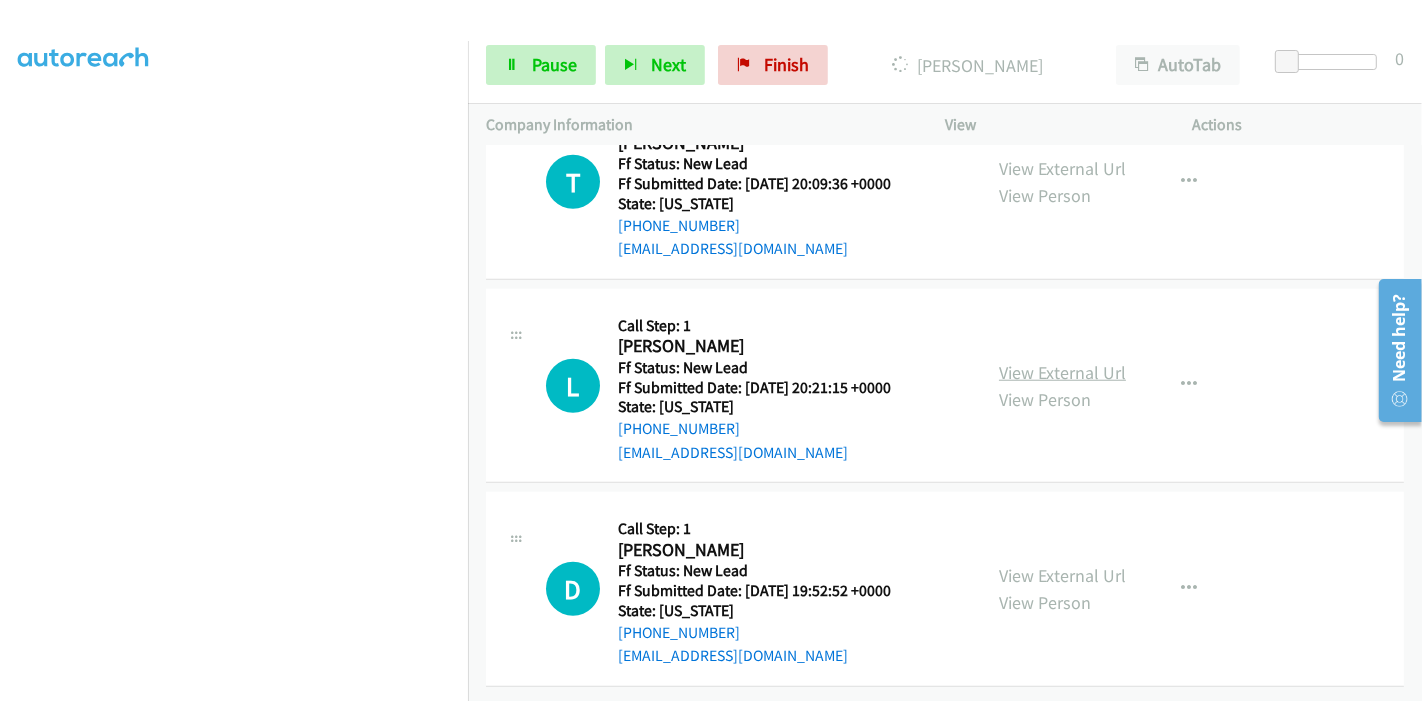 click on "View External Url" at bounding box center [1062, 372] 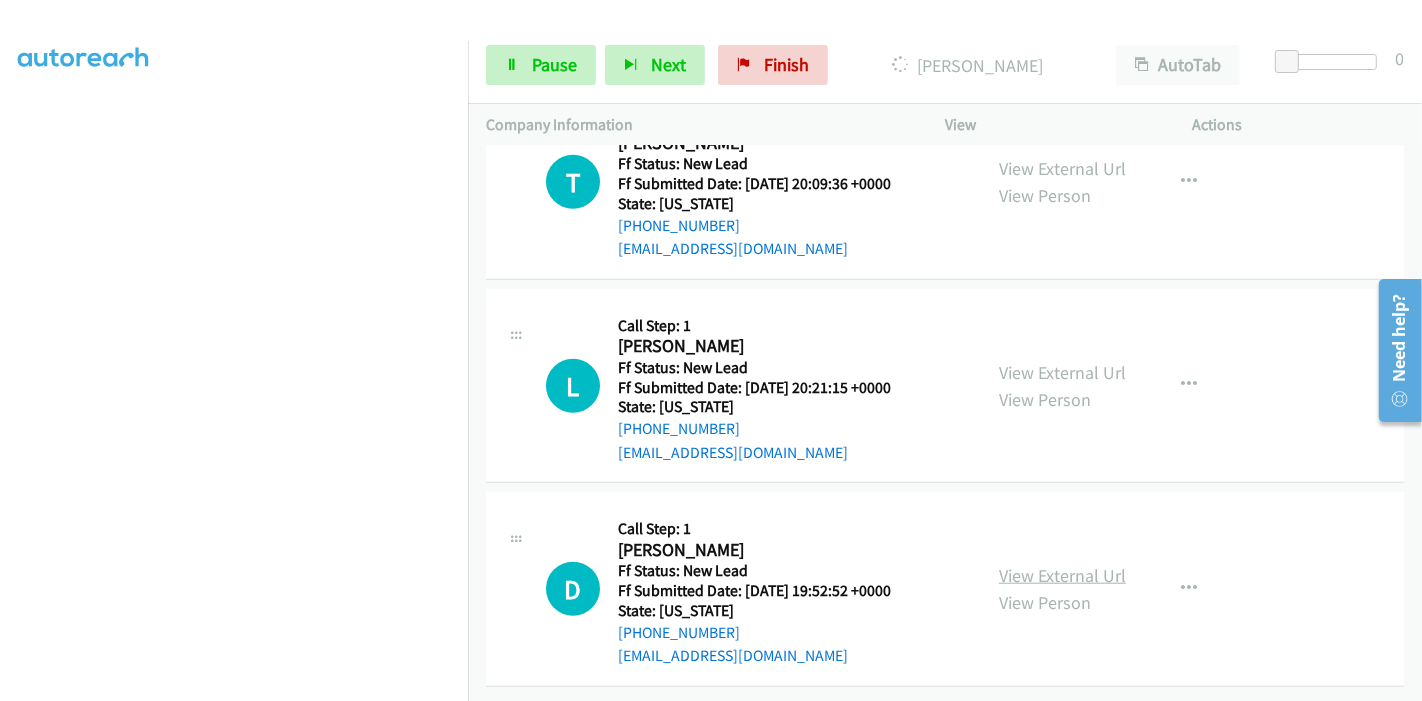 click on "View External Url" at bounding box center [1062, 575] 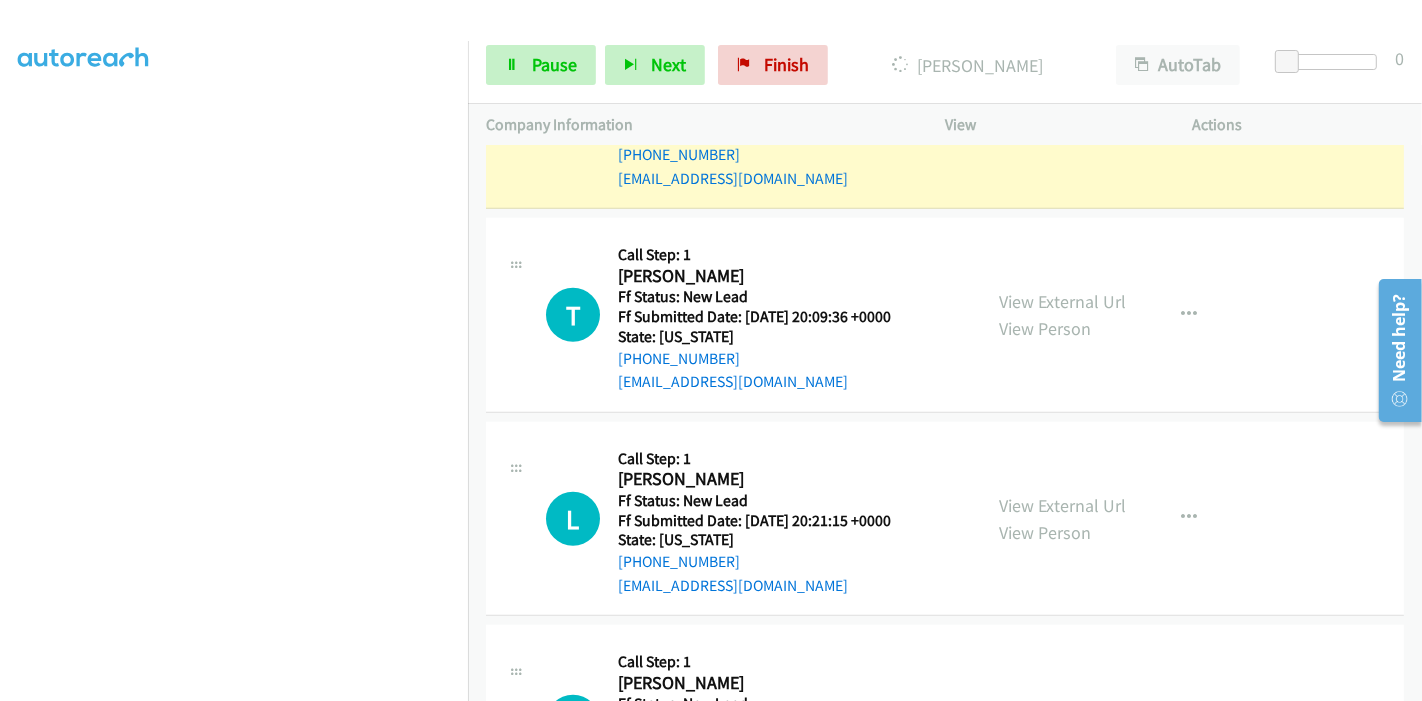 scroll, scrollTop: 1254, scrollLeft: 0, axis: vertical 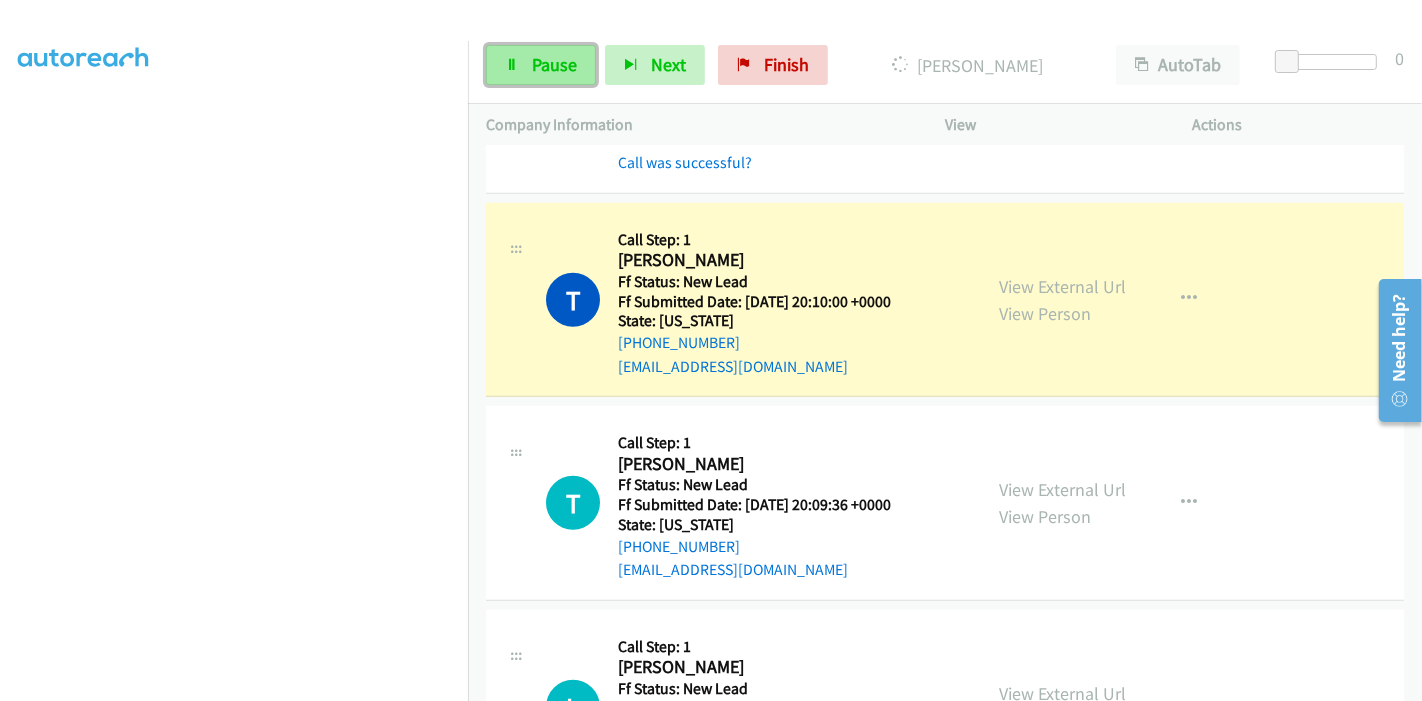 click on "Pause" at bounding box center (554, 64) 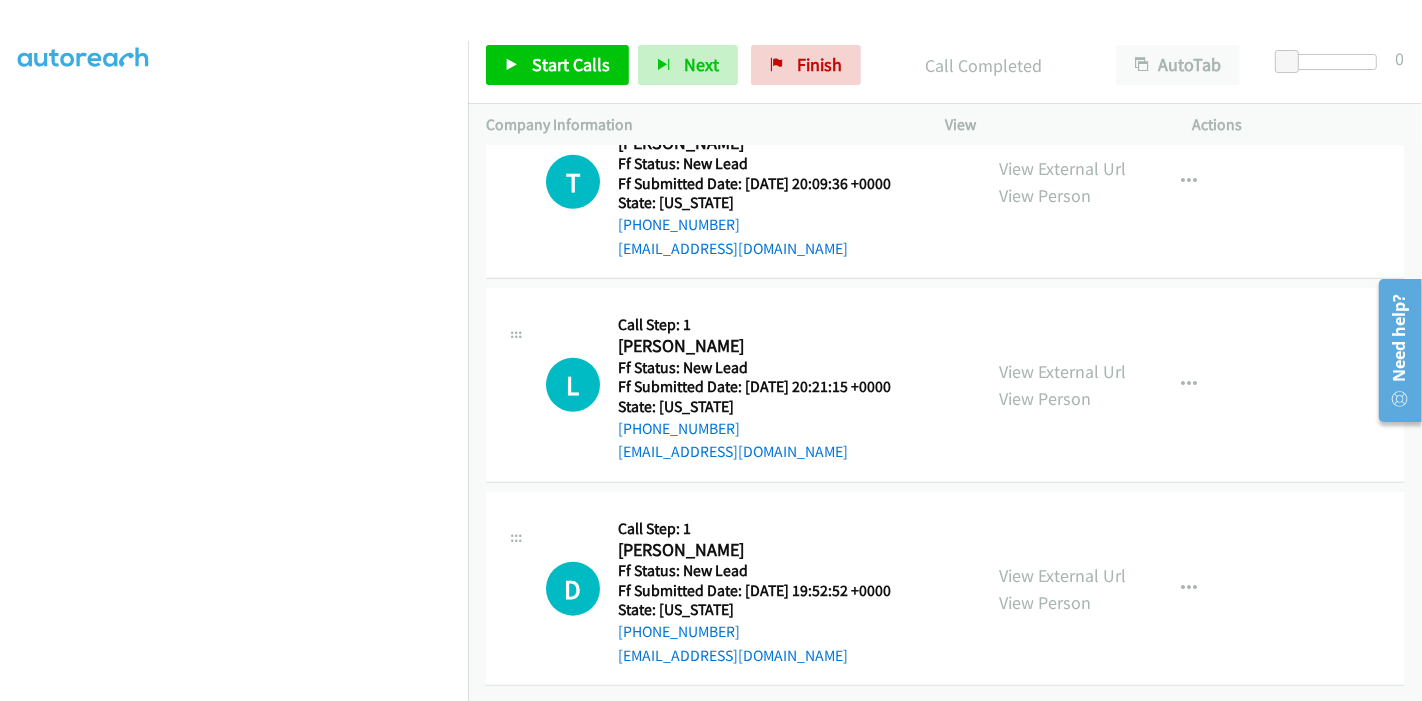 scroll, scrollTop: 1519, scrollLeft: 0, axis: vertical 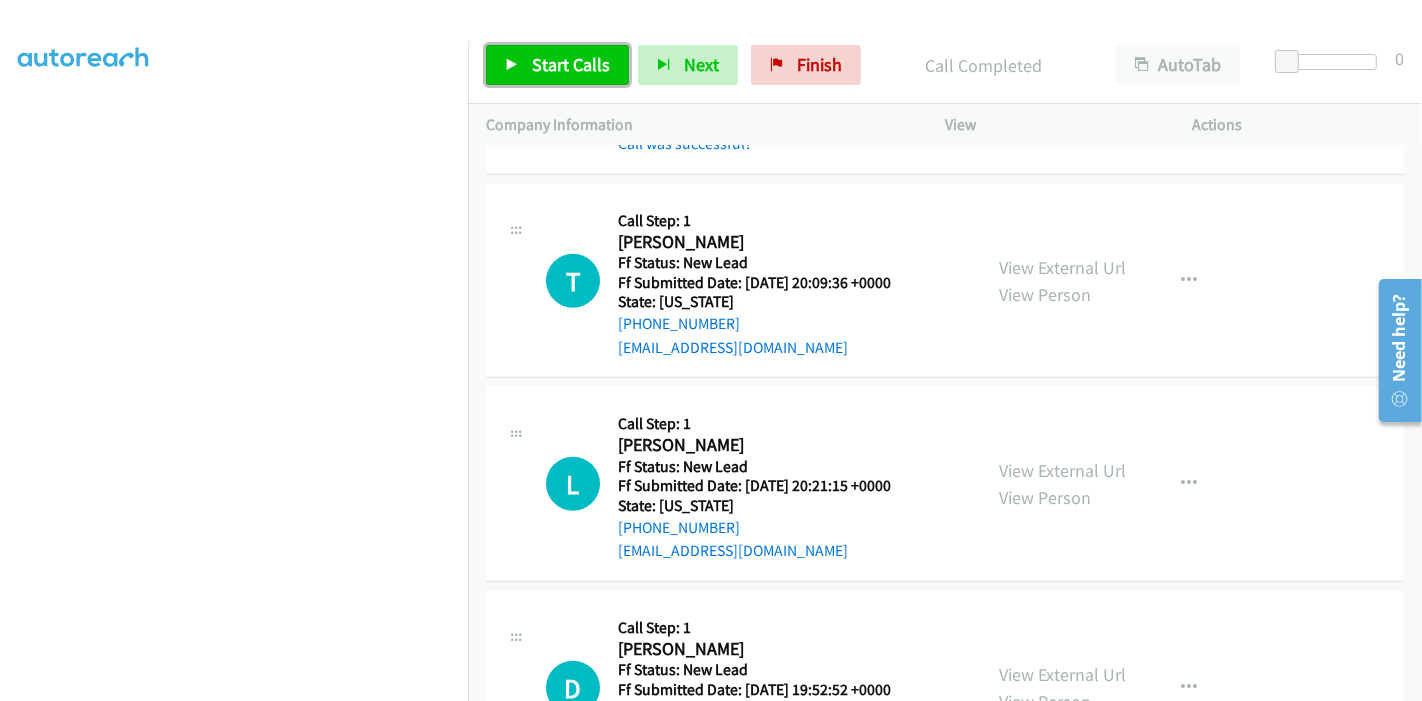 click on "Start Calls" at bounding box center [571, 64] 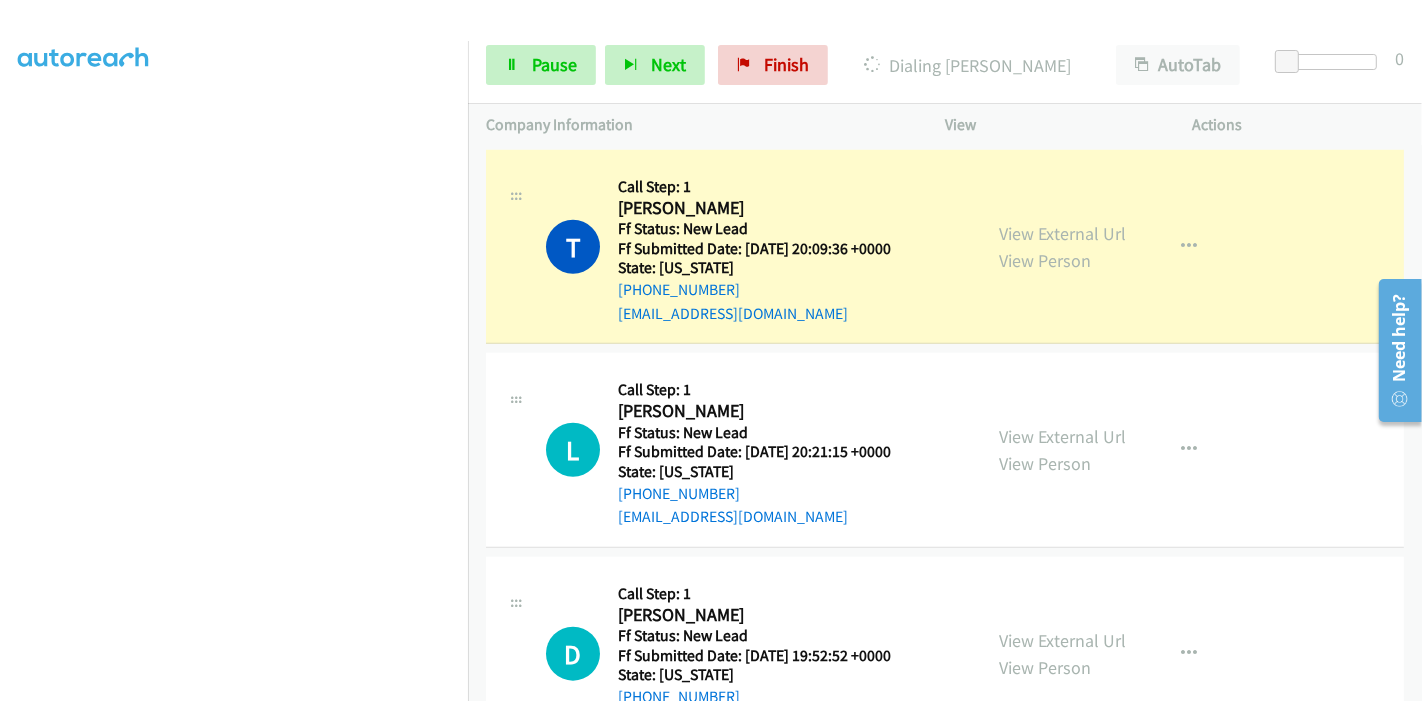 scroll, scrollTop: 1519, scrollLeft: 0, axis: vertical 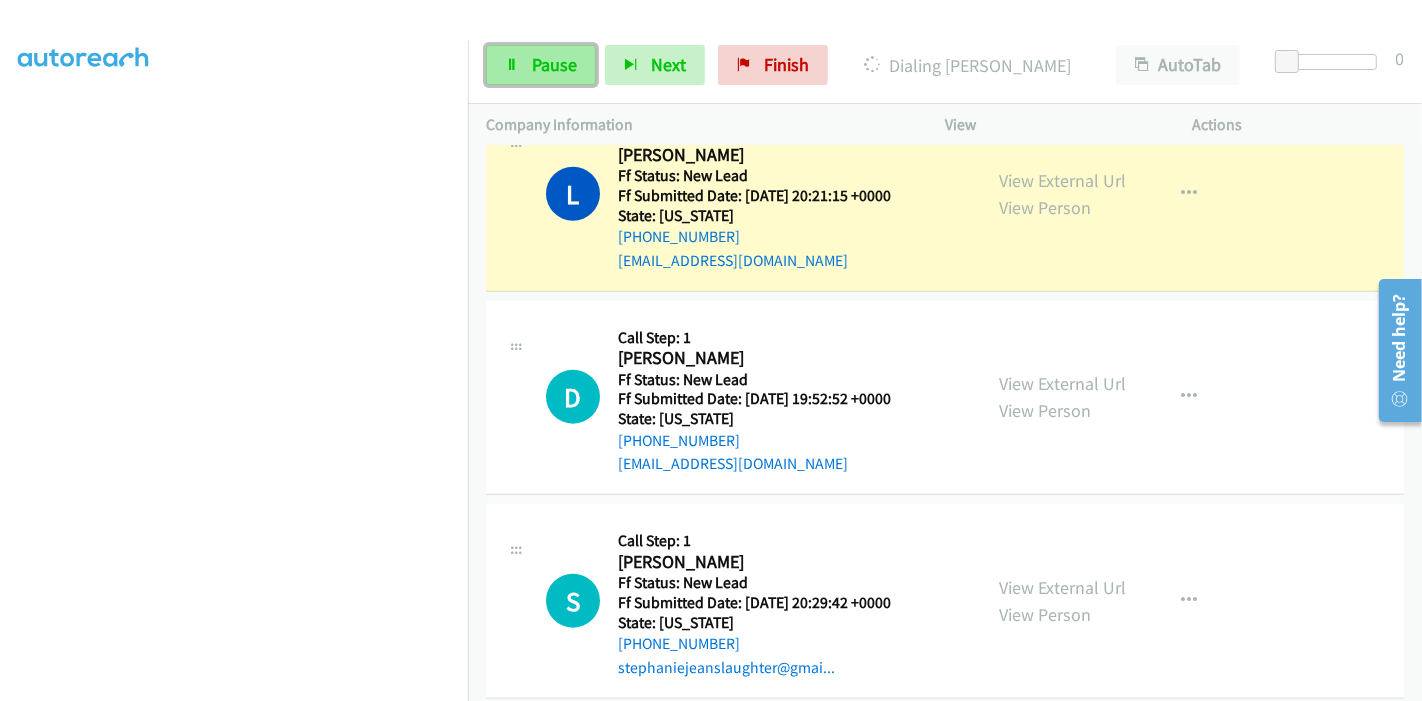 click on "Pause" at bounding box center (554, 64) 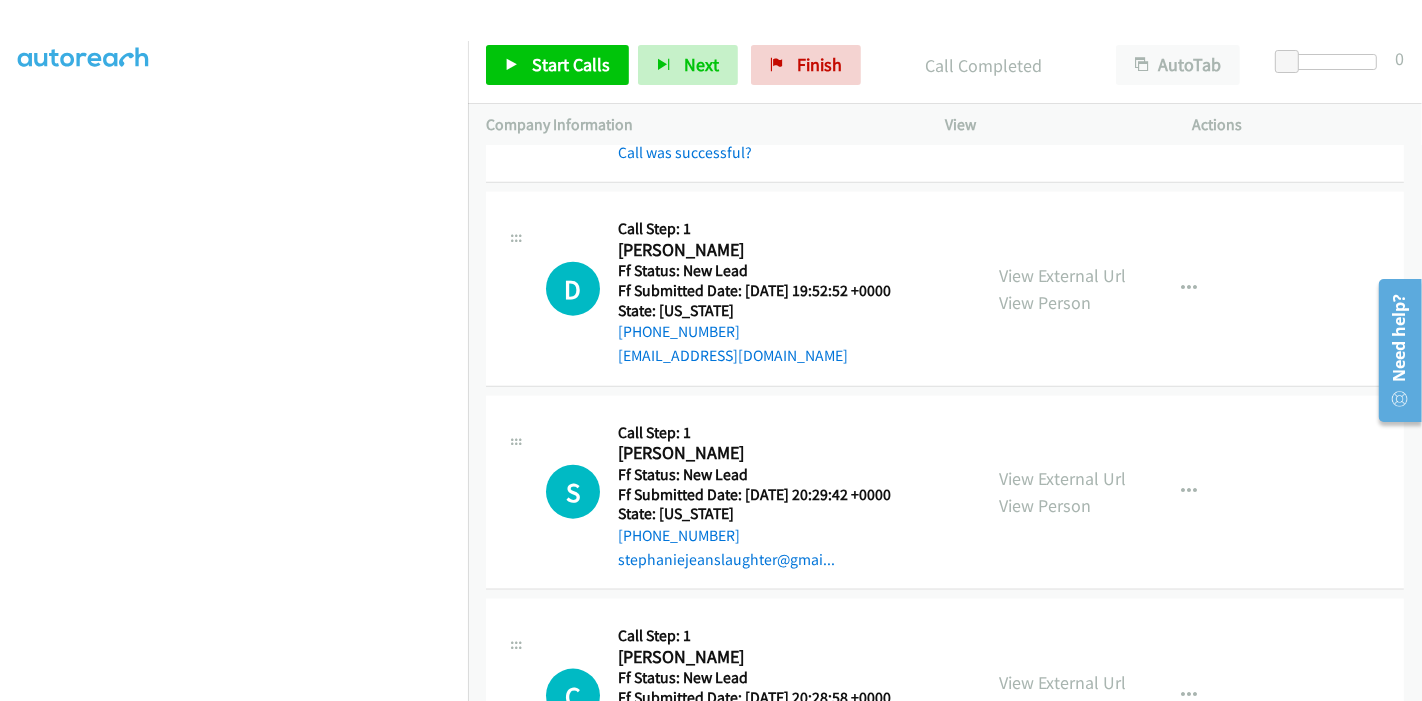 scroll, scrollTop: 1741, scrollLeft: 0, axis: vertical 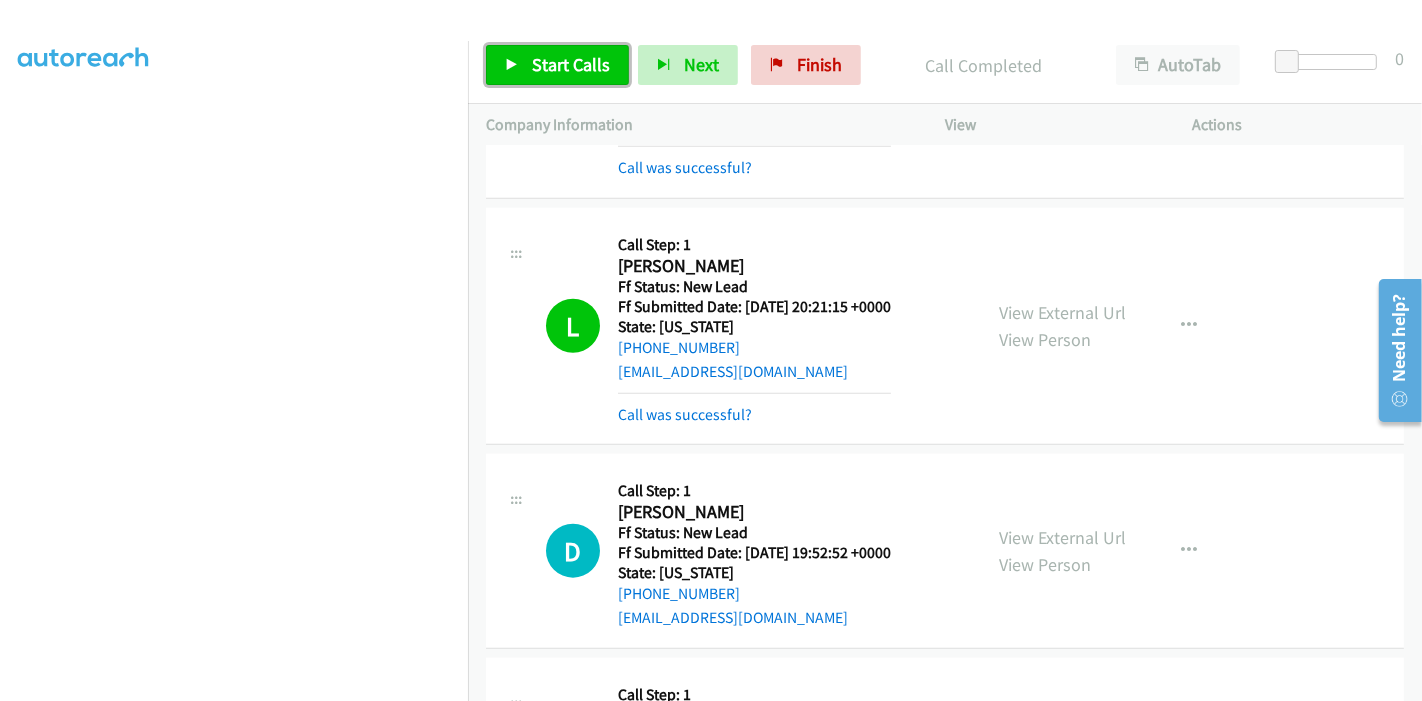 click on "Start Calls" at bounding box center [571, 64] 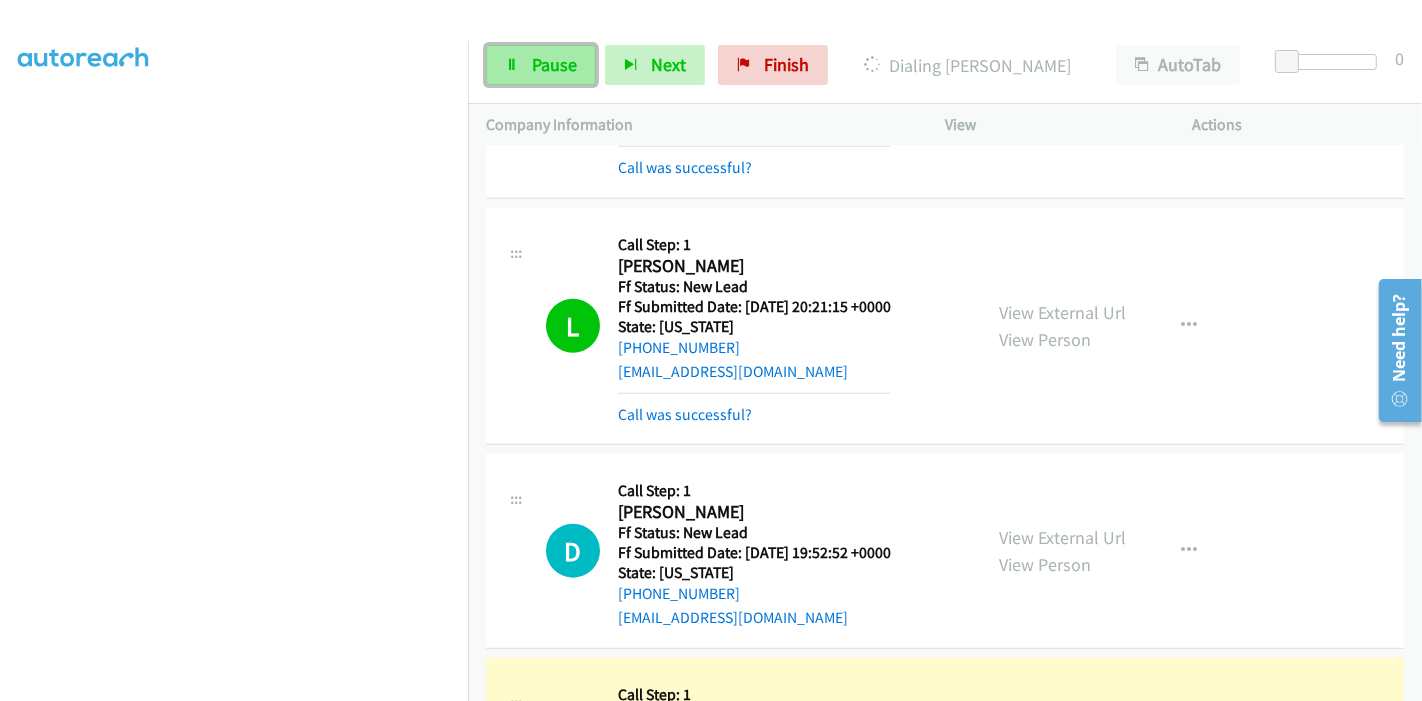 click on "Pause" at bounding box center (554, 64) 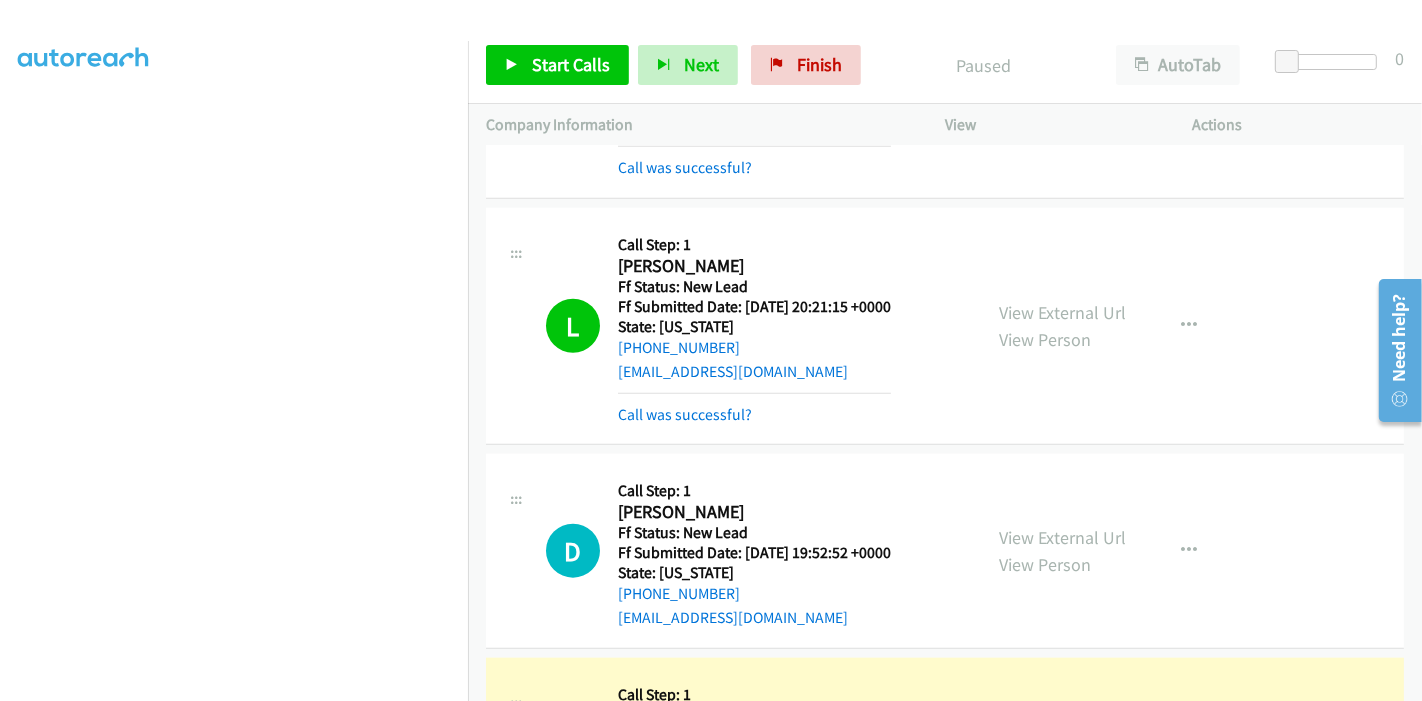 scroll, scrollTop: 1852, scrollLeft: 0, axis: vertical 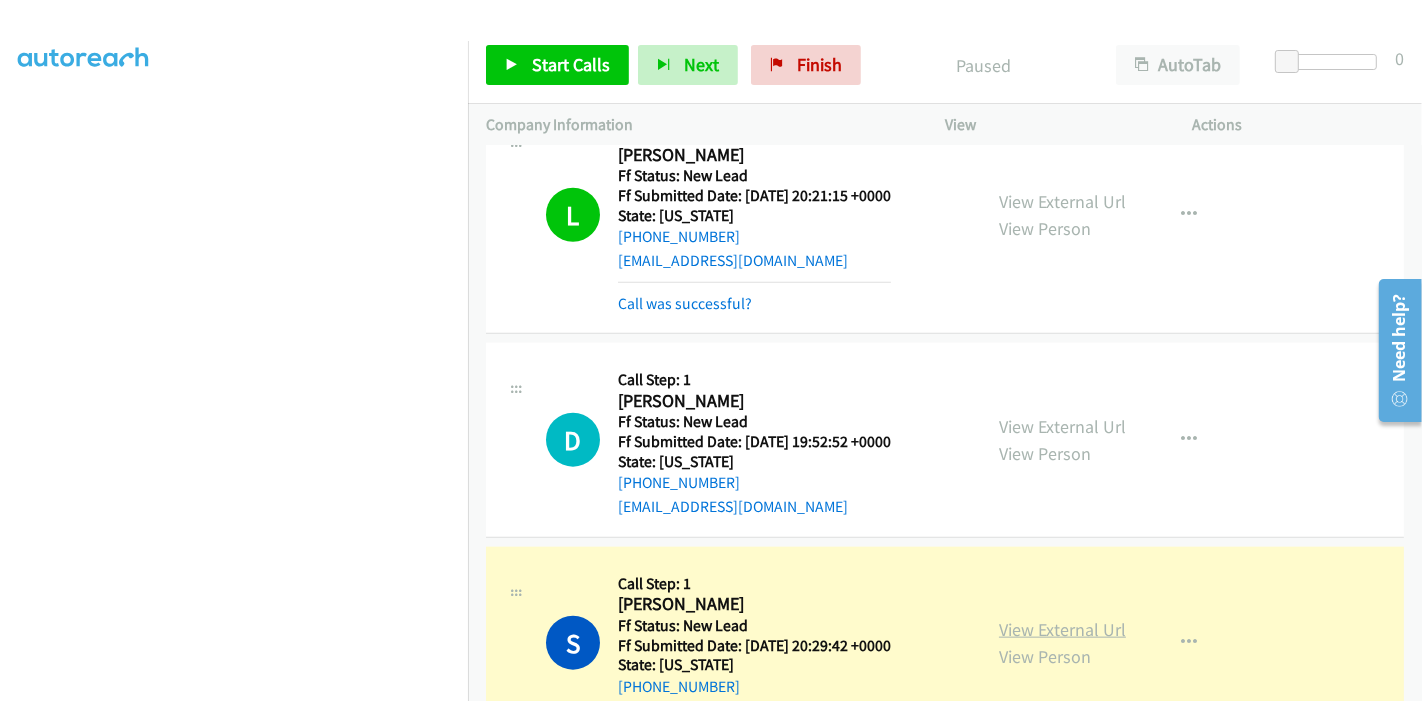 click on "View External Url" at bounding box center [1062, 629] 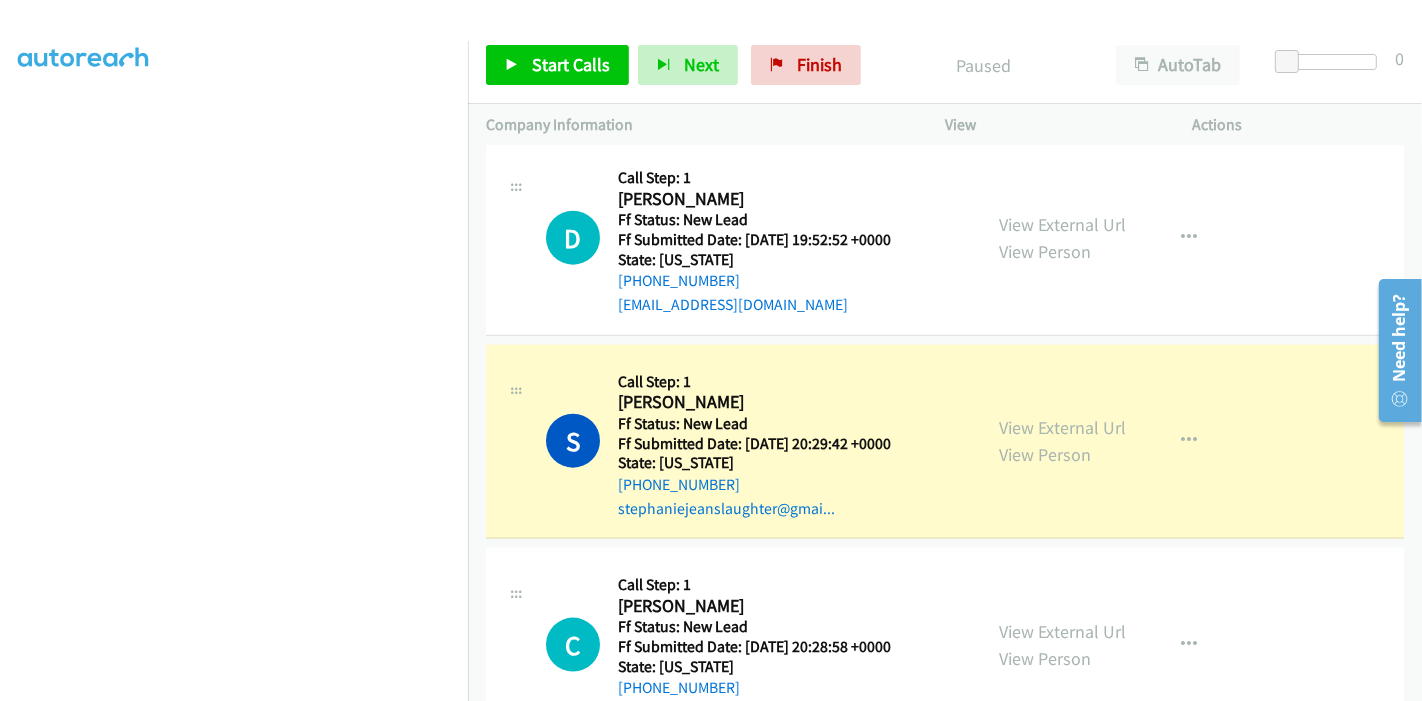 scroll, scrollTop: 2074, scrollLeft: 0, axis: vertical 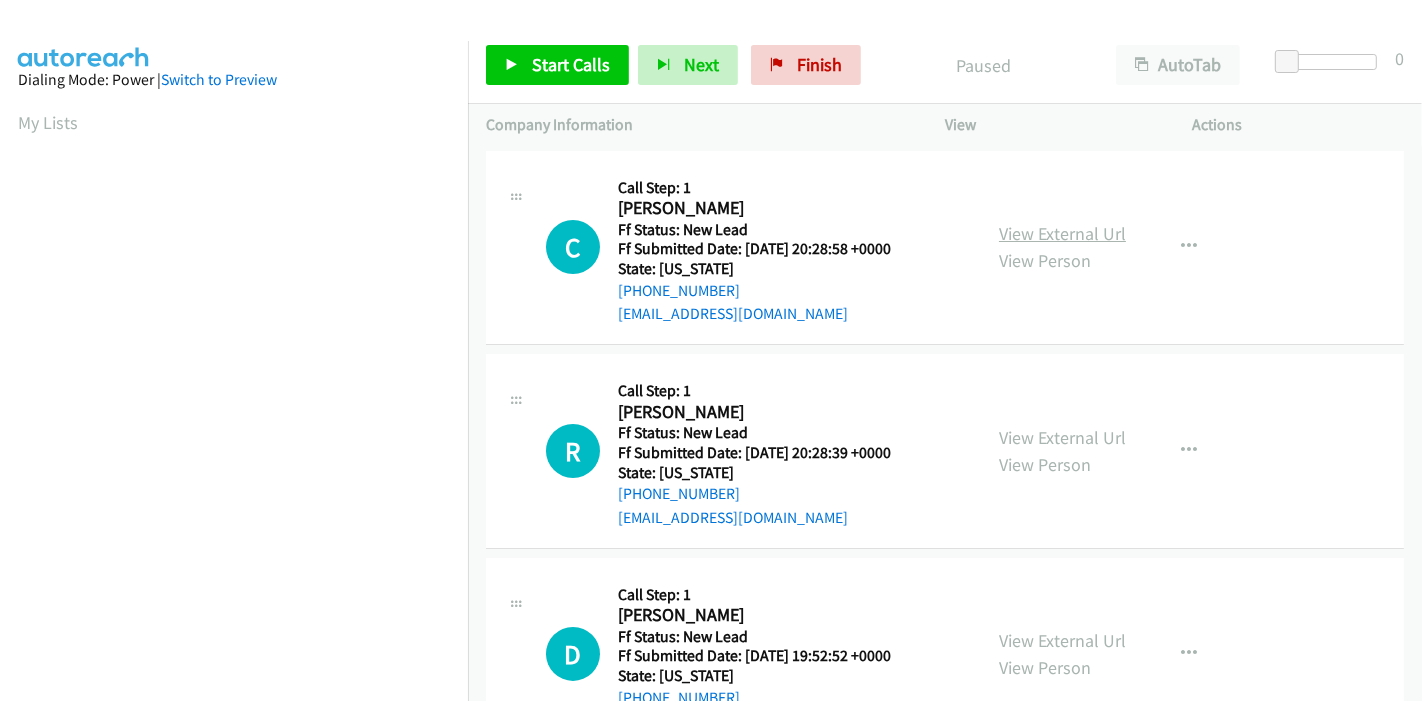 click on "View External Url" at bounding box center [1062, 233] 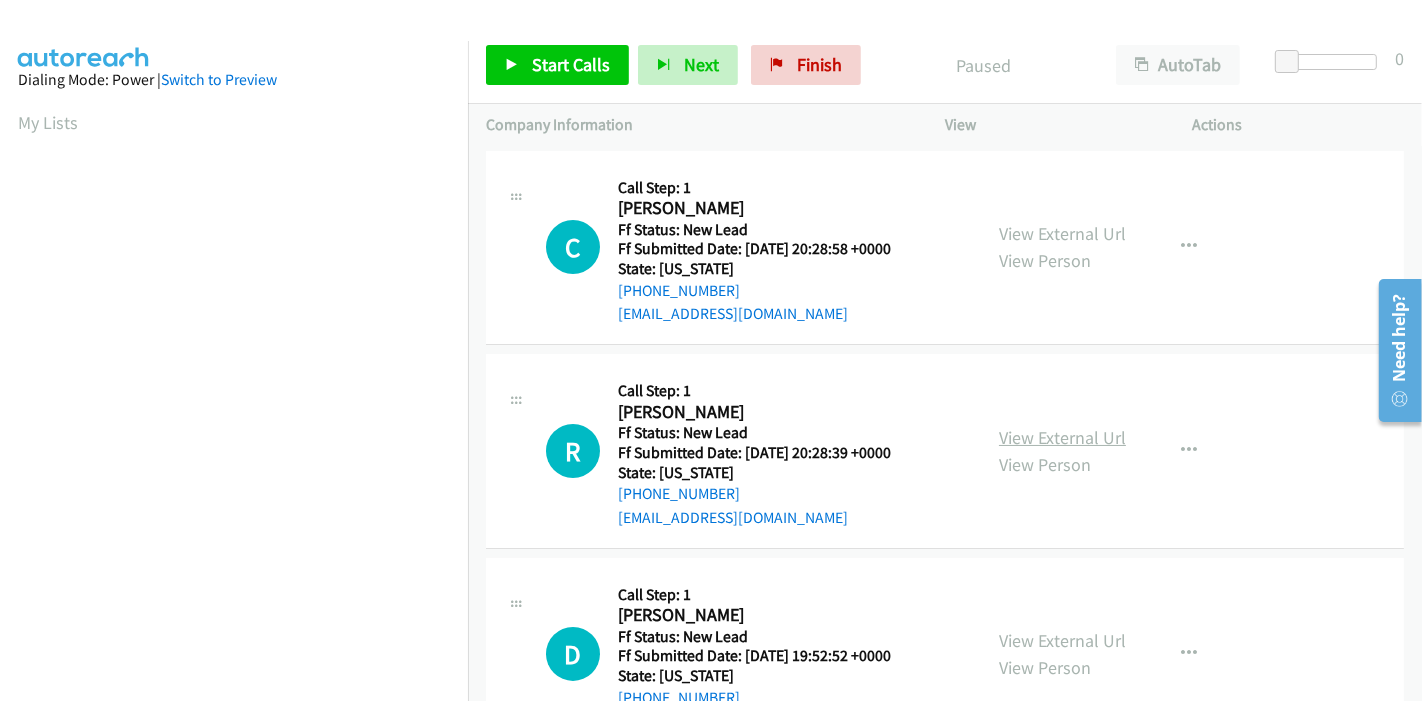 click on "View External Url" at bounding box center (1062, 437) 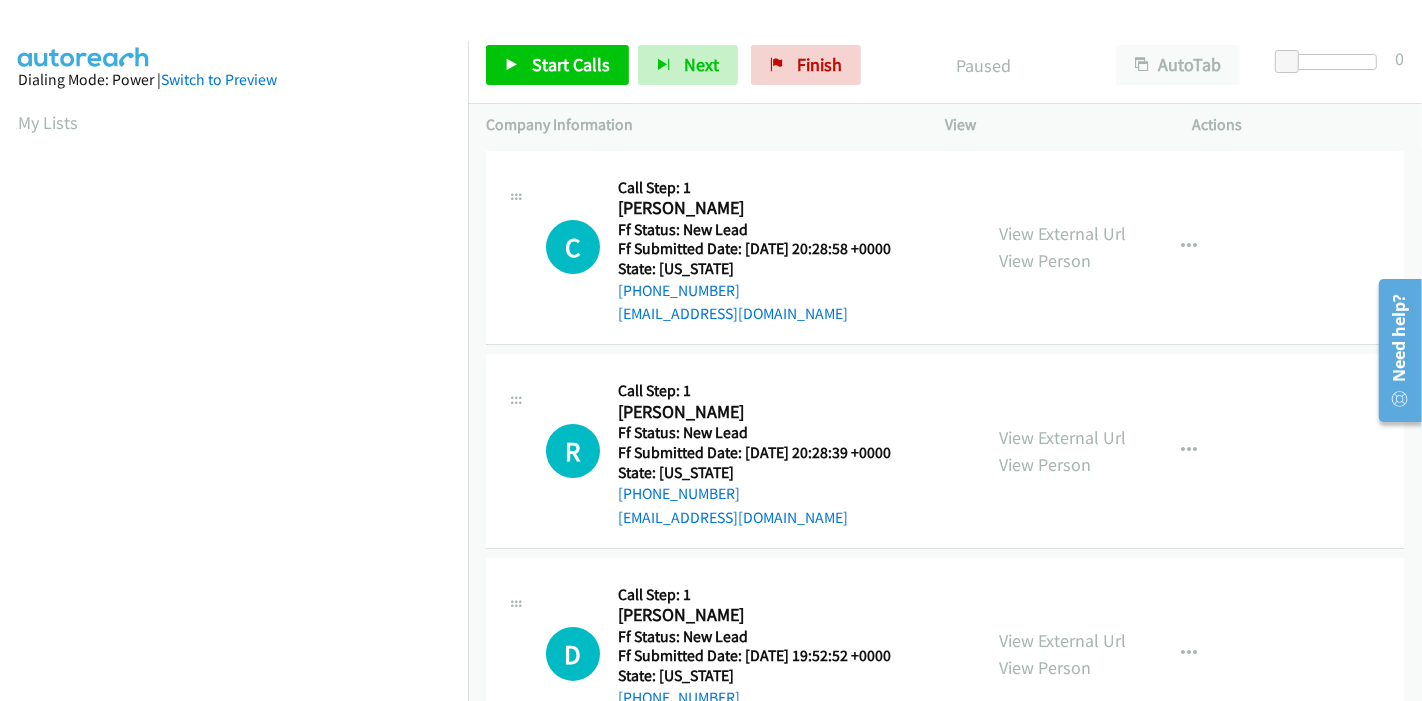 scroll, scrollTop: 80, scrollLeft: 0, axis: vertical 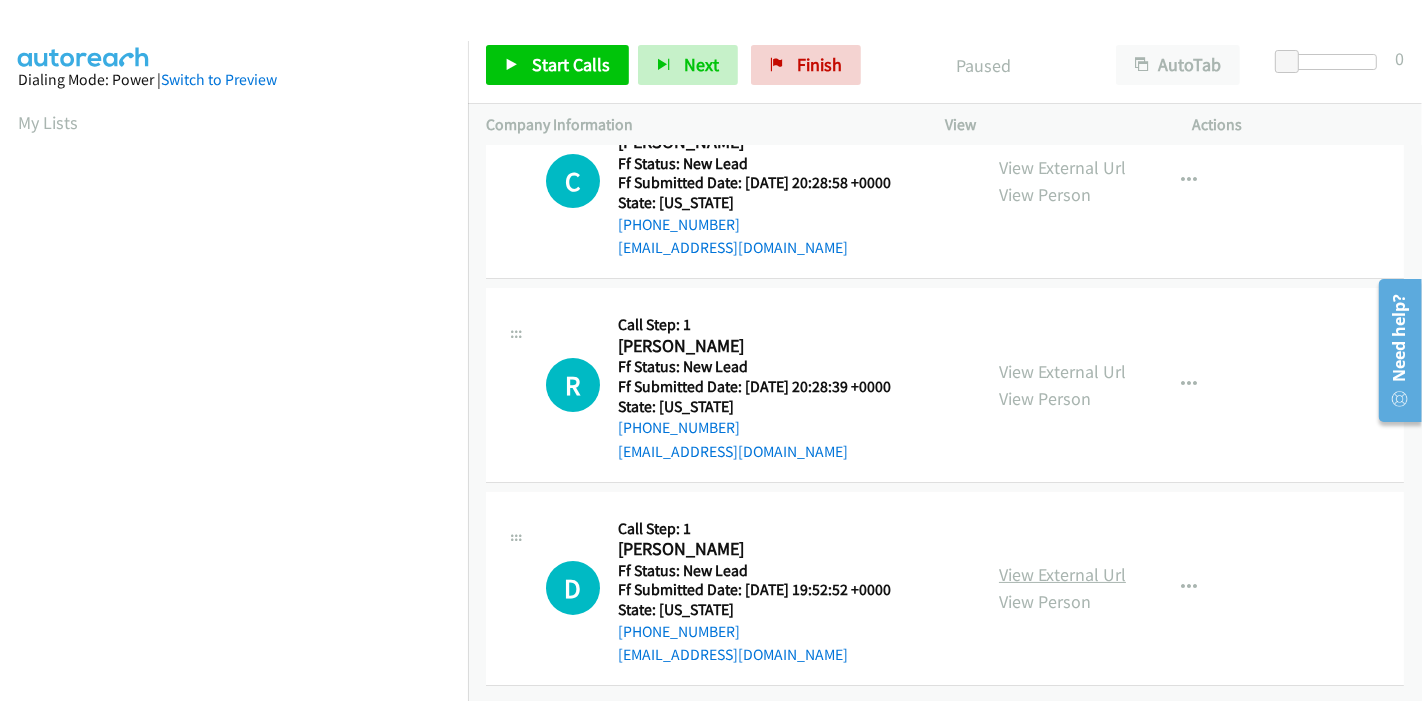 click on "View External Url" at bounding box center (1062, 574) 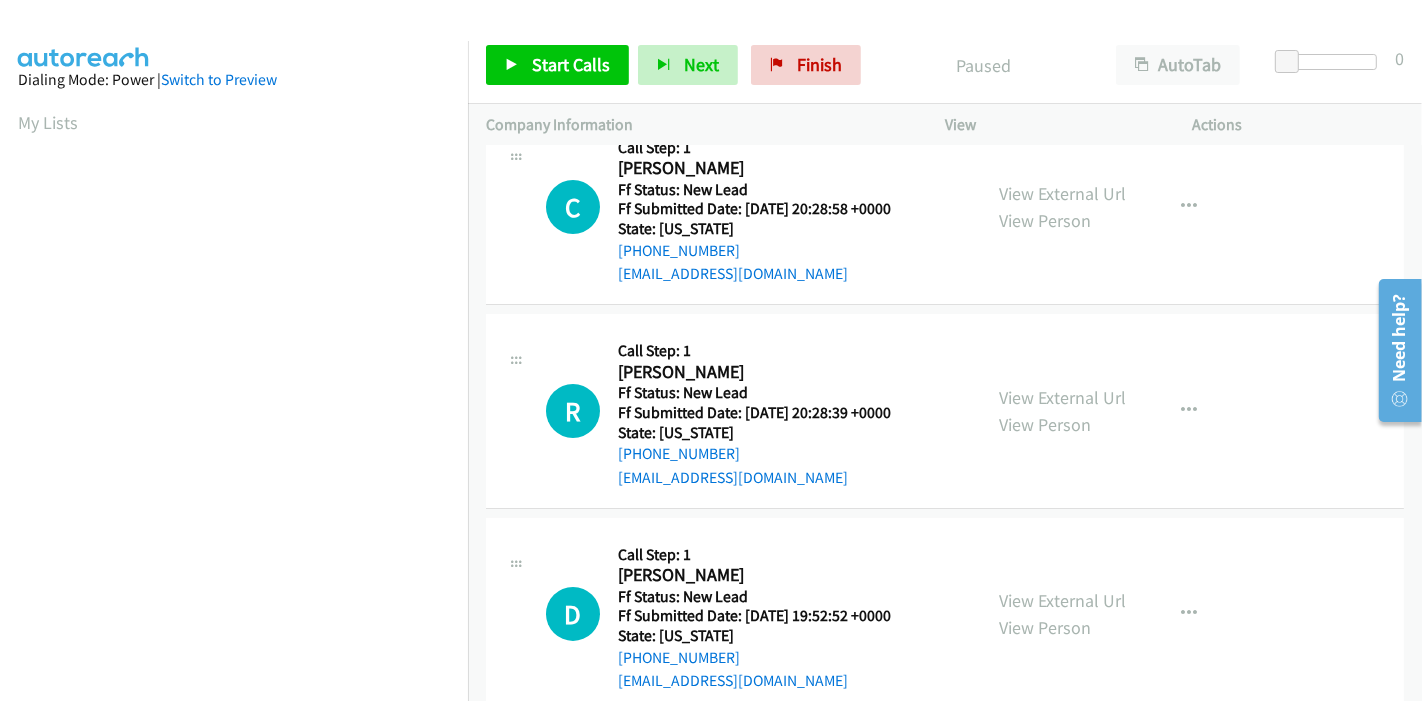 scroll, scrollTop: 0, scrollLeft: 0, axis: both 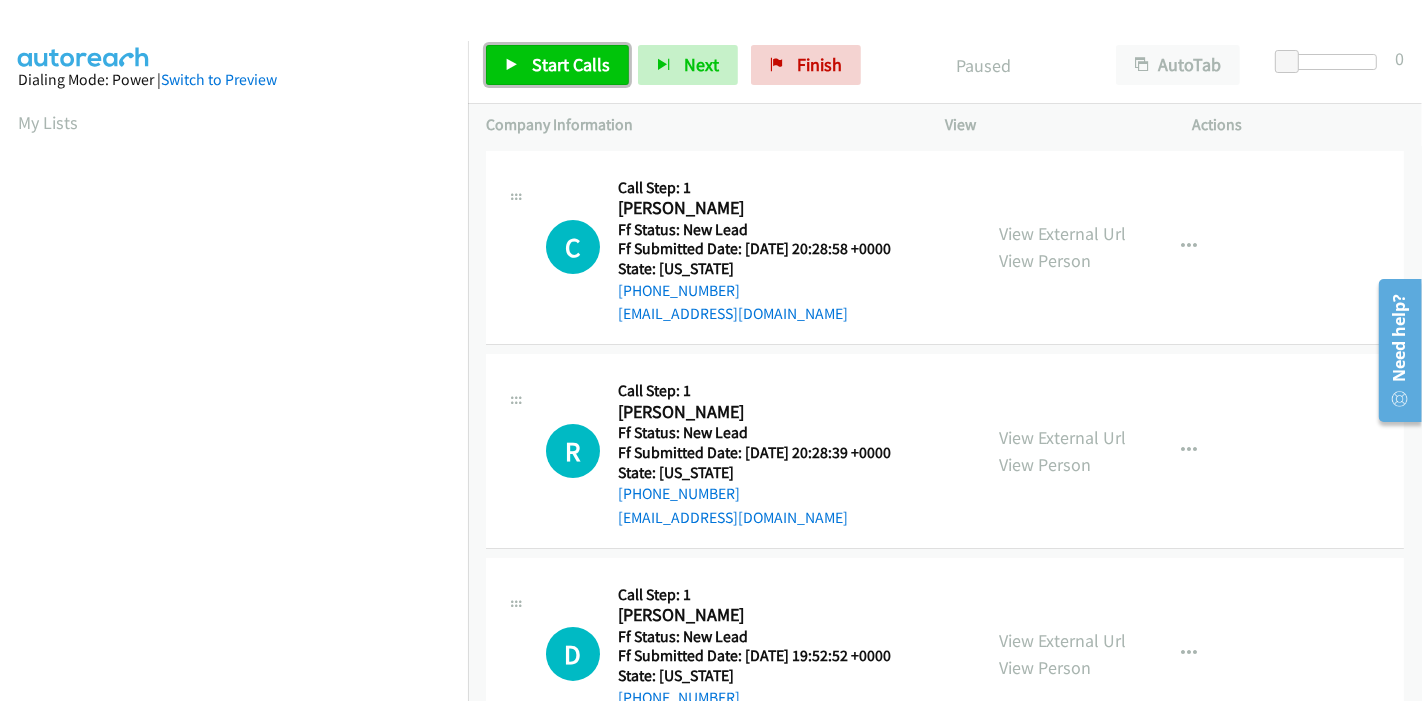 click on "Start Calls" at bounding box center (571, 64) 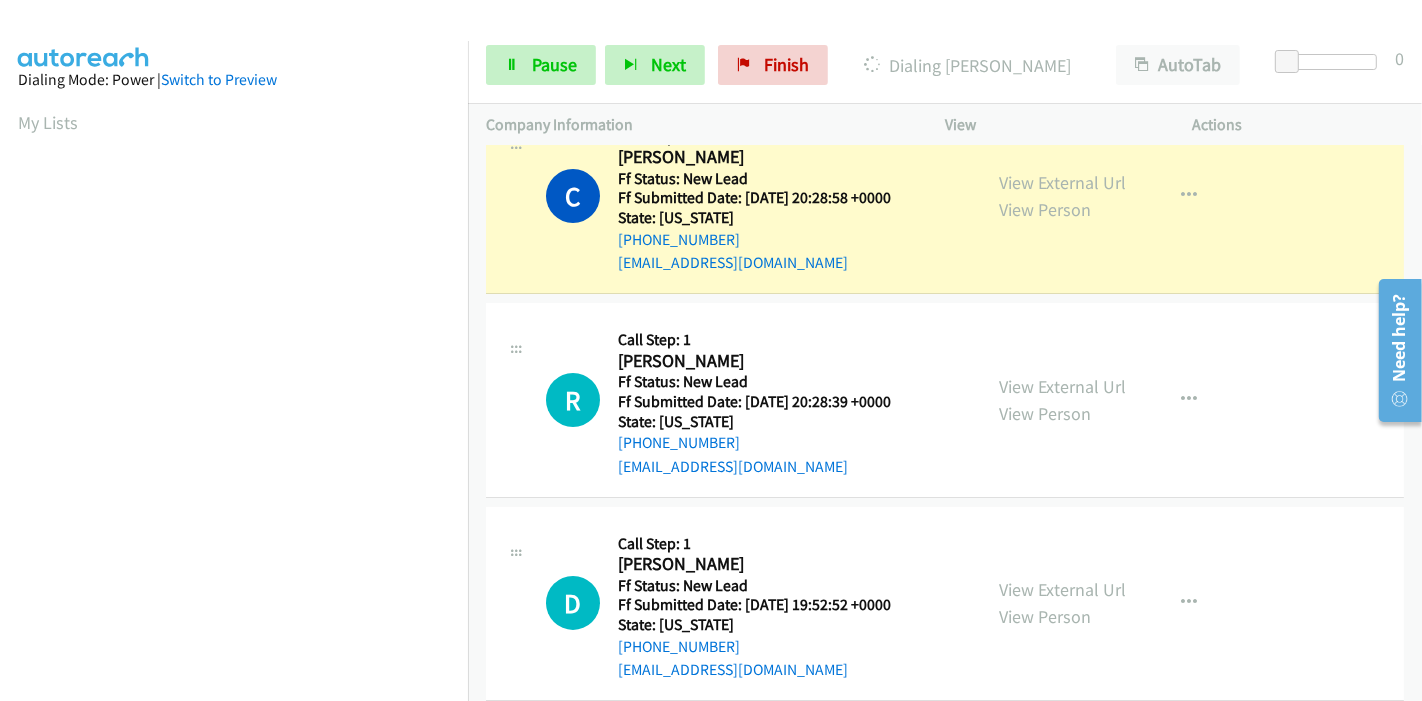 scroll, scrollTop: 0, scrollLeft: 0, axis: both 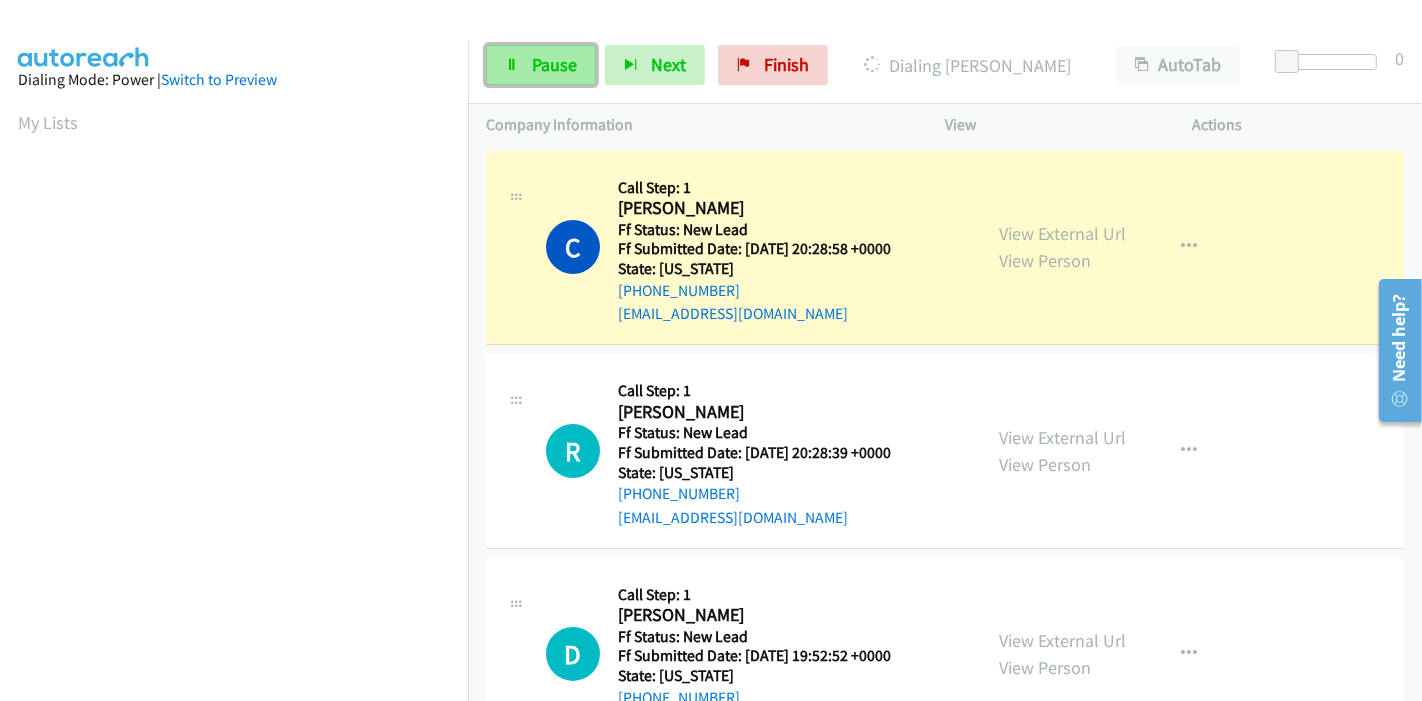 click on "Pause" at bounding box center (554, 64) 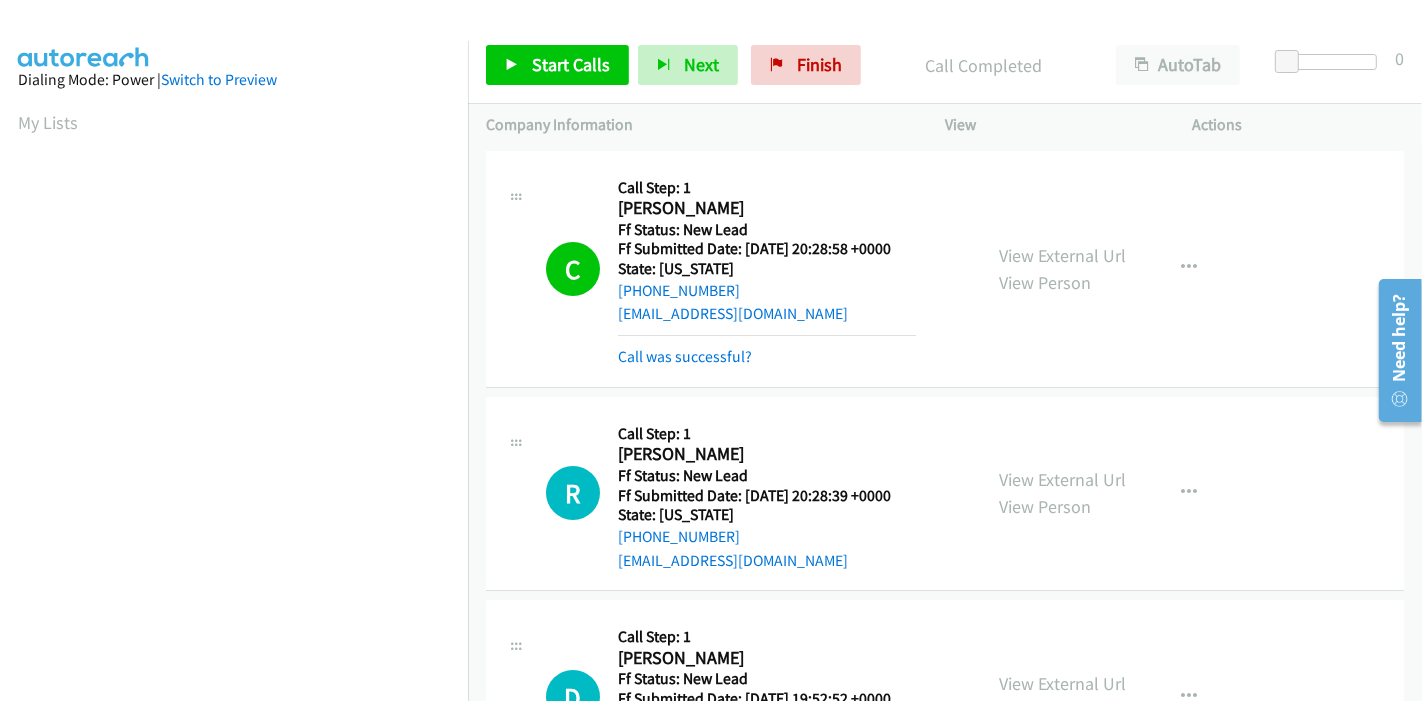 scroll, scrollTop: 422, scrollLeft: 0, axis: vertical 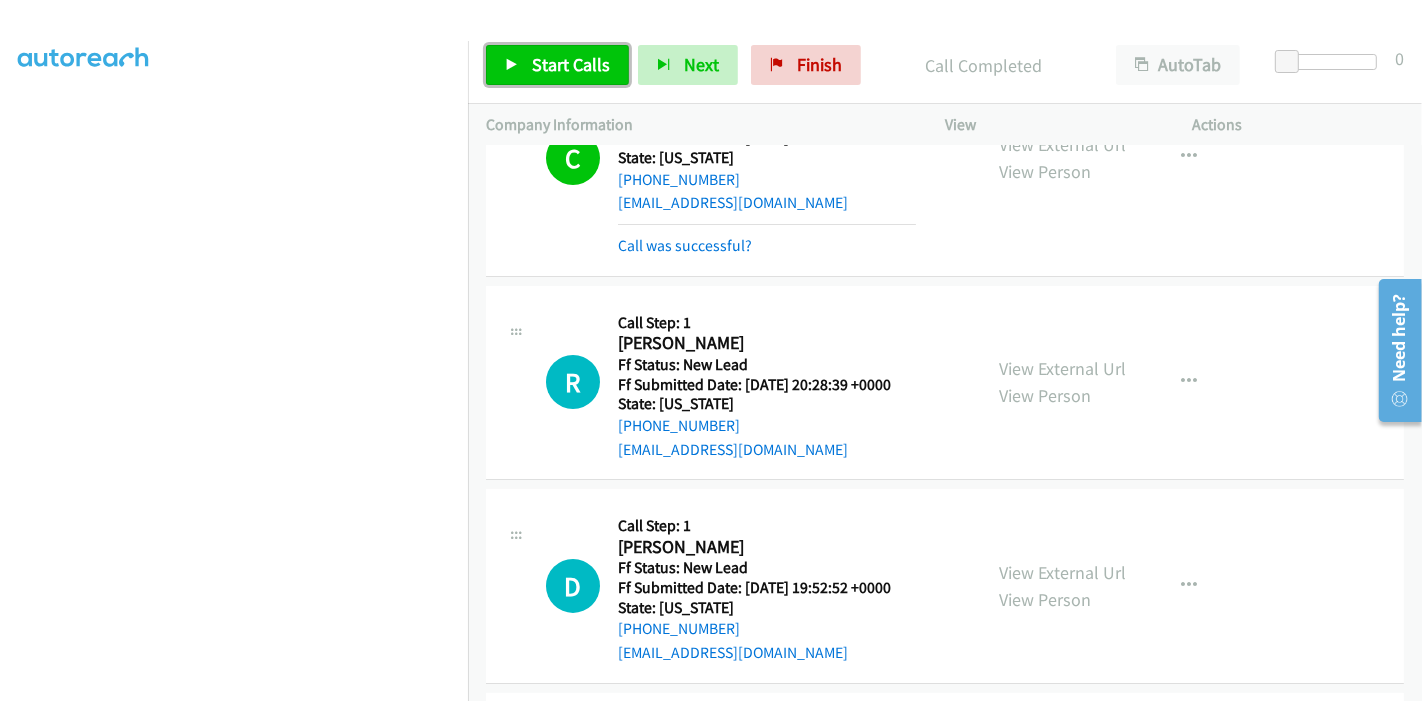 click on "Start Calls" at bounding box center [571, 64] 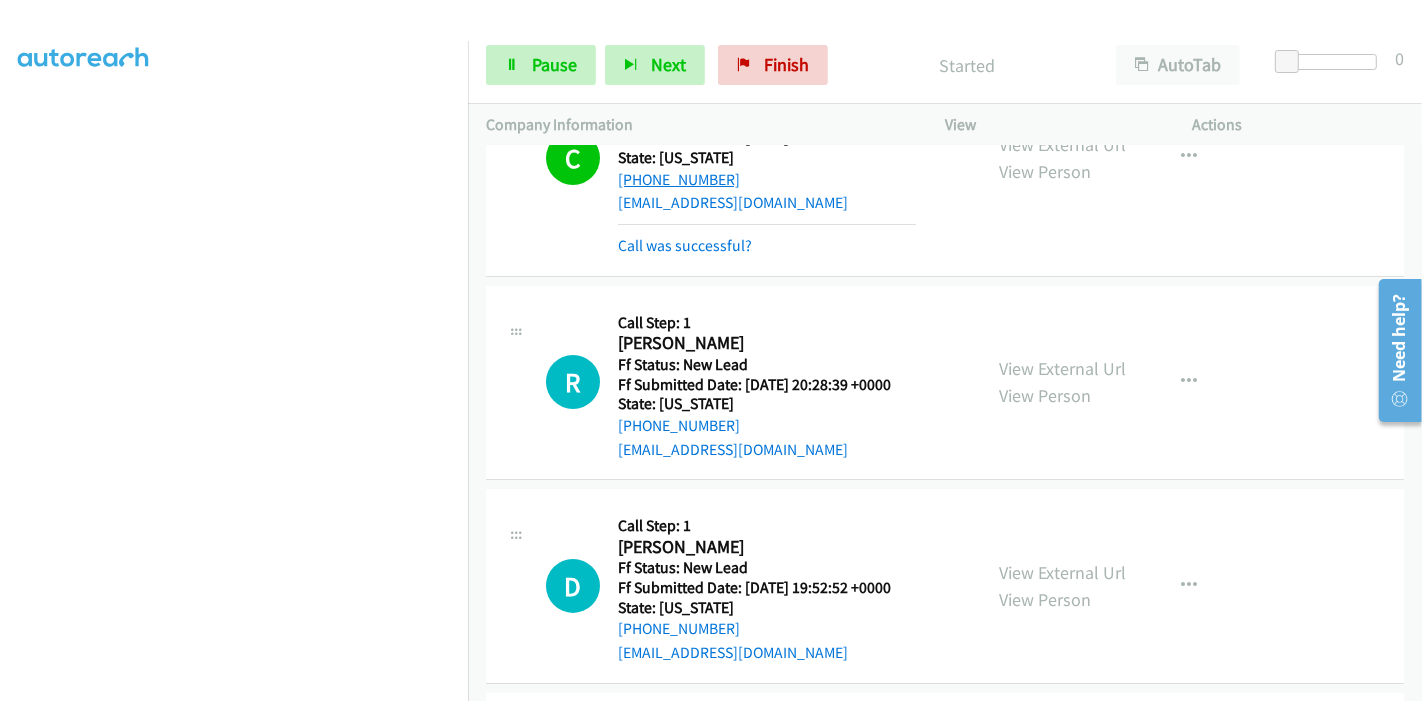 scroll, scrollTop: 0, scrollLeft: 0, axis: both 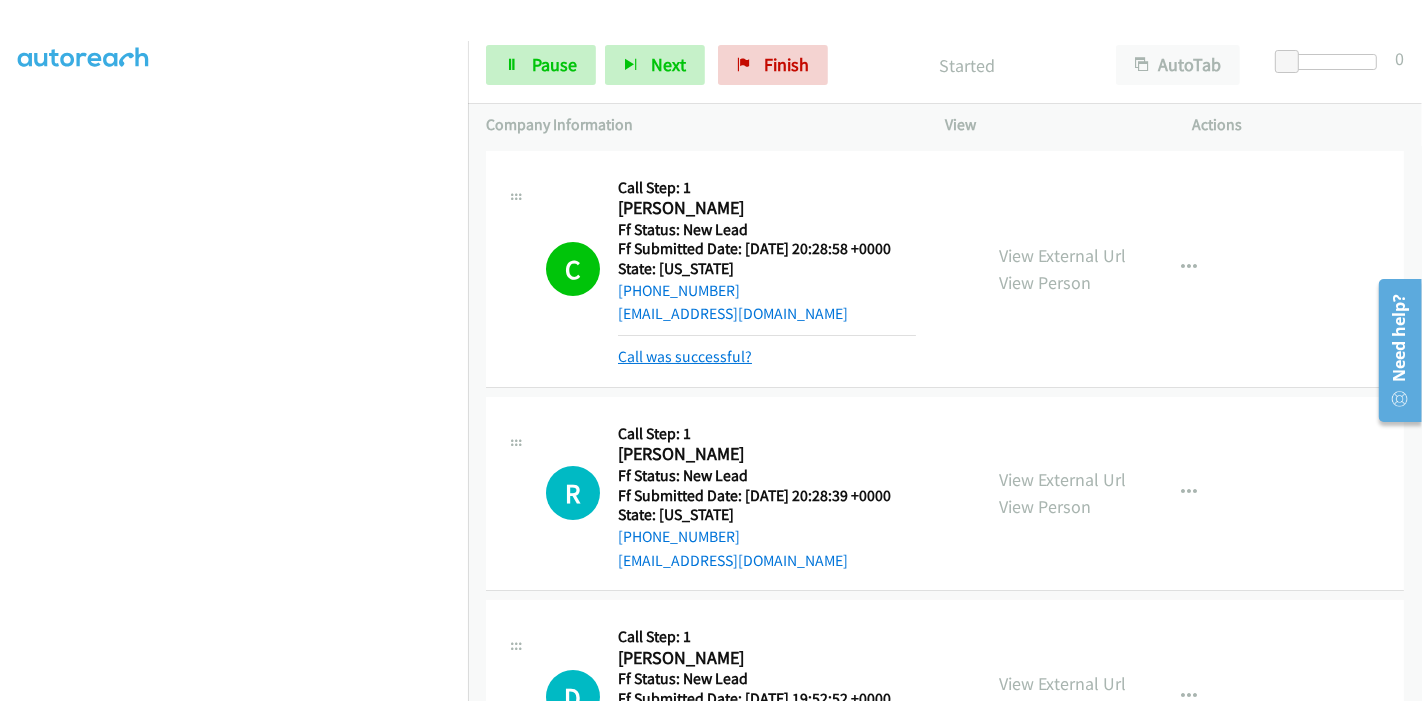 click on "Call was successful?" at bounding box center (685, 356) 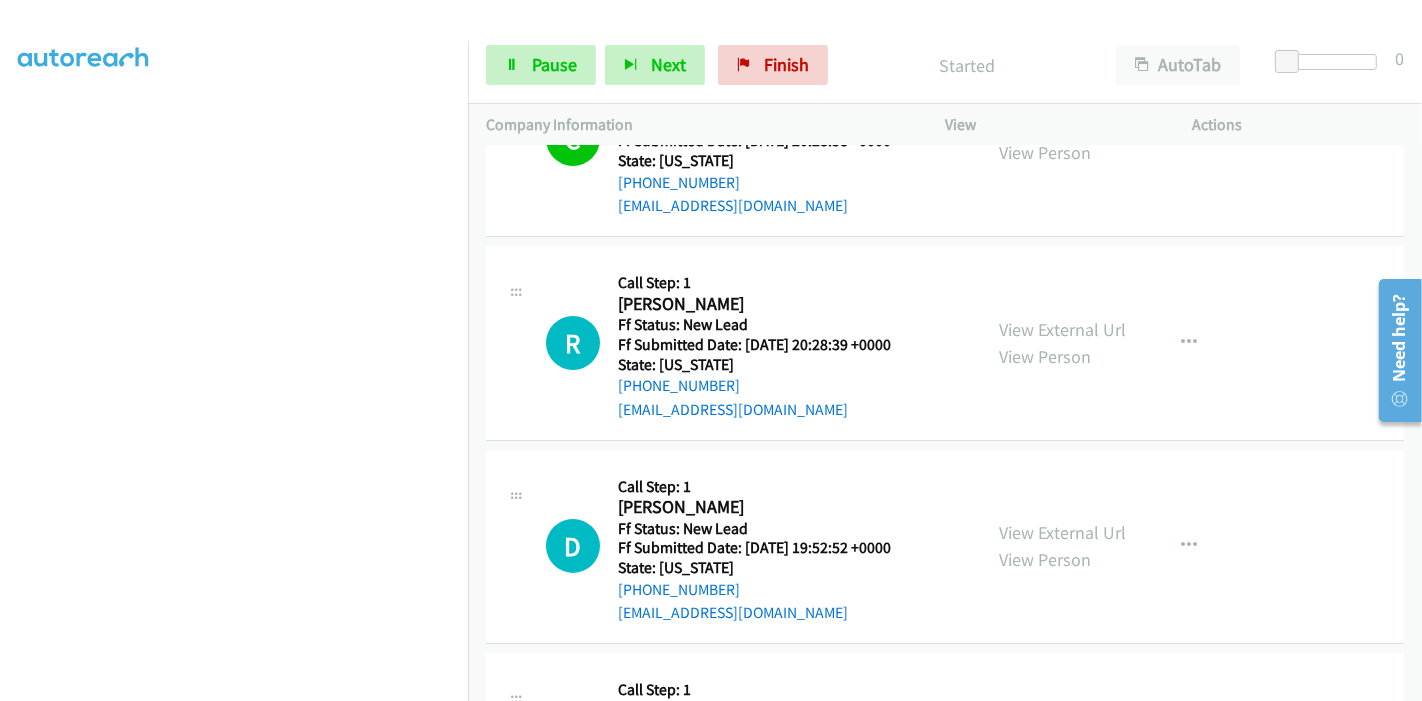 scroll, scrollTop: 111, scrollLeft: 0, axis: vertical 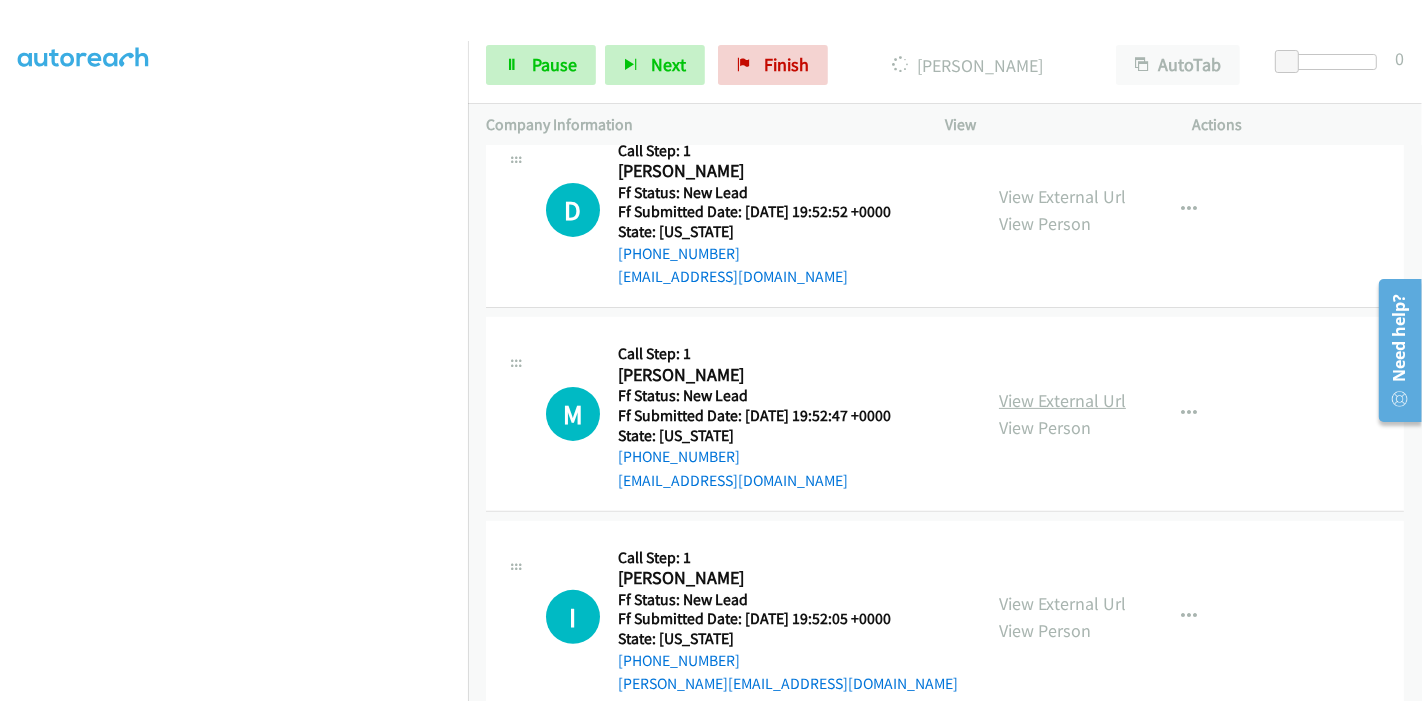 click on "View External Url" at bounding box center (1062, 400) 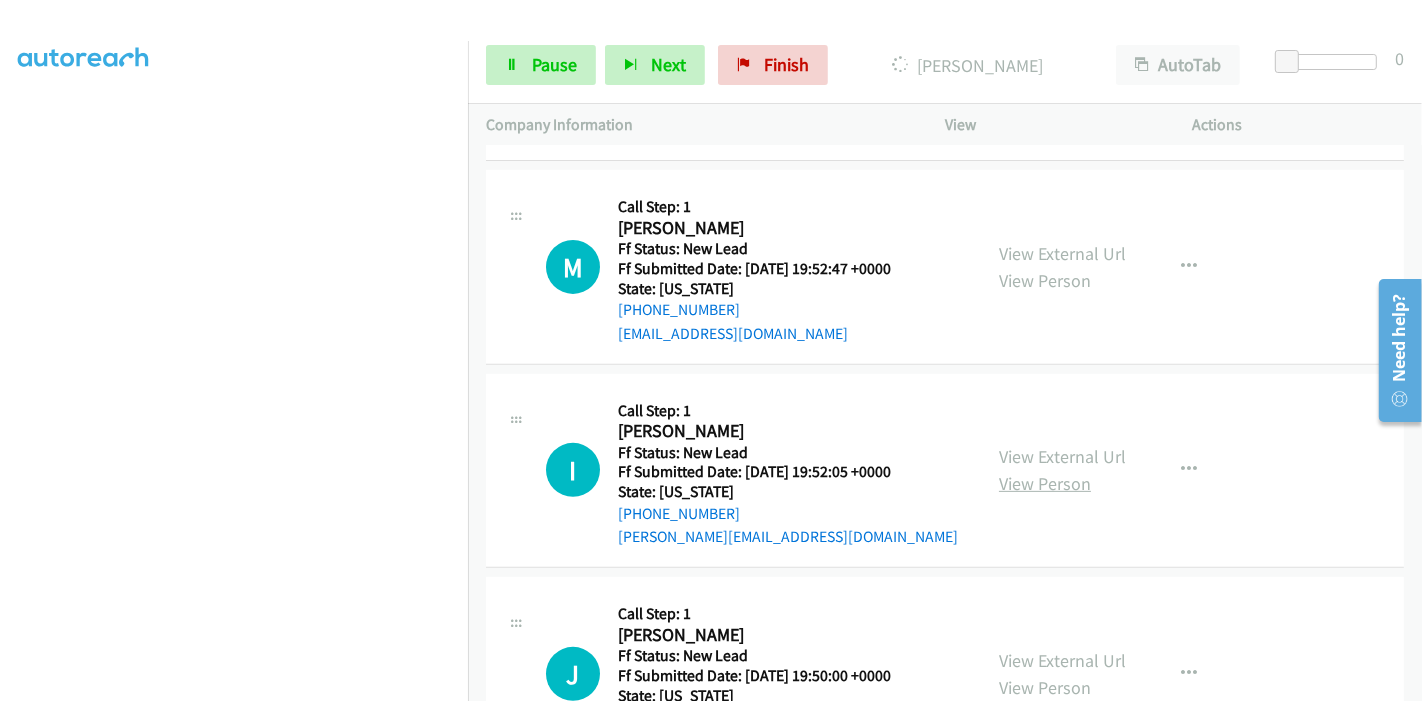 scroll, scrollTop: 666, scrollLeft: 0, axis: vertical 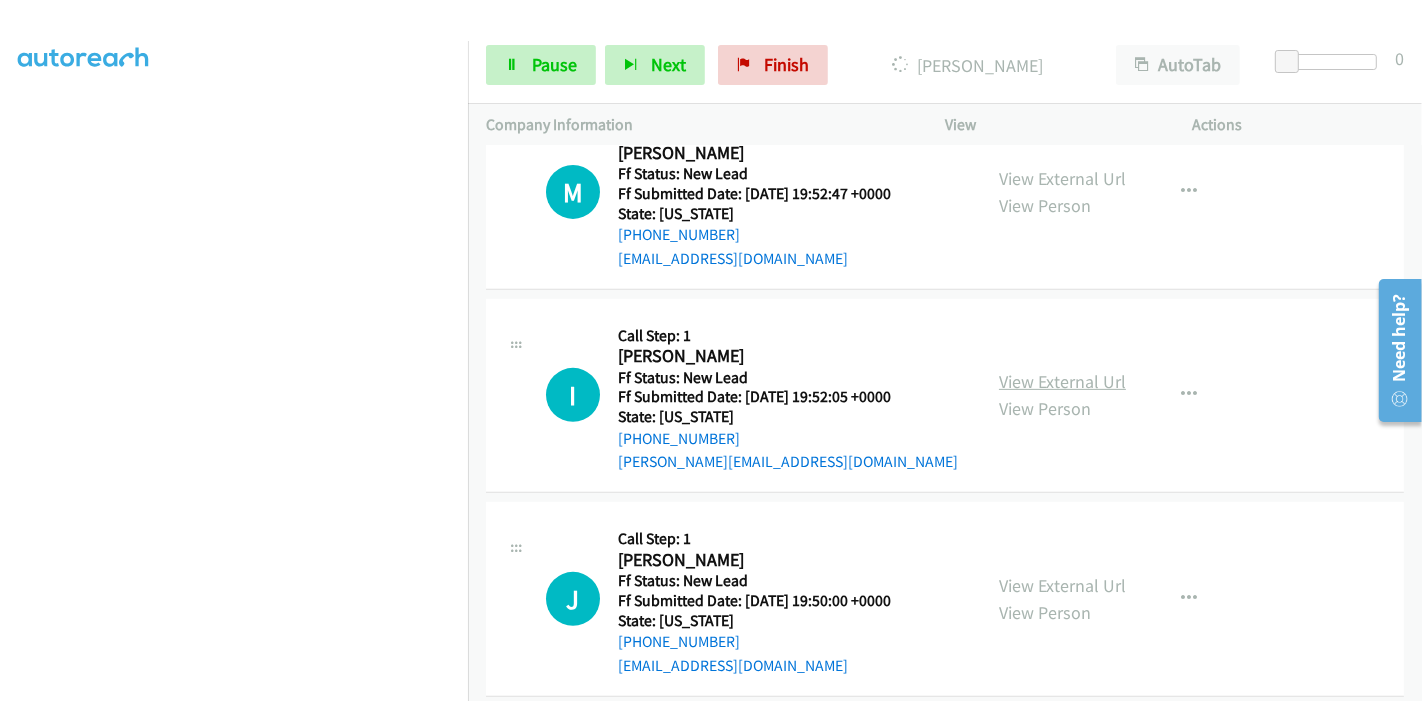 click on "View External Url" at bounding box center (1062, 381) 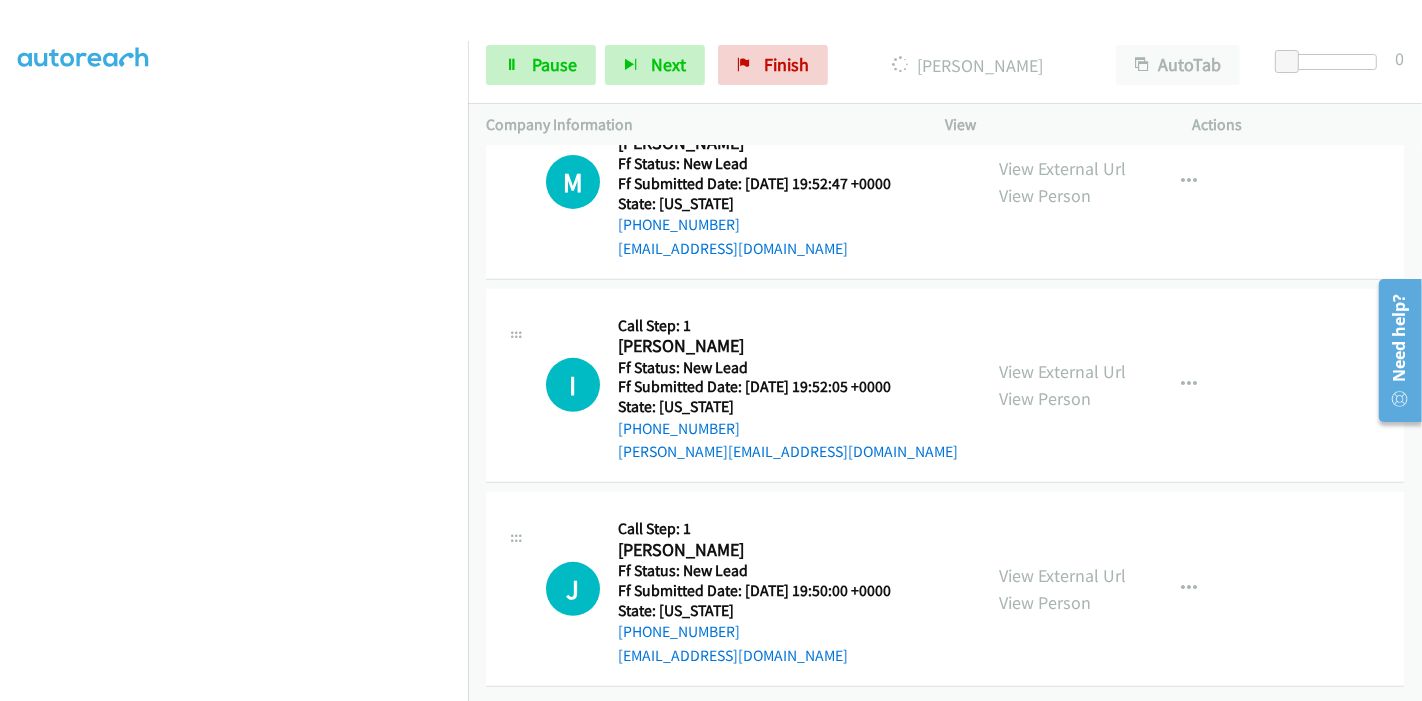 scroll, scrollTop: 690, scrollLeft: 0, axis: vertical 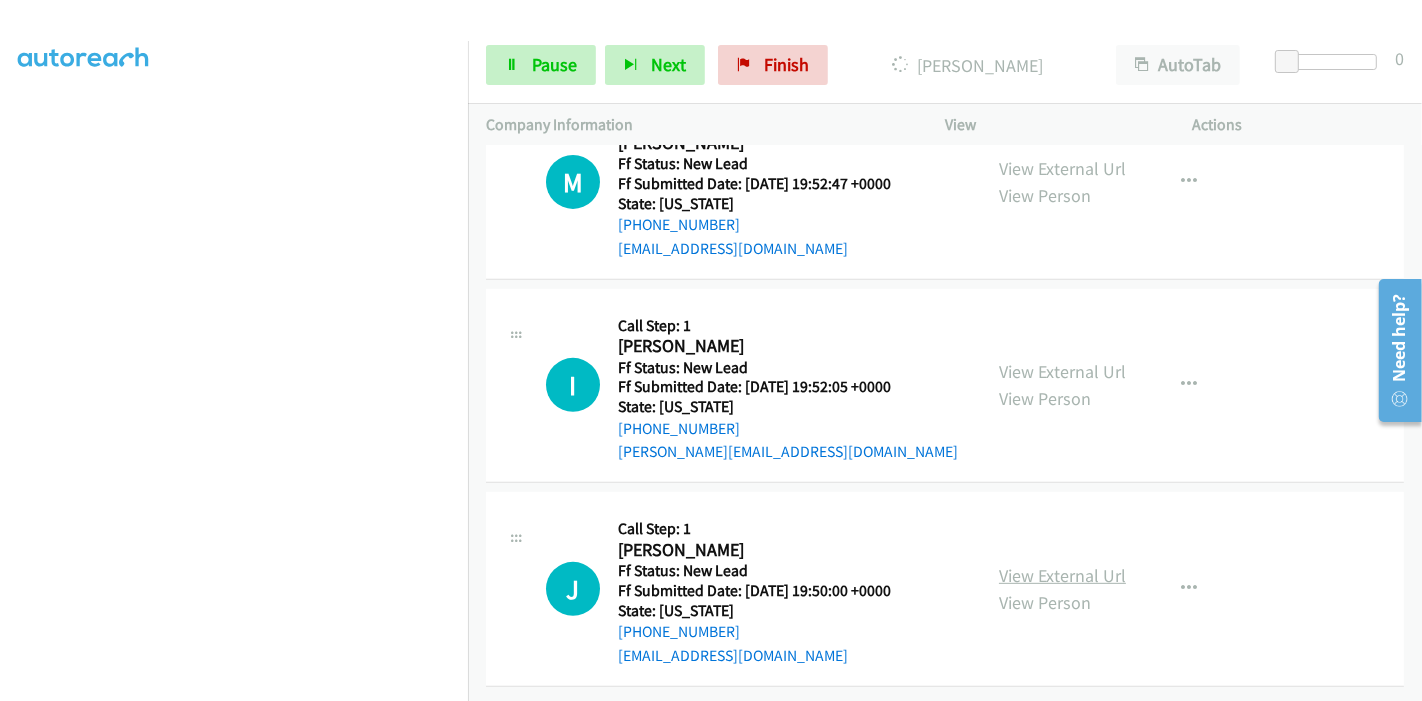click on "View External Url" at bounding box center (1062, 575) 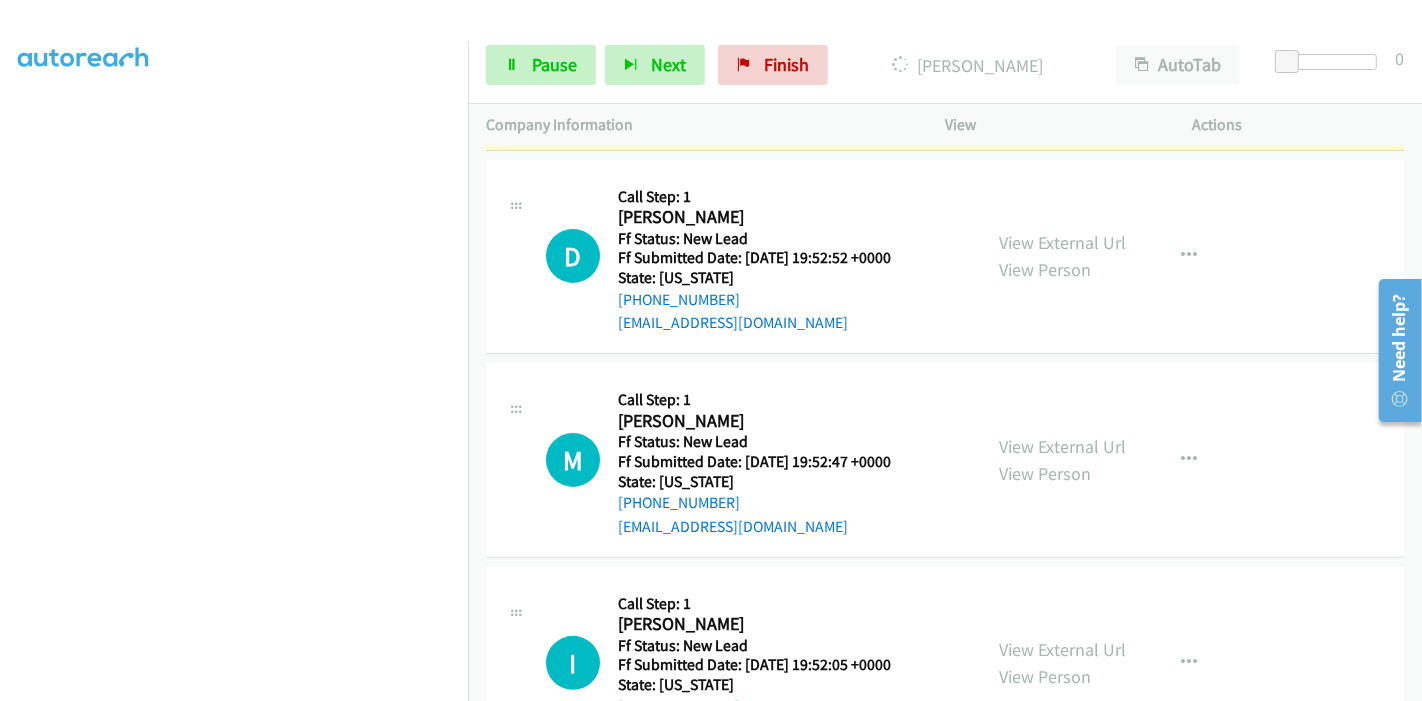 scroll, scrollTop: 357, scrollLeft: 0, axis: vertical 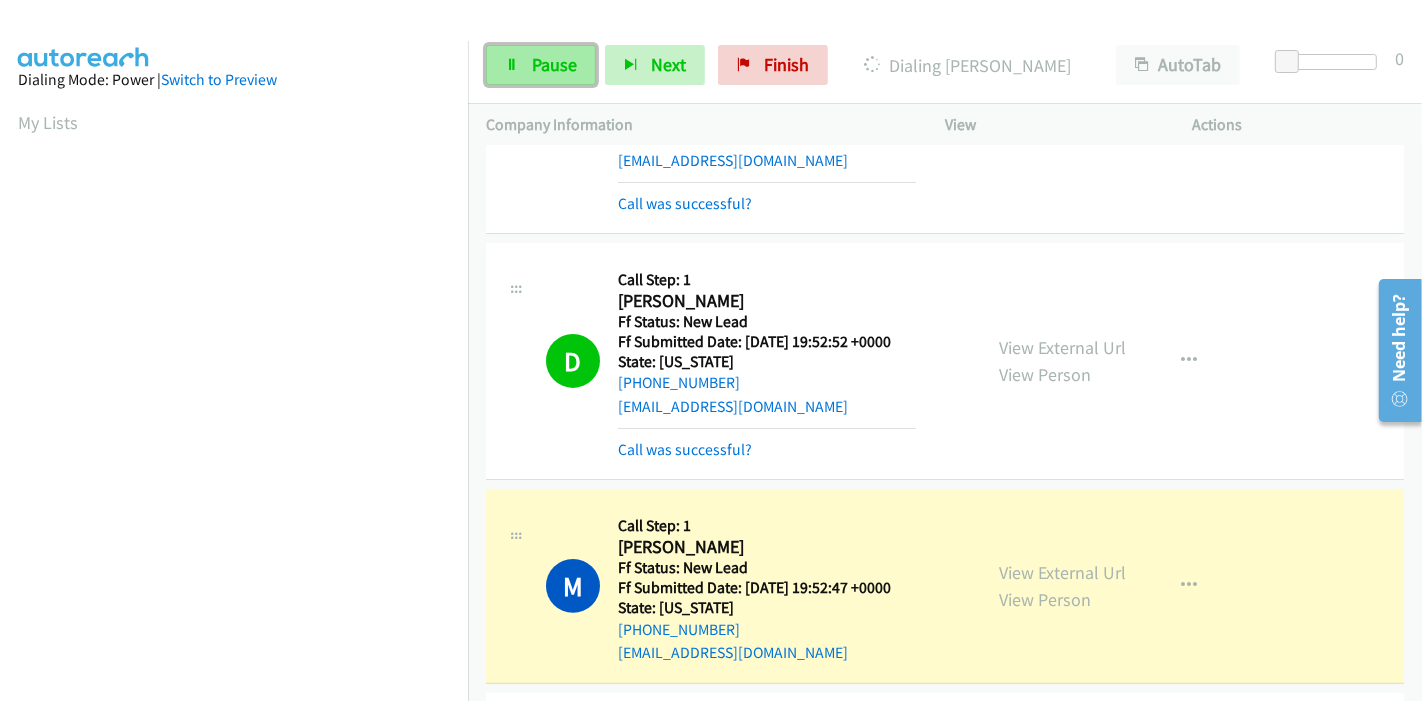 click on "Pause" at bounding box center [554, 64] 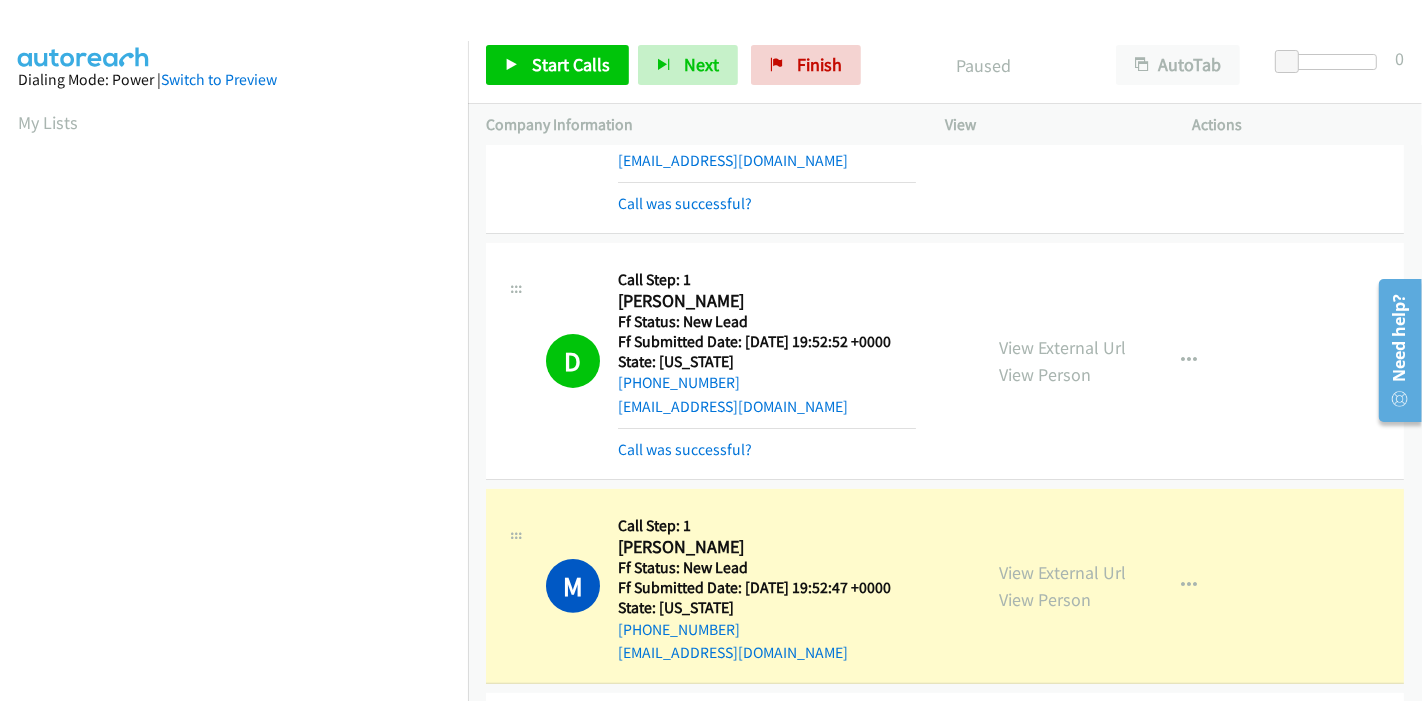 scroll, scrollTop: 468, scrollLeft: 0, axis: vertical 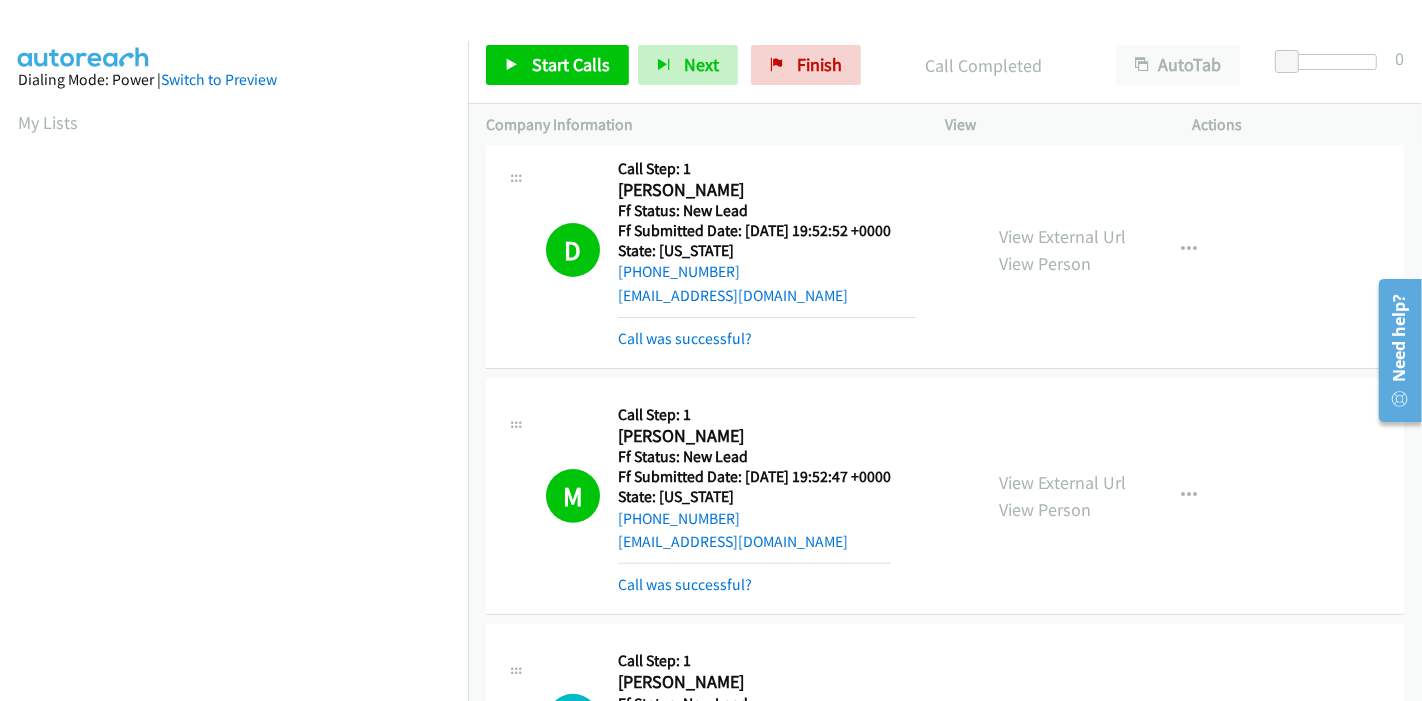click on "D
Callback Scheduled
Call Step: 1
Dontae Scott
America/Los_Angeles
Ff Status: New Lead
Ff Submitted Date: 2025-07-20 19:52:52 +0000
State: Nevada
+1 725-265-5171
dontaescott77@gmail.com
Call was successful?
View External Url
View Person
View External Url
Email
Schedule/Manage Callback
Skip Call
Add to do not call list" at bounding box center [945, 250] 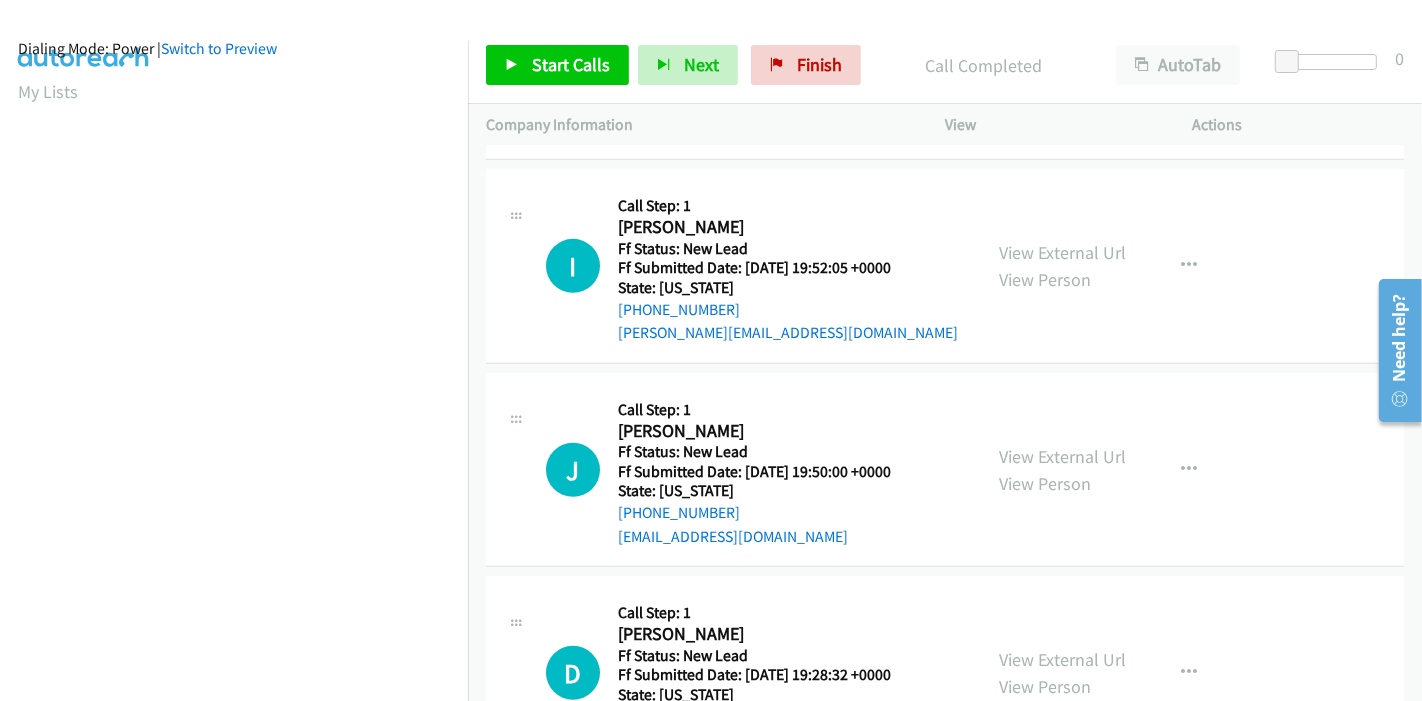 scroll, scrollTop: 888, scrollLeft: 0, axis: vertical 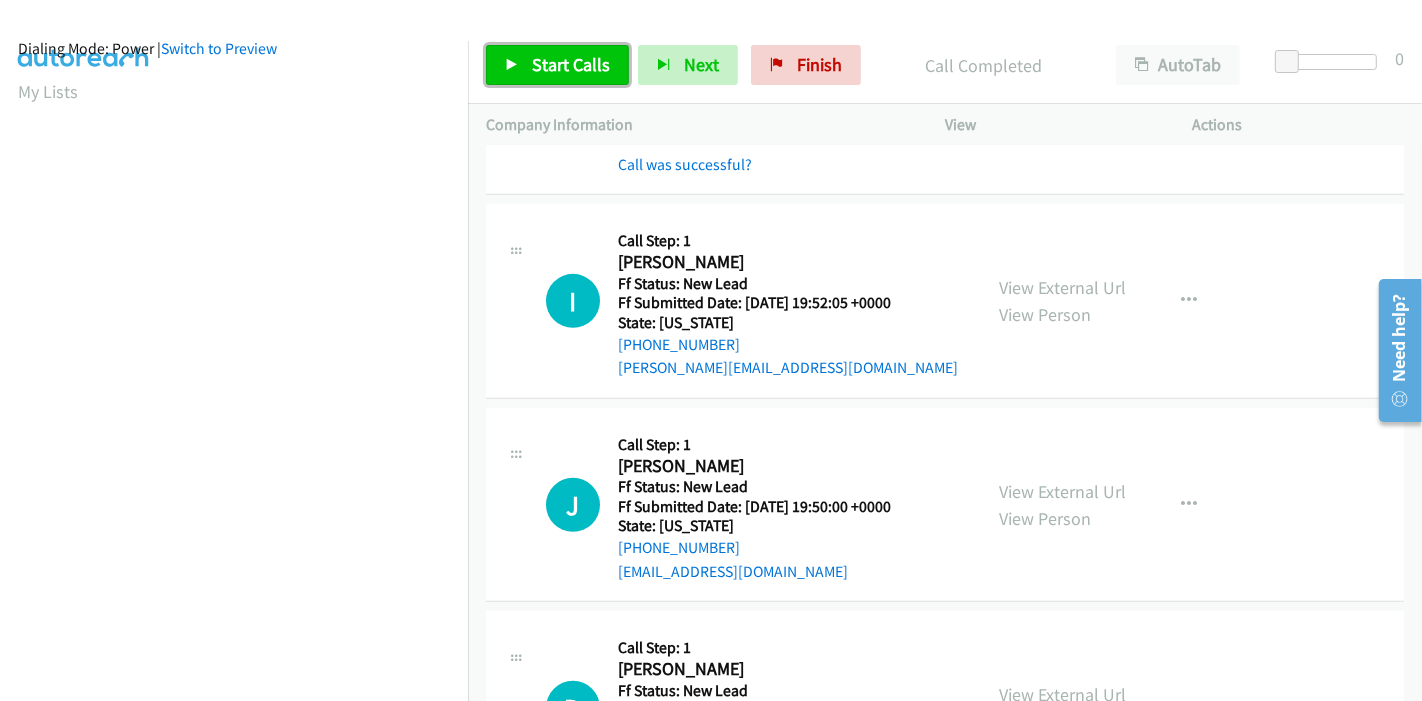 click on "Start Calls" at bounding box center (557, 65) 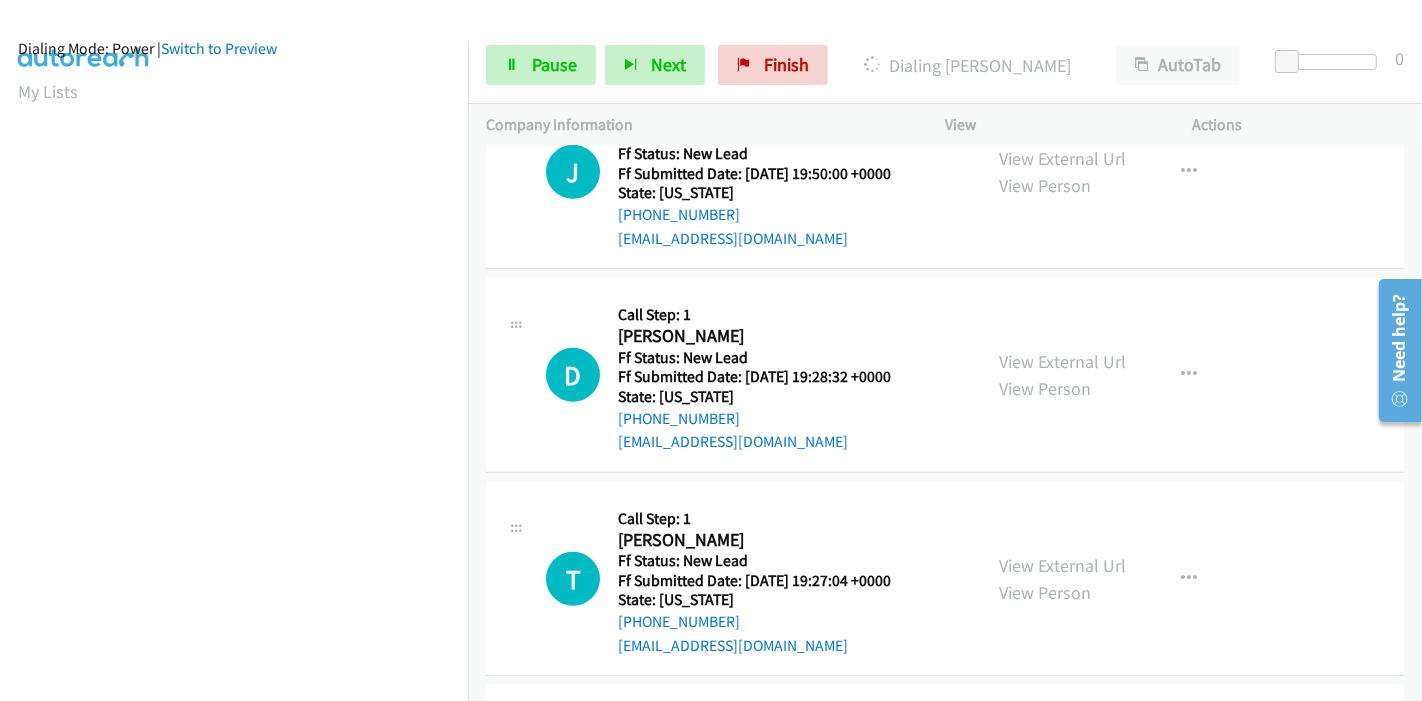 scroll, scrollTop: 1222, scrollLeft: 0, axis: vertical 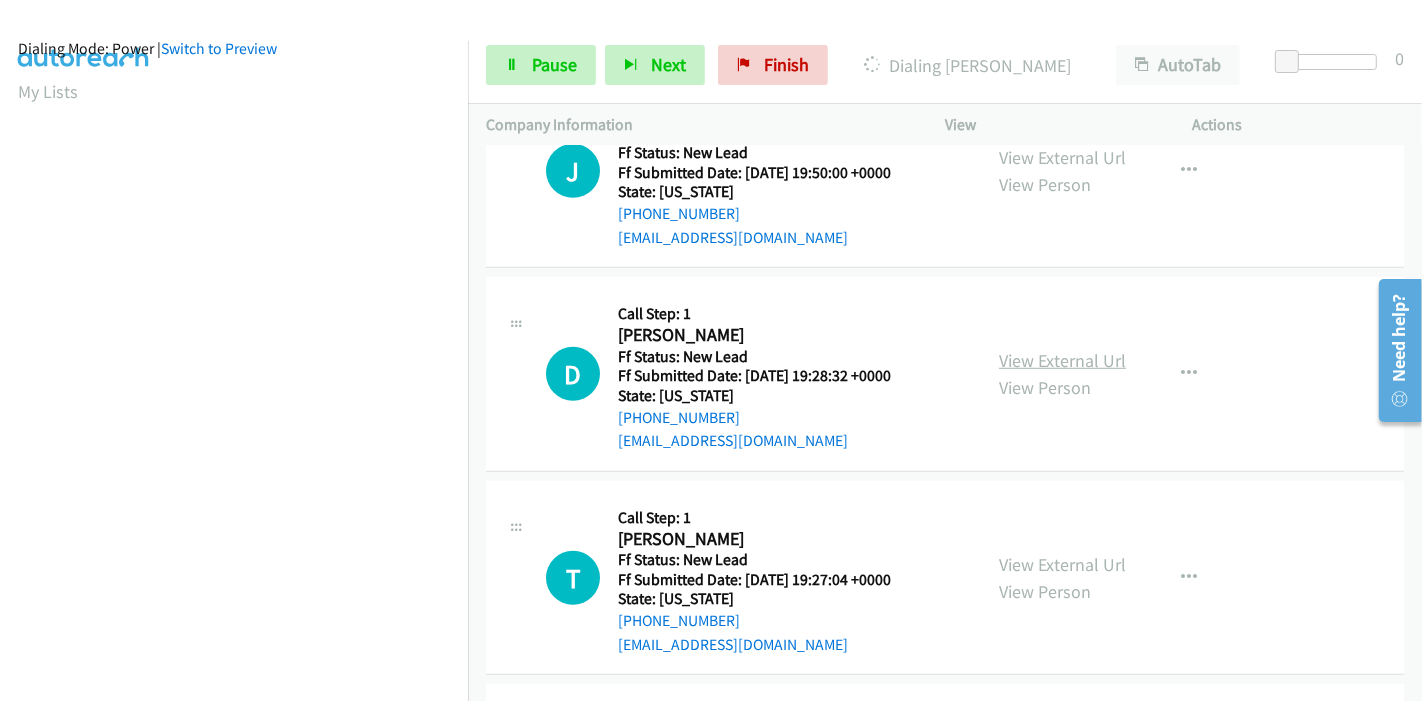 click on "View External Url" at bounding box center (1062, 360) 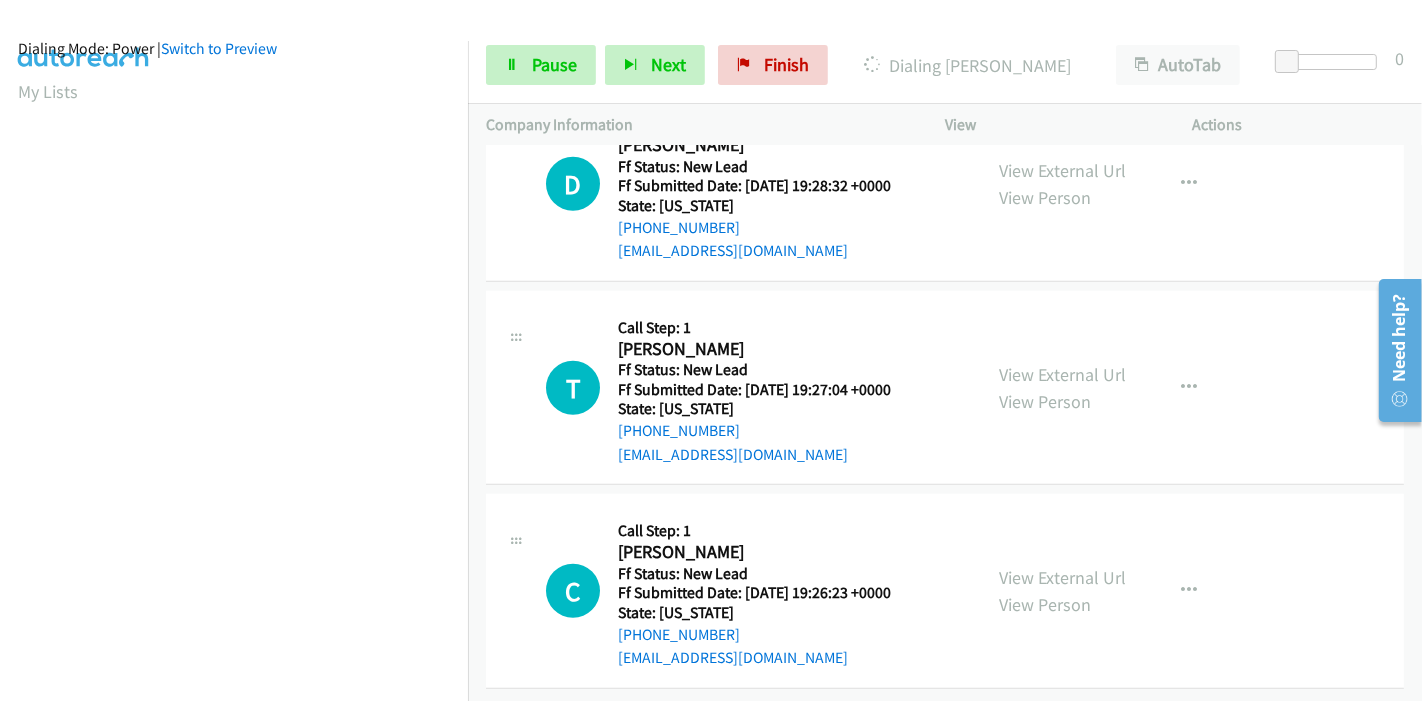 scroll, scrollTop: 1427, scrollLeft: 0, axis: vertical 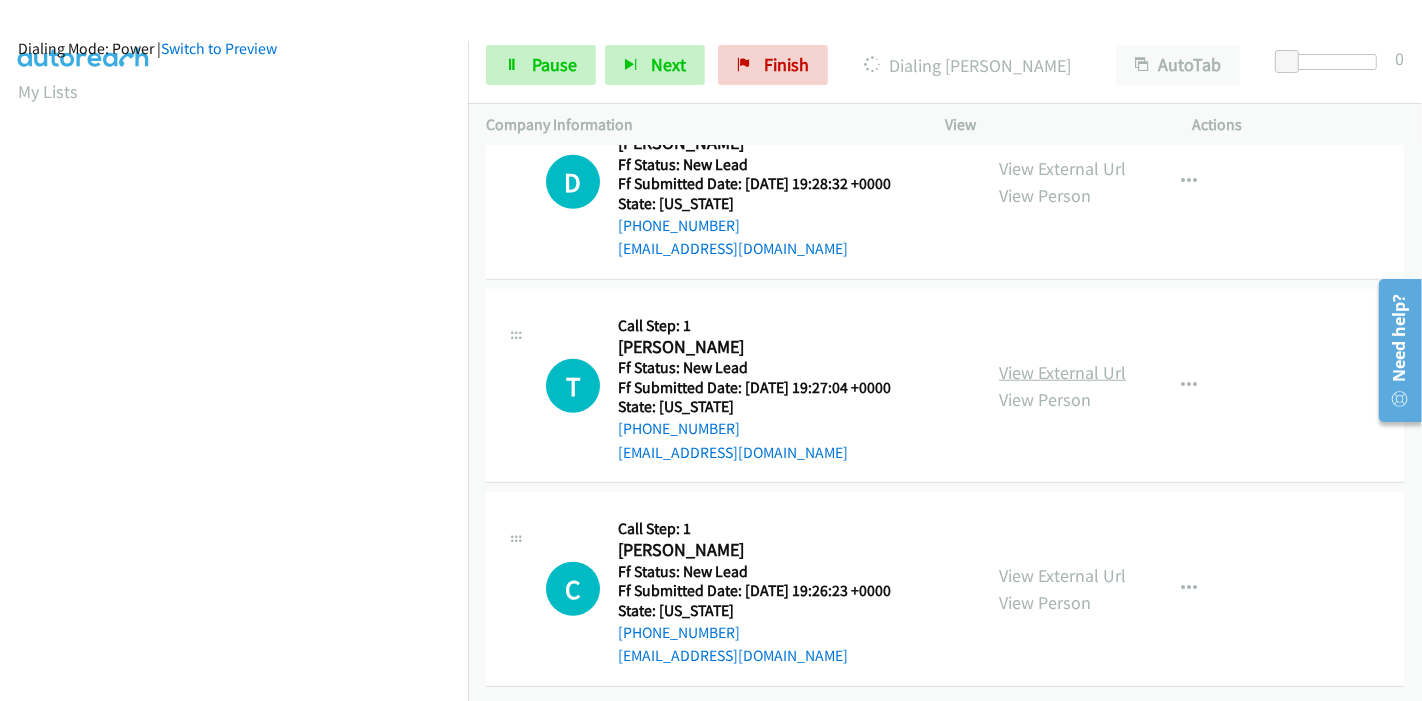 click on "View External Url" at bounding box center (1062, 372) 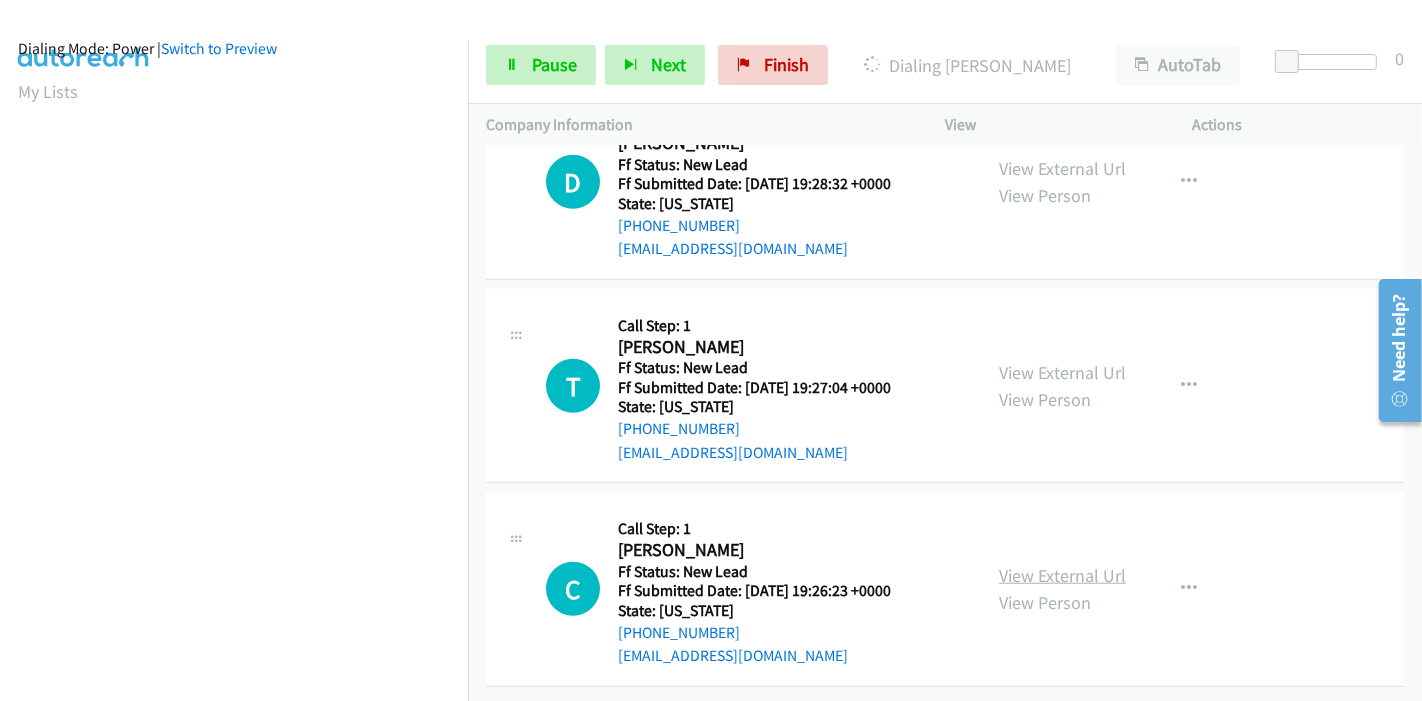 click on "View External Url" at bounding box center (1062, 575) 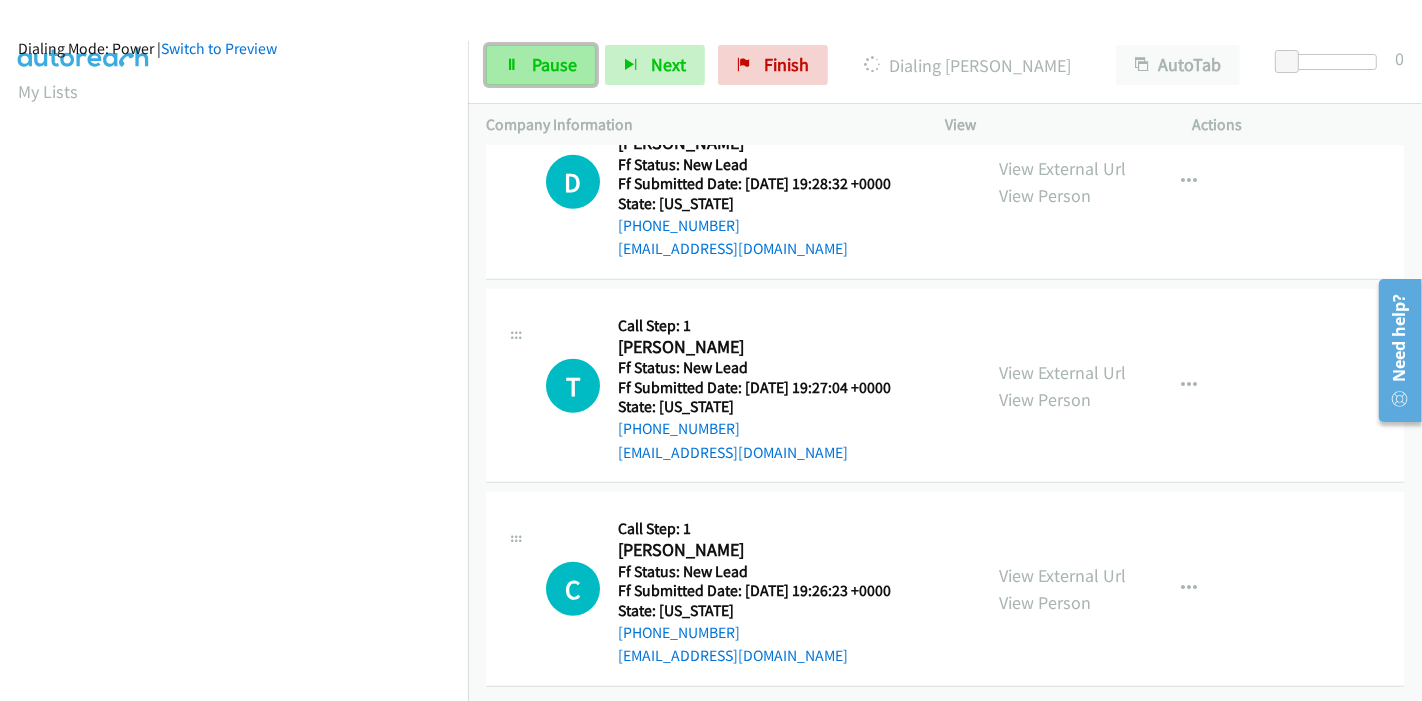 click on "Pause" at bounding box center (554, 64) 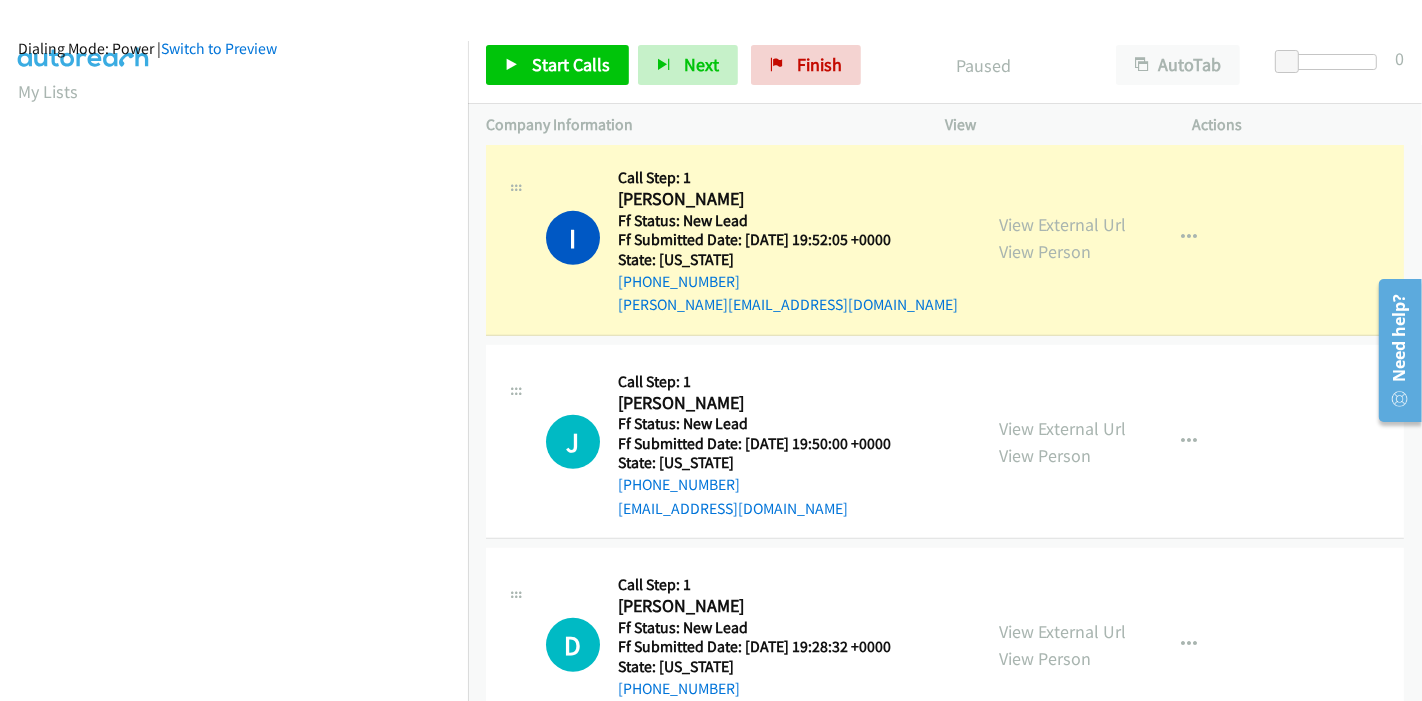 scroll, scrollTop: 871, scrollLeft: 0, axis: vertical 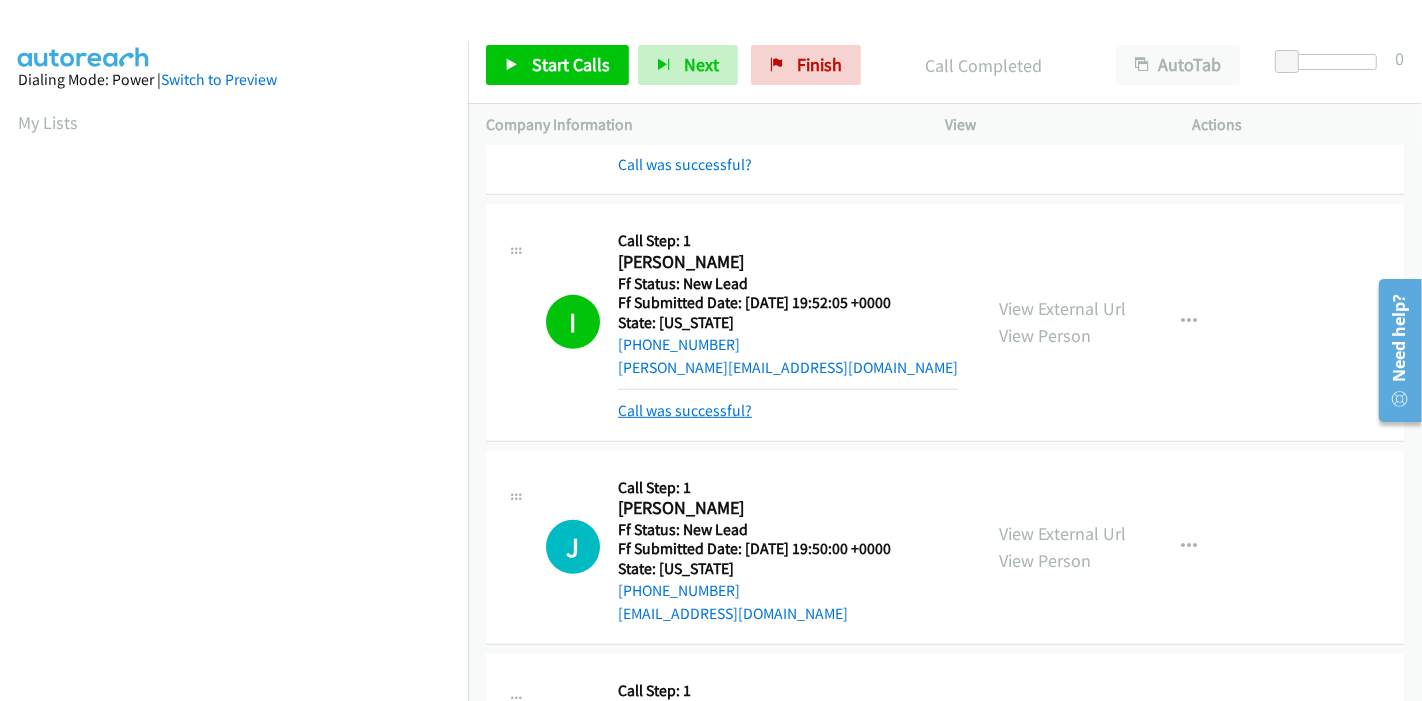 click on "Call was successful?" at bounding box center (685, 410) 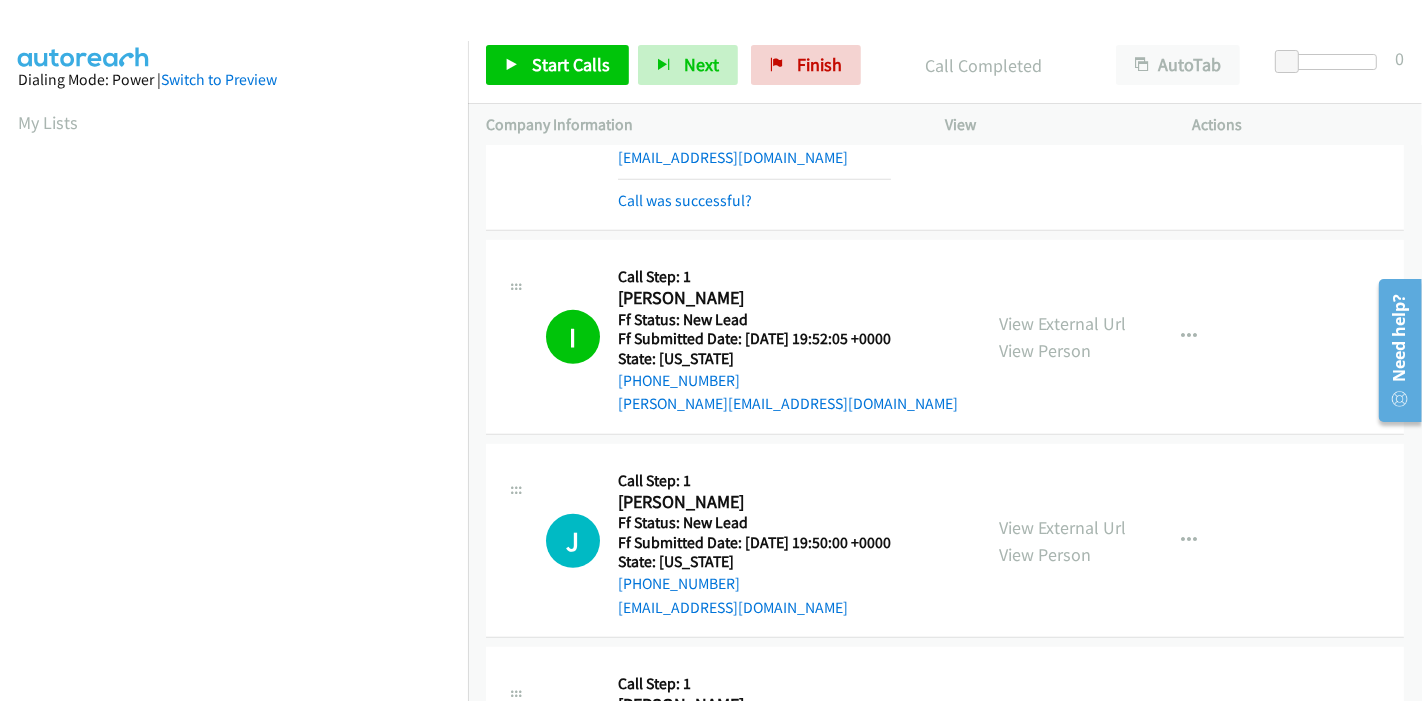 scroll, scrollTop: 1074, scrollLeft: 0, axis: vertical 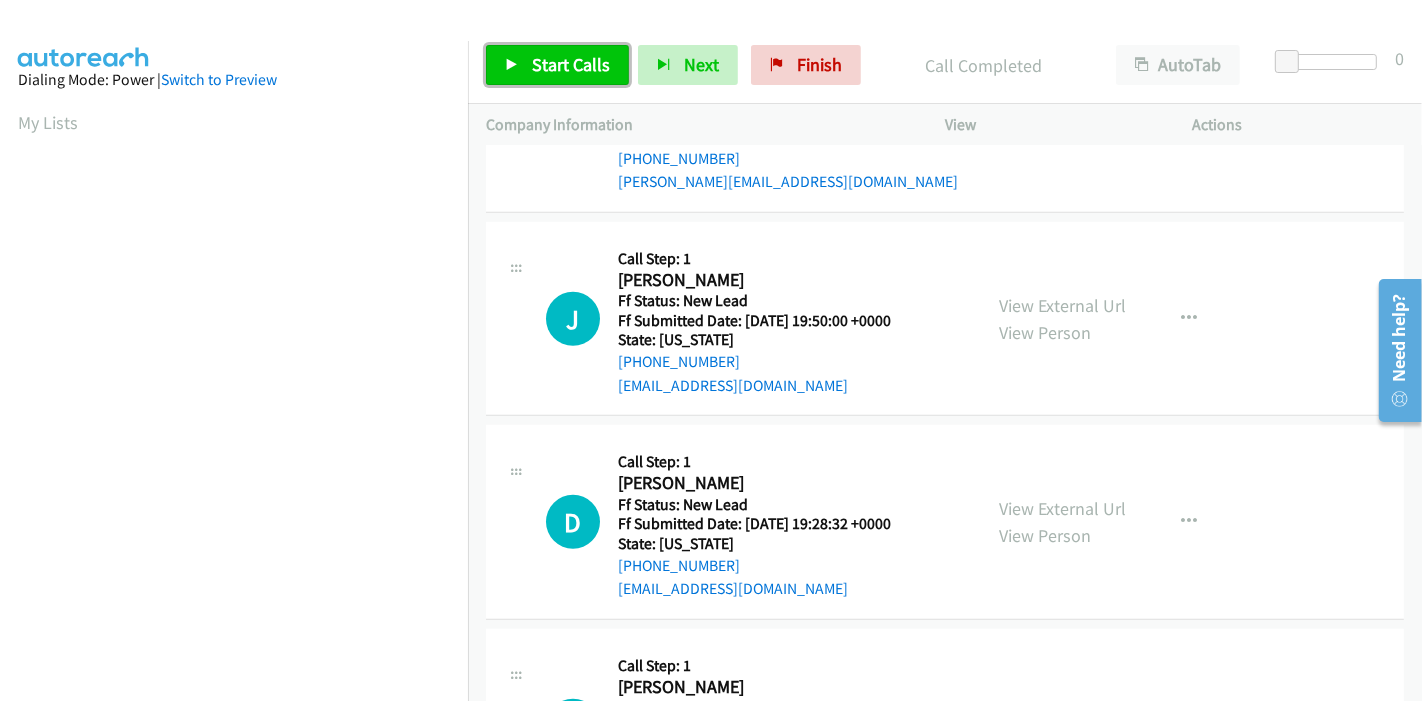 click on "Start Calls" at bounding box center (571, 64) 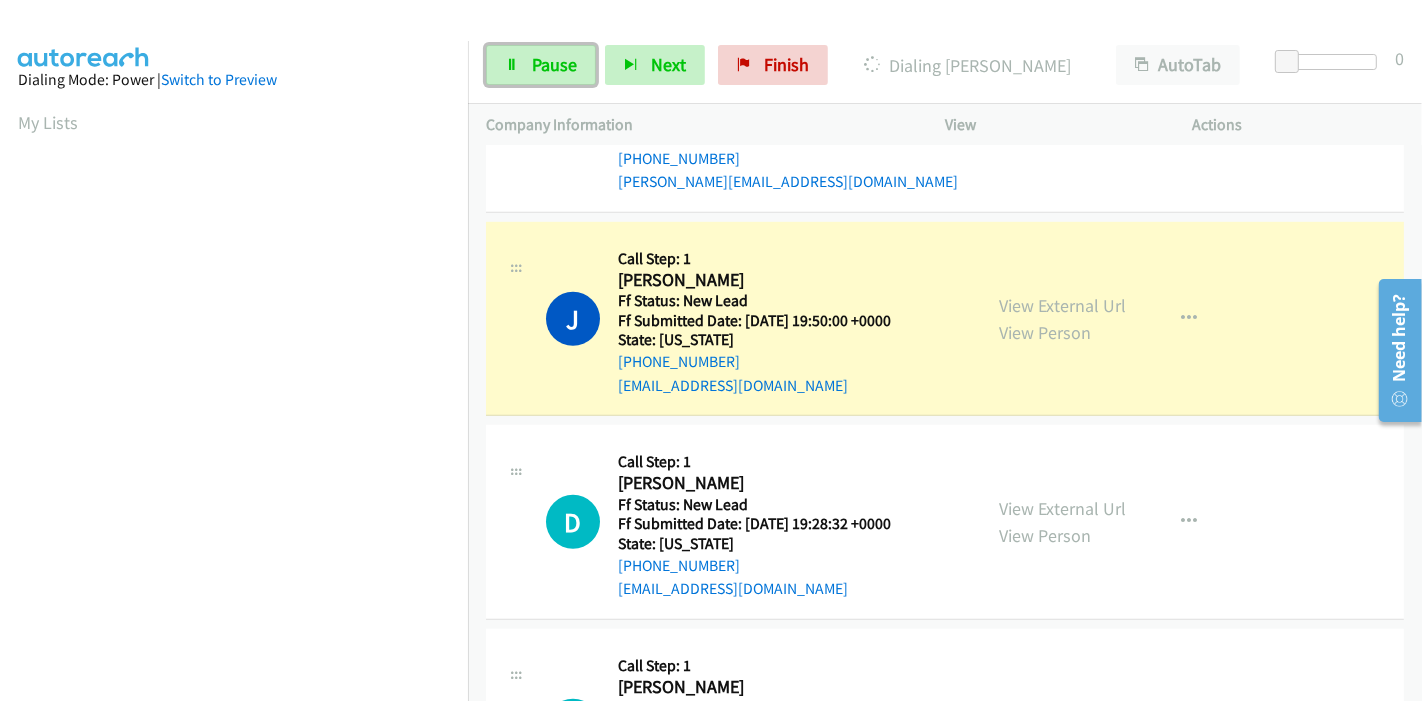 click on "Pause" at bounding box center (554, 64) 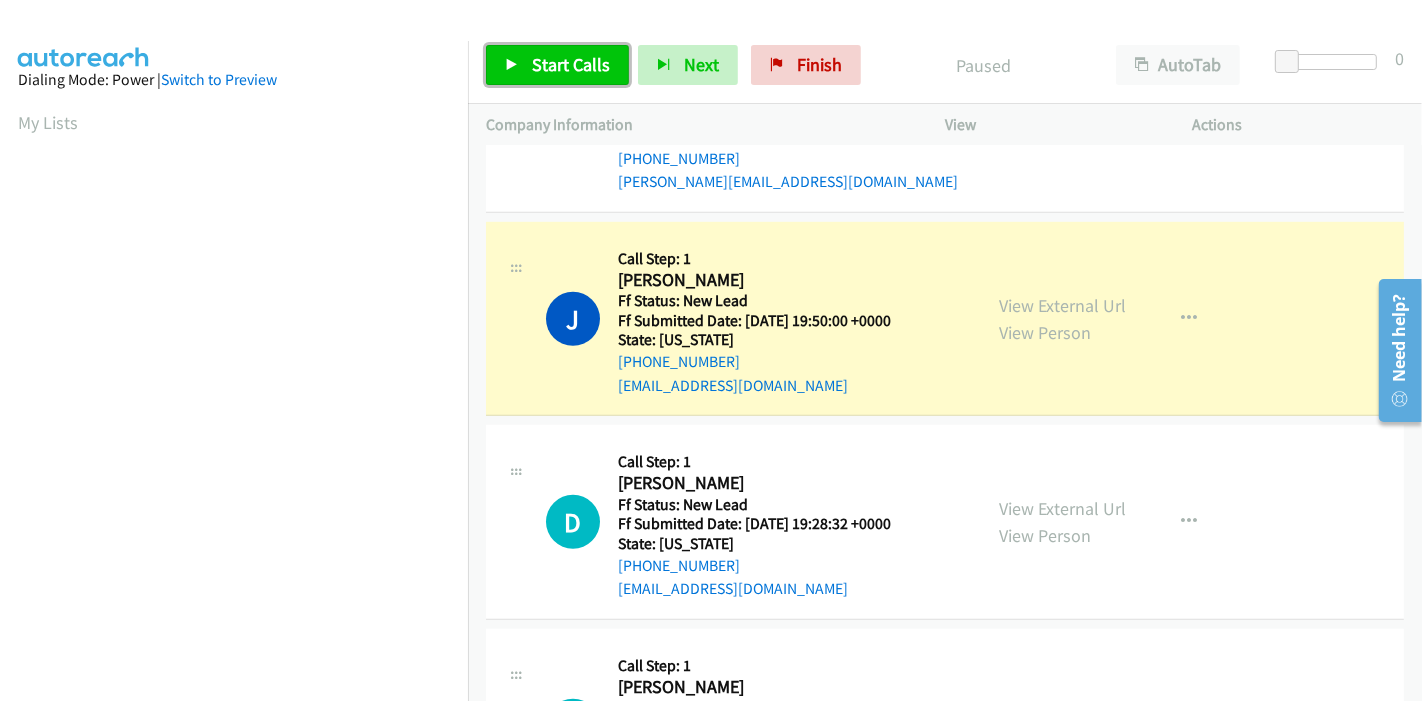 click at bounding box center [512, 66] 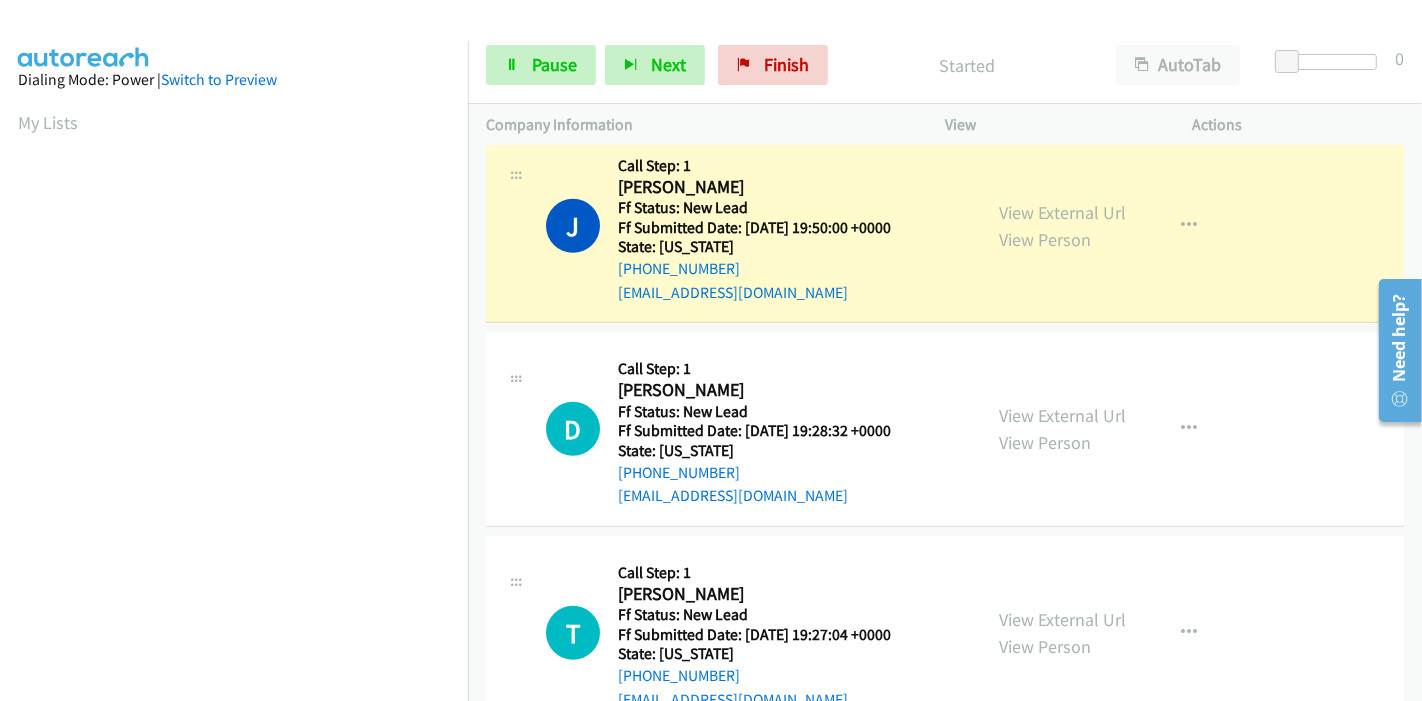 scroll, scrollTop: 1297, scrollLeft: 0, axis: vertical 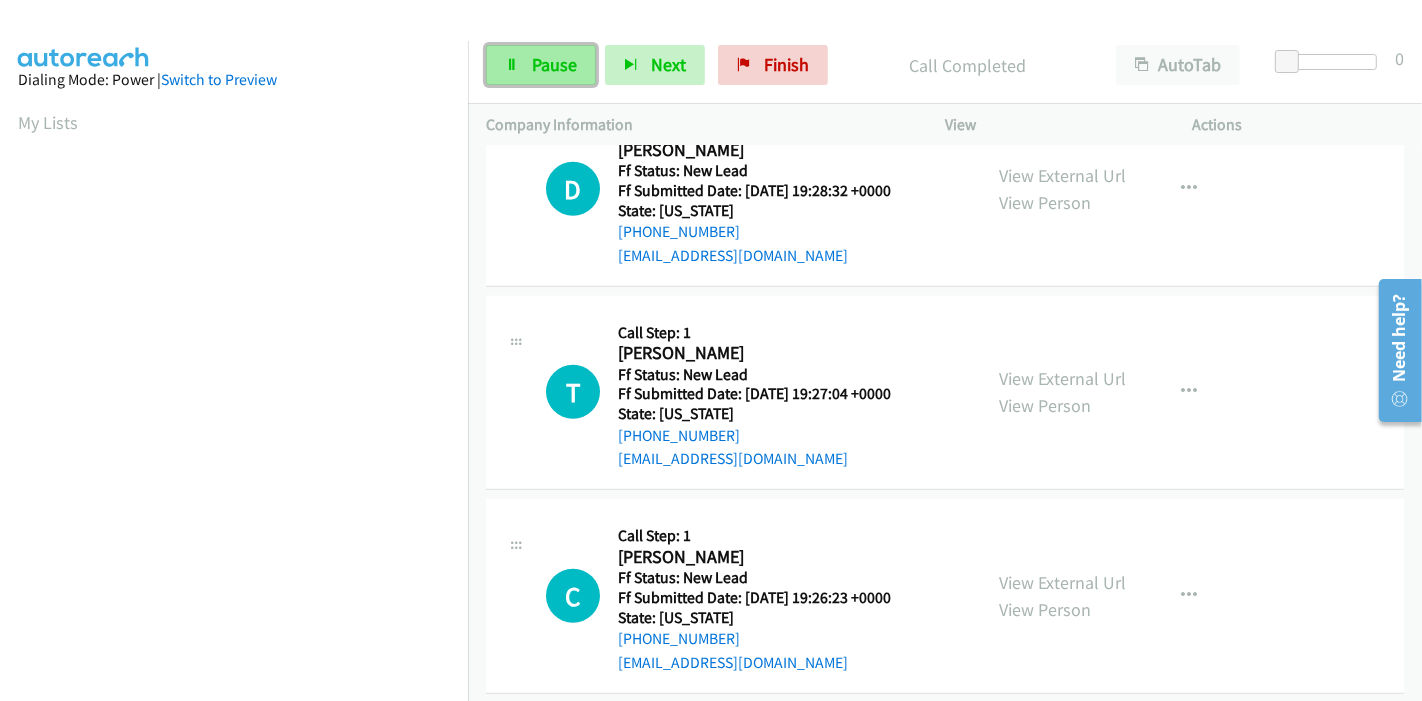 click on "Pause" at bounding box center [554, 64] 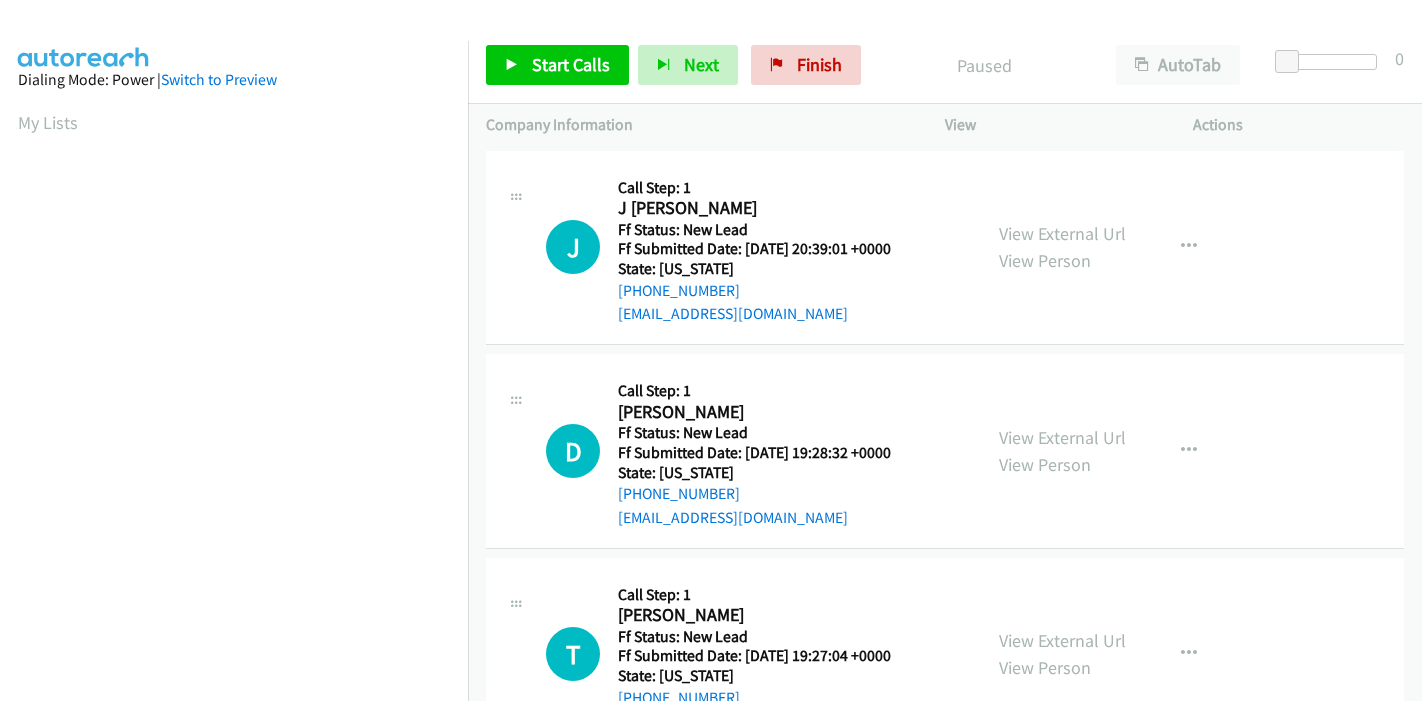 scroll, scrollTop: 0, scrollLeft: 0, axis: both 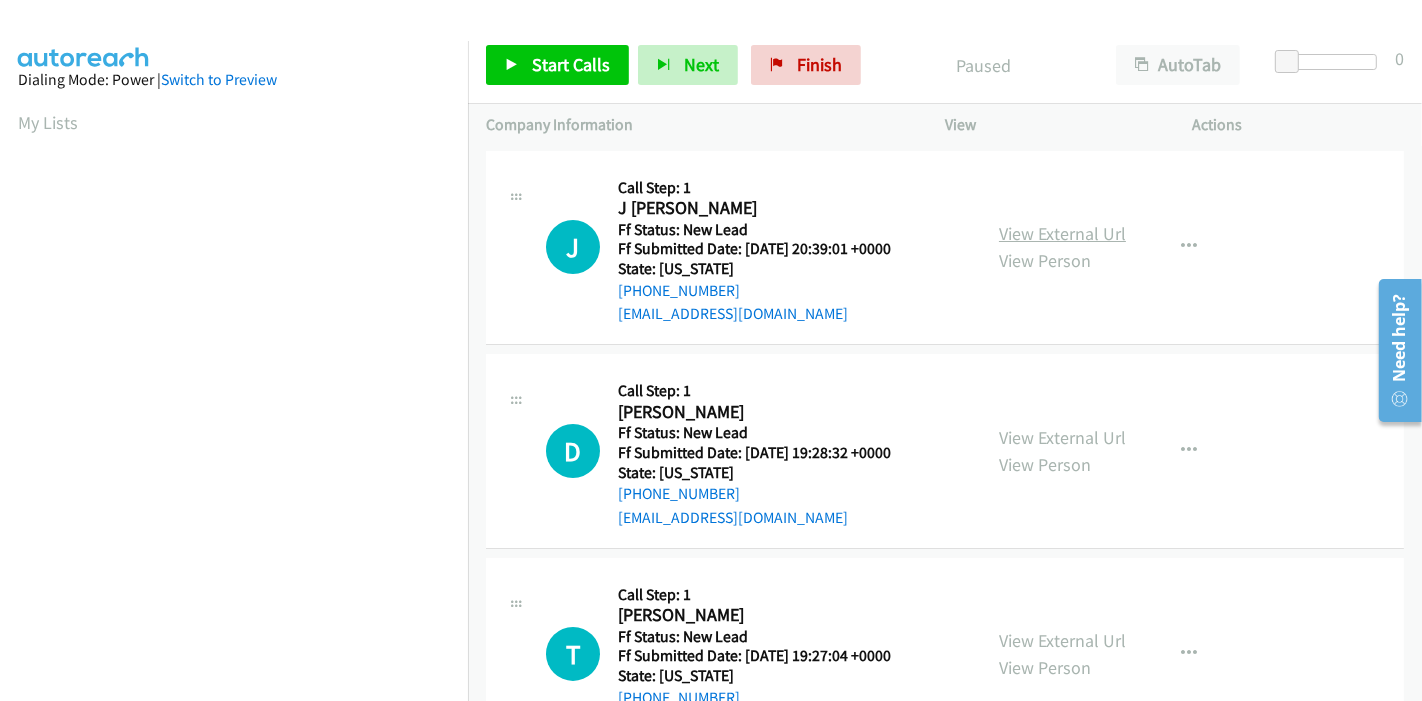 click on "View External Url" at bounding box center [1062, 233] 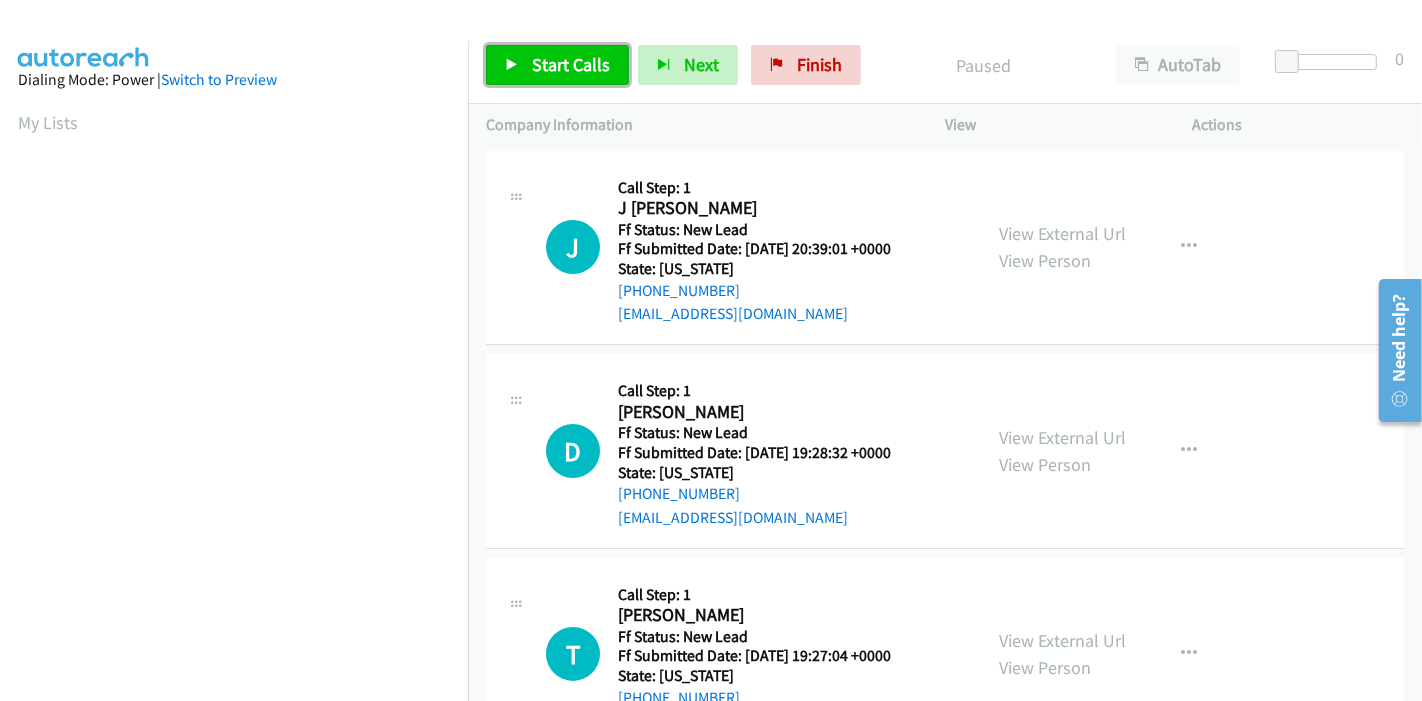click on "Start Calls" at bounding box center [571, 64] 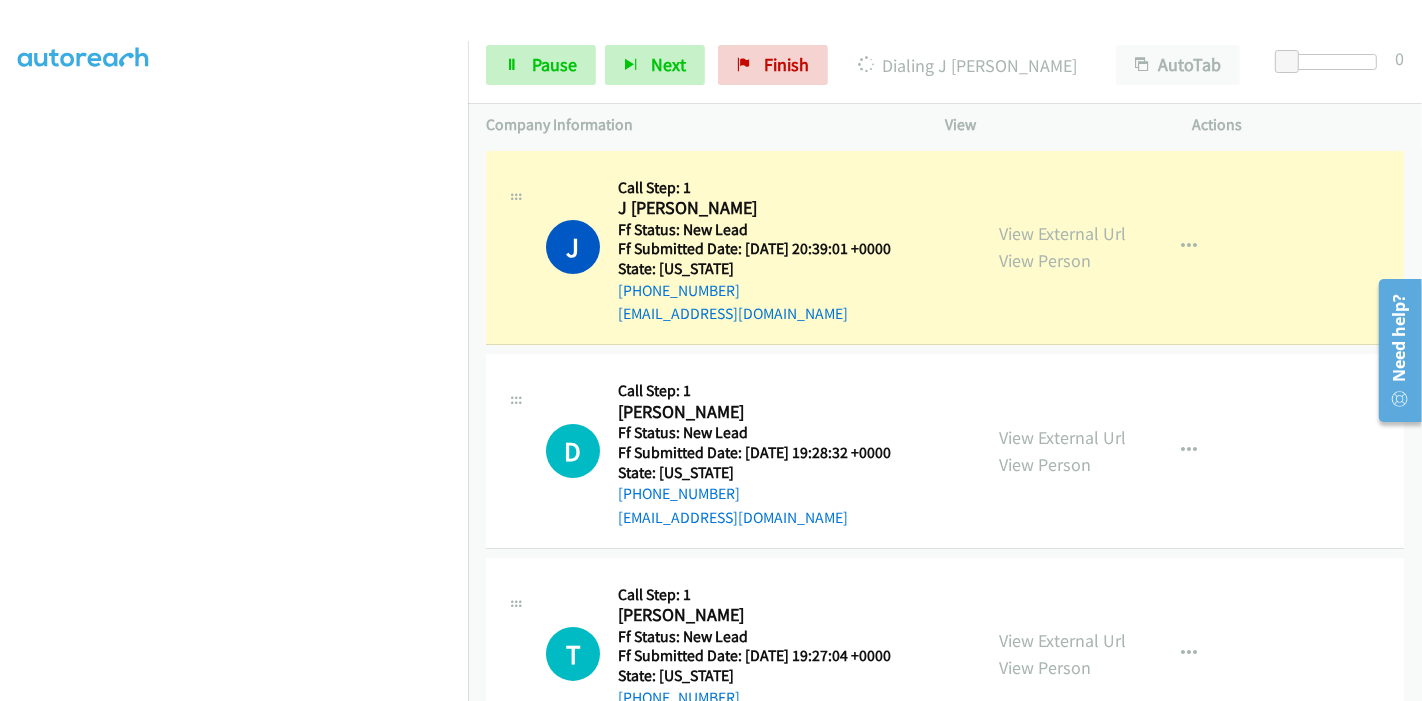 scroll, scrollTop: 0, scrollLeft: 0, axis: both 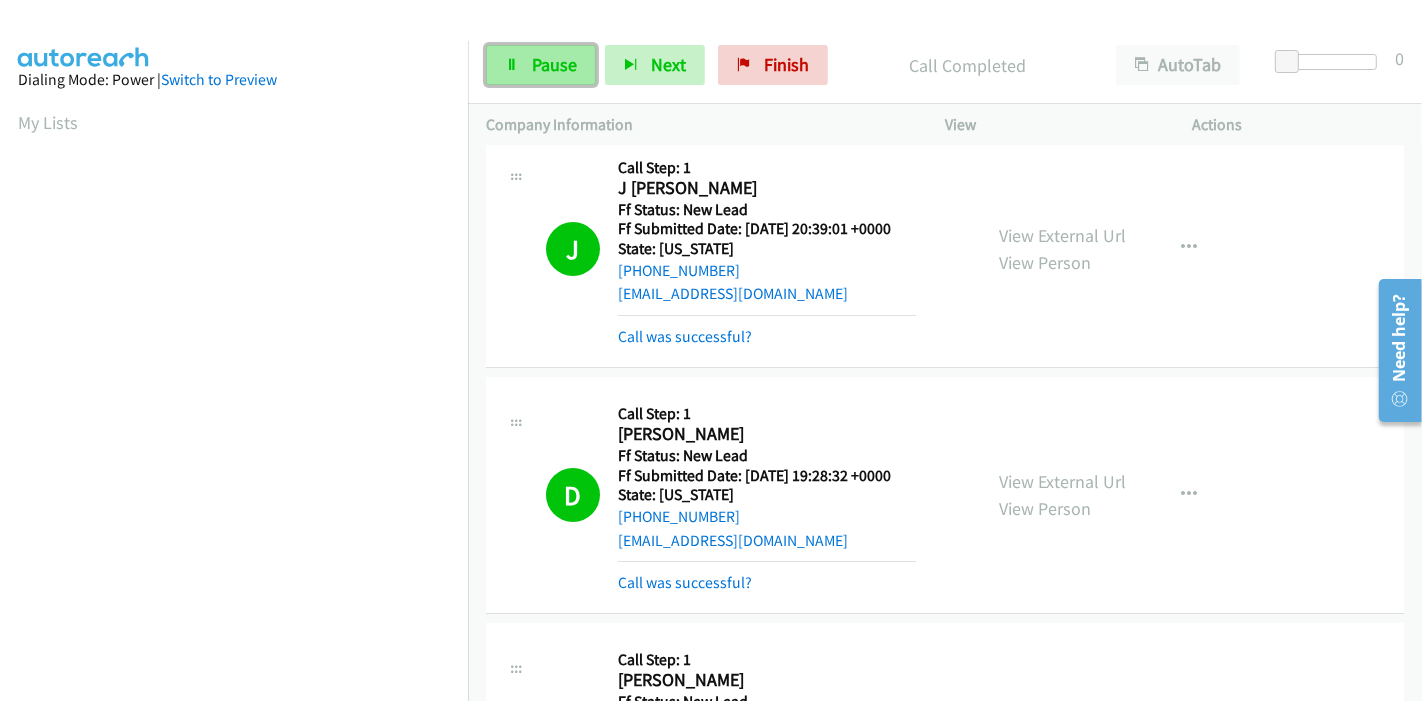 click on "Pause" at bounding box center (554, 64) 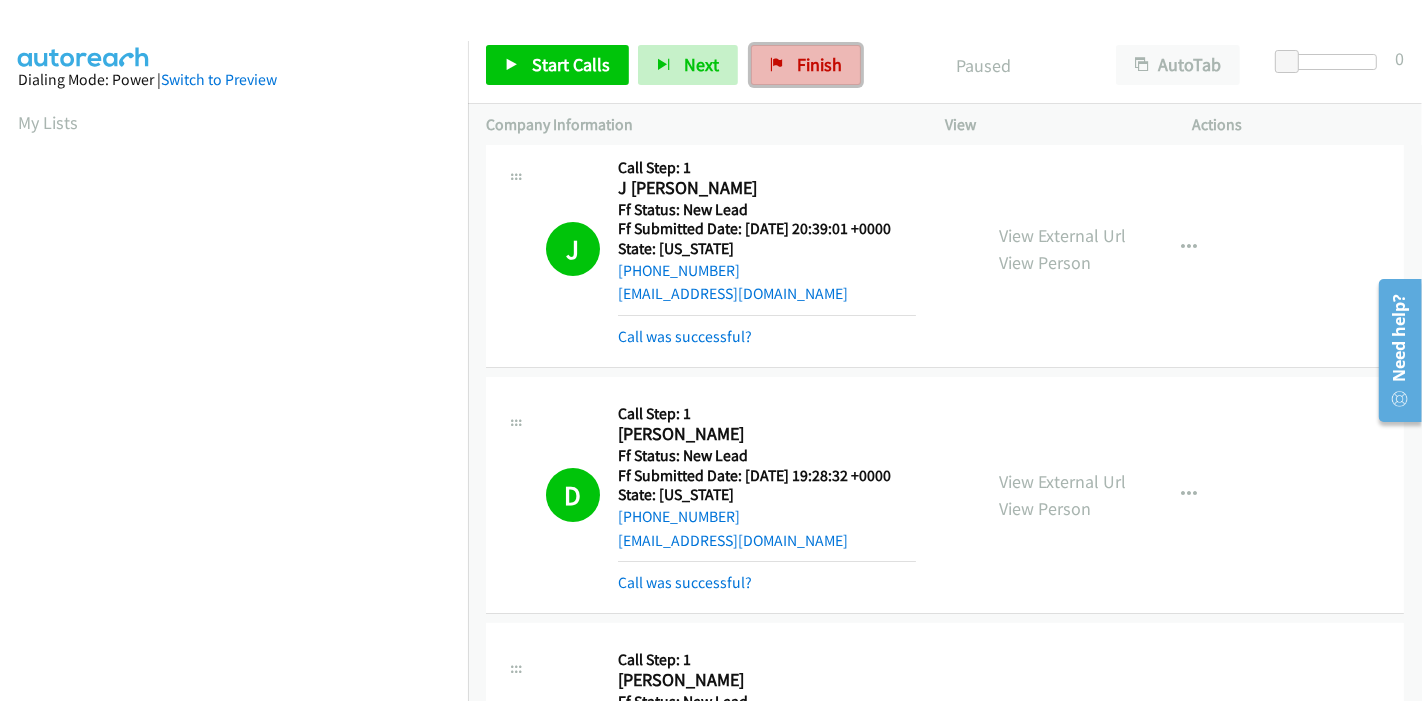 click on "Finish" at bounding box center [806, 65] 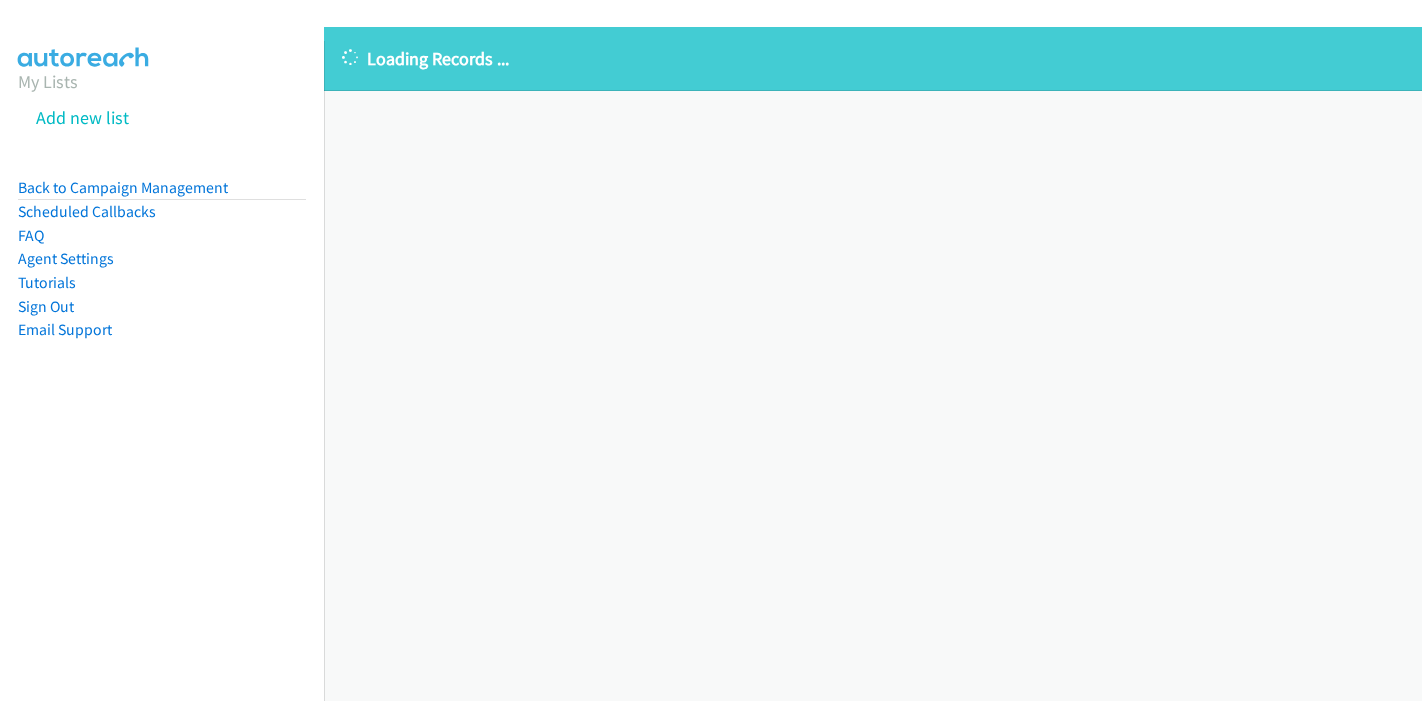 scroll, scrollTop: 0, scrollLeft: 0, axis: both 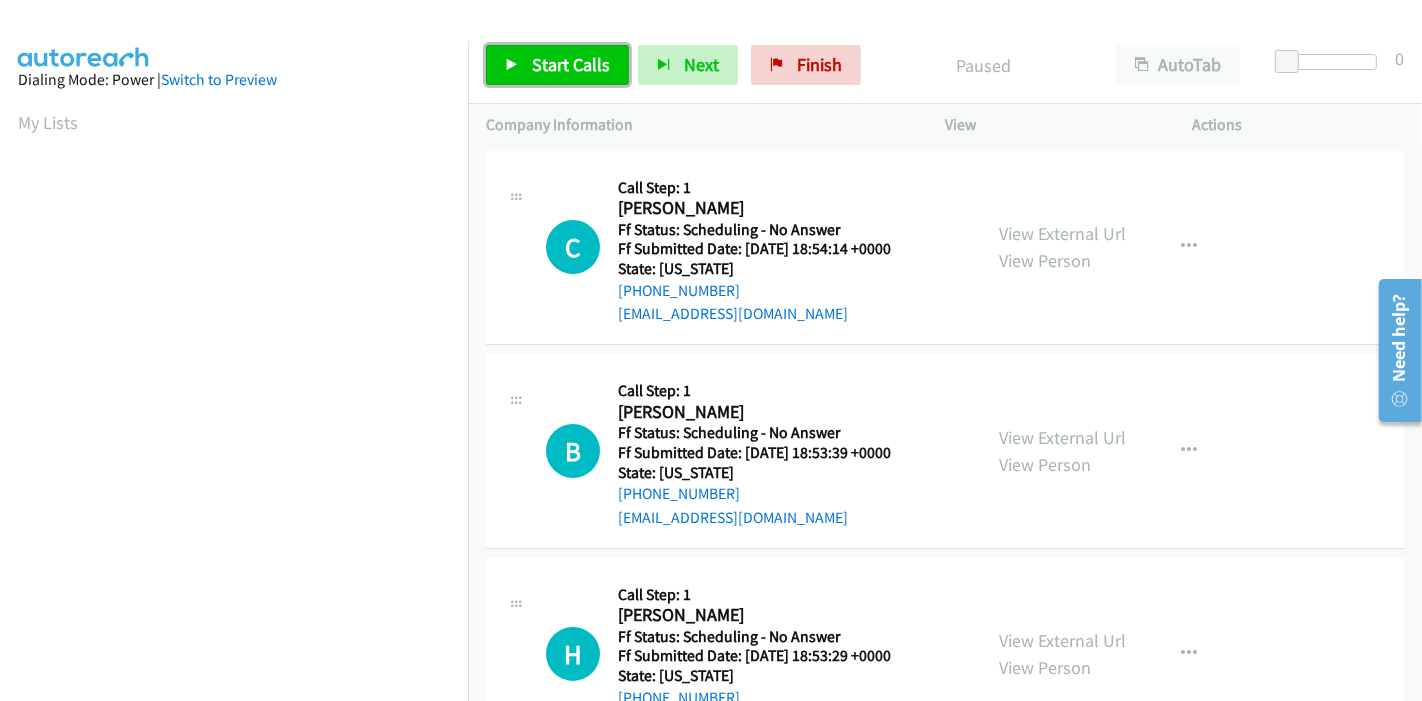 click on "Start Calls" at bounding box center [571, 64] 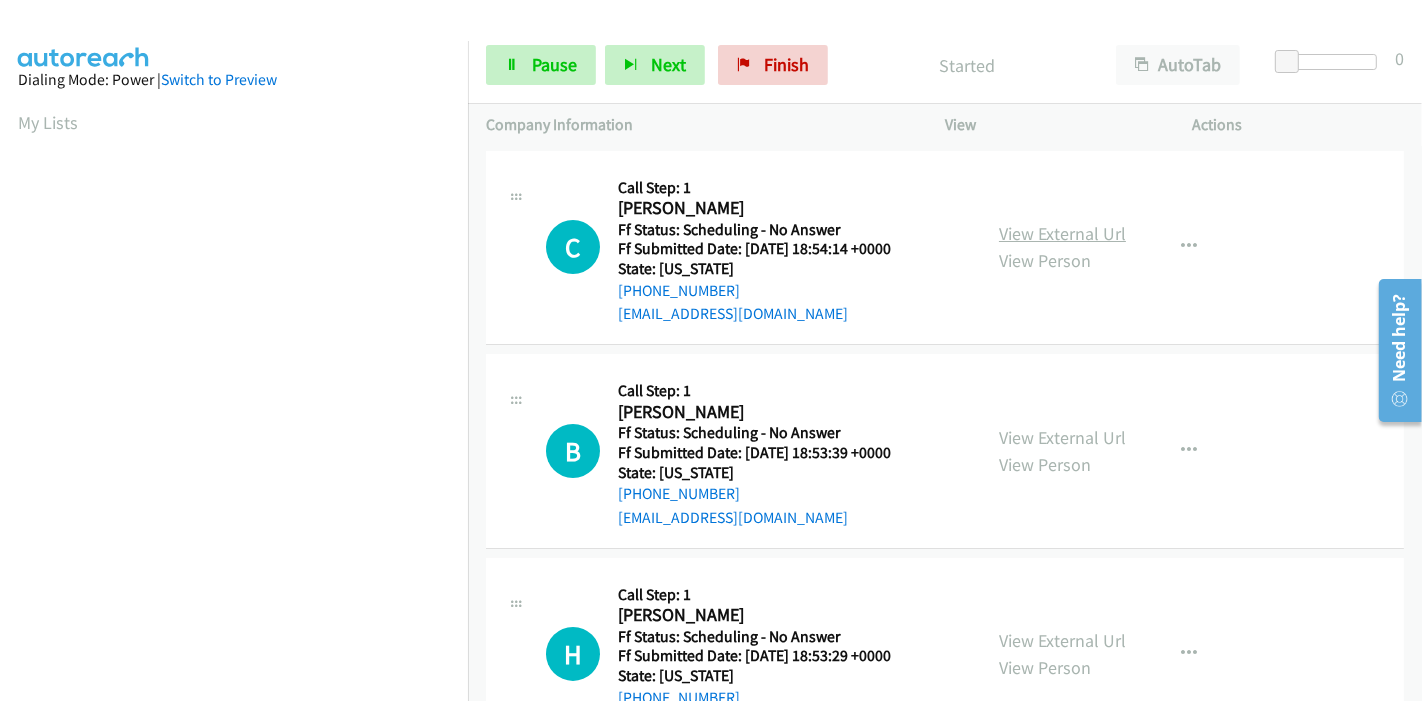 click on "View External Url" at bounding box center (1062, 233) 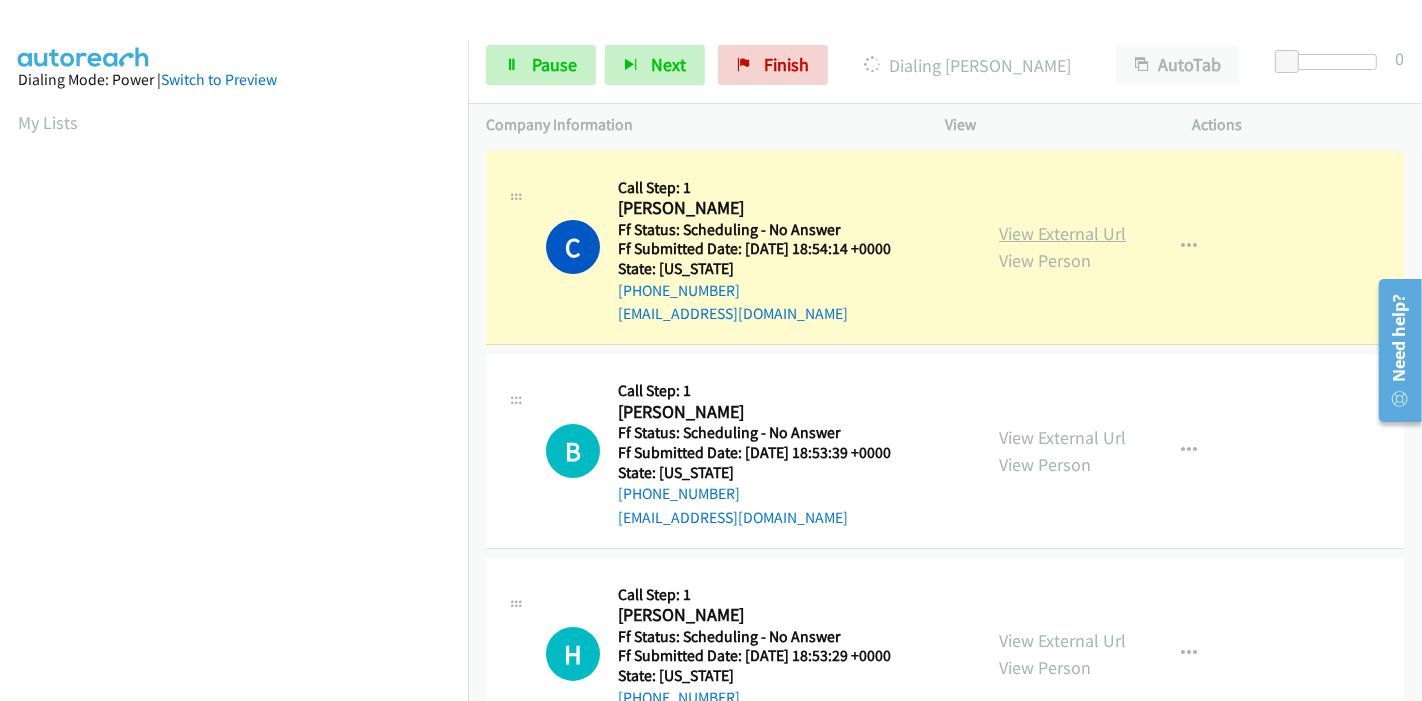 click on "View External Url" at bounding box center [1062, 233] 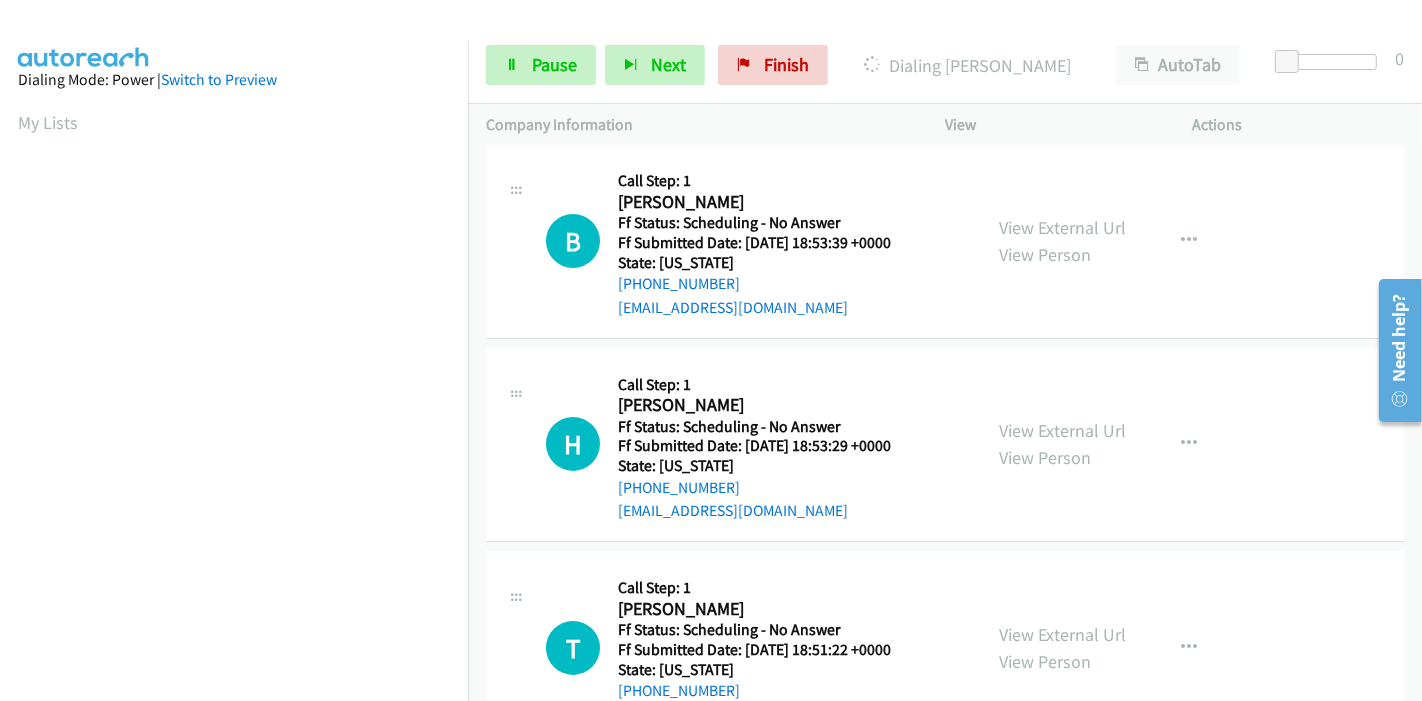 scroll, scrollTop: 444, scrollLeft: 0, axis: vertical 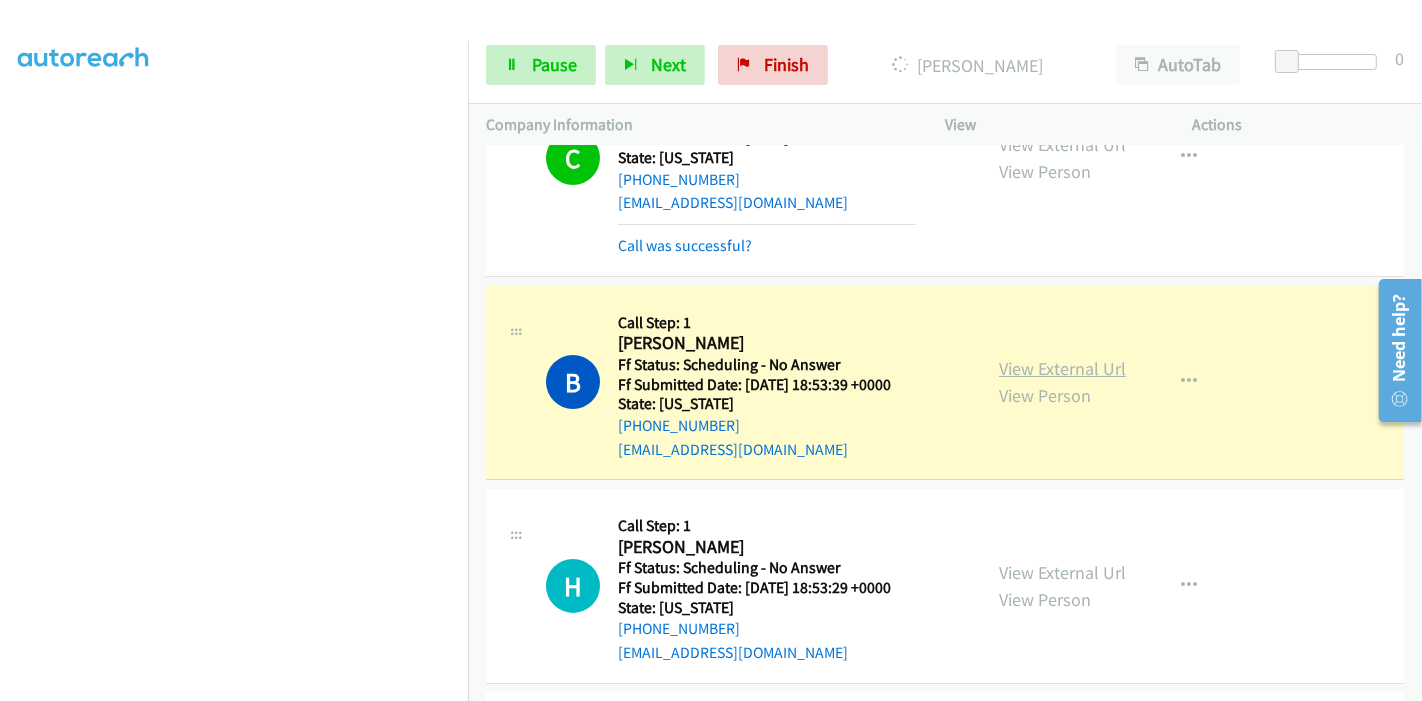 click on "View External Url" at bounding box center [1062, 368] 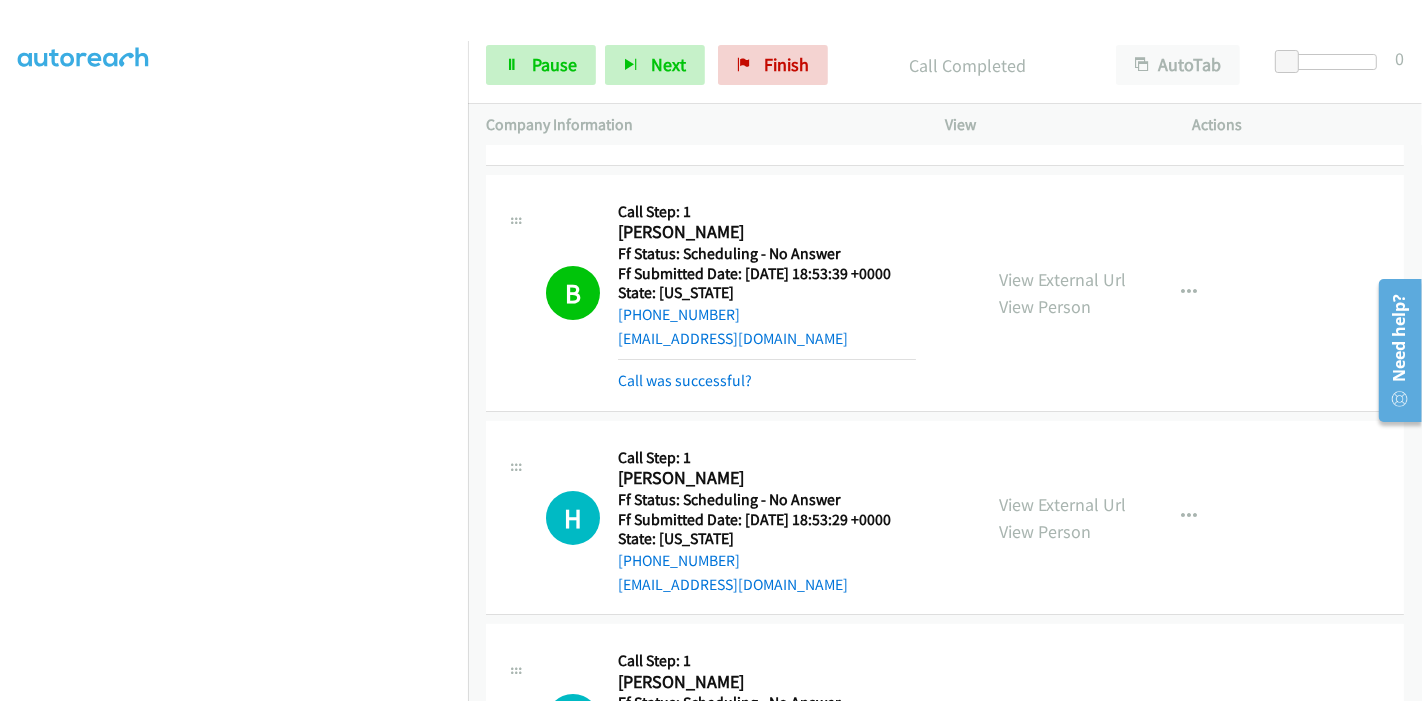 scroll, scrollTop: 333, scrollLeft: 0, axis: vertical 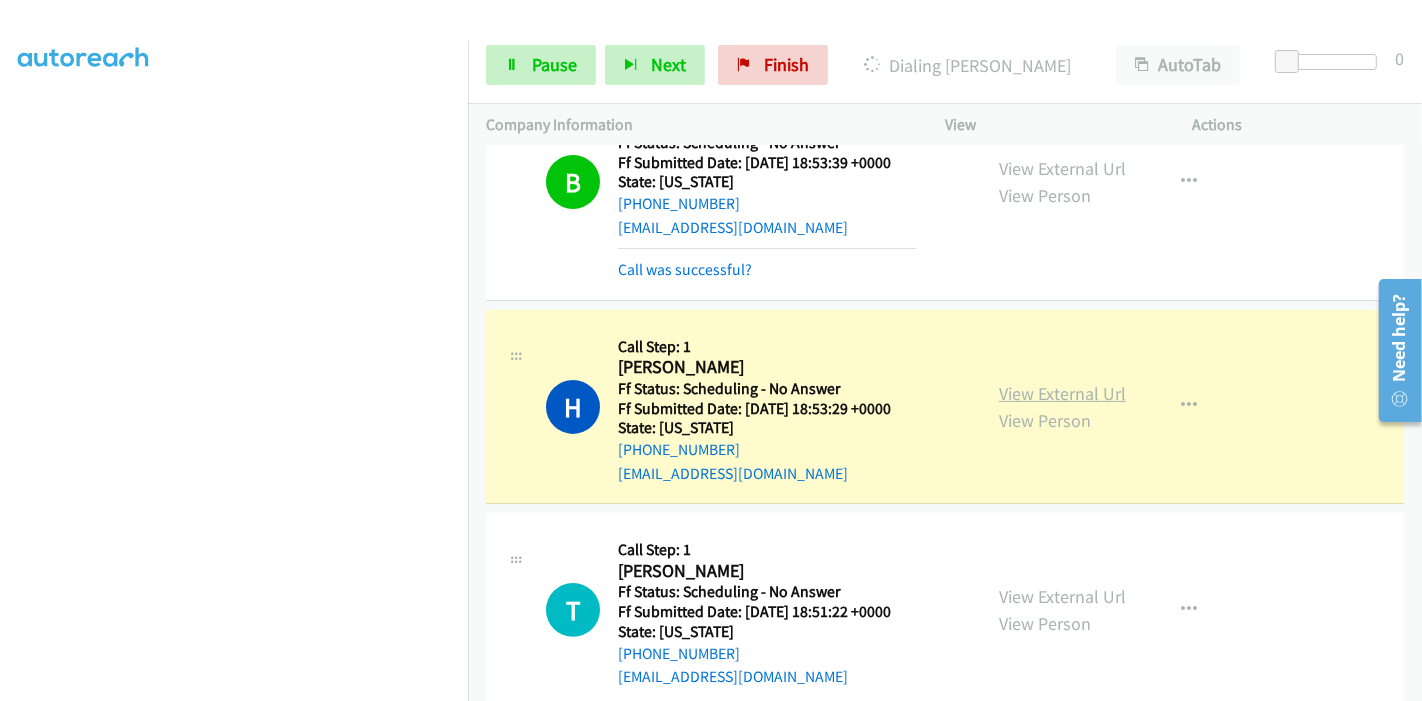 click on "View External Url" at bounding box center [1062, 393] 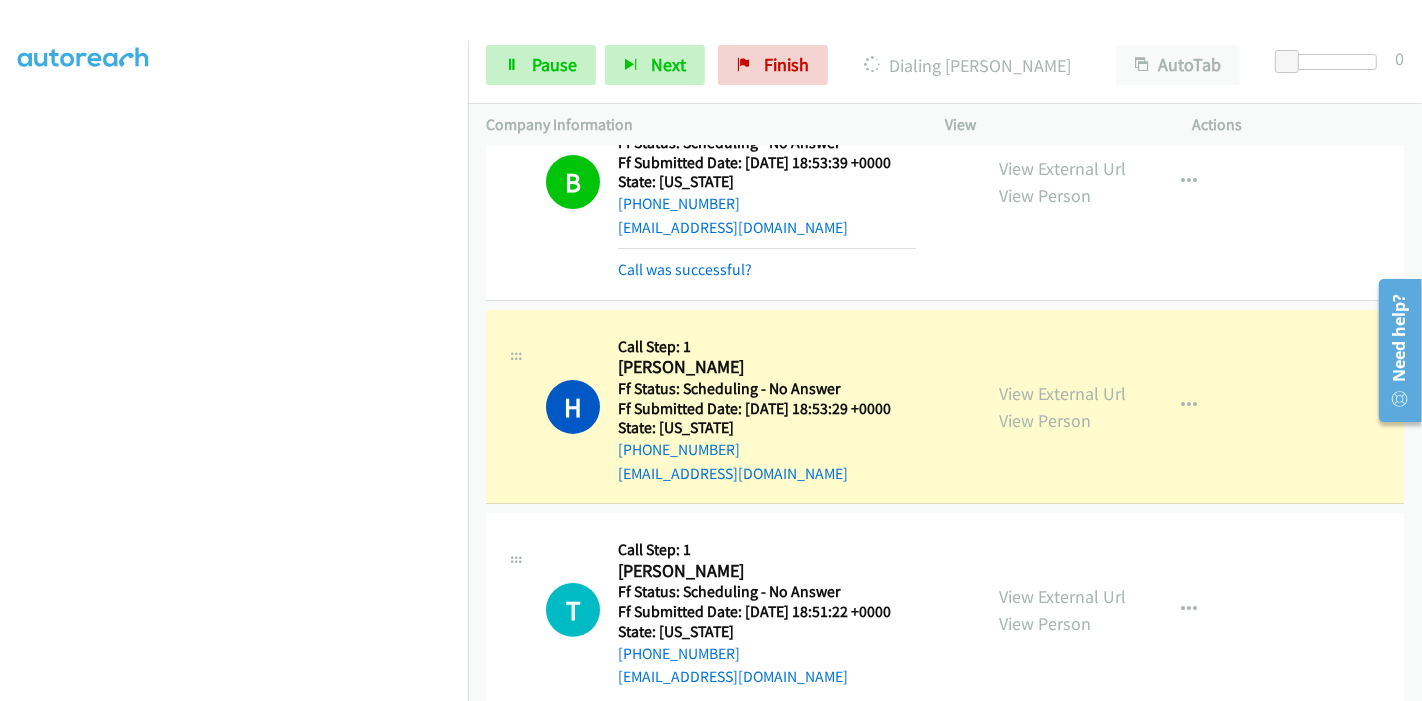scroll, scrollTop: 444, scrollLeft: 0, axis: vertical 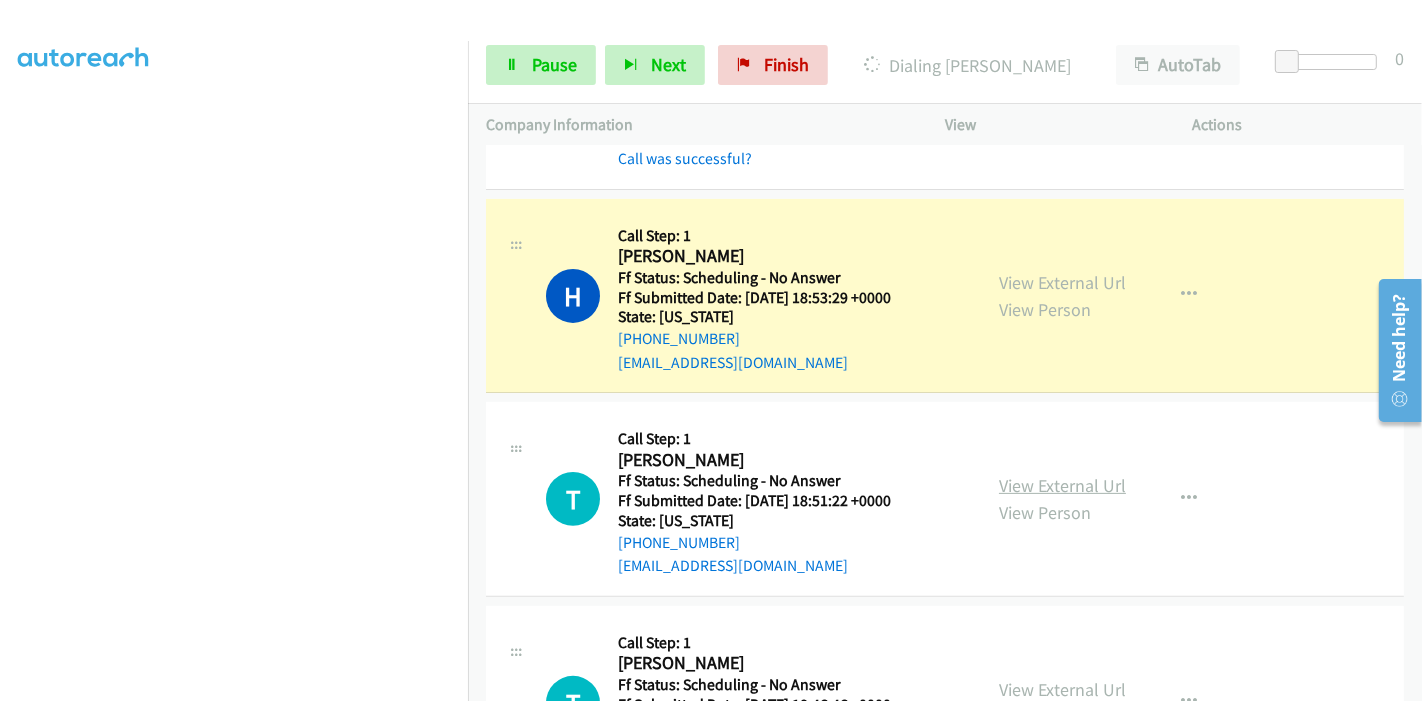 click on "View External Url" at bounding box center (1062, 485) 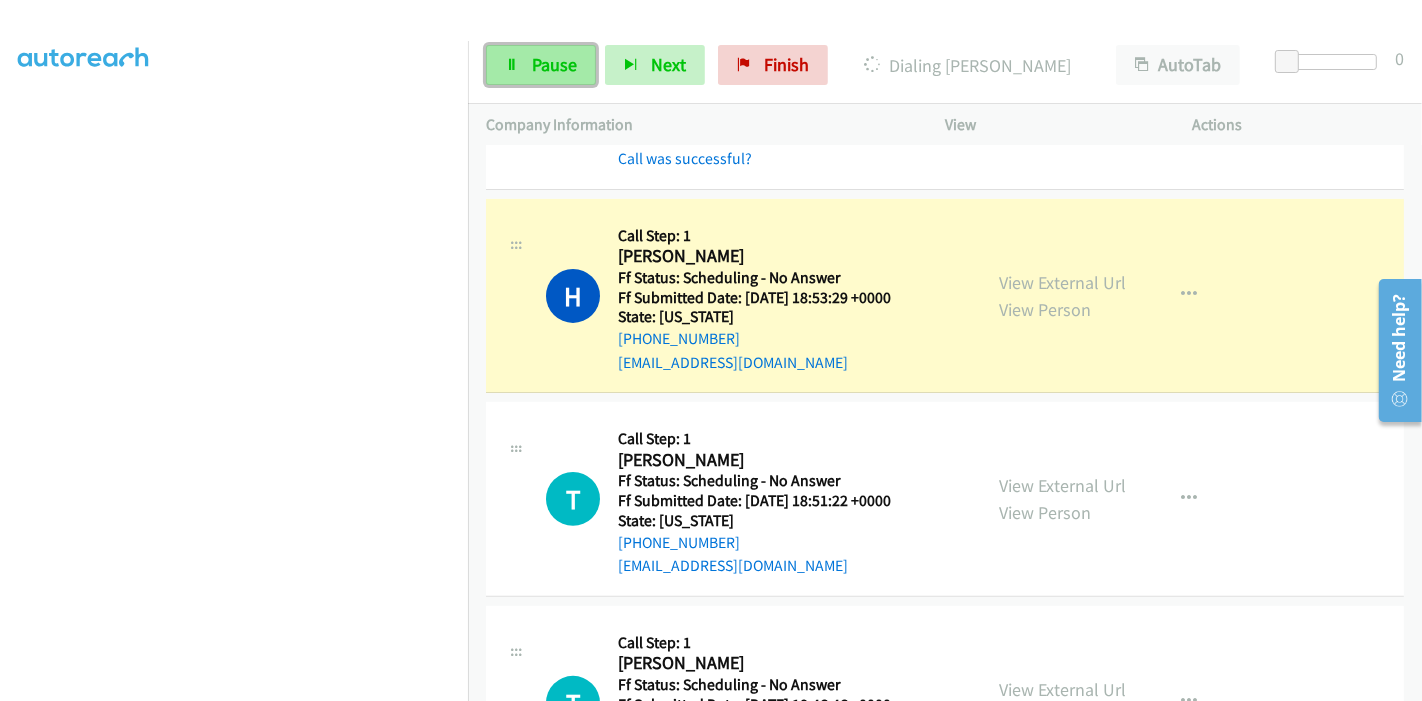 click on "Pause" at bounding box center [554, 64] 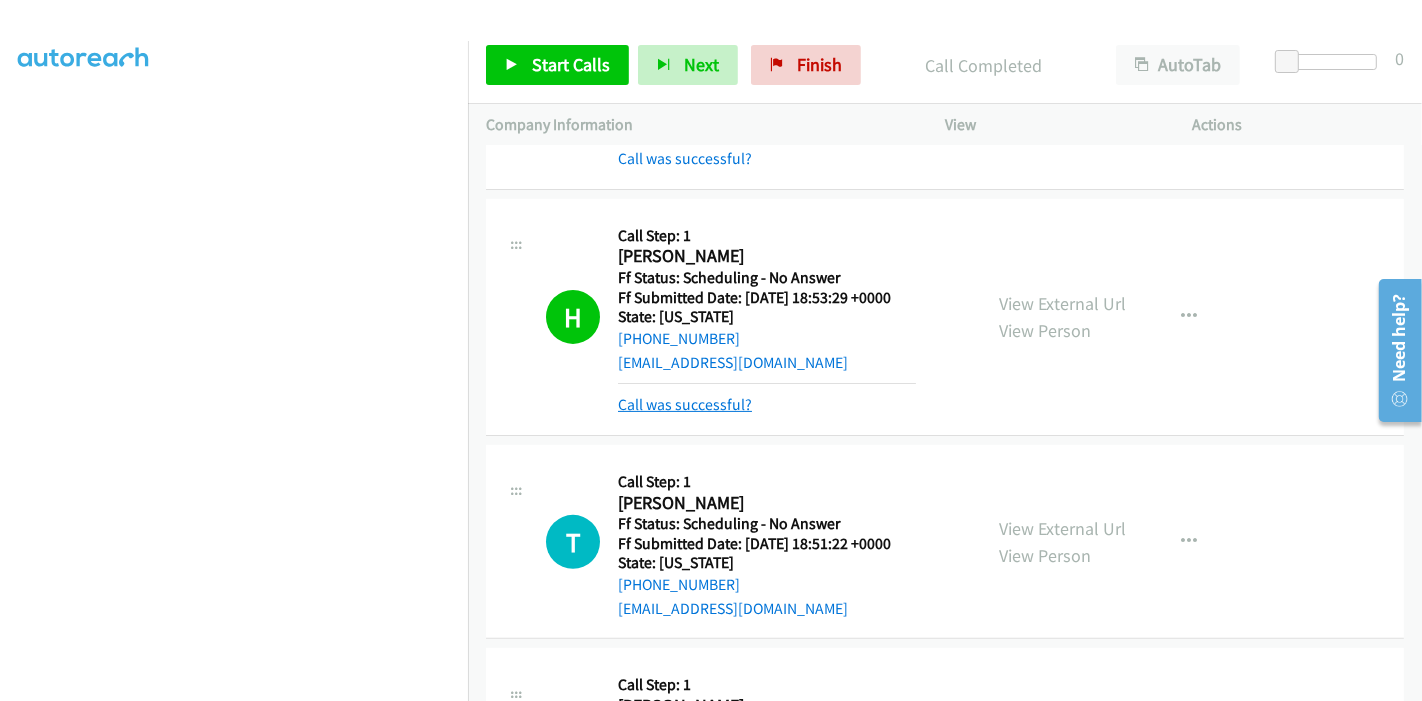 click on "Call was successful?" at bounding box center [685, 404] 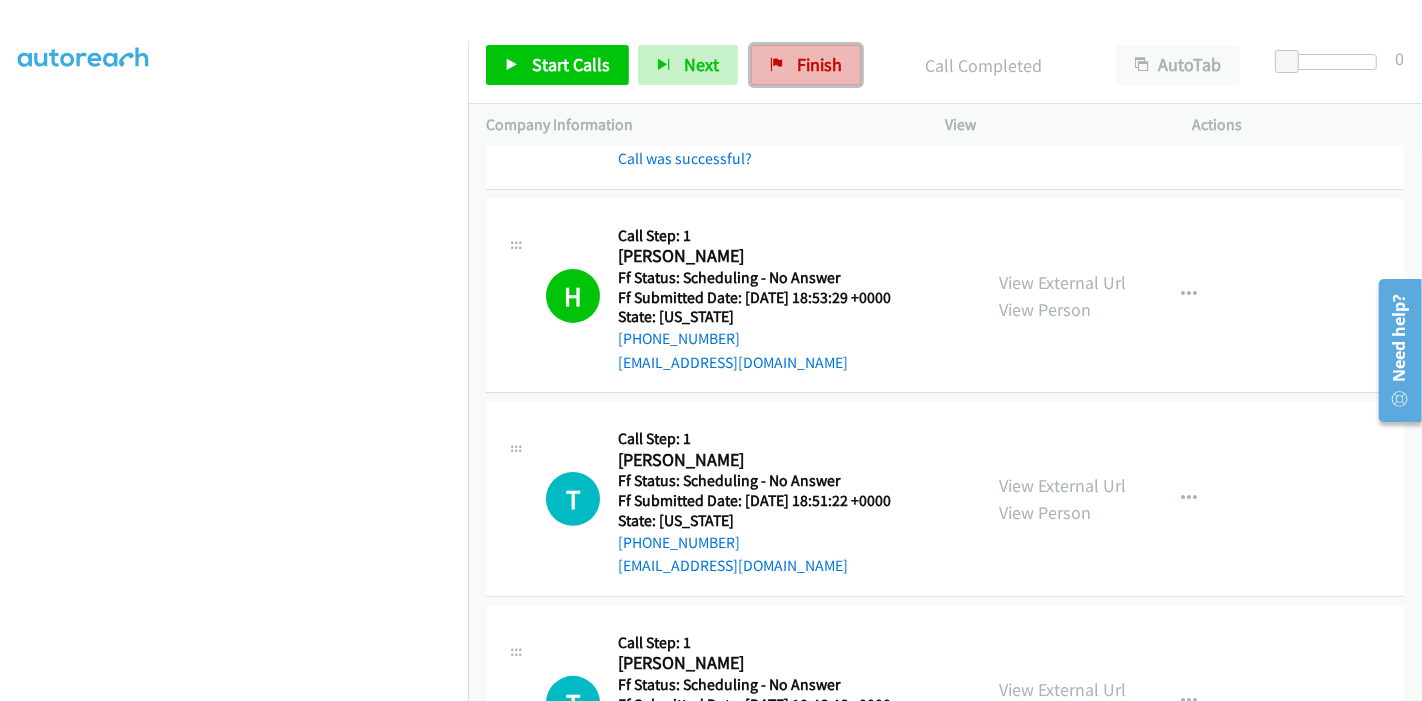 click on "Finish" at bounding box center (819, 64) 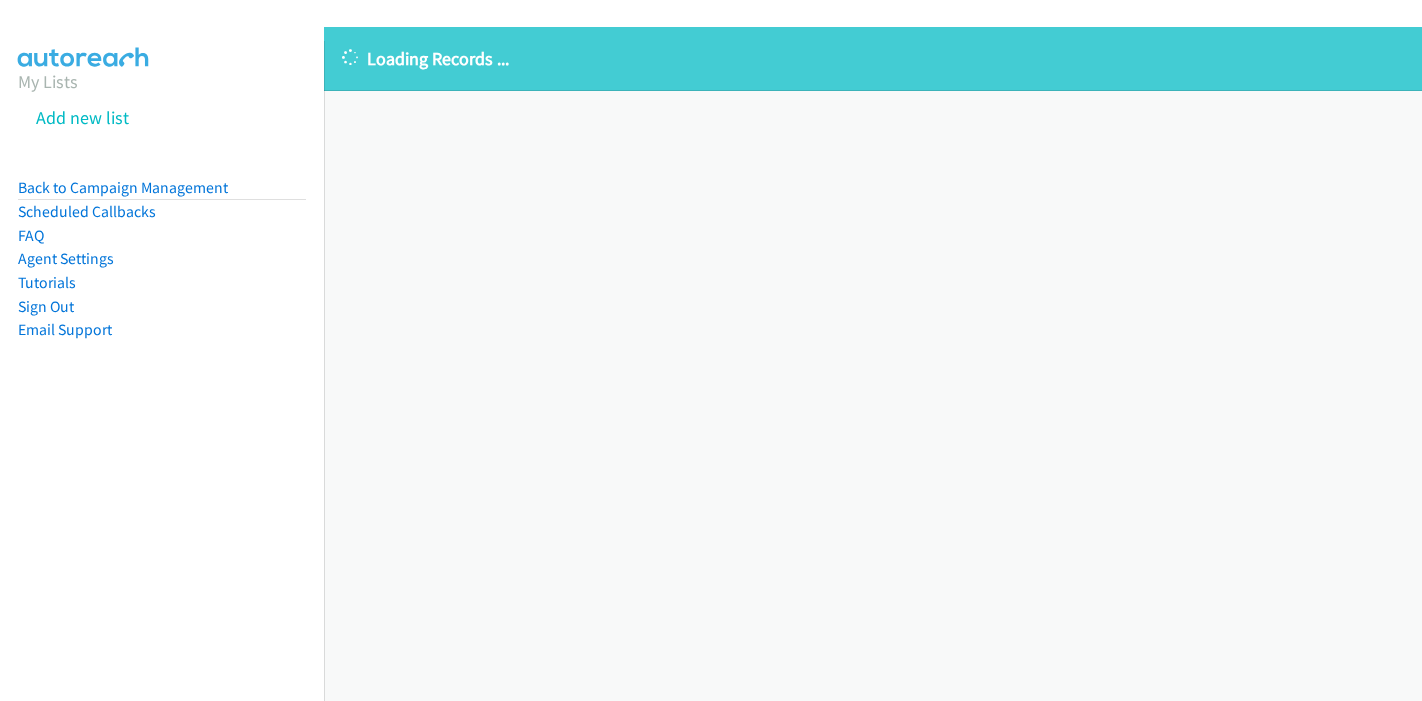 scroll, scrollTop: 0, scrollLeft: 0, axis: both 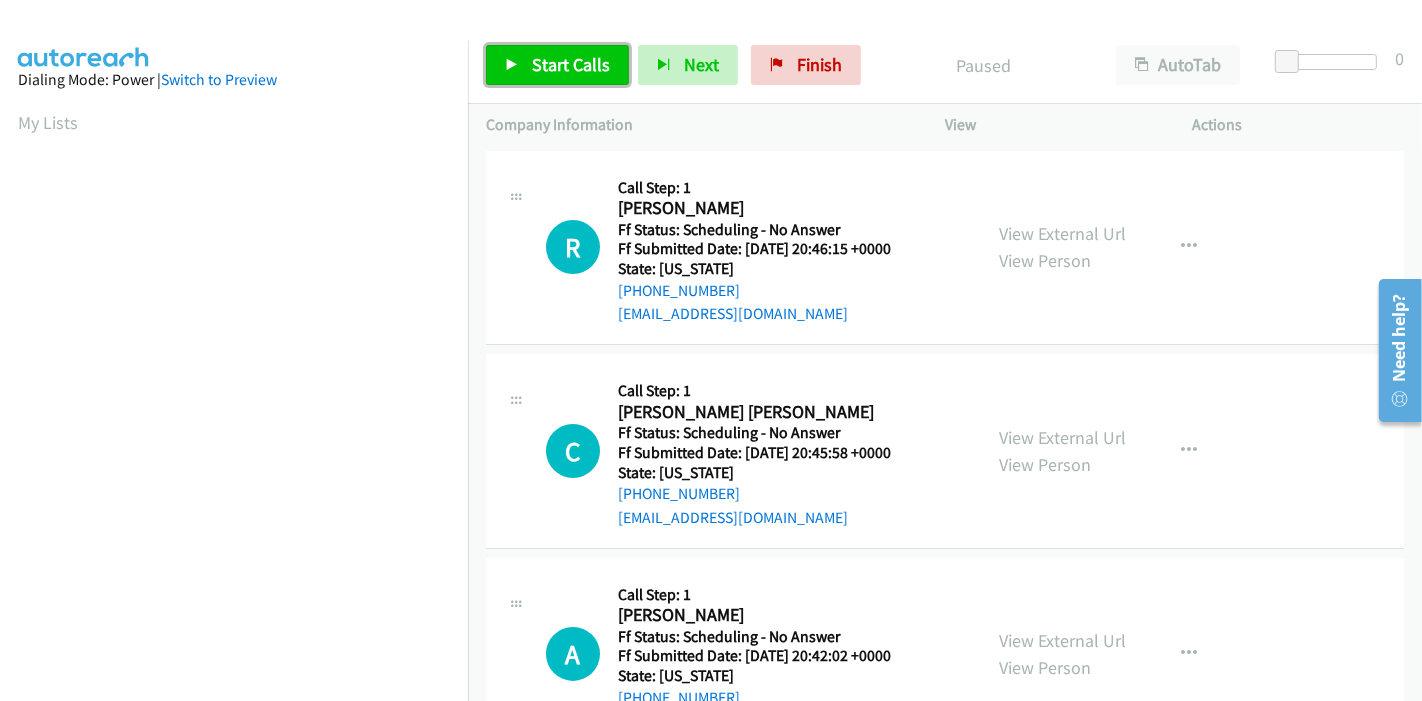click on "Start Calls" at bounding box center (571, 64) 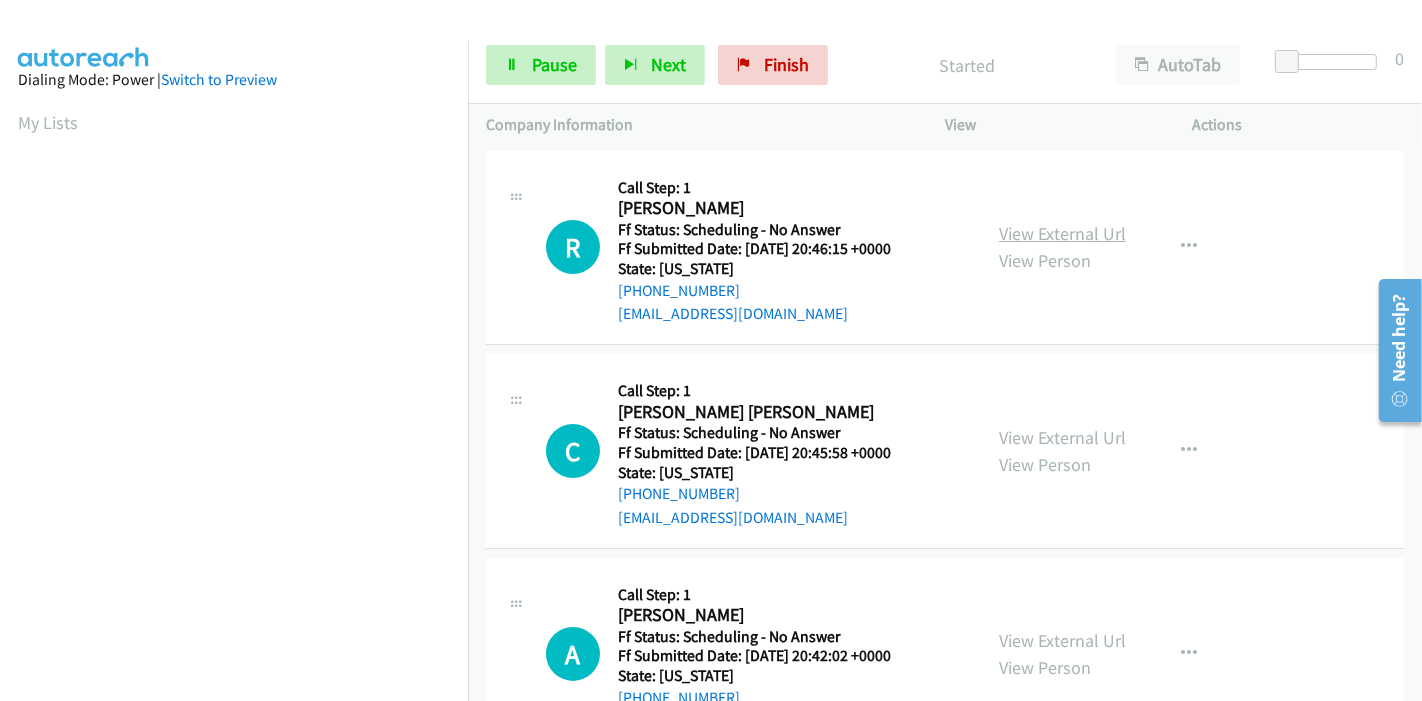 click on "View External Url" at bounding box center [1062, 233] 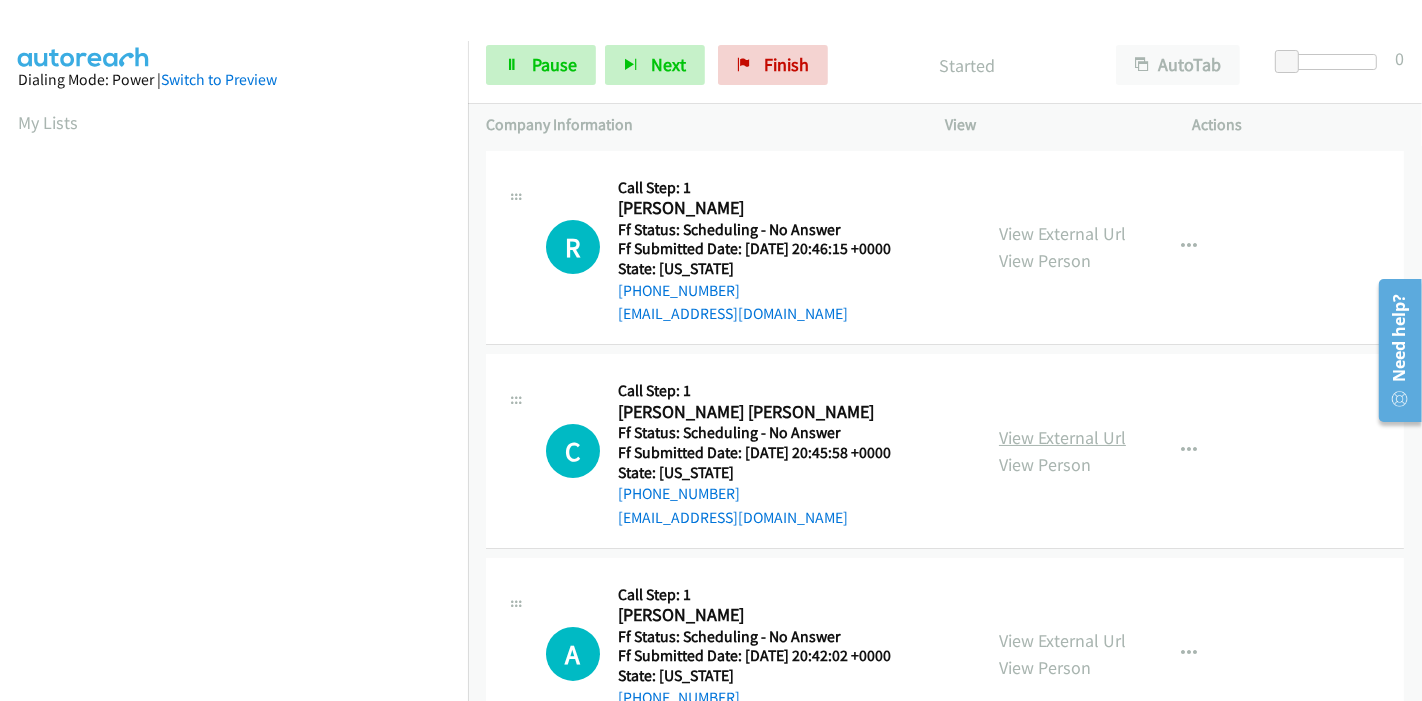 click on "View External Url" at bounding box center [1062, 437] 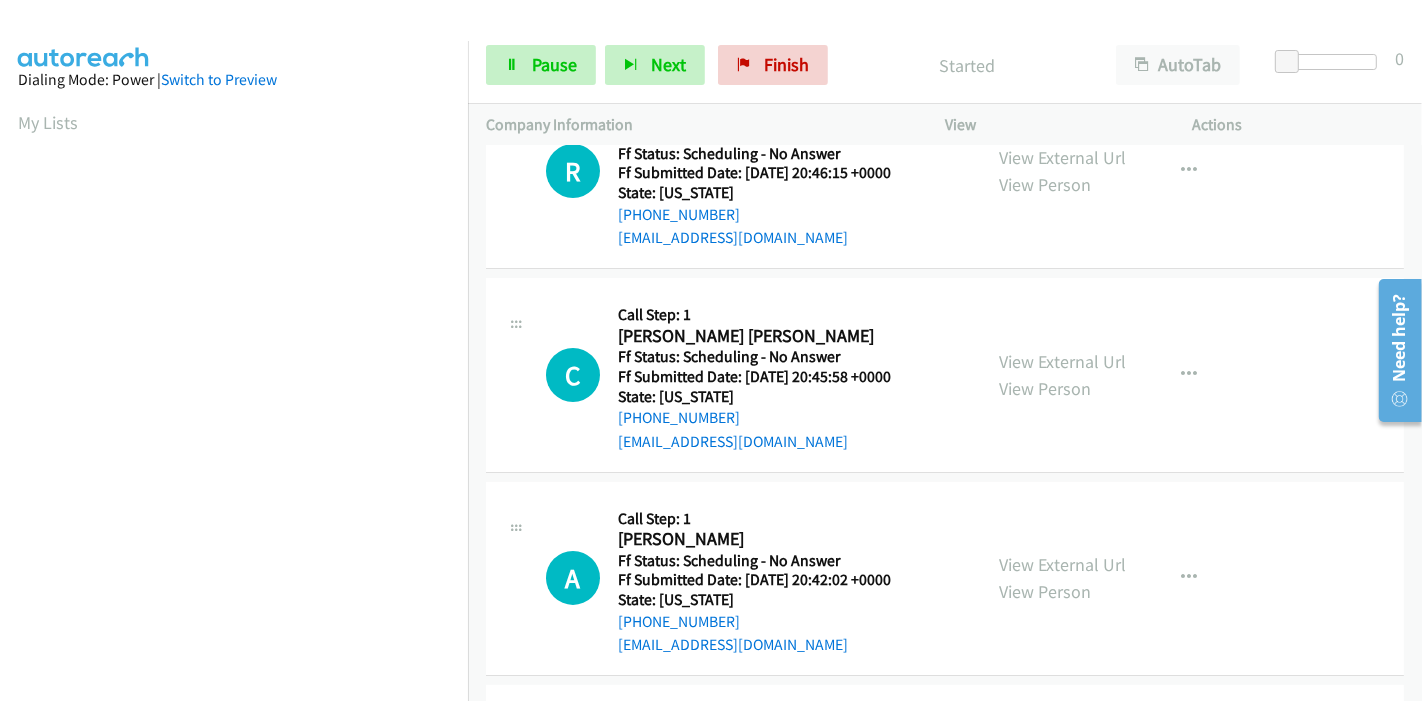 scroll, scrollTop: 111, scrollLeft: 0, axis: vertical 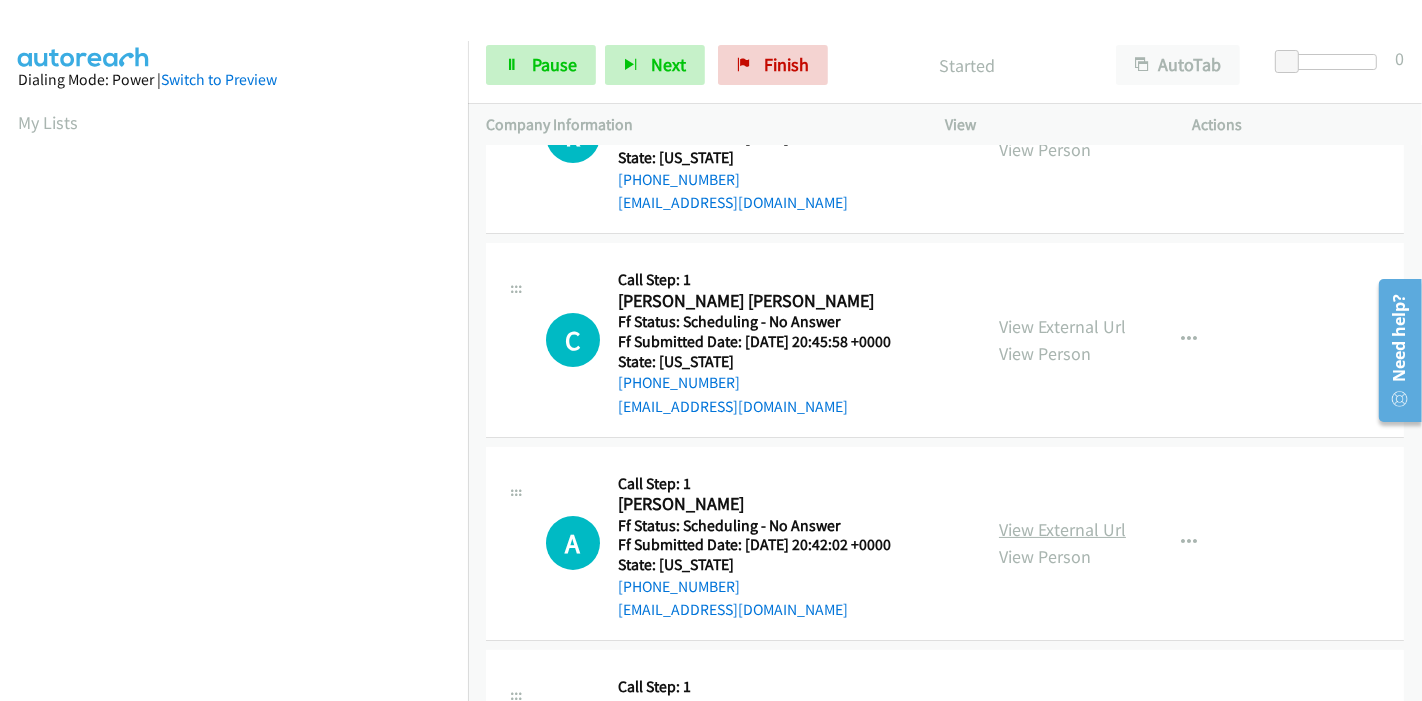 click on "View External Url" at bounding box center [1062, 529] 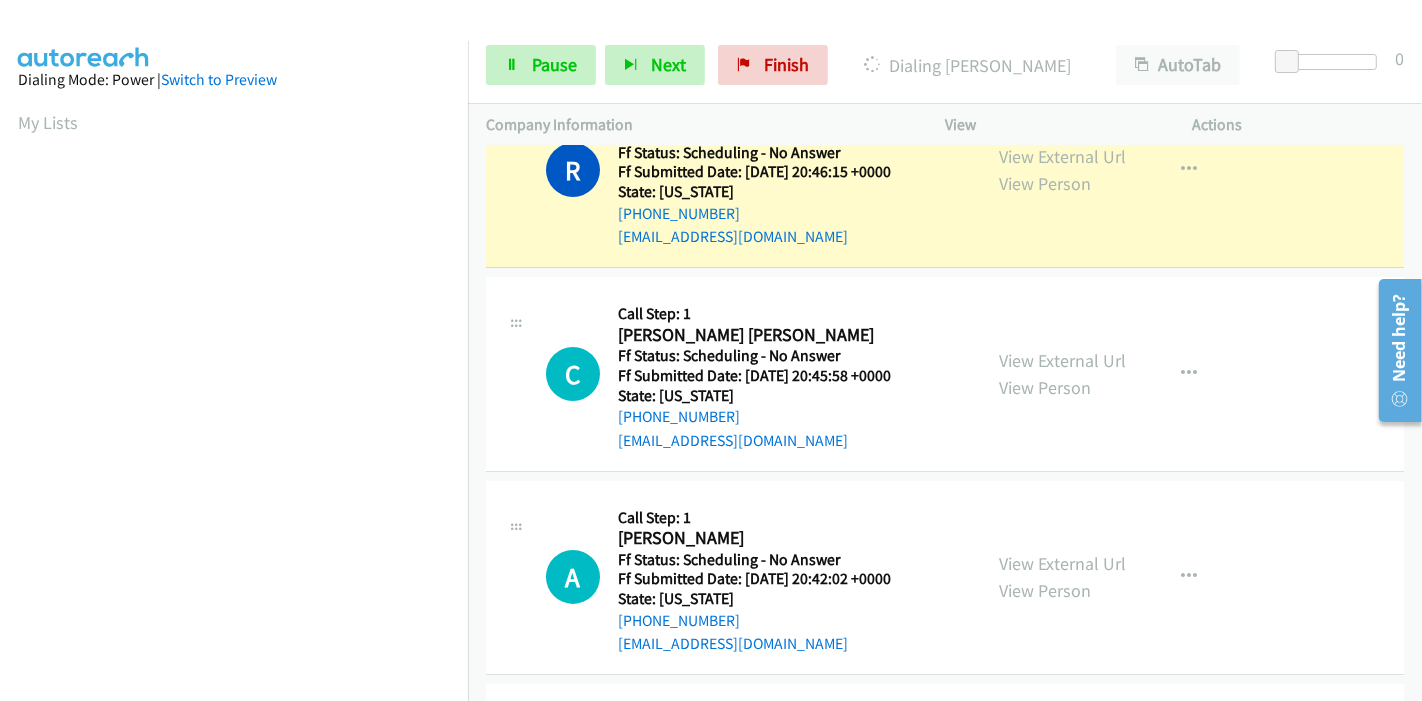 scroll, scrollTop: 111, scrollLeft: 0, axis: vertical 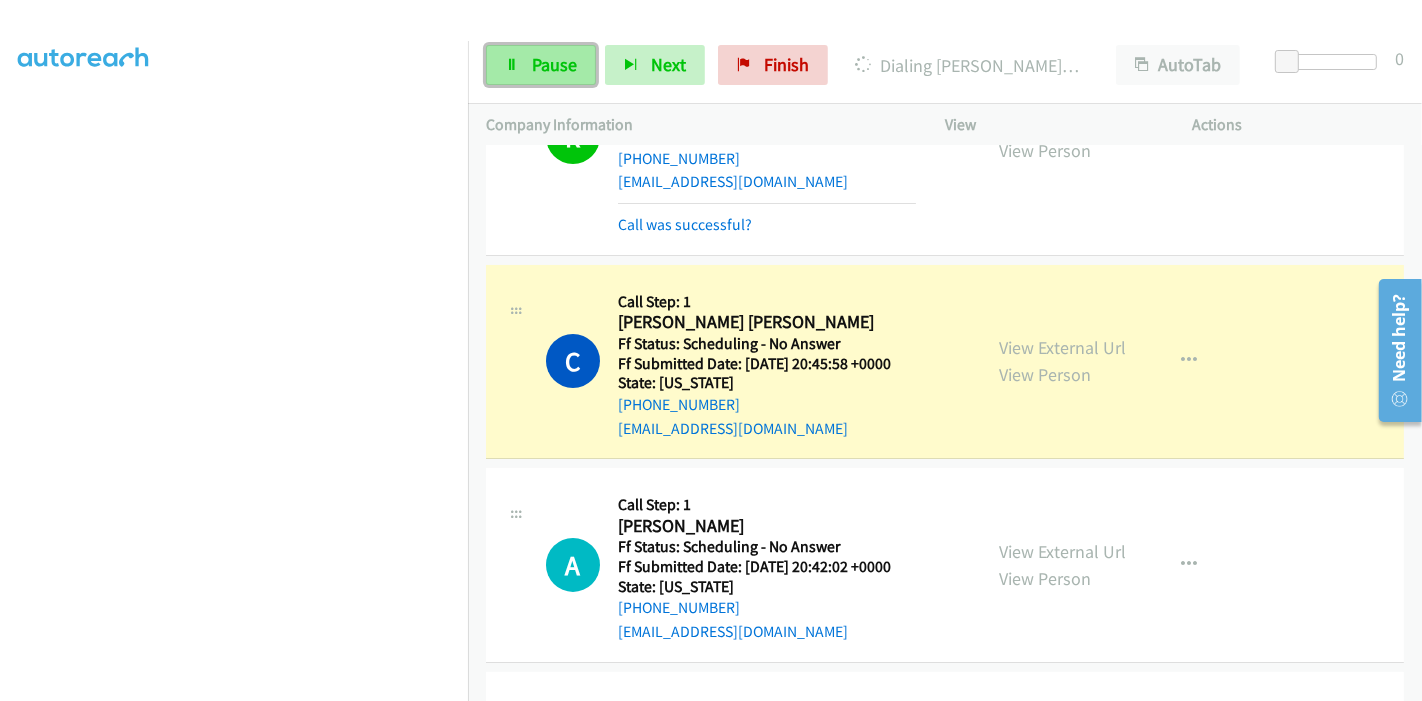 click on "Pause" at bounding box center [541, 65] 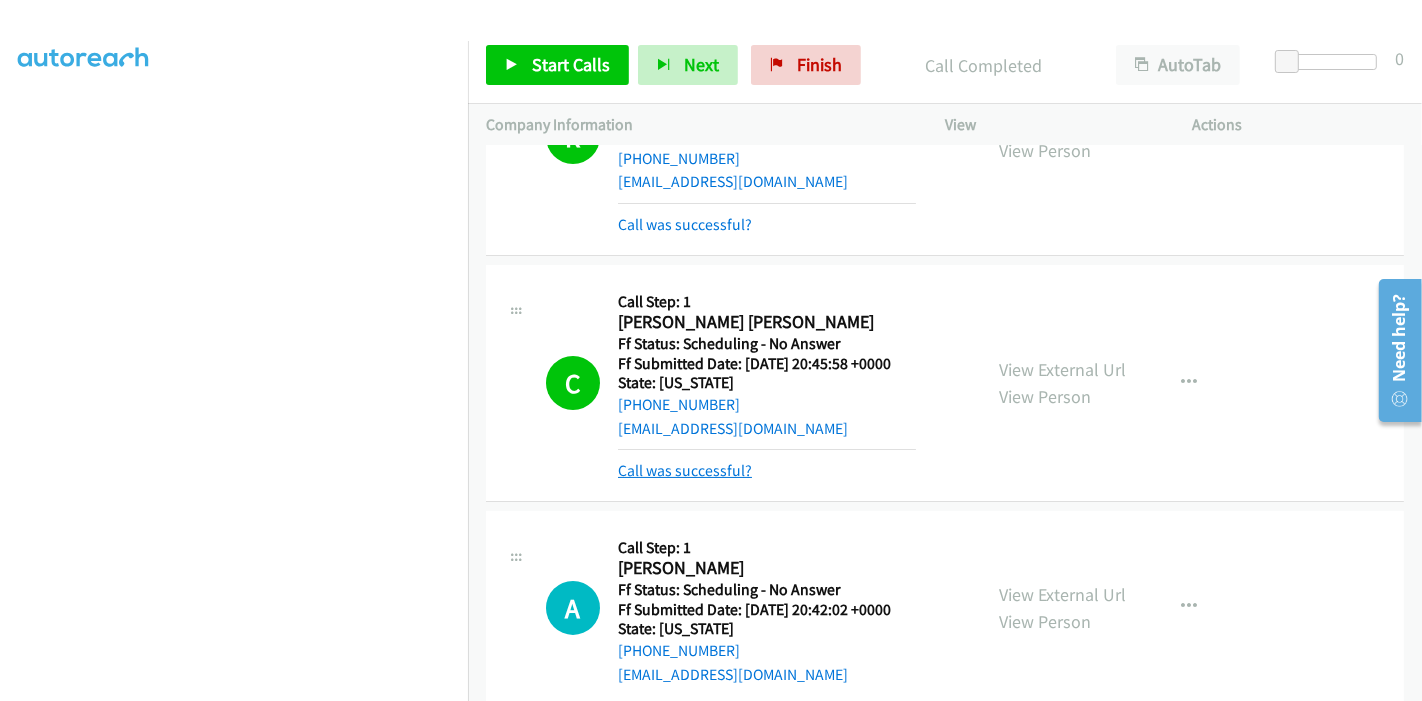 click on "Call was successful?" at bounding box center [685, 470] 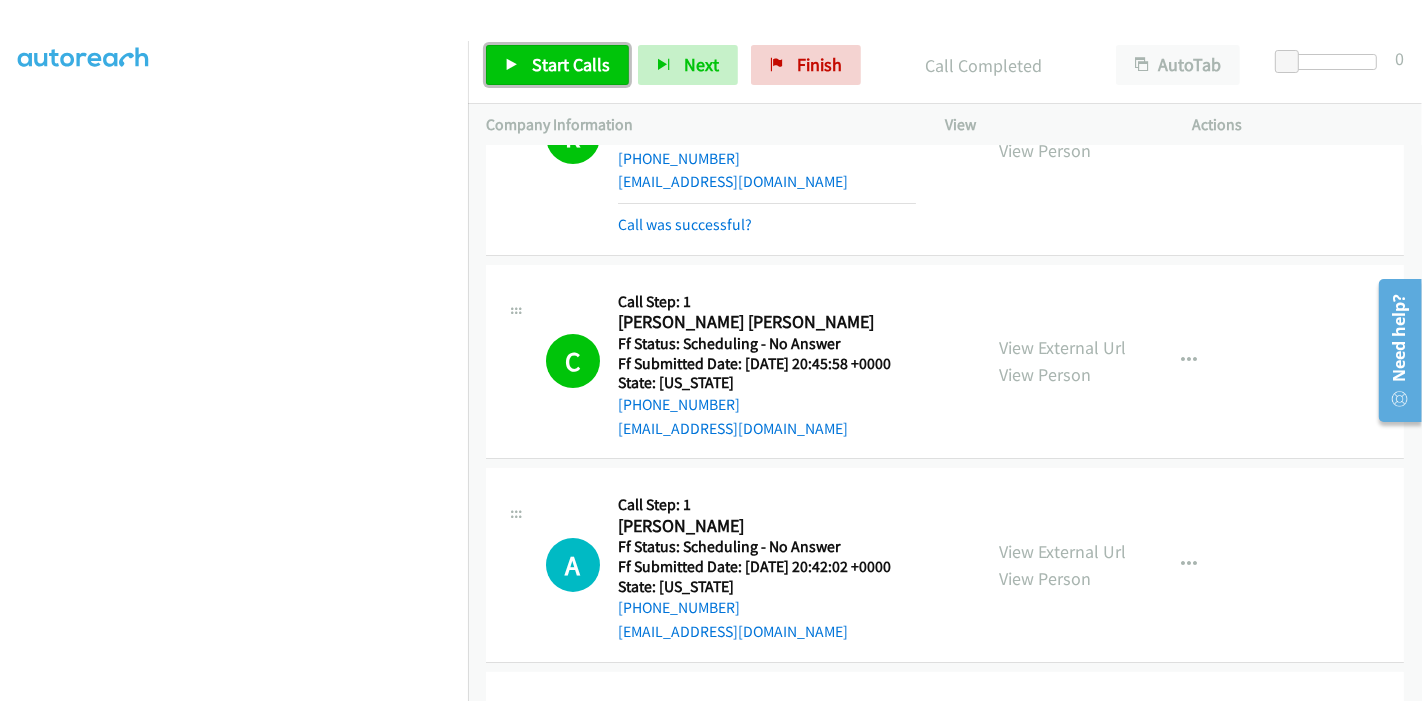 click on "Start Calls" at bounding box center (571, 64) 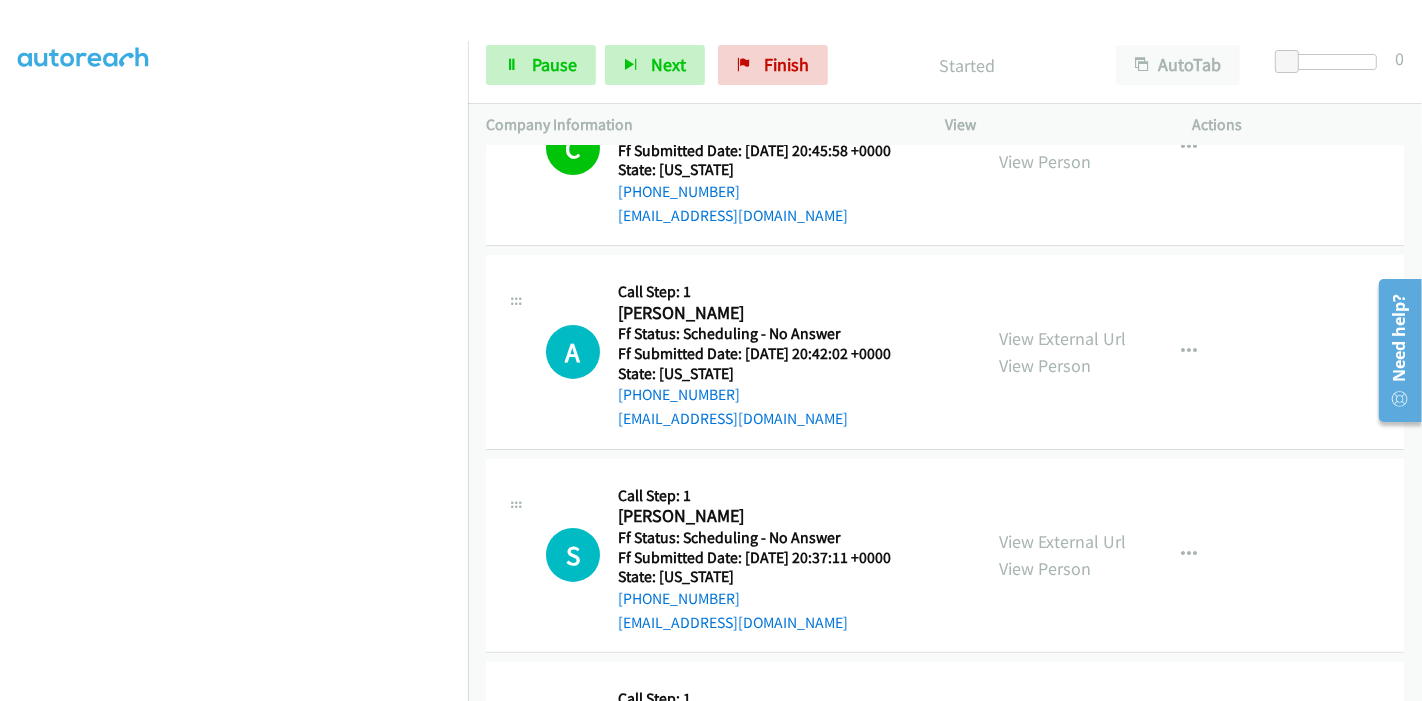 scroll, scrollTop: 354, scrollLeft: 0, axis: vertical 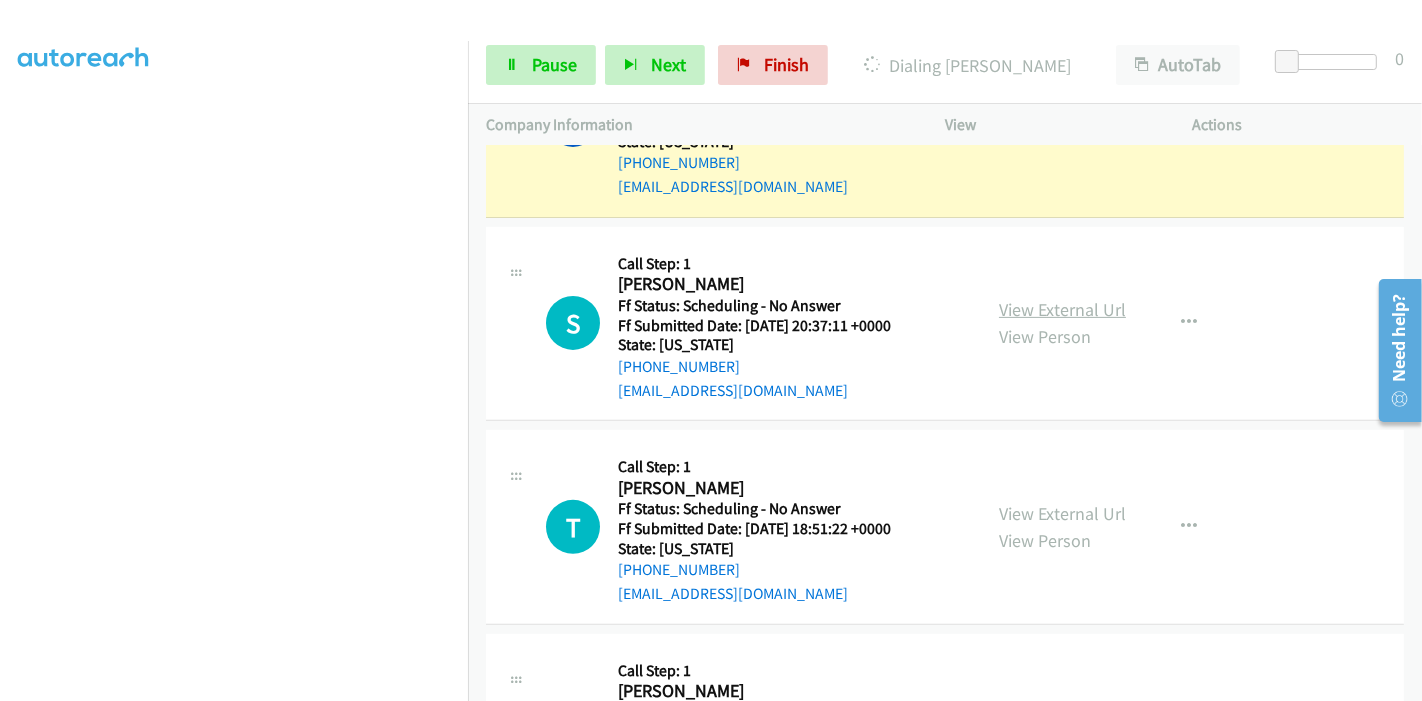 click on "View External Url" at bounding box center (1062, 309) 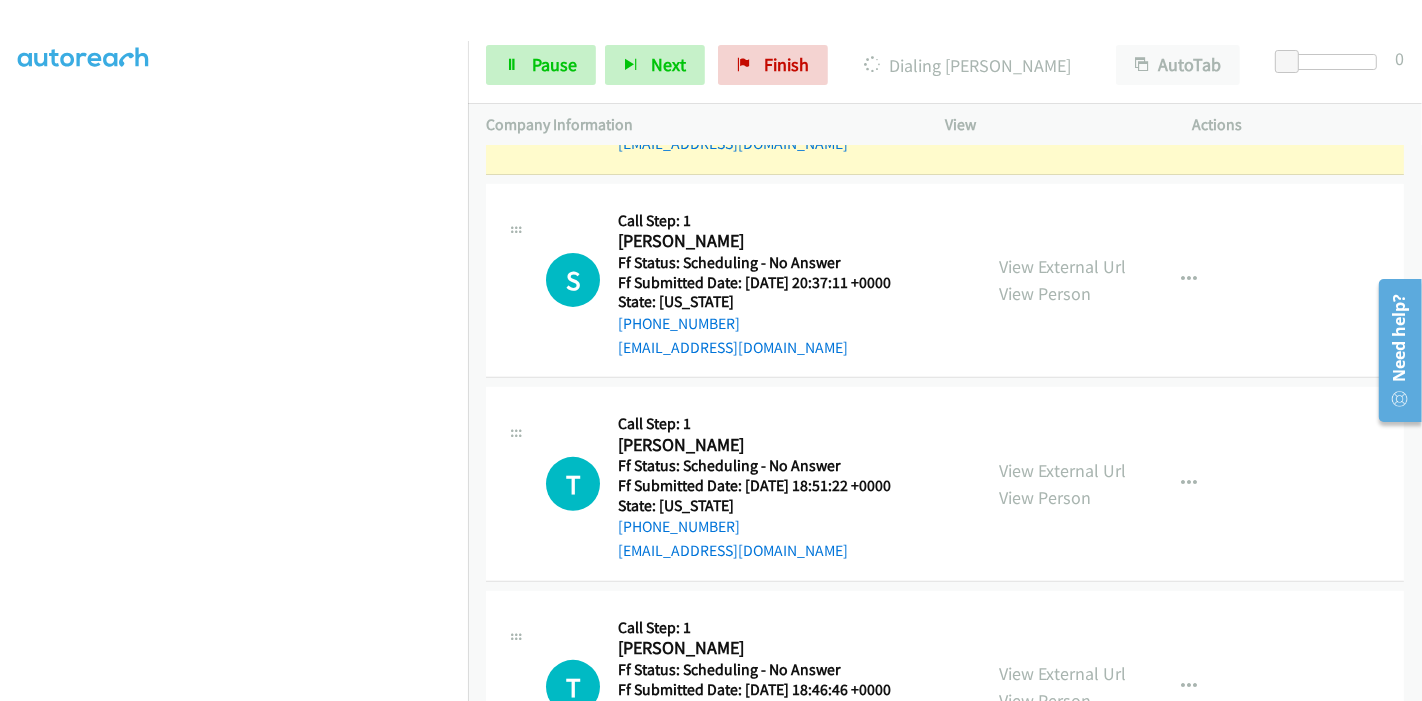 scroll, scrollTop: 688, scrollLeft: 0, axis: vertical 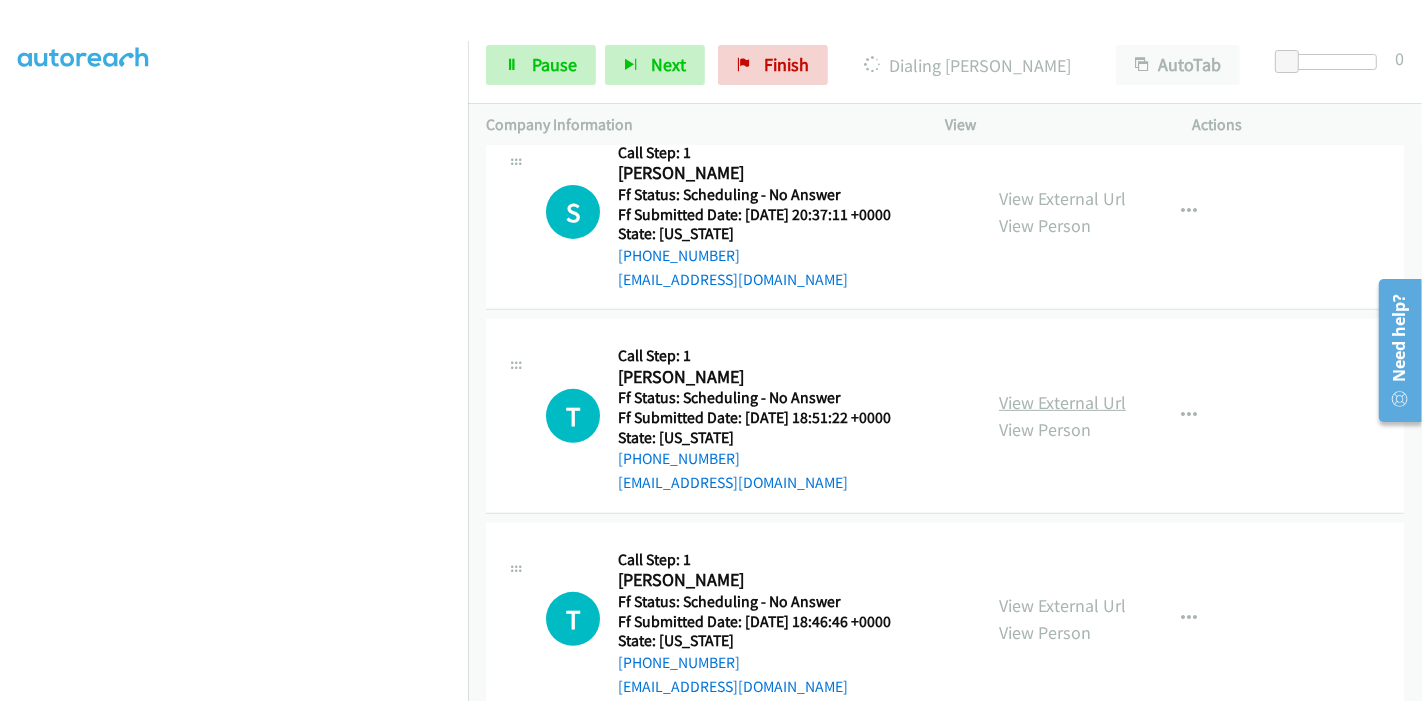 click on "View External Url" at bounding box center [1062, 402] 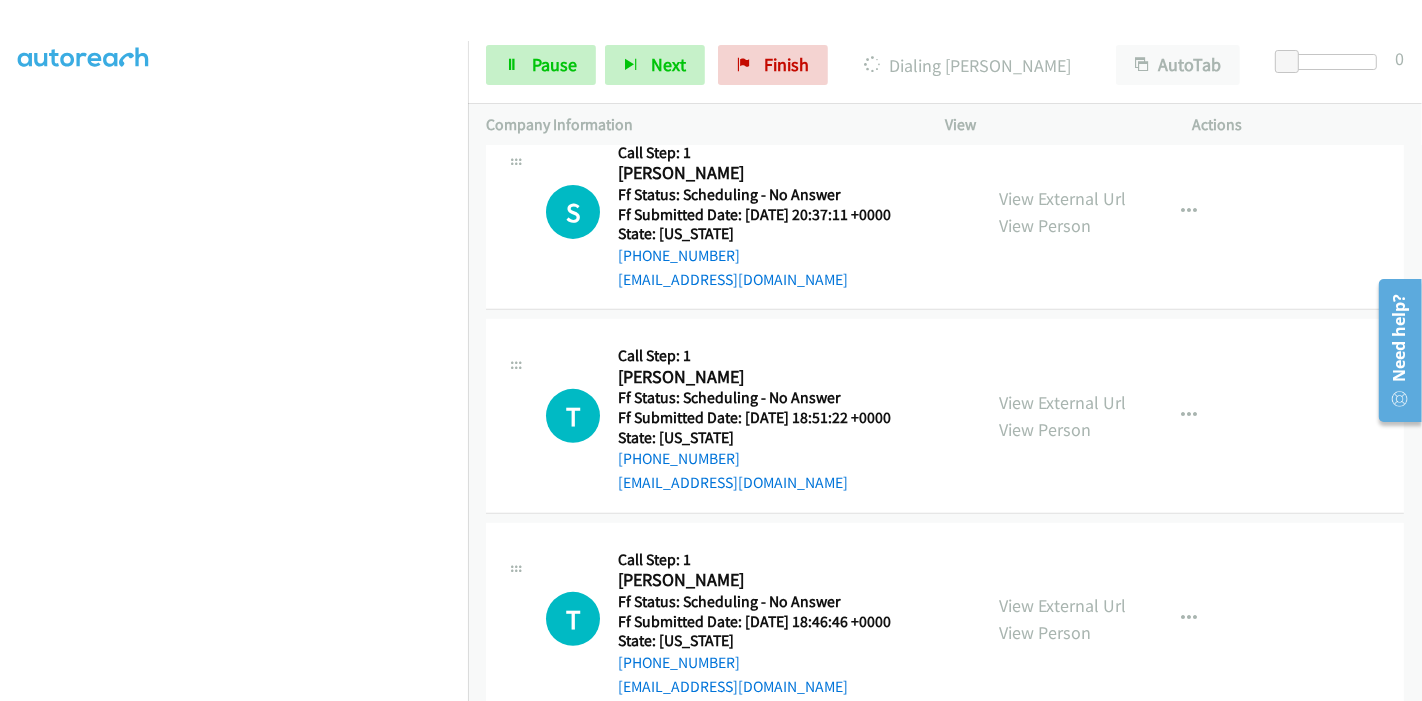 scroll, scrollTop: 799, scrollLeft: 0, axis: vertical 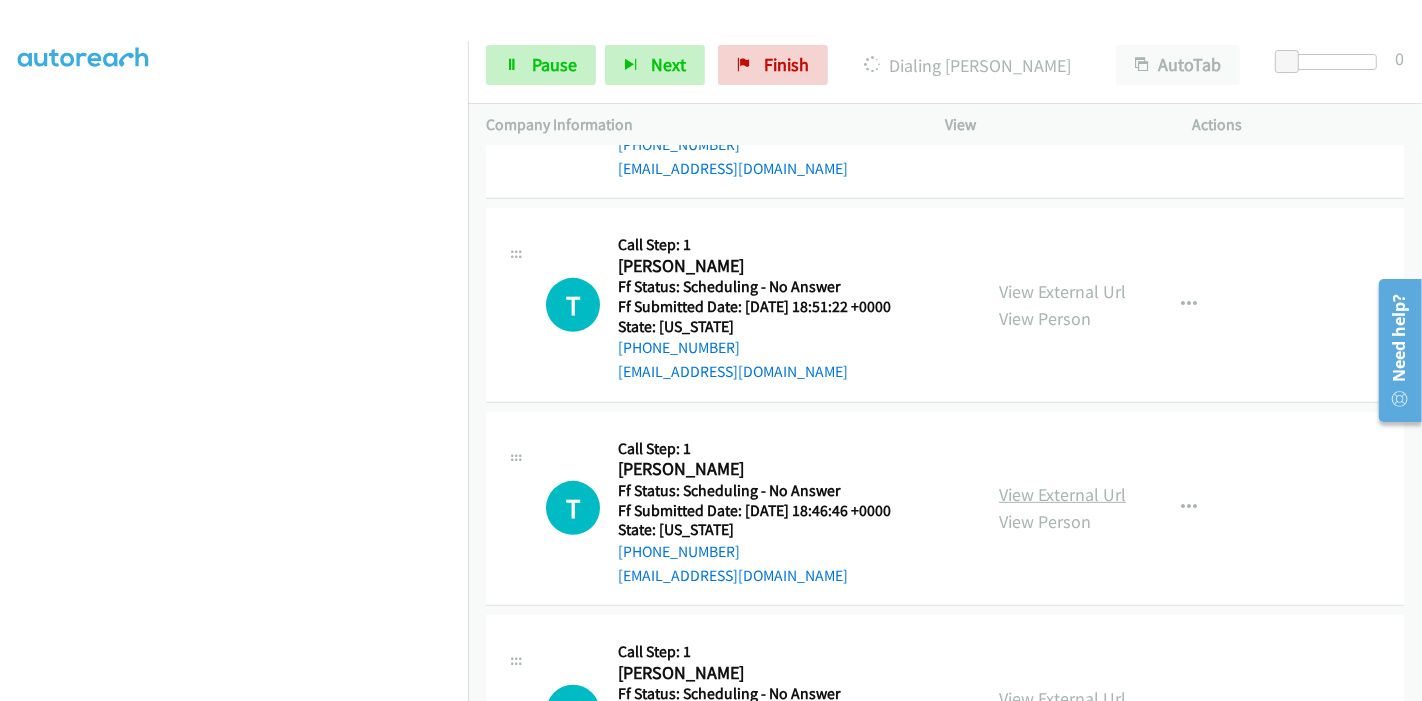 click on "View External Url" at bounding box center (1062, 494) 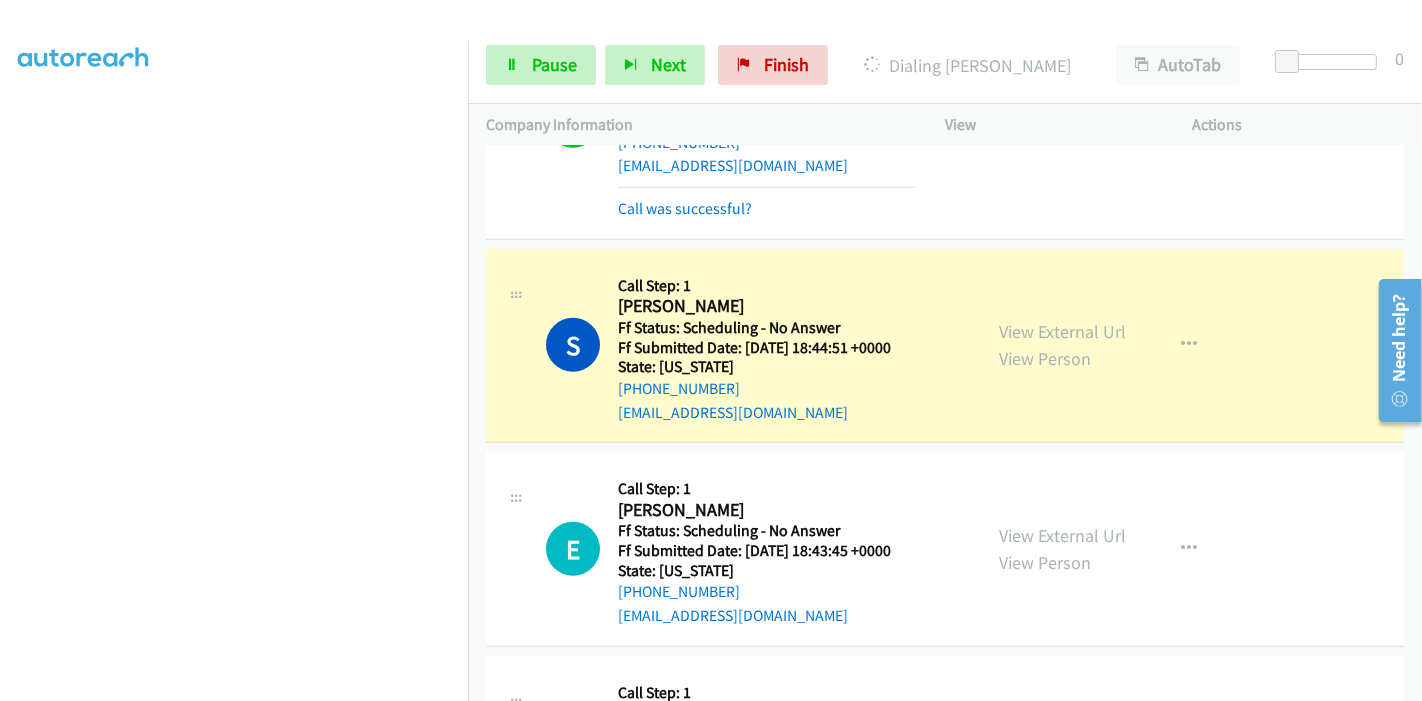 scroll, scrollTop: 1333, scrollLeft: 0, axis: vertical 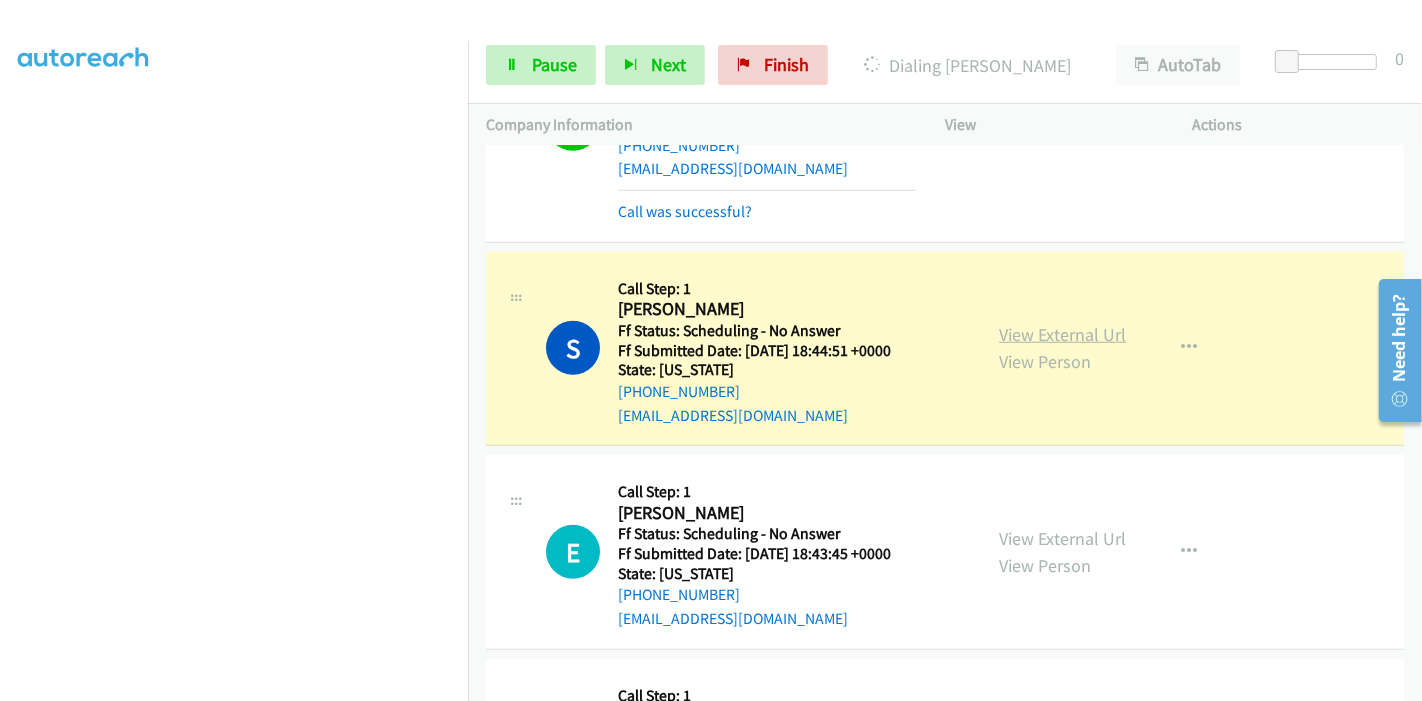 click on "View External Url" at bounding box center [1062, 334] 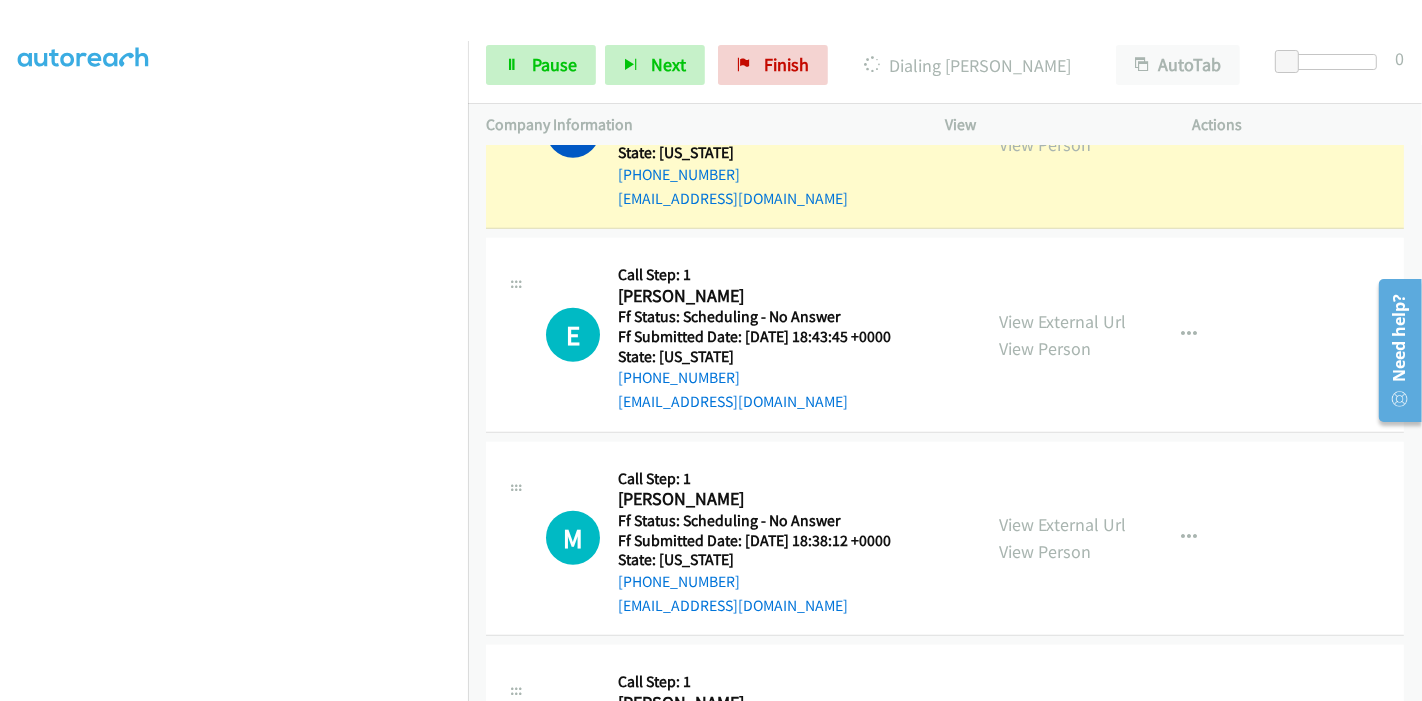 scroll, scrollTop: 1555, scrollLeft: 0, axis: vertical 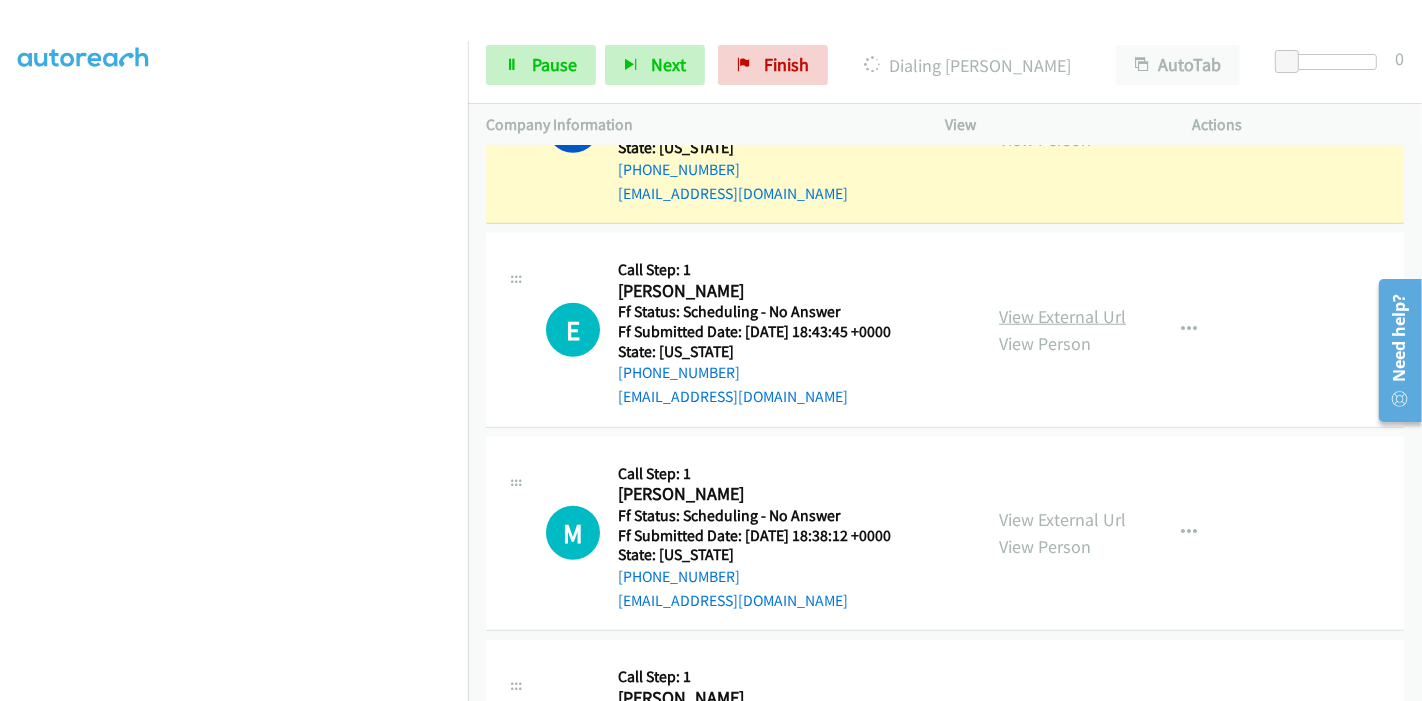 click on "View External Url" at bounding box center [1062, 316] 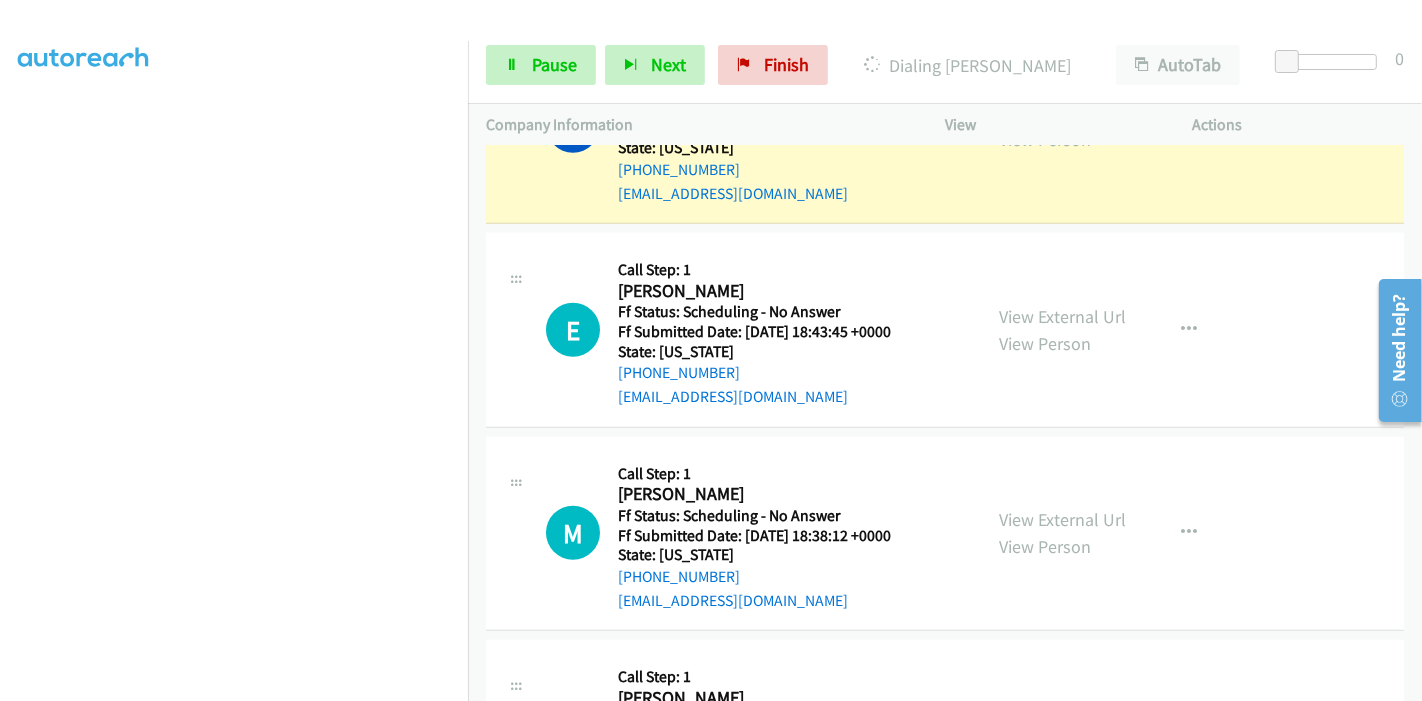 scroll, scrollTop: 1666, scrollLeft: 0, axis: vertical 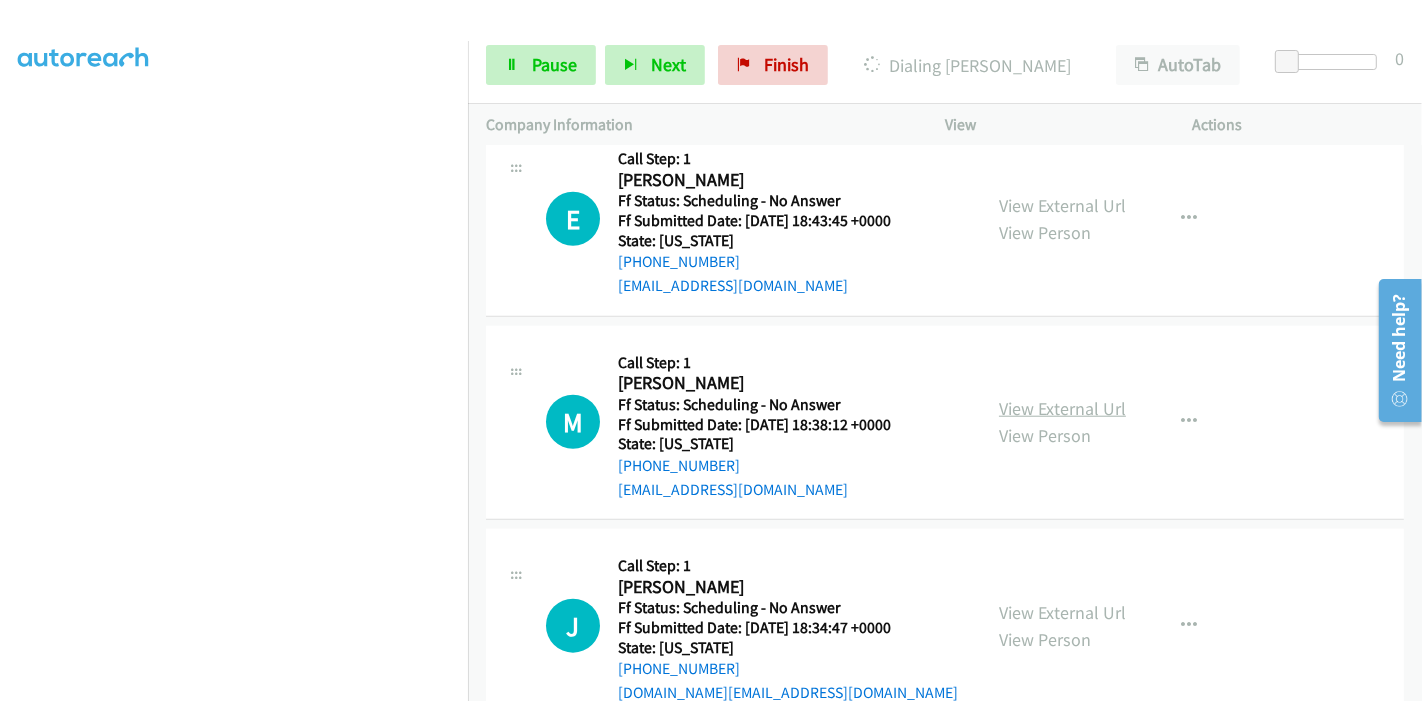 click on "View External Url" at bounding box center [1062, 408] 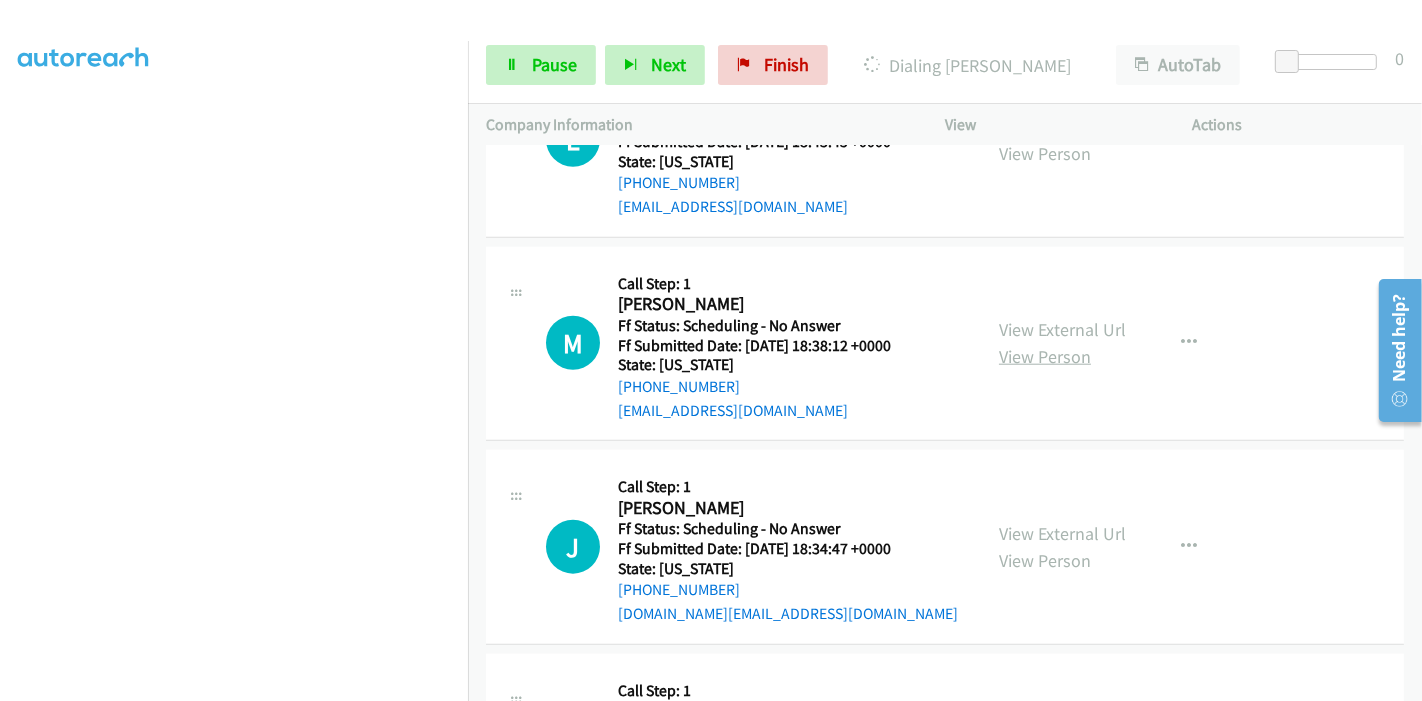 scroll, scrollTop: 1888, scrollLeft: 0, axis: vertical 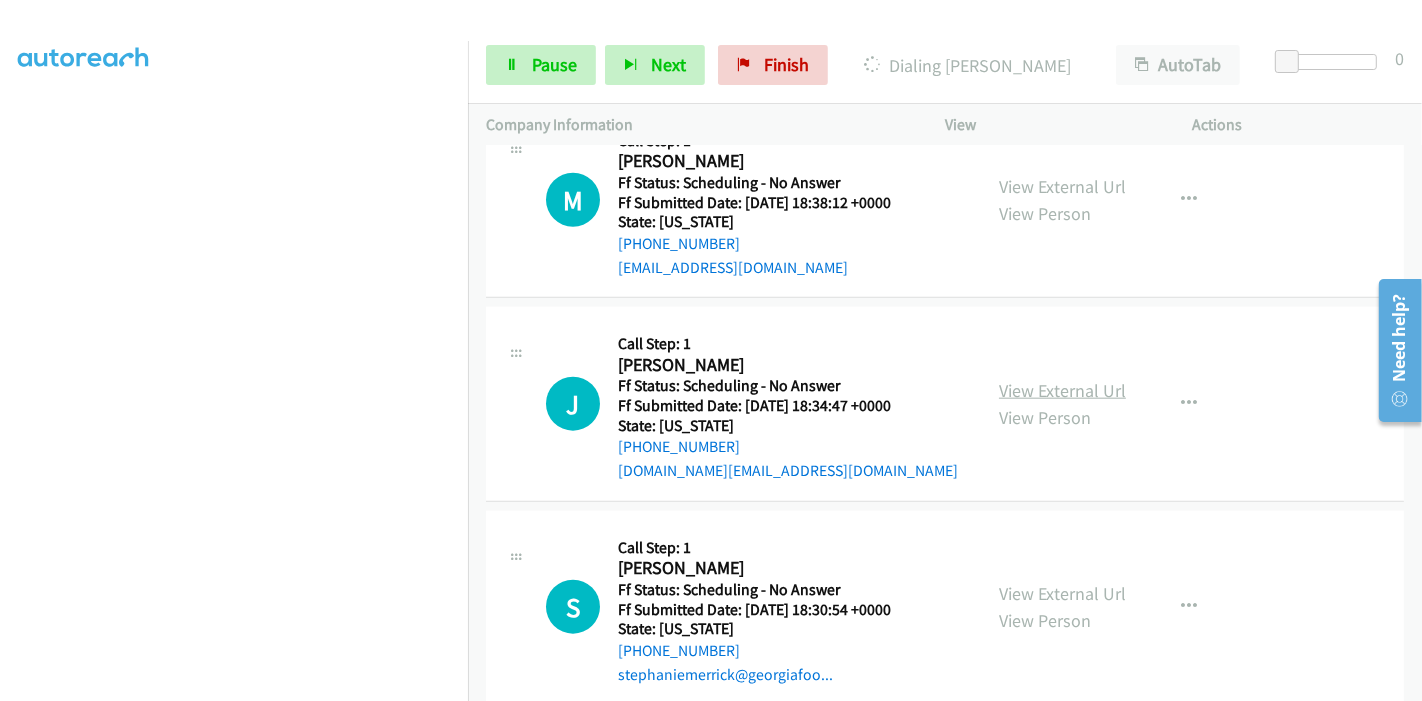 click on "View External Url" at bounding box center (1062, 390) 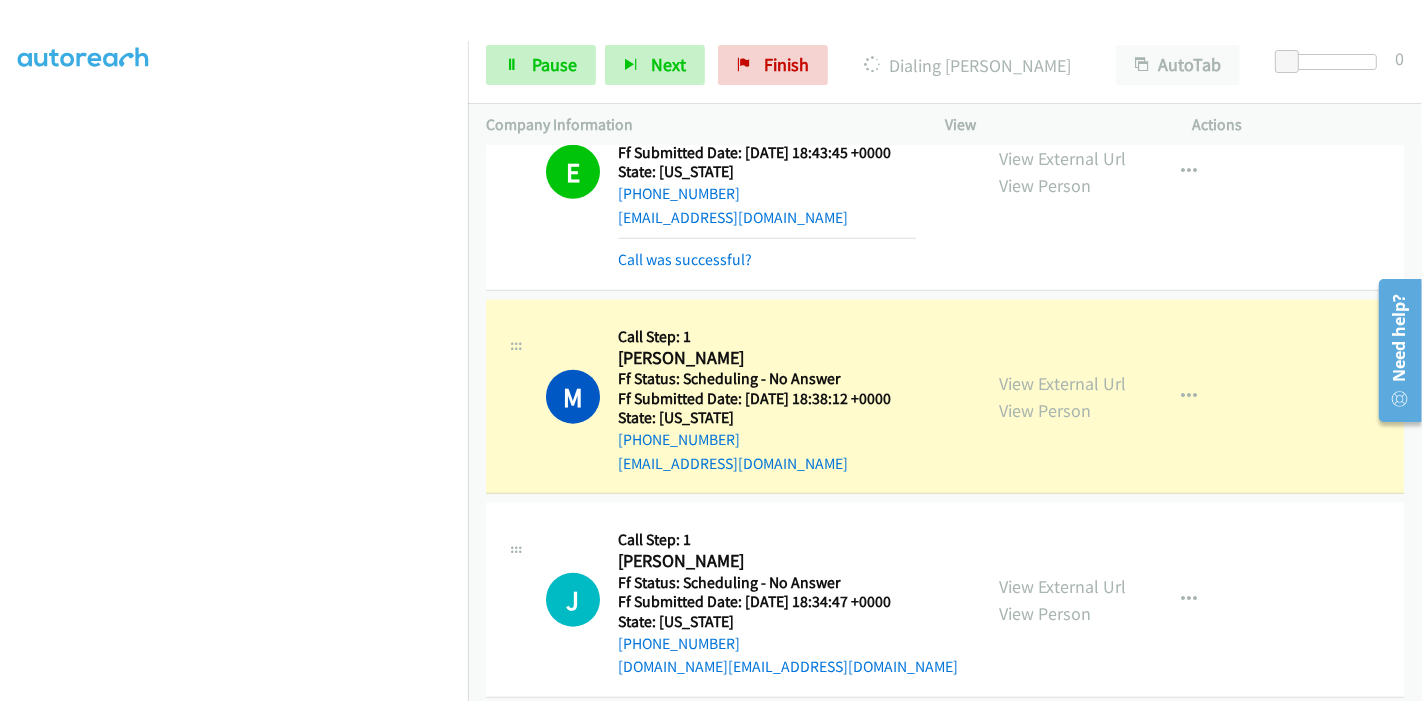 scroll, scrollTop: 1888, scrollLeft: 0, axis: vertical 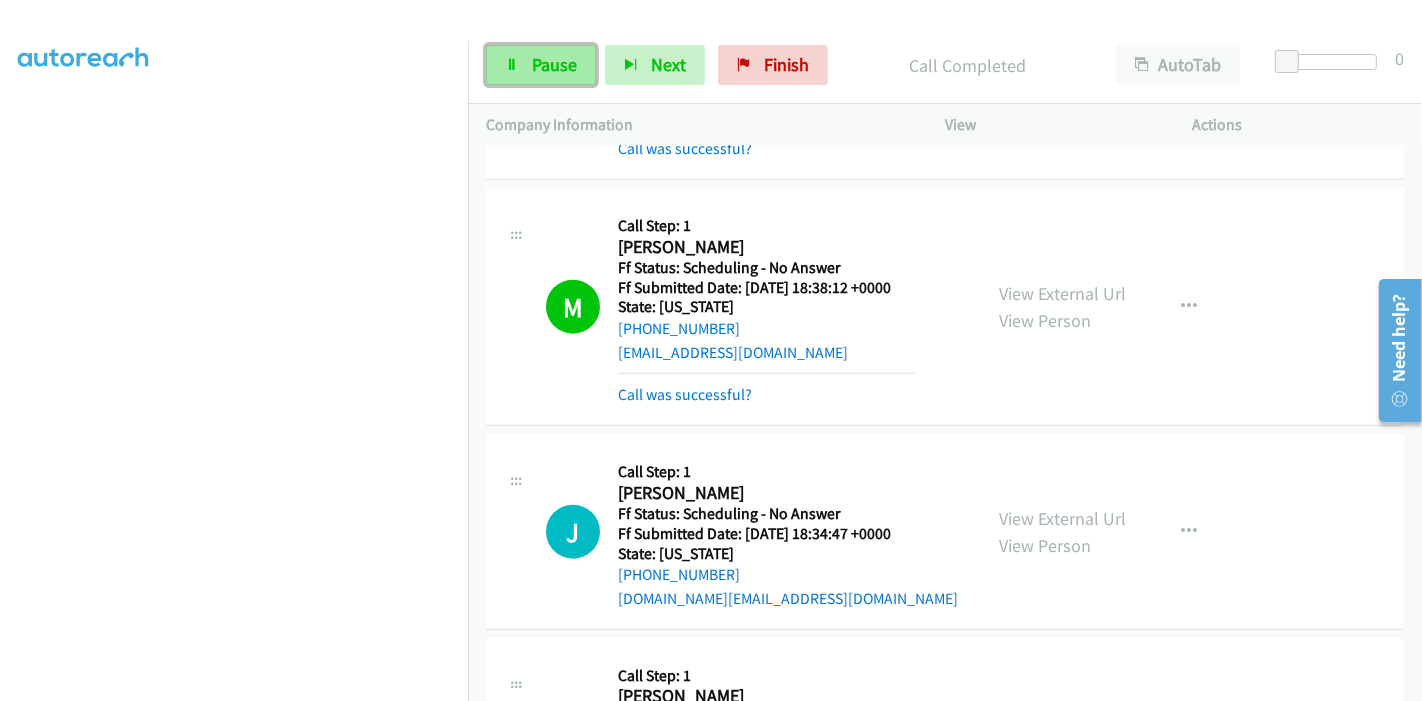 click on "Pause" at bounding box center [554, 64] 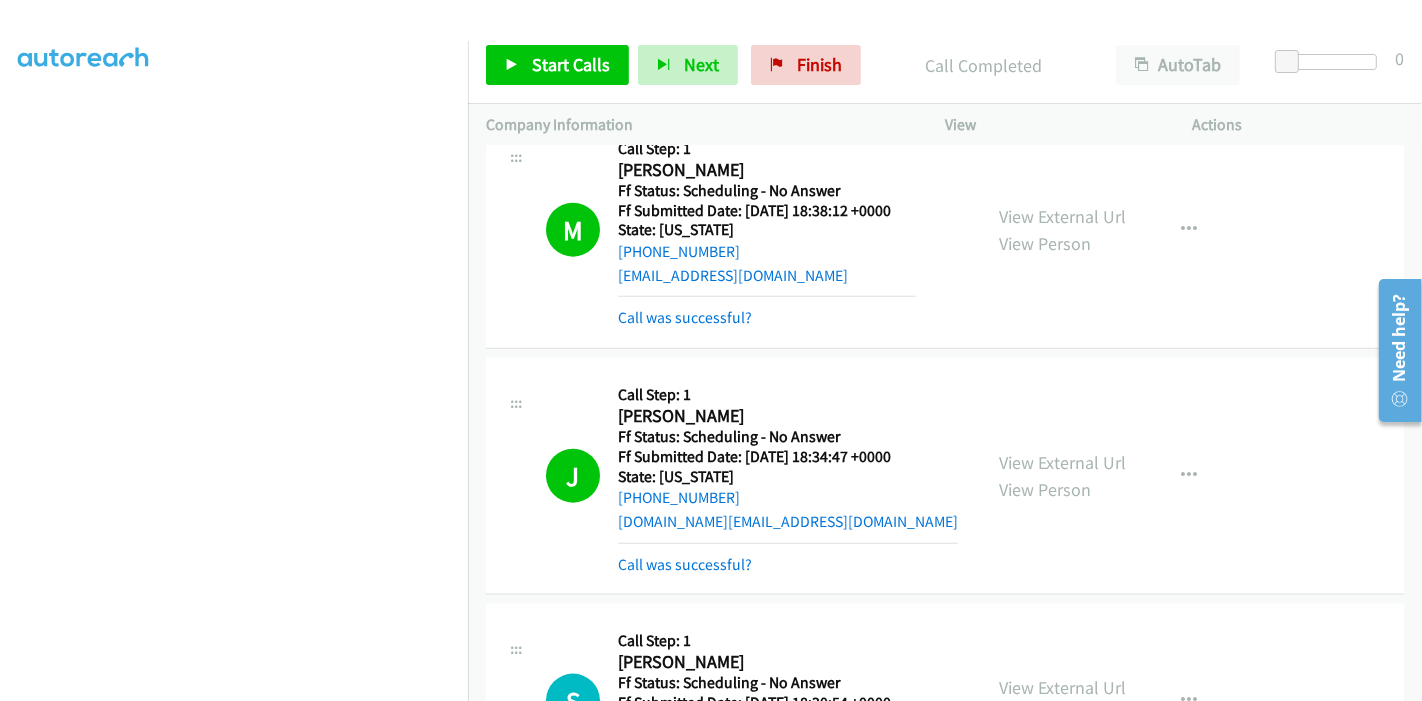 scroll, scrollTop: 2000, scrollLeft: 0, axis: vertical 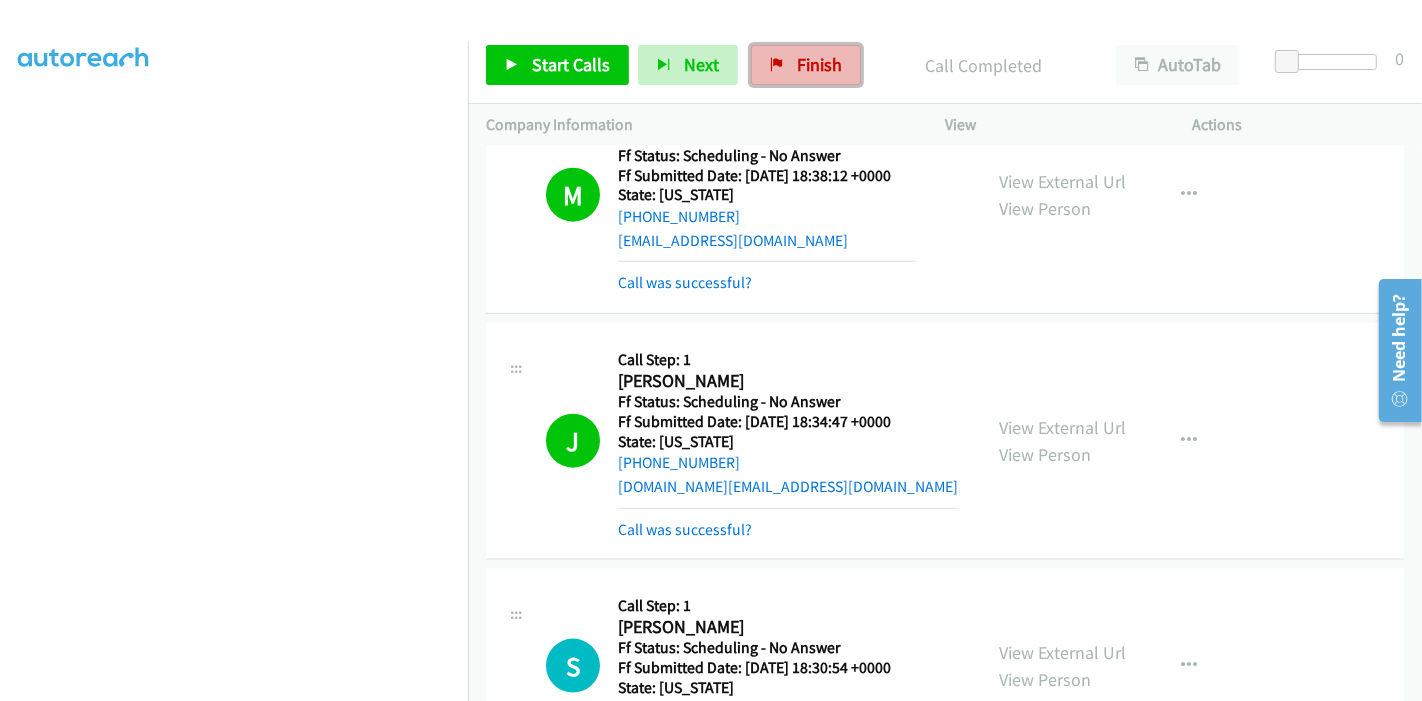 click on "Finish" at bounding box center [819, 64] 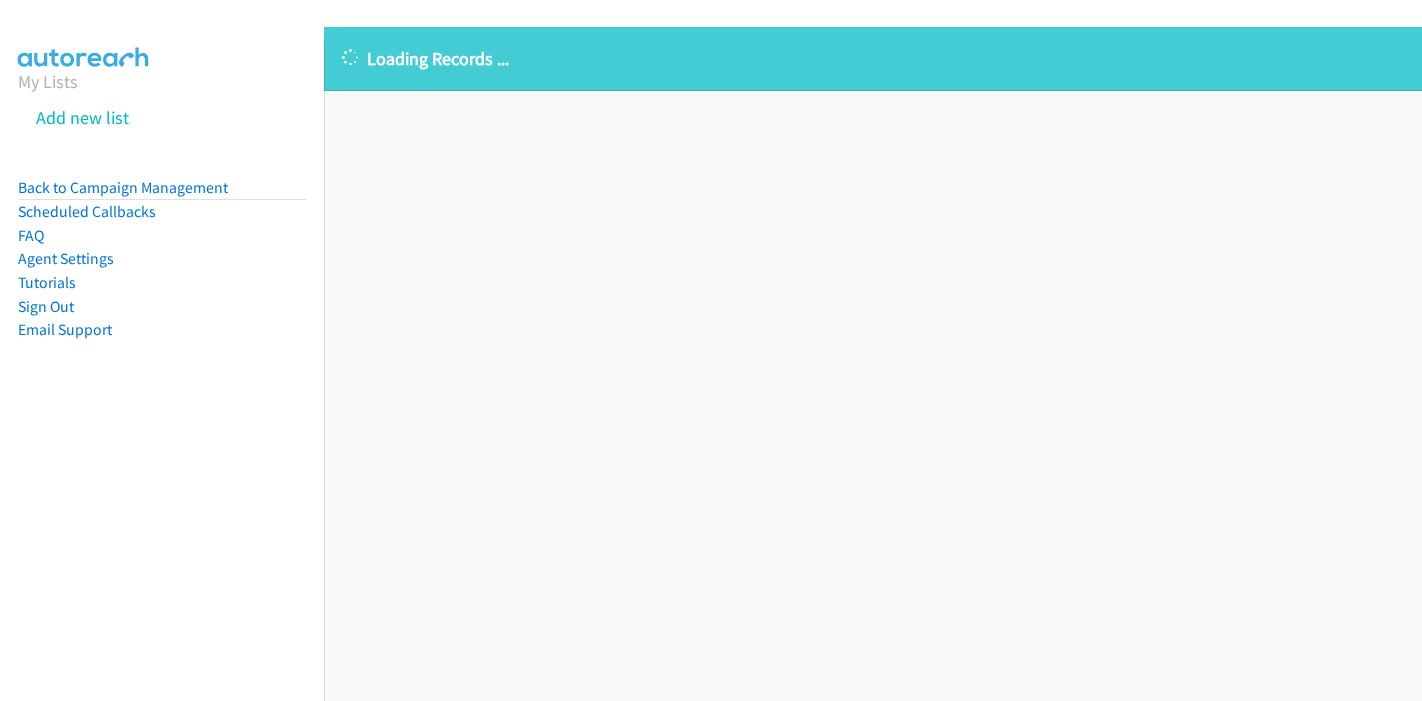 scroll, scrollTop: 0, scrollLeft: 0, axis: both 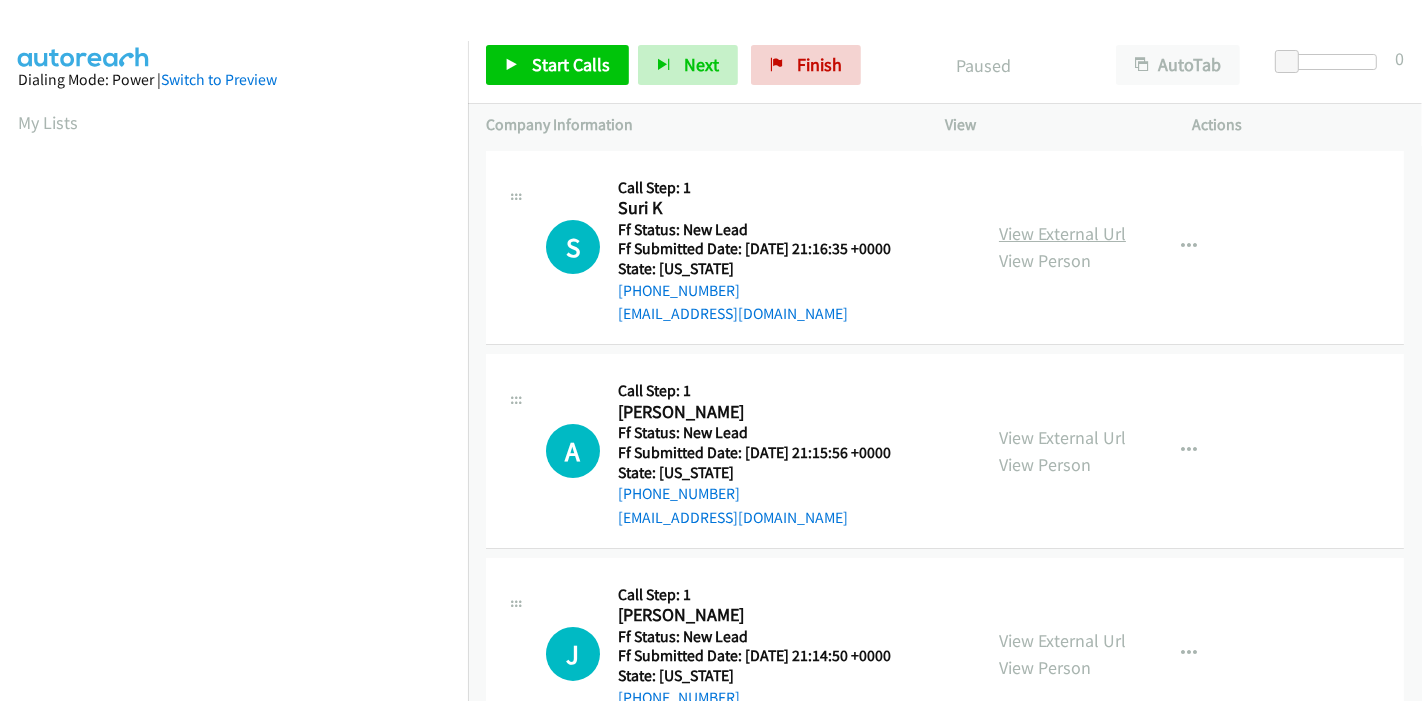 click on "View External Url" at bounding box center (1062, 233) 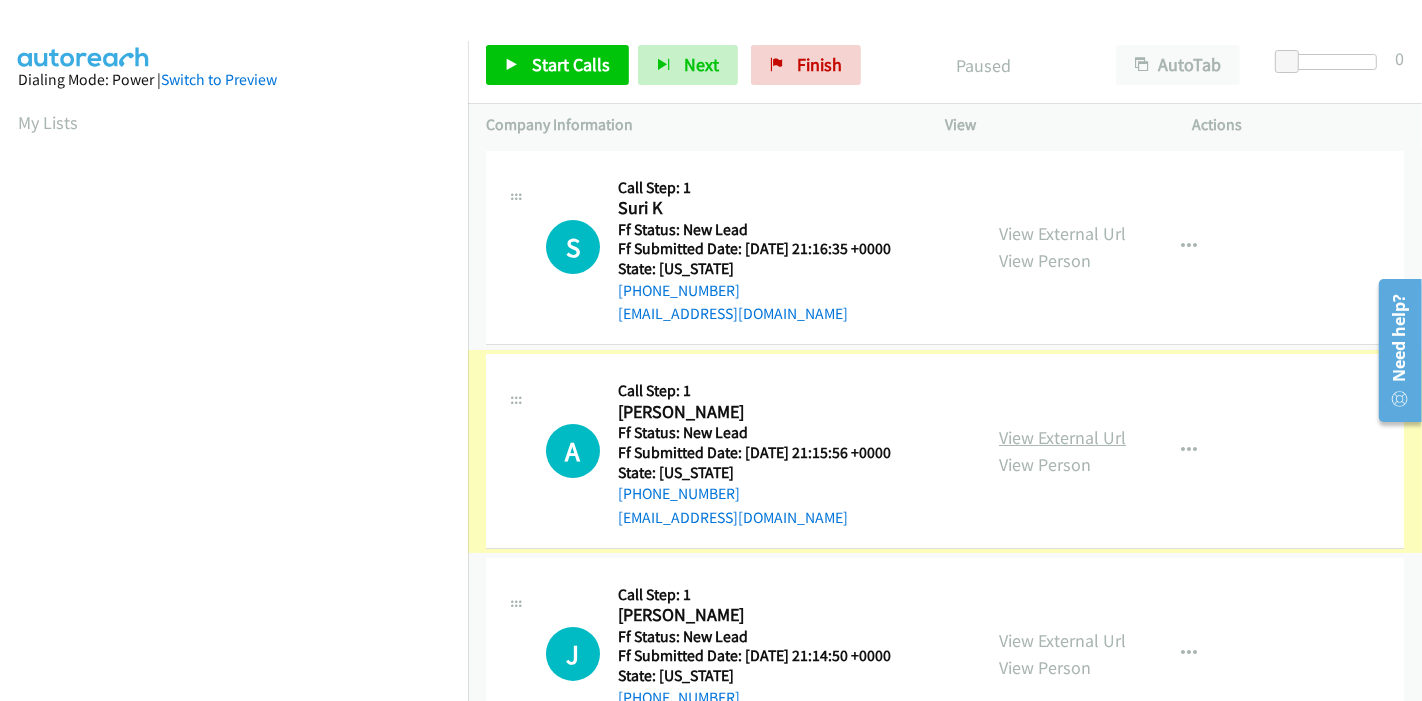 click on "View External Url" at bounding box center (1062, 437) 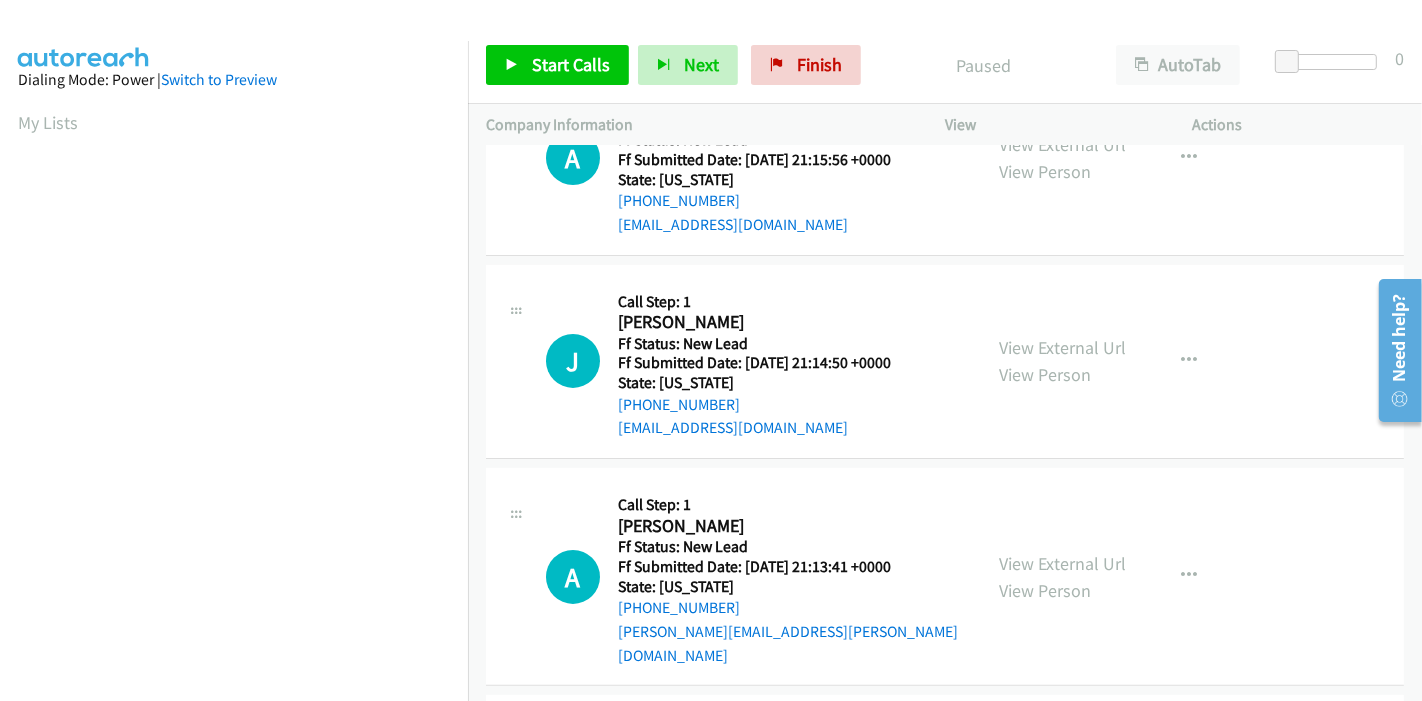 scroll, scrollTop: 333, scrollLeft: 0, axis: vertical 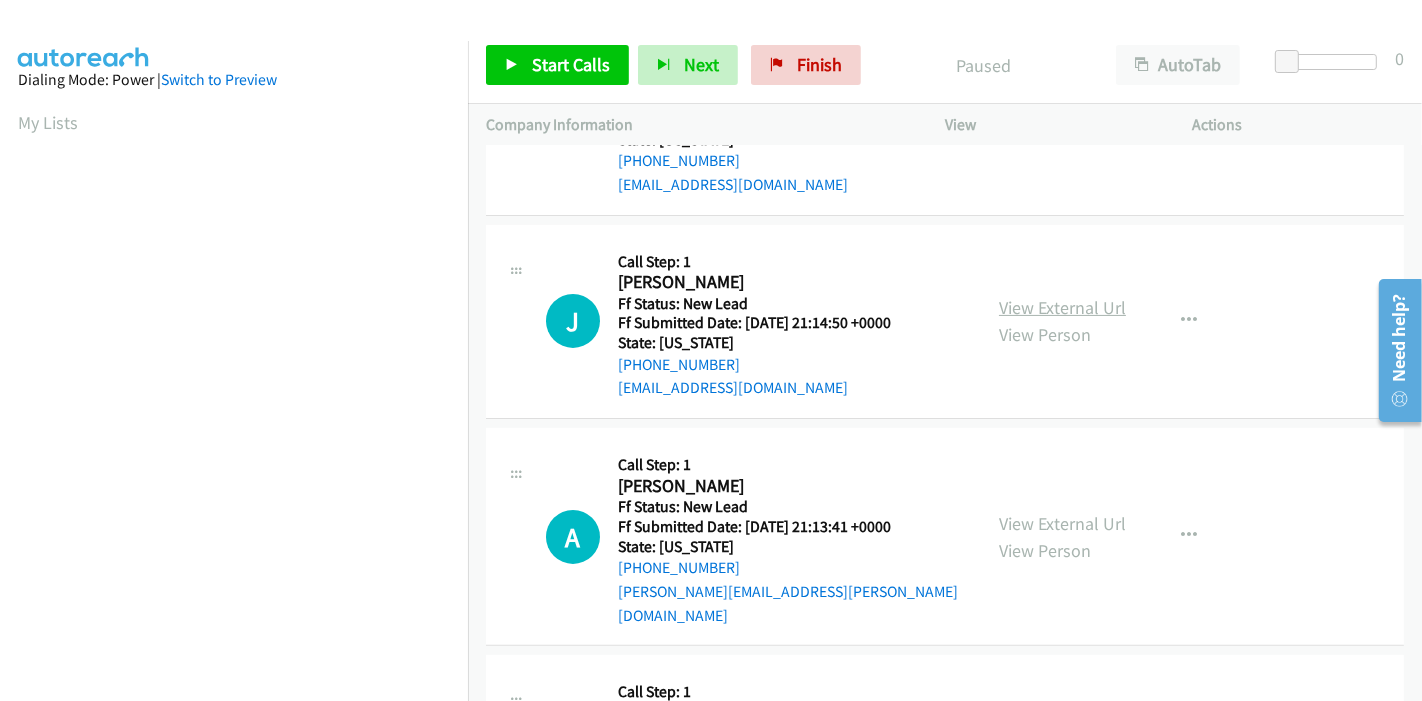 click on "View External Url" at bounding box center (1062, 307) 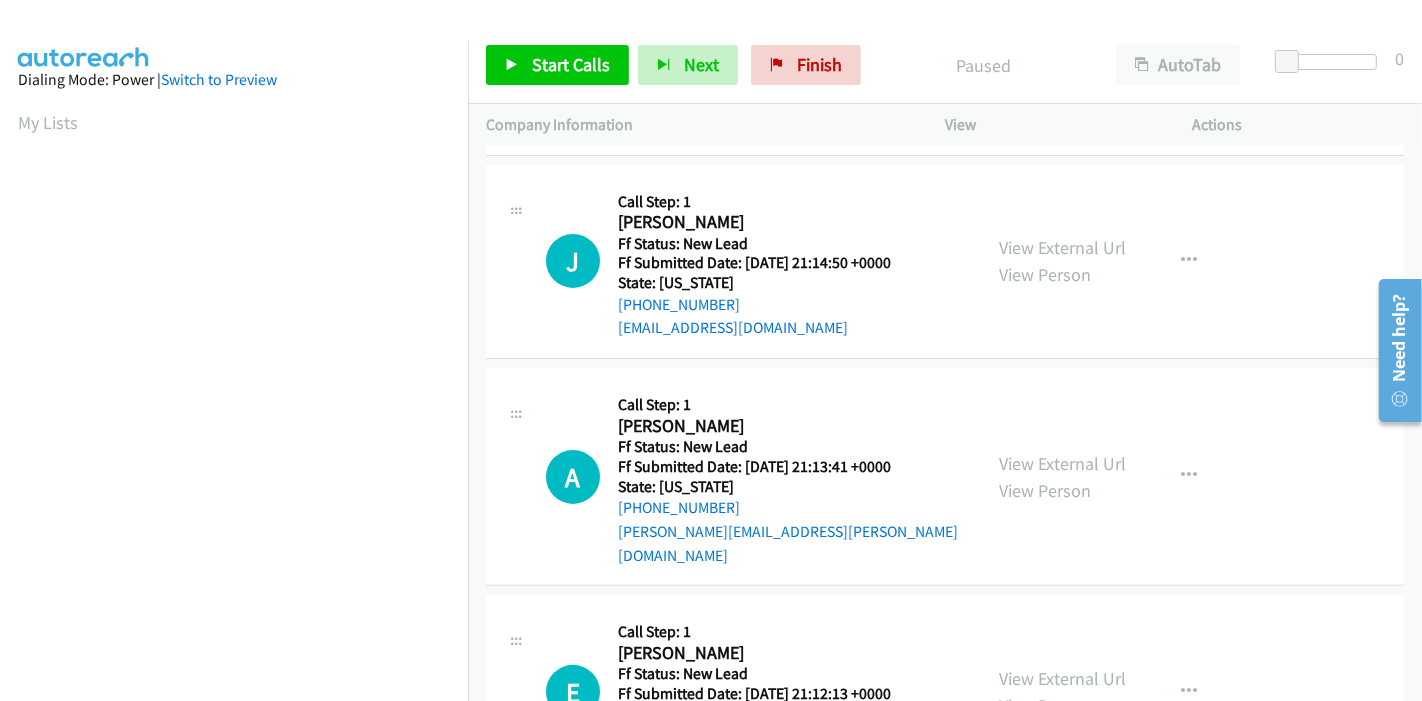 scroll, scrollTop: 444, scrollLeft: 0, axis: vertical 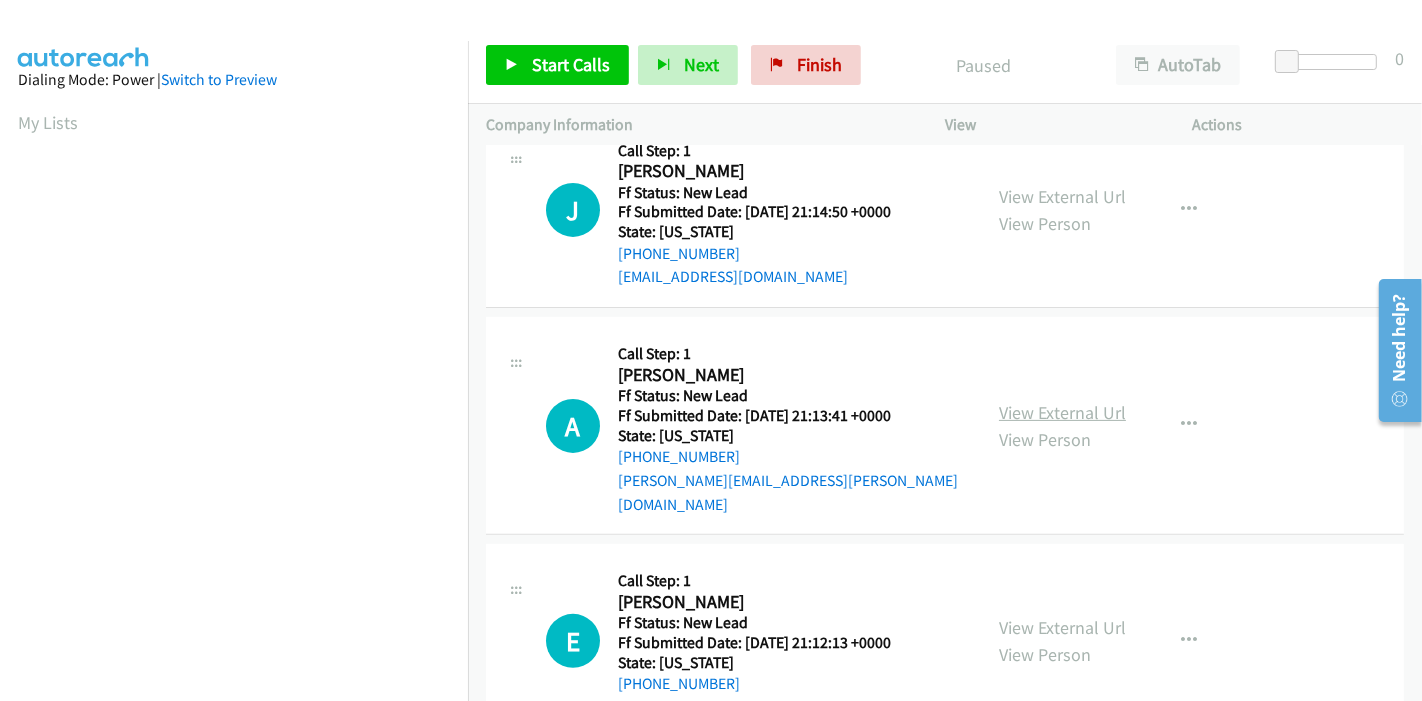 click on "View External Url" at bounding box center (1062, 412) 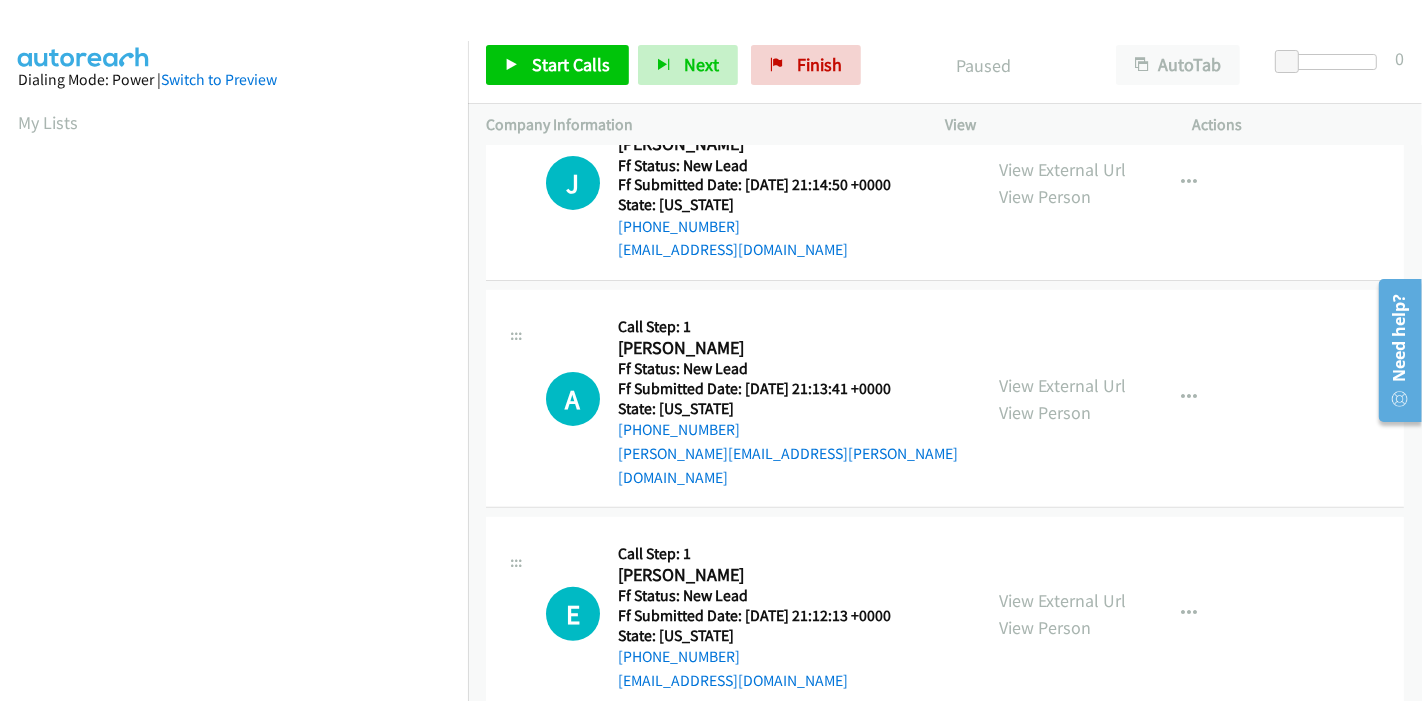 scroll, scrollTop: 487, scrollLeft: 0, axis: vertical 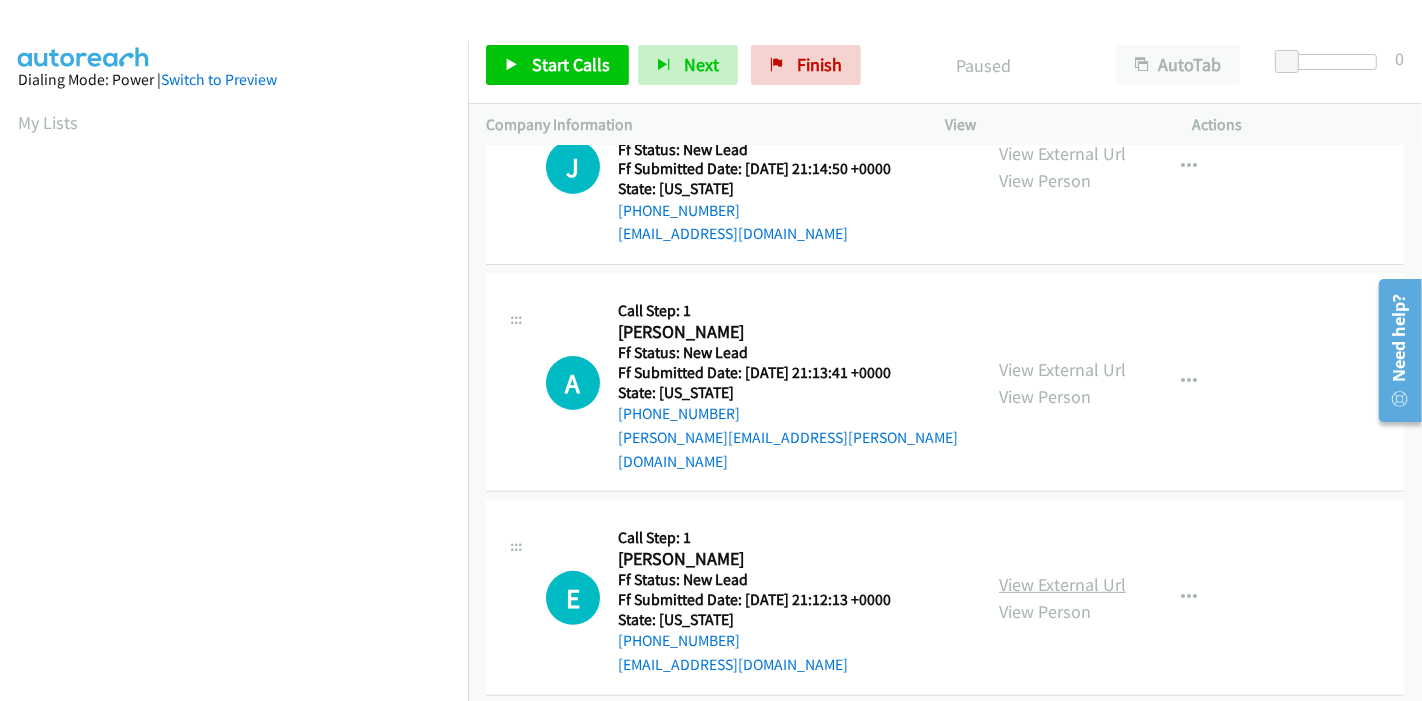 click on "View External Url" at bounding box center [1062, 584] 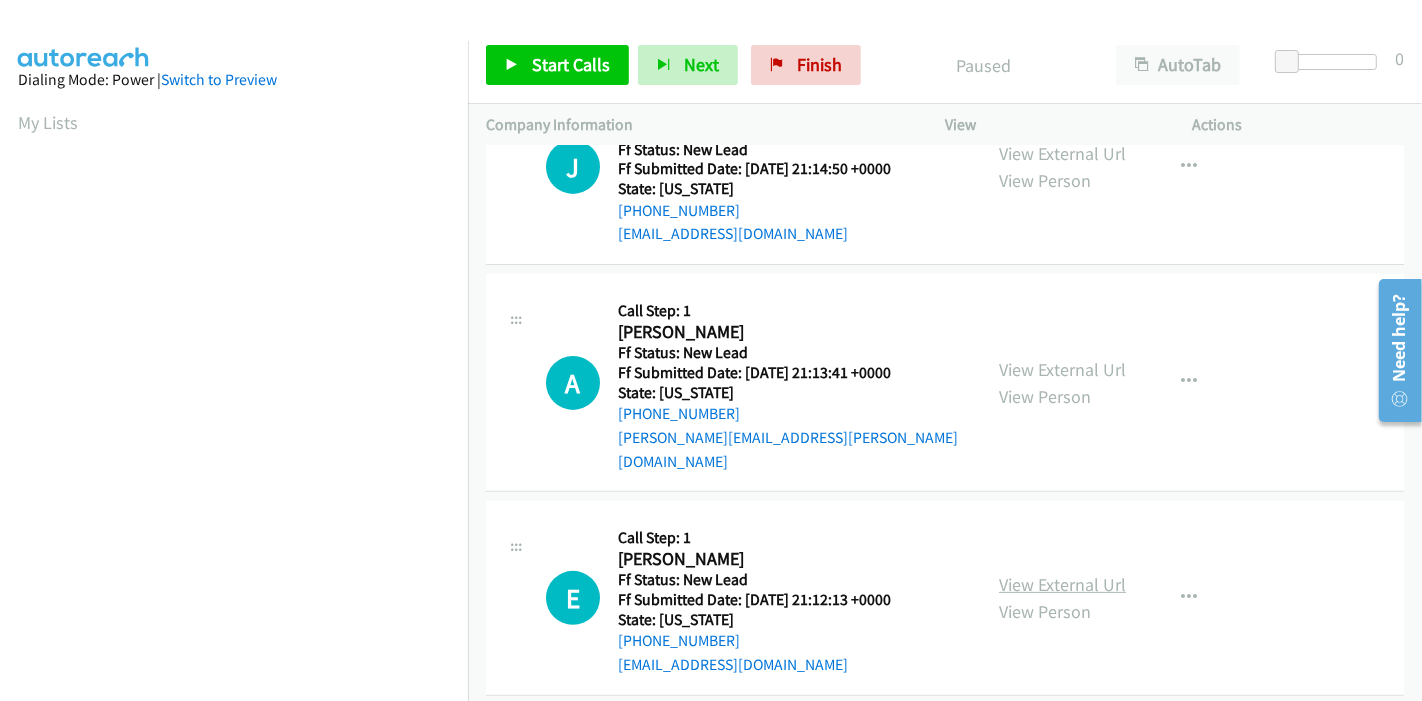 scroll, scrollTop: 422, scrollLeft: 0, axis: vertical 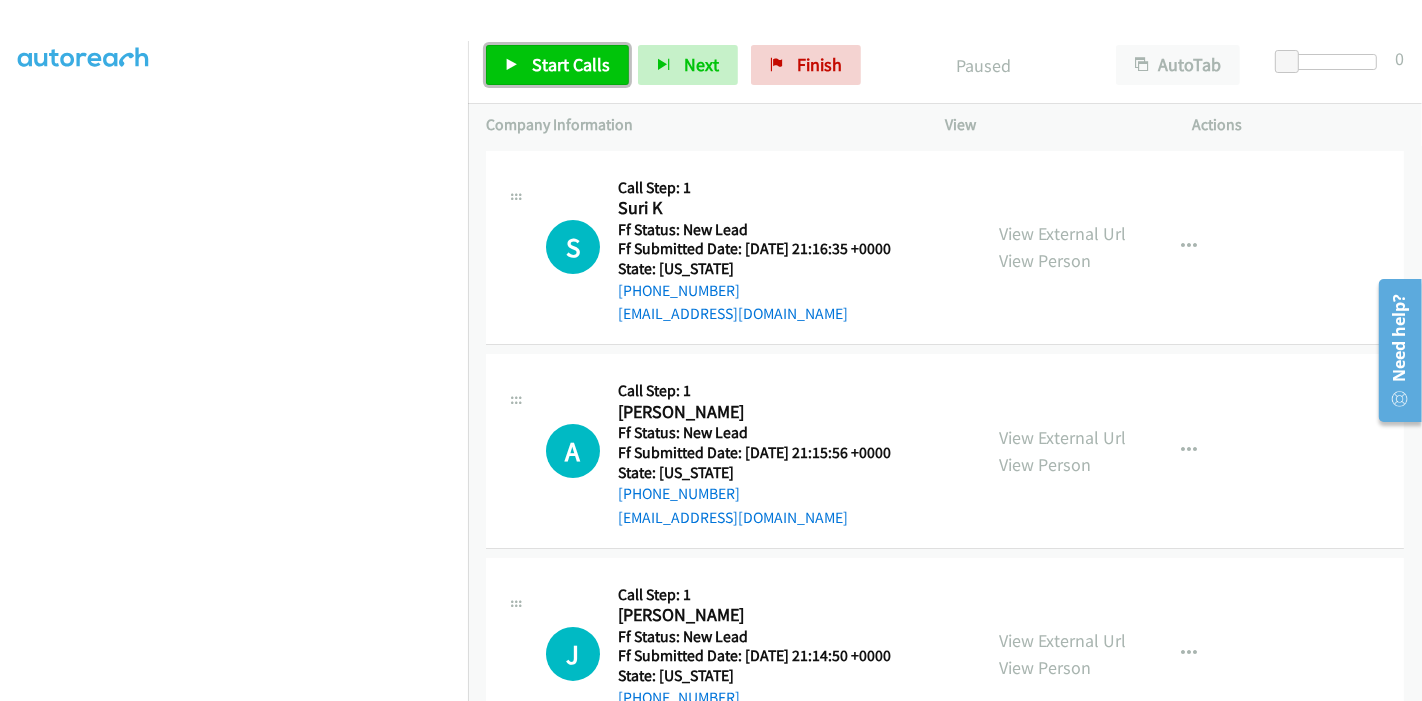 click on "Start Calls" at bounding box center (571, 64) 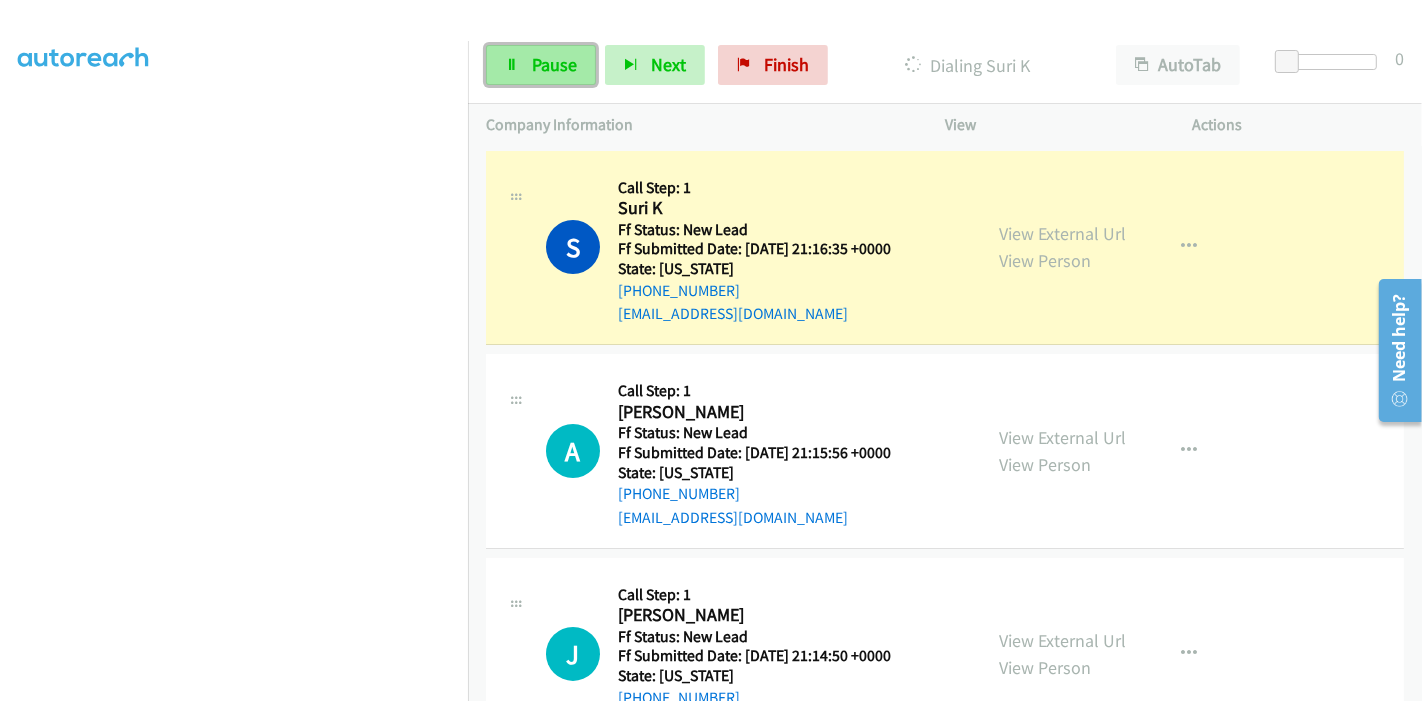 click on "Pause" at bounding box center [541, 65] 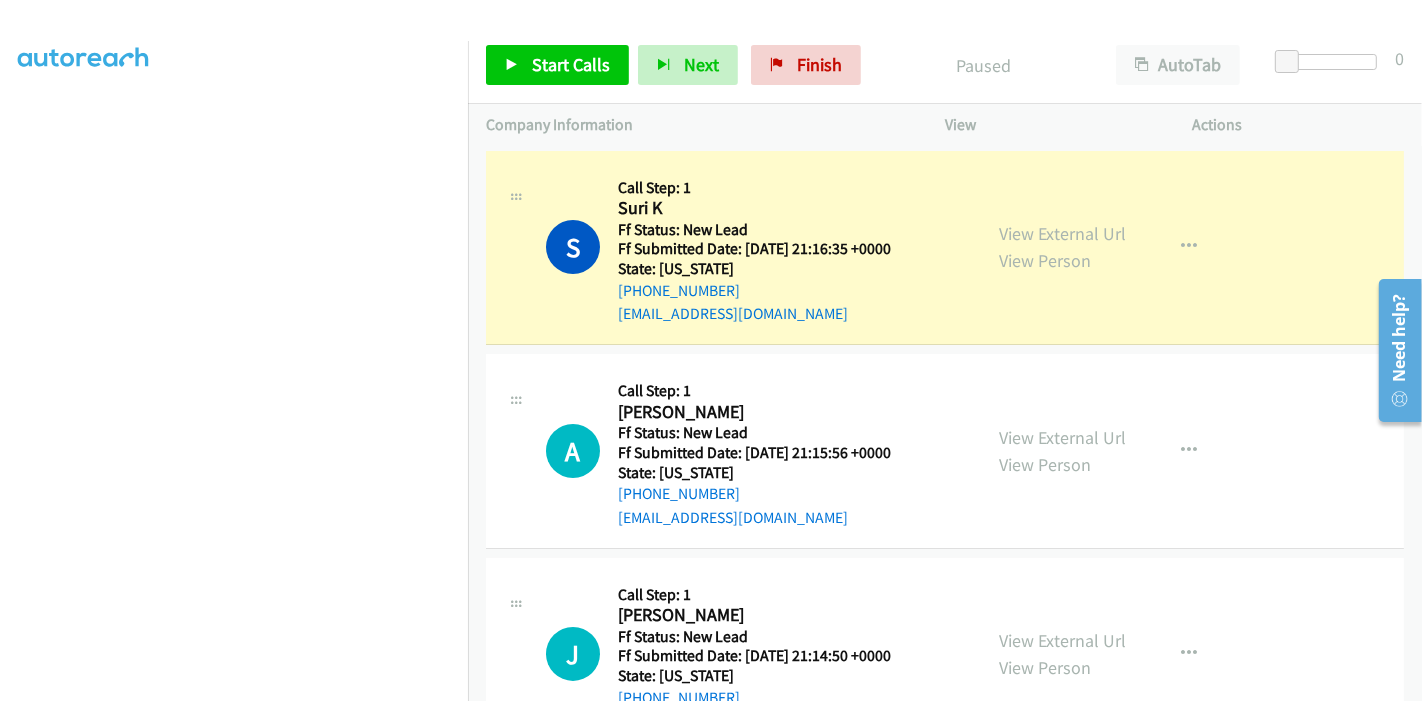 scroll, scrollTop: 339, scrollLeft: 0, axis: vertical 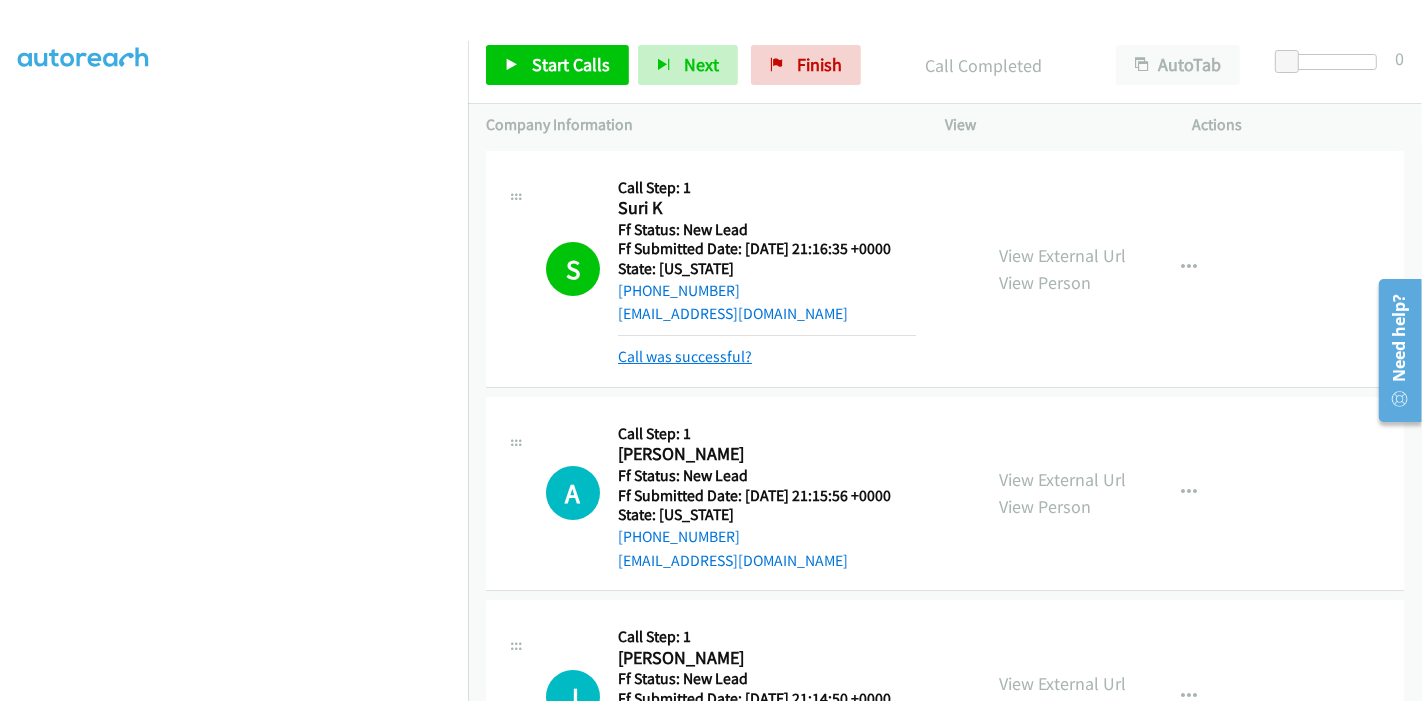 click on "Call was successful?" at bounding box center (685, 356) 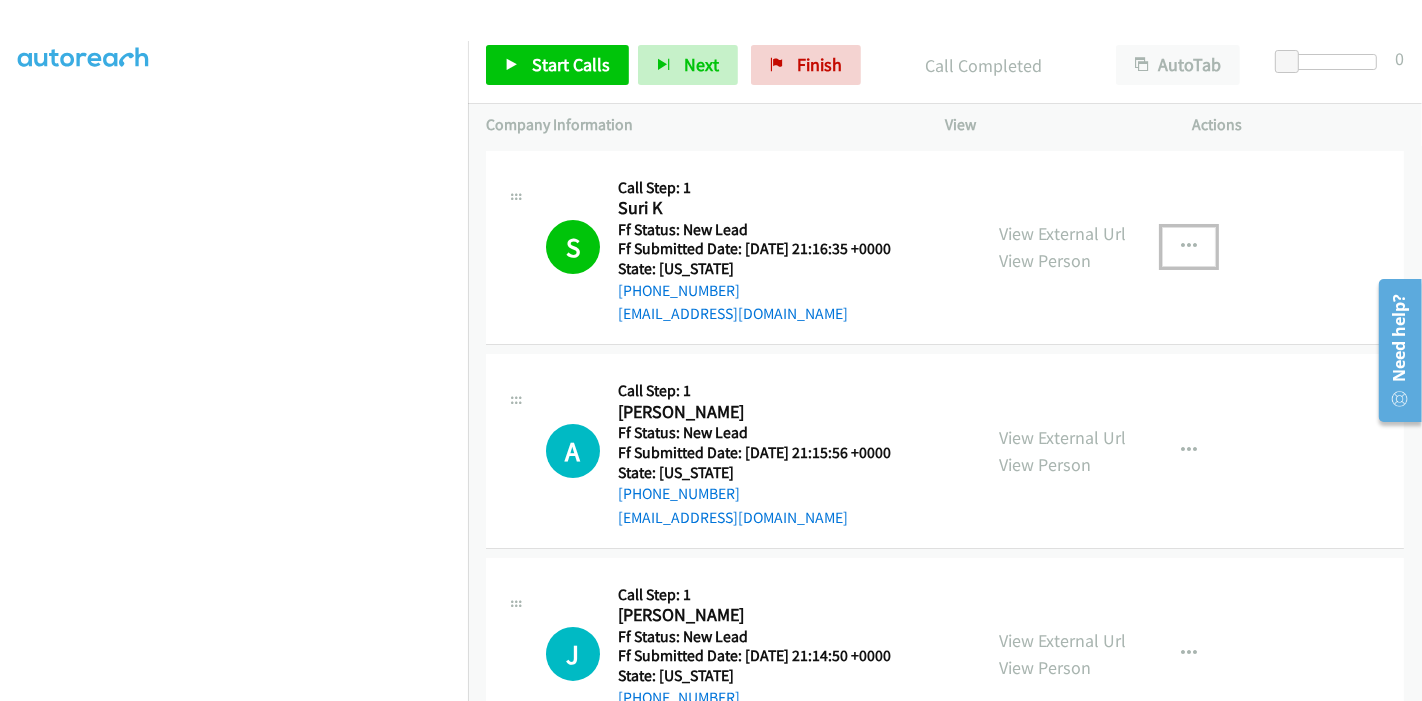 click at bounding box center (1189, 247) 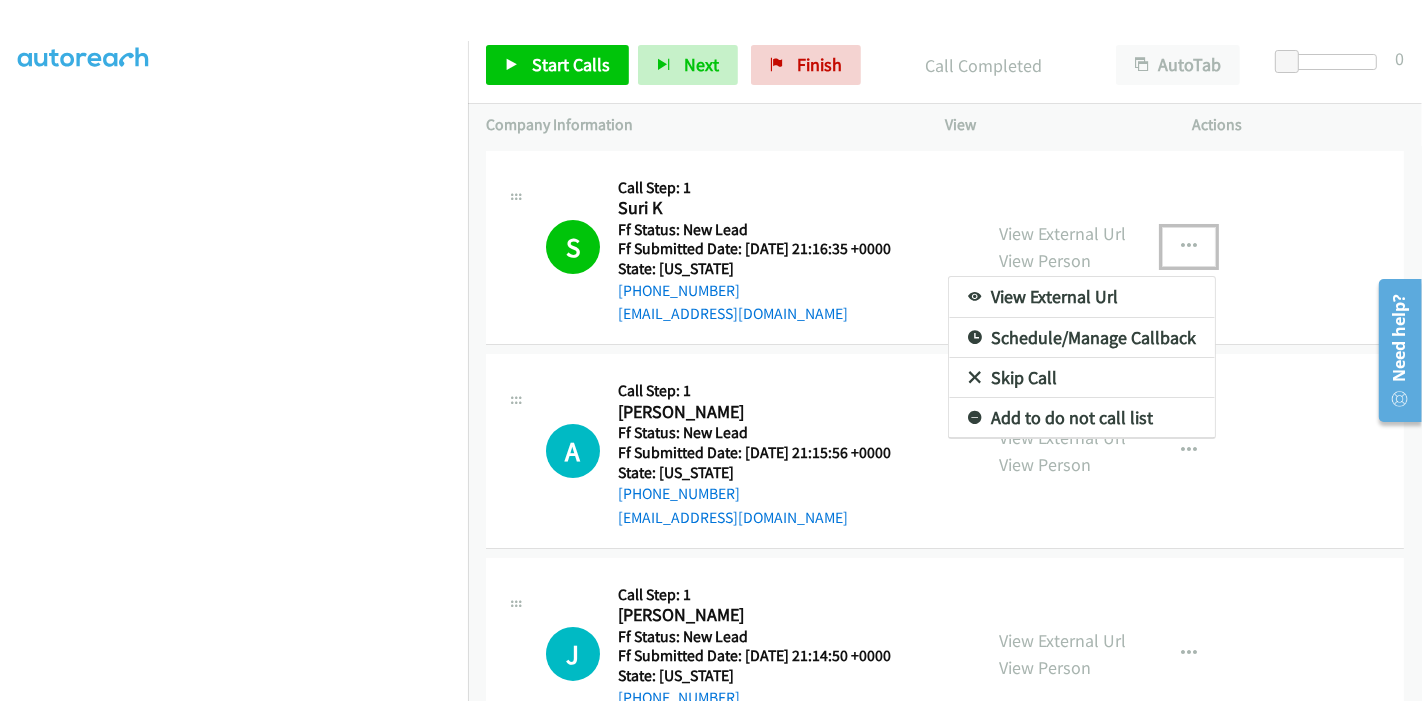 click on "Add to do not call list" at bounding box center [1082, 418] 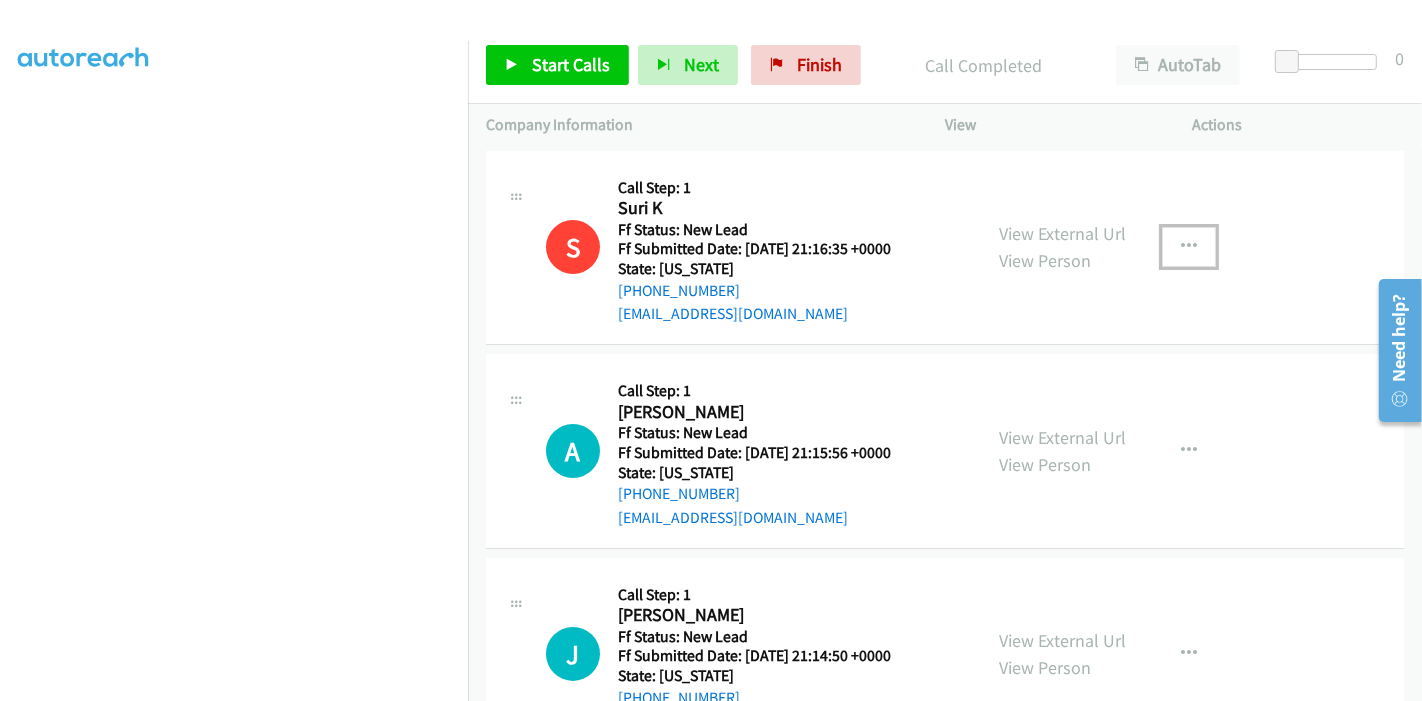 scroll, scrollTop: 222, scrollLeft: 0, axis: vertical 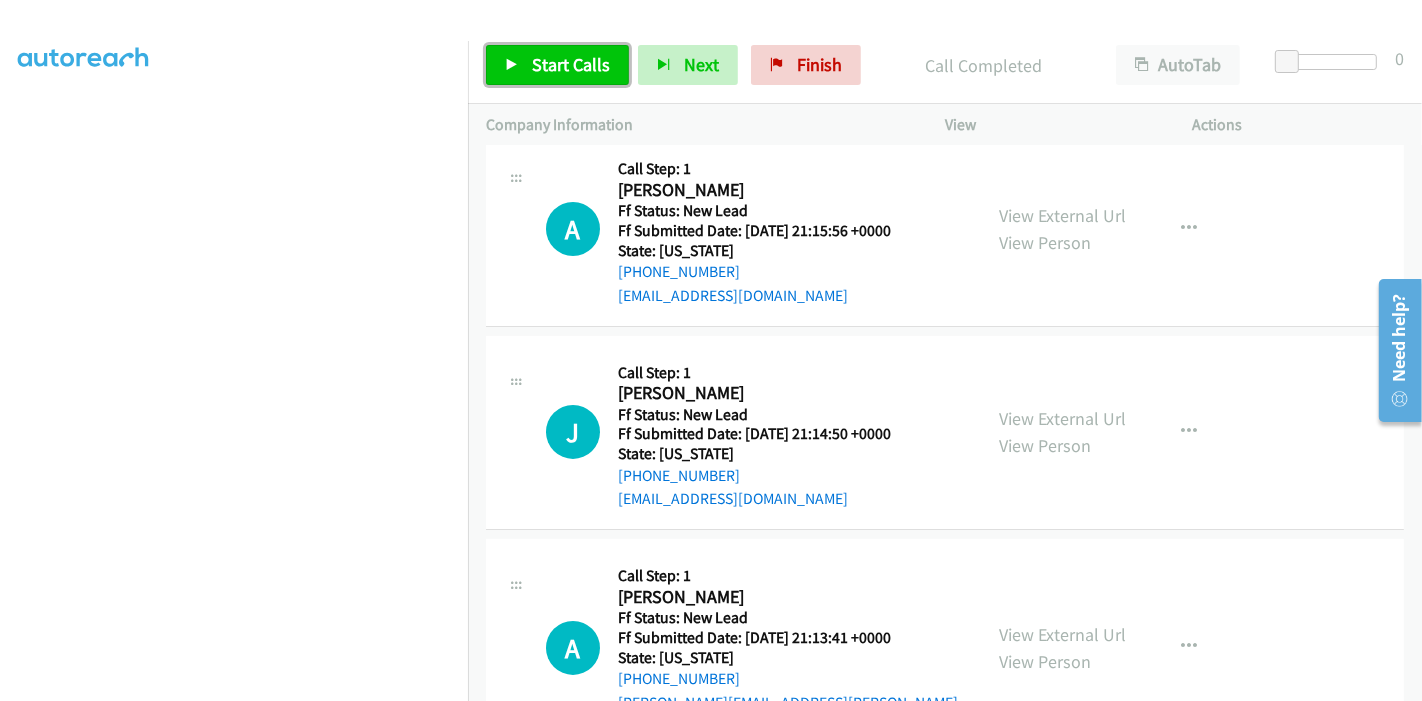 click on "Start Calls" at bounding box center [557, 65] 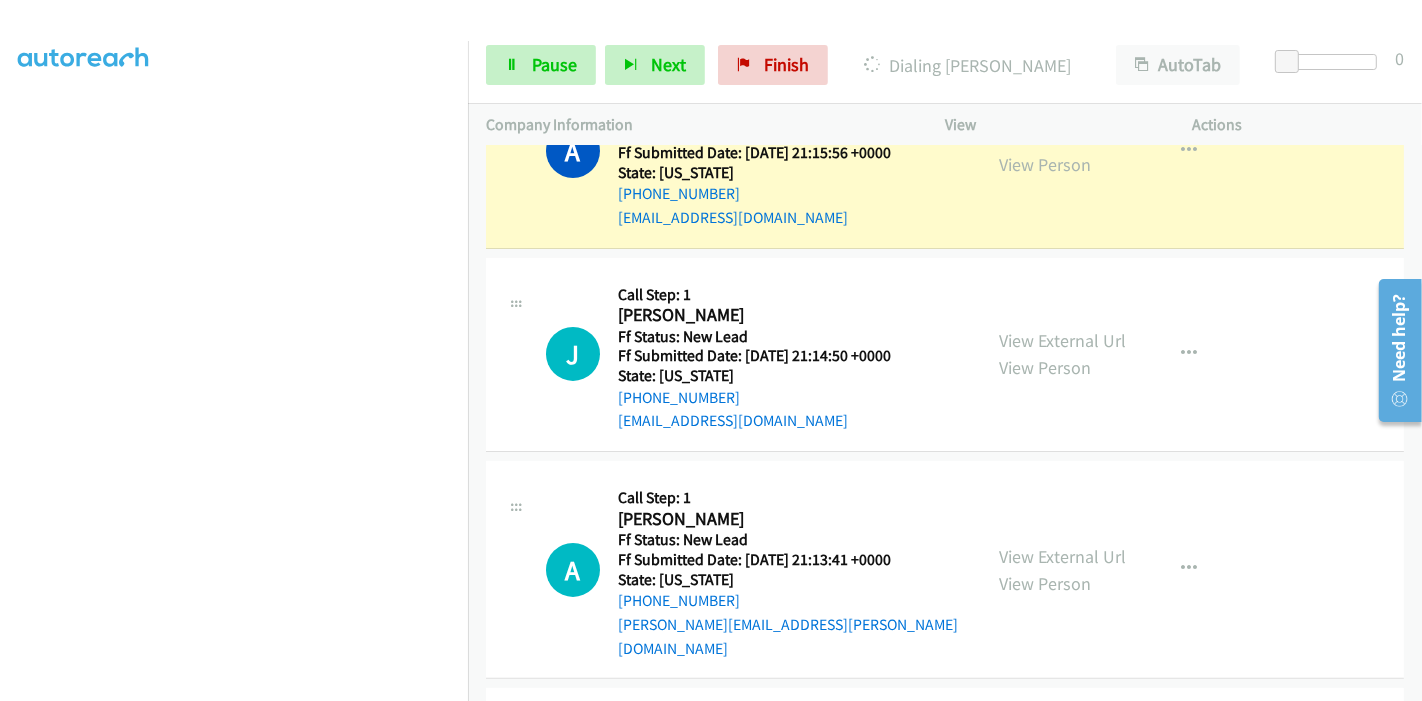 scroll, scrollTop: 265, scrollLeft: 0, axis: vertical 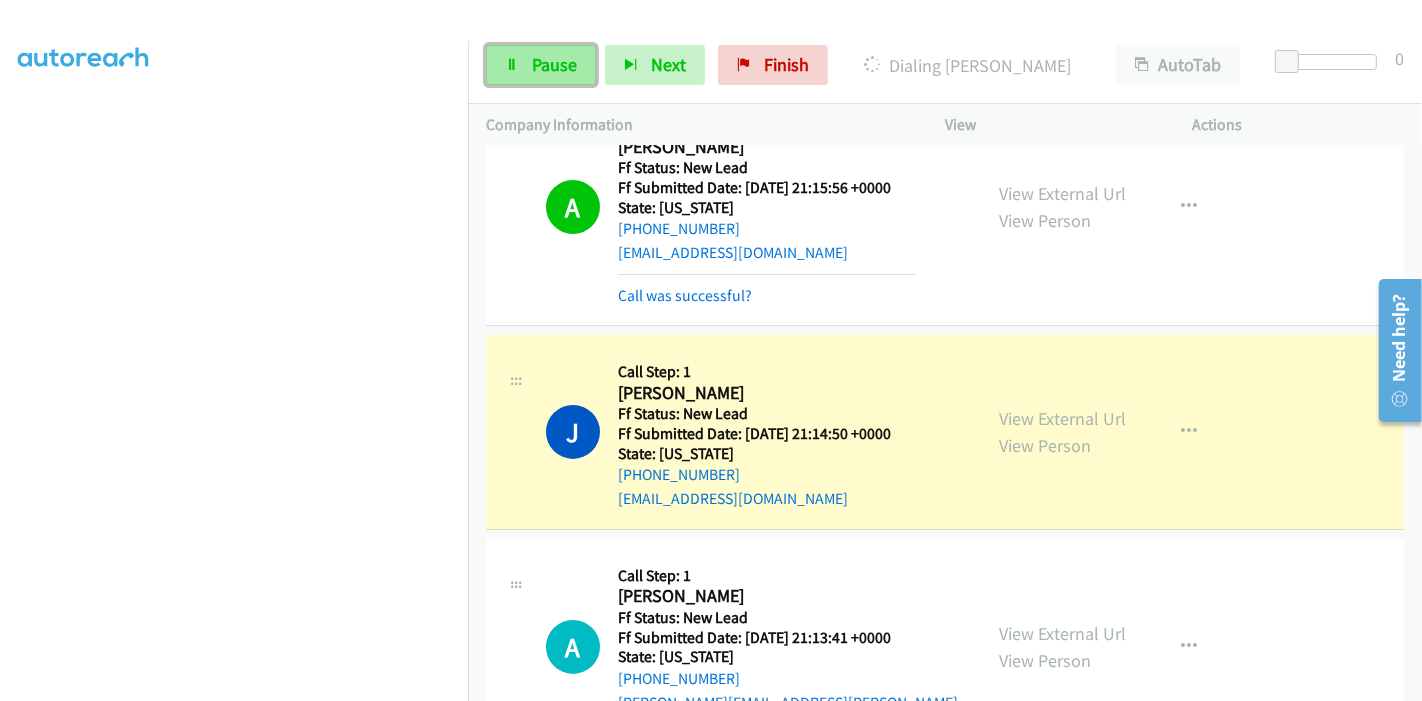 click on "Pause" at bounding box center [554, 64] 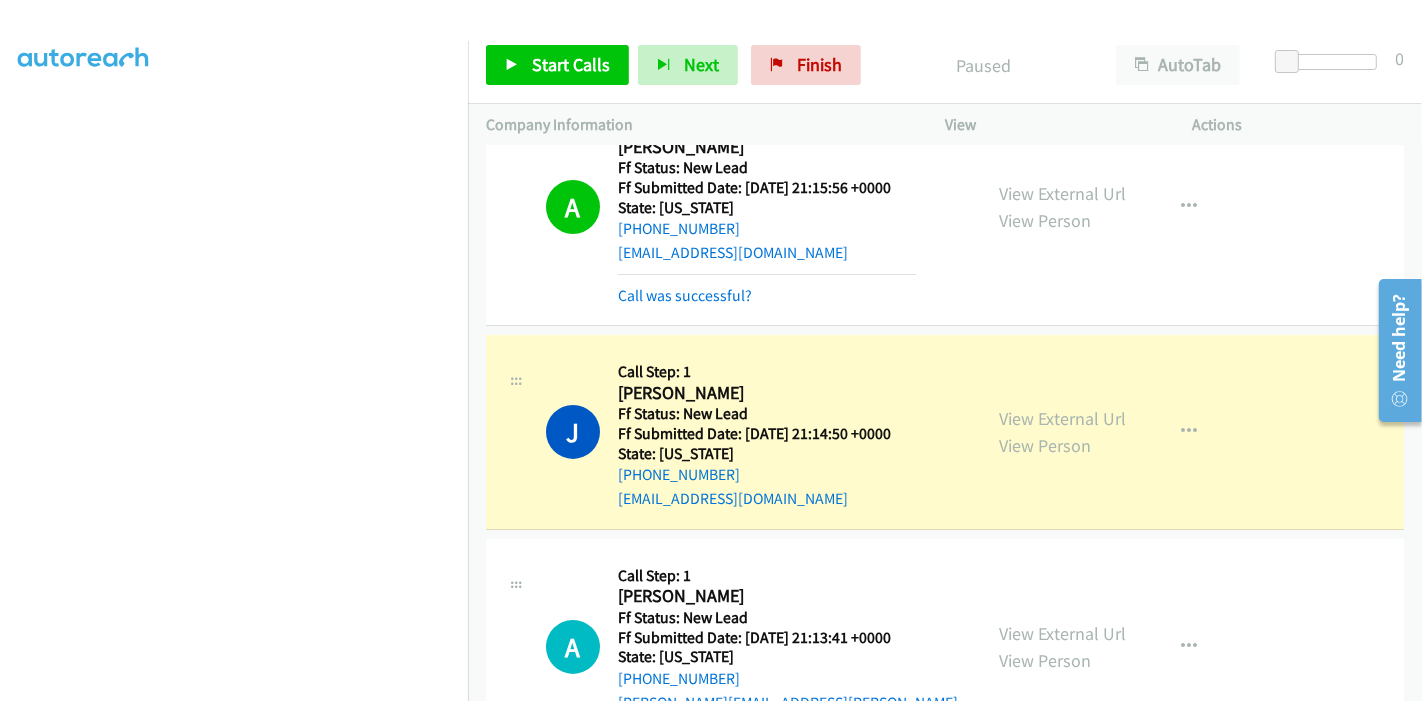 scroll, scrollTop: 154, scrollLeft: 0, axis: vertical 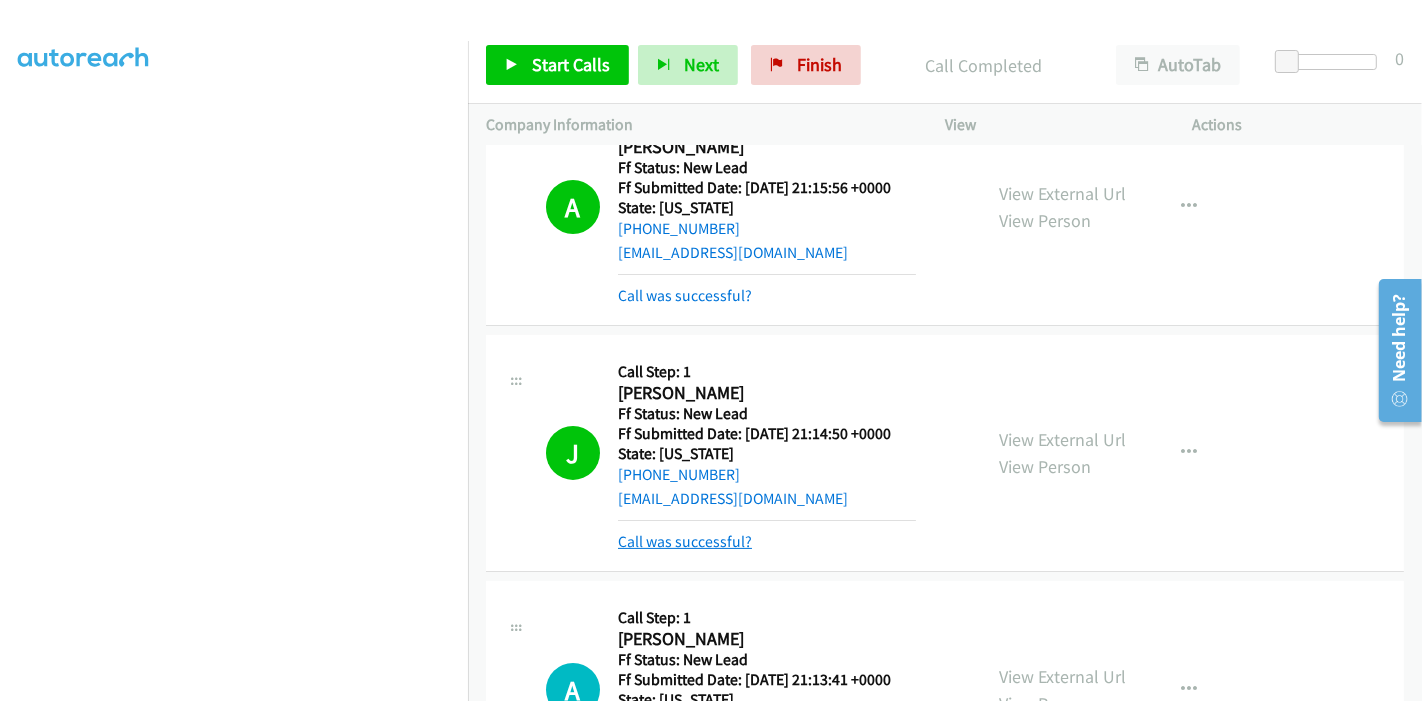 click on "Call was successful?" at bounding box center (685, 541) 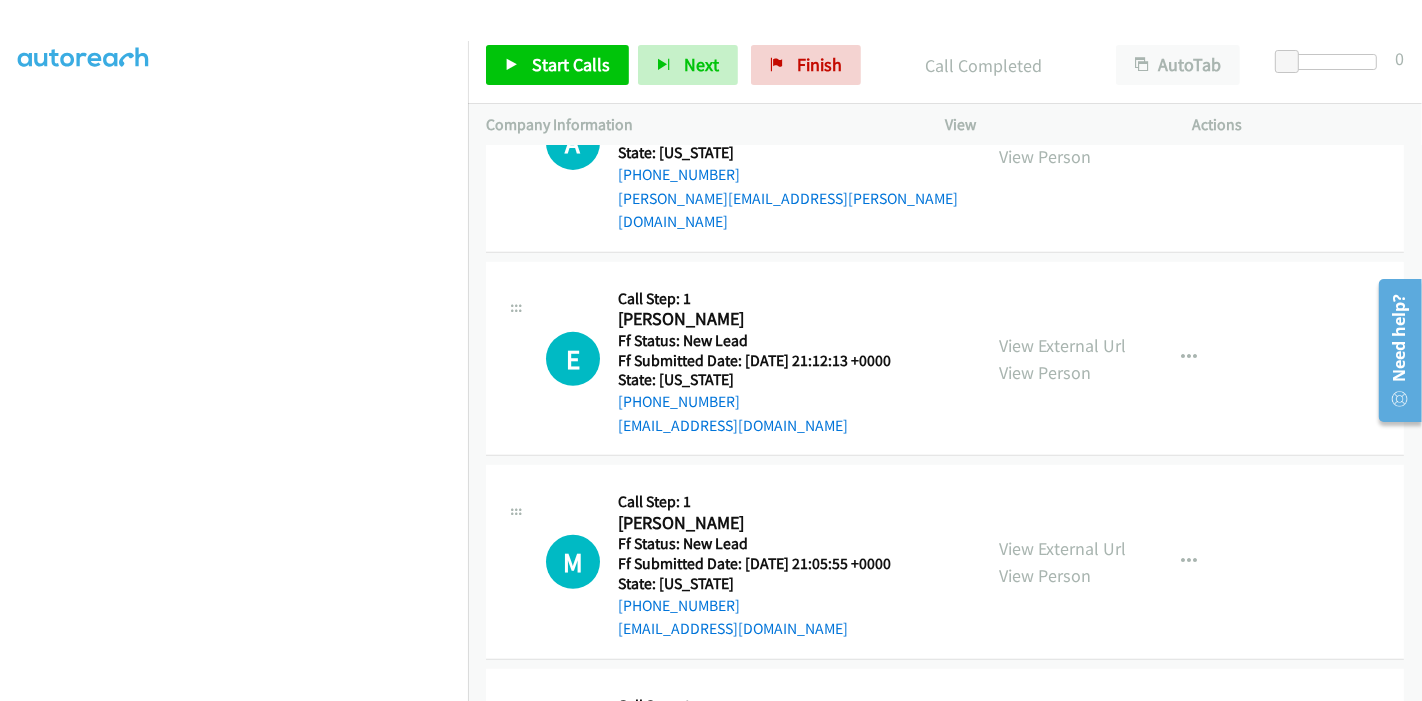 scroll, scrollTop: 598, scrollLeft: 0, axis: vertical 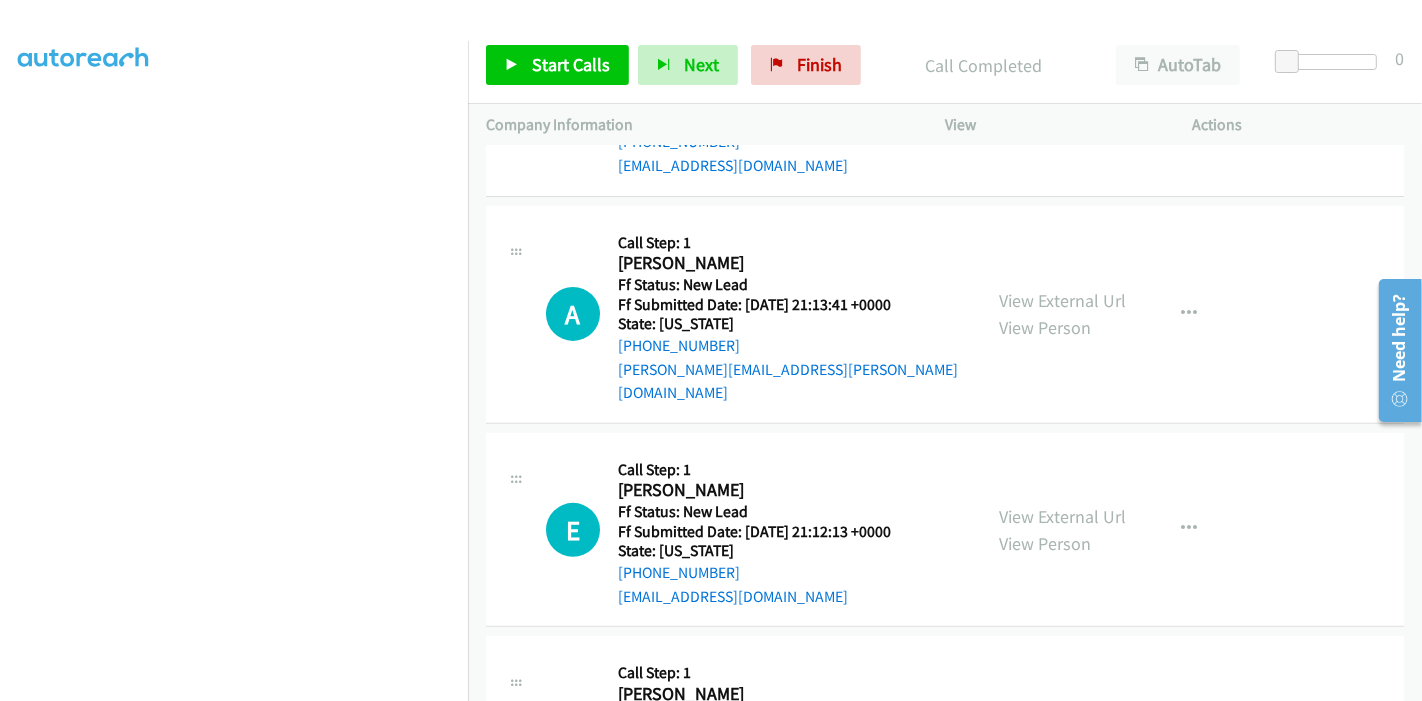 click on "Start Calls
Pause
Next
Finish
Call Completed
AutoTab
AutoTab
0" at bounding box center (945, 65) 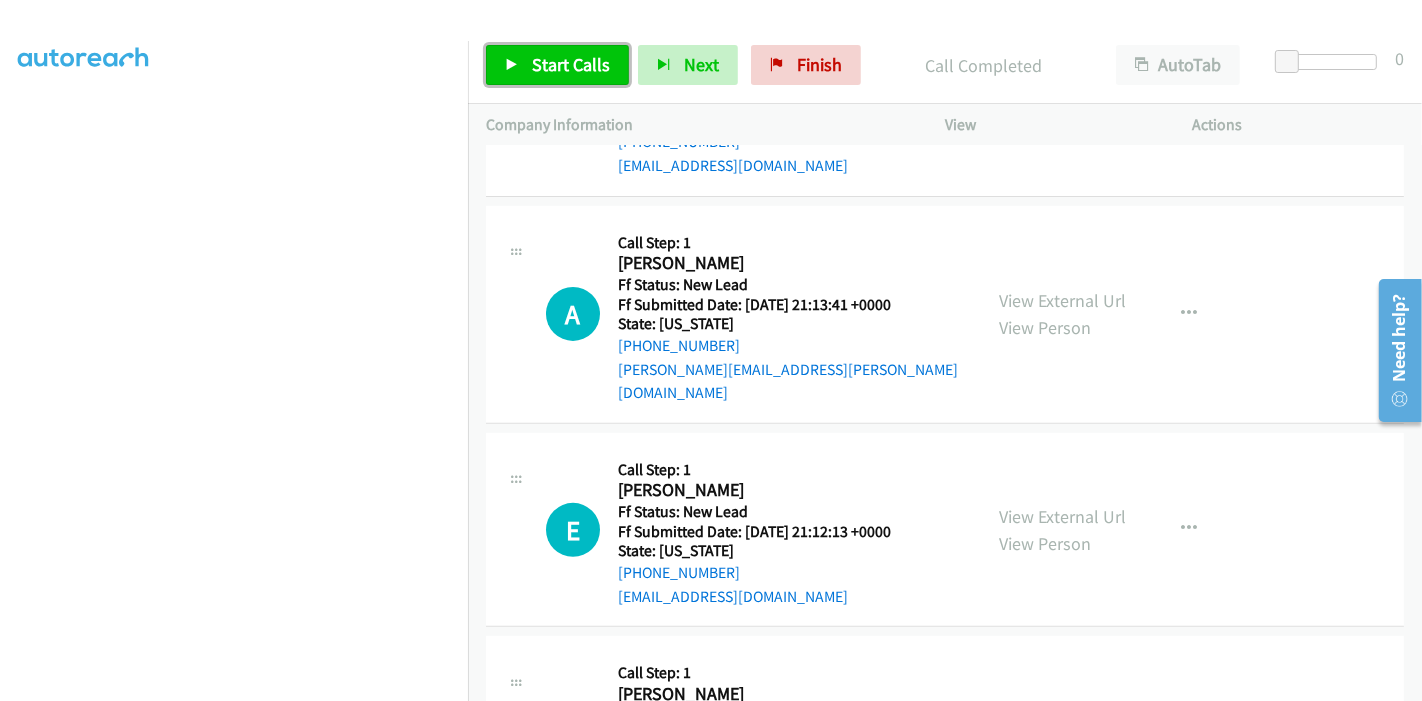 click on "Start Calls" at bounding box center [571, 64] 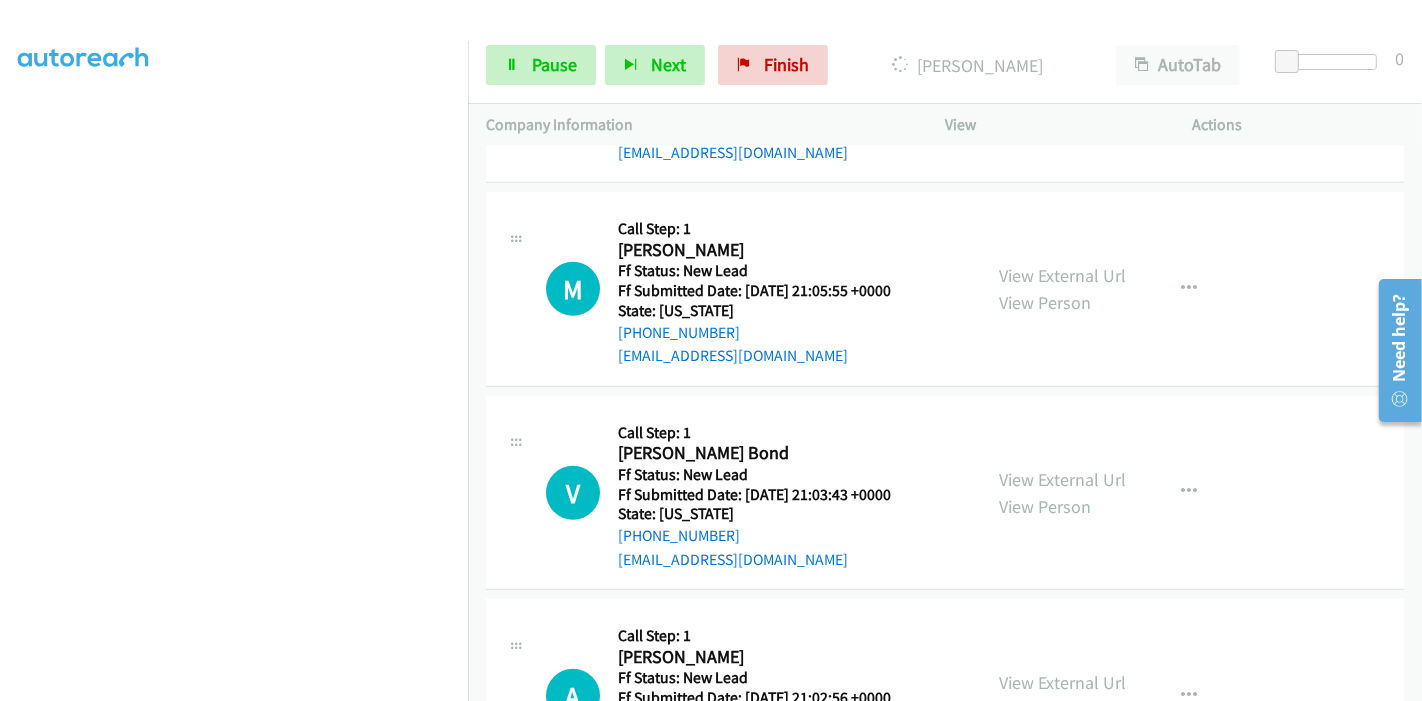 scroll, scrollTop: 1042, scrollLeft: 0, axis: vertical 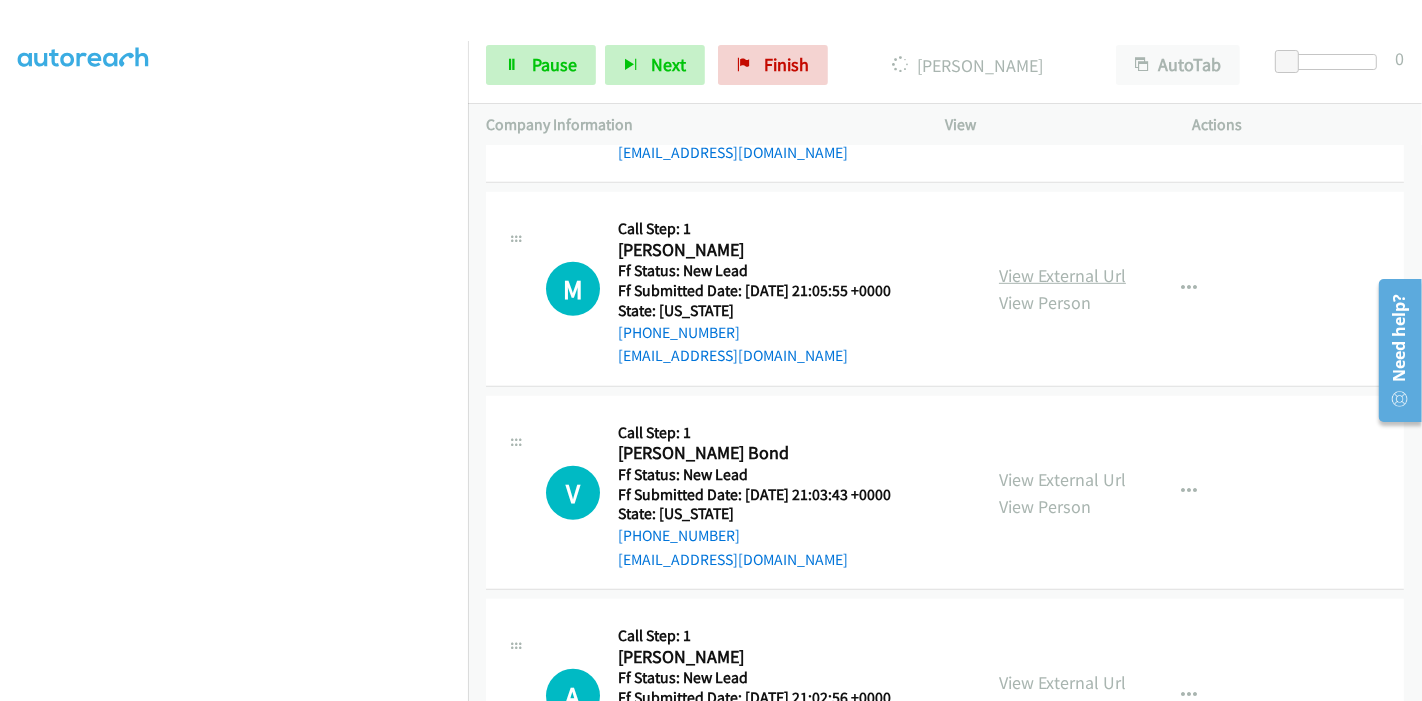 click on "View External Url" at bounding box center [1062, 275] 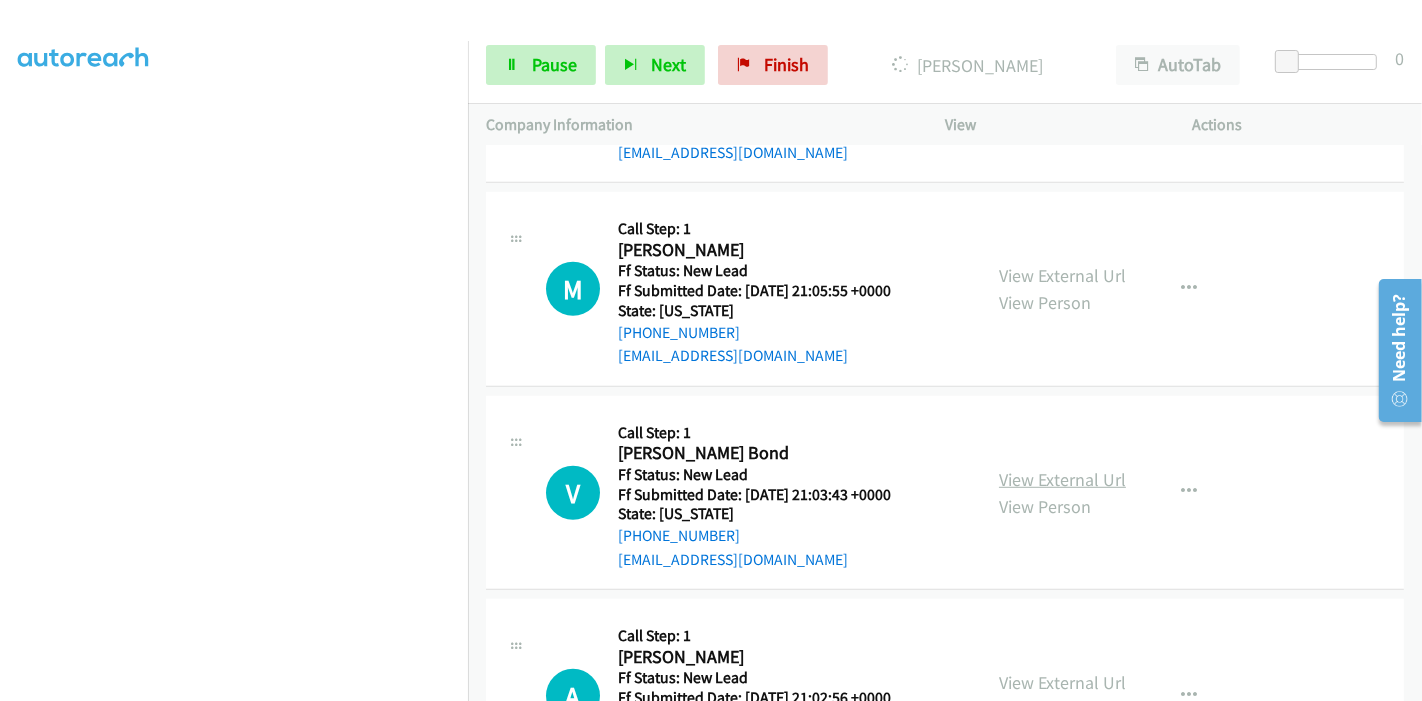 click on "View External Url" at bounding box center [1062, 479] 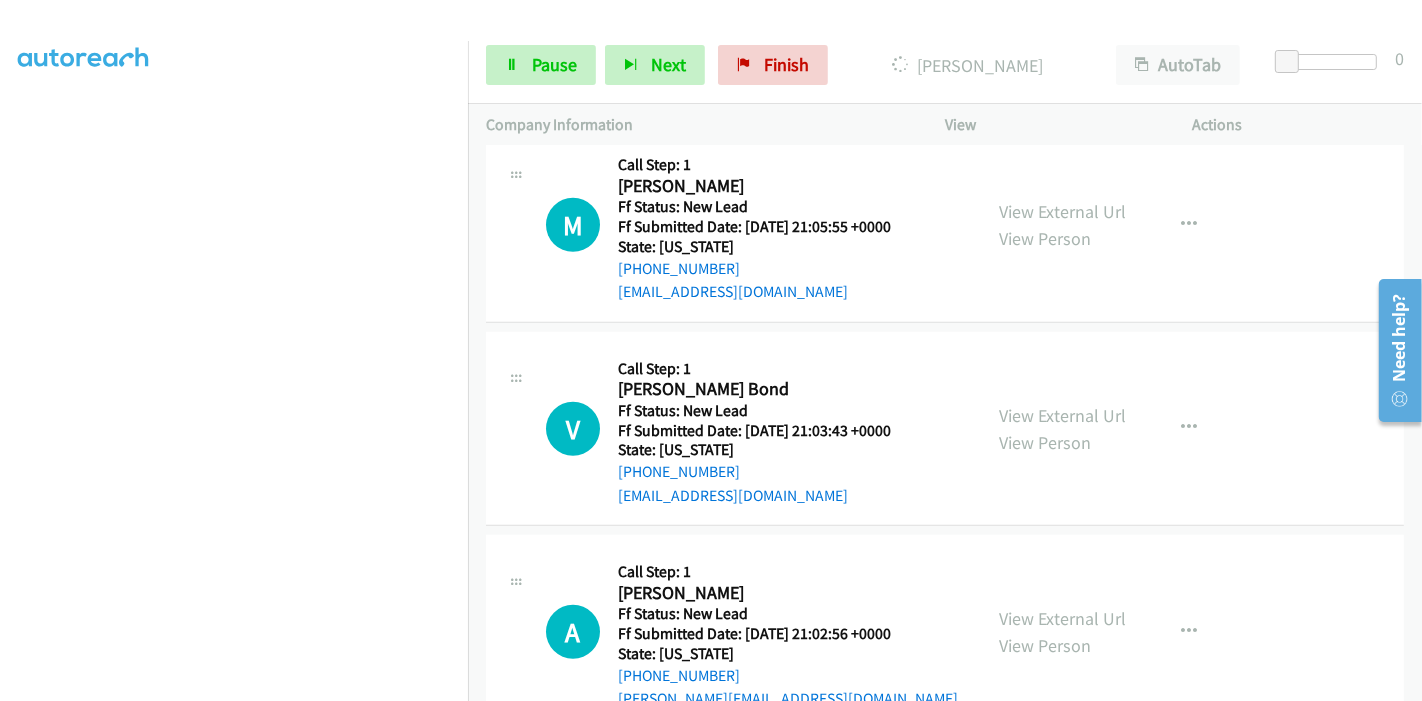 scroll, scrollTop: 1139, scrollLeft: 0, axis: vertical 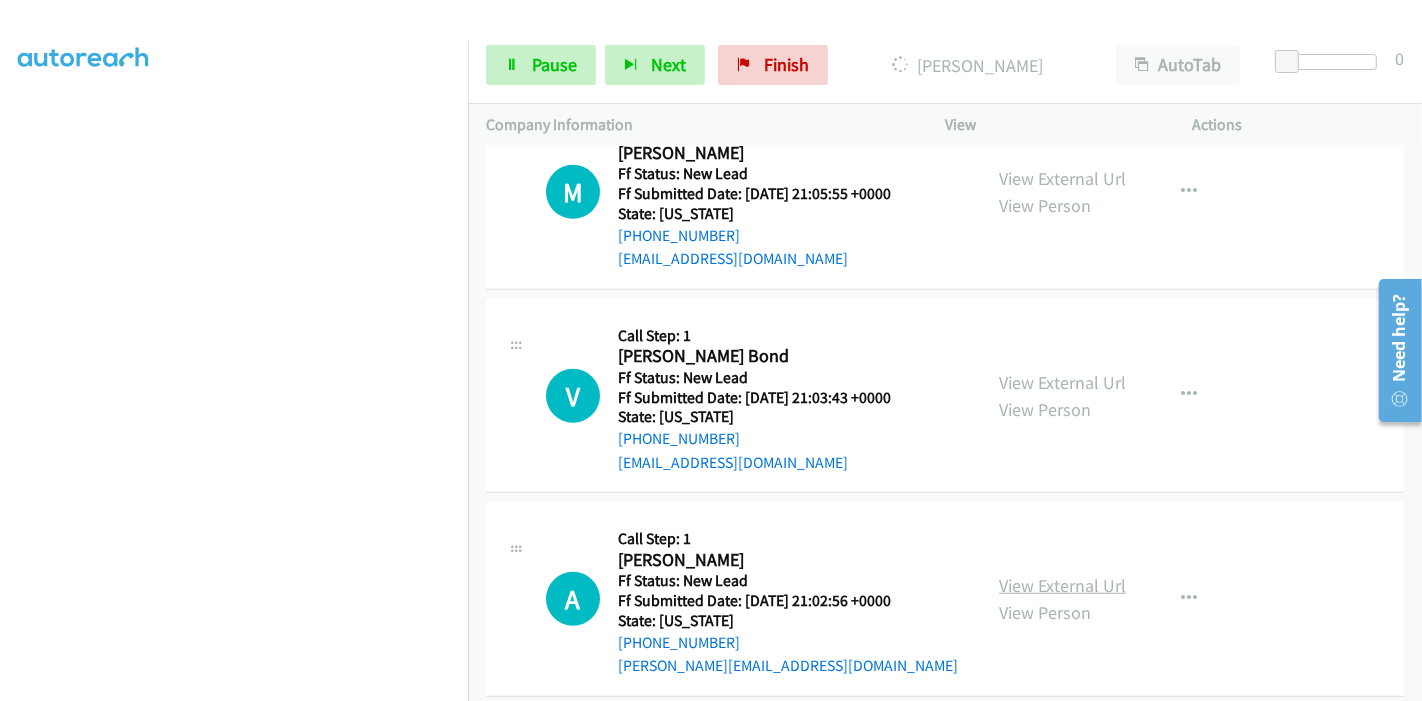 click on "View External Url" at bounding box center (1062, 585) 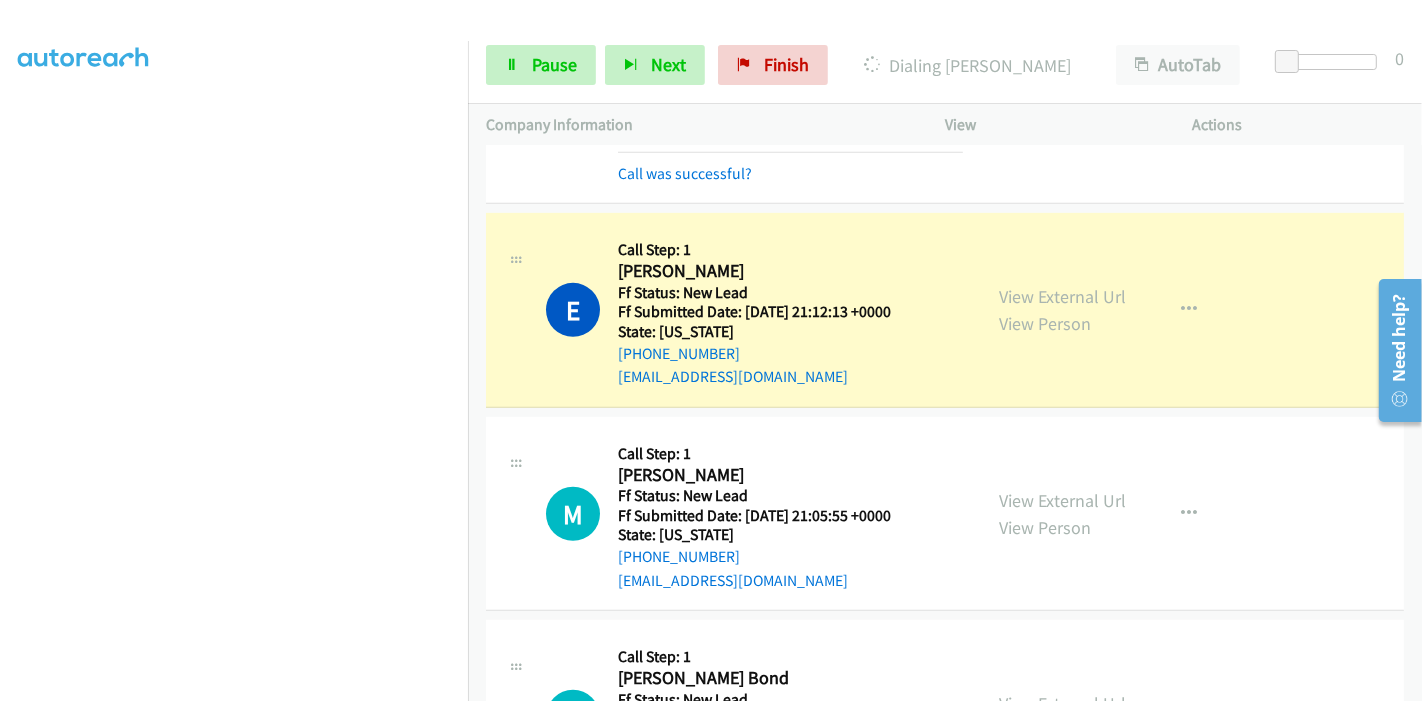 scroll, scrollTop: 848, scrollLeft: 0, axis: vertical 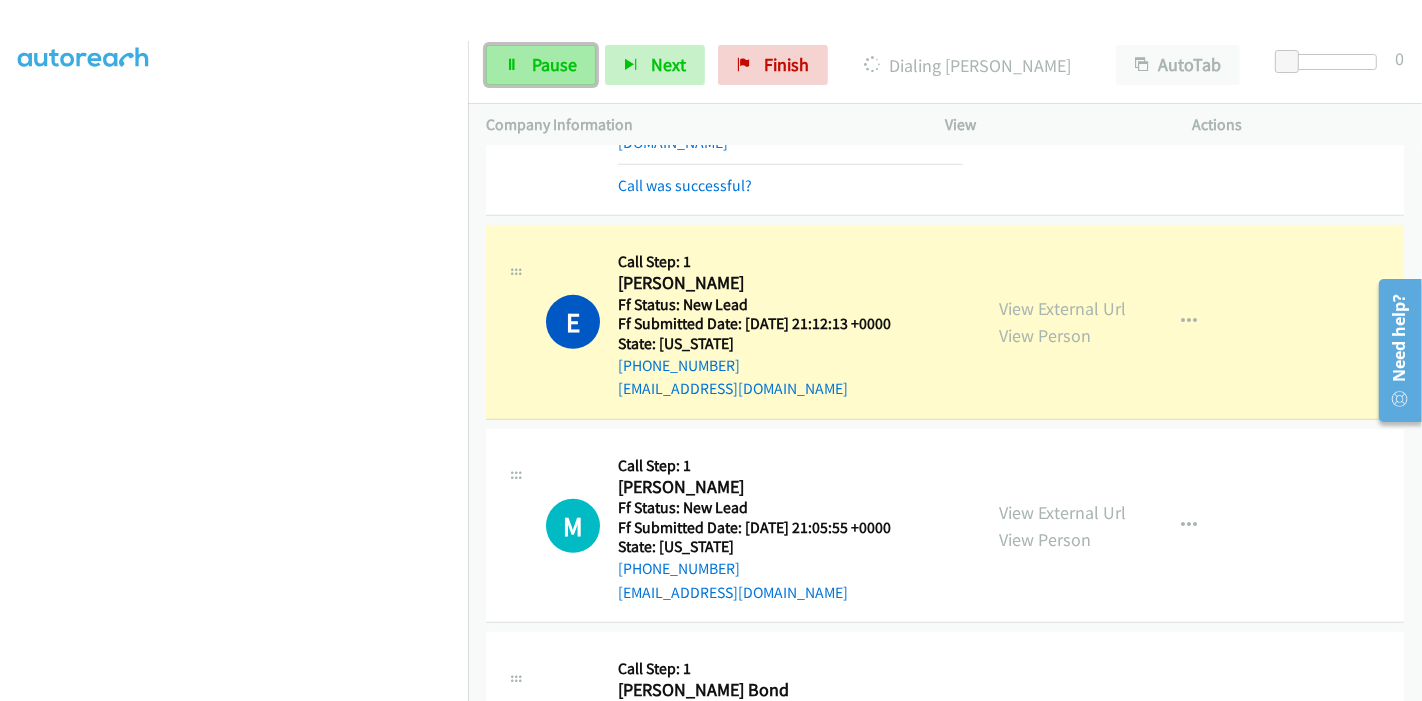 click on "Pause" at bounding box center [554, 64] 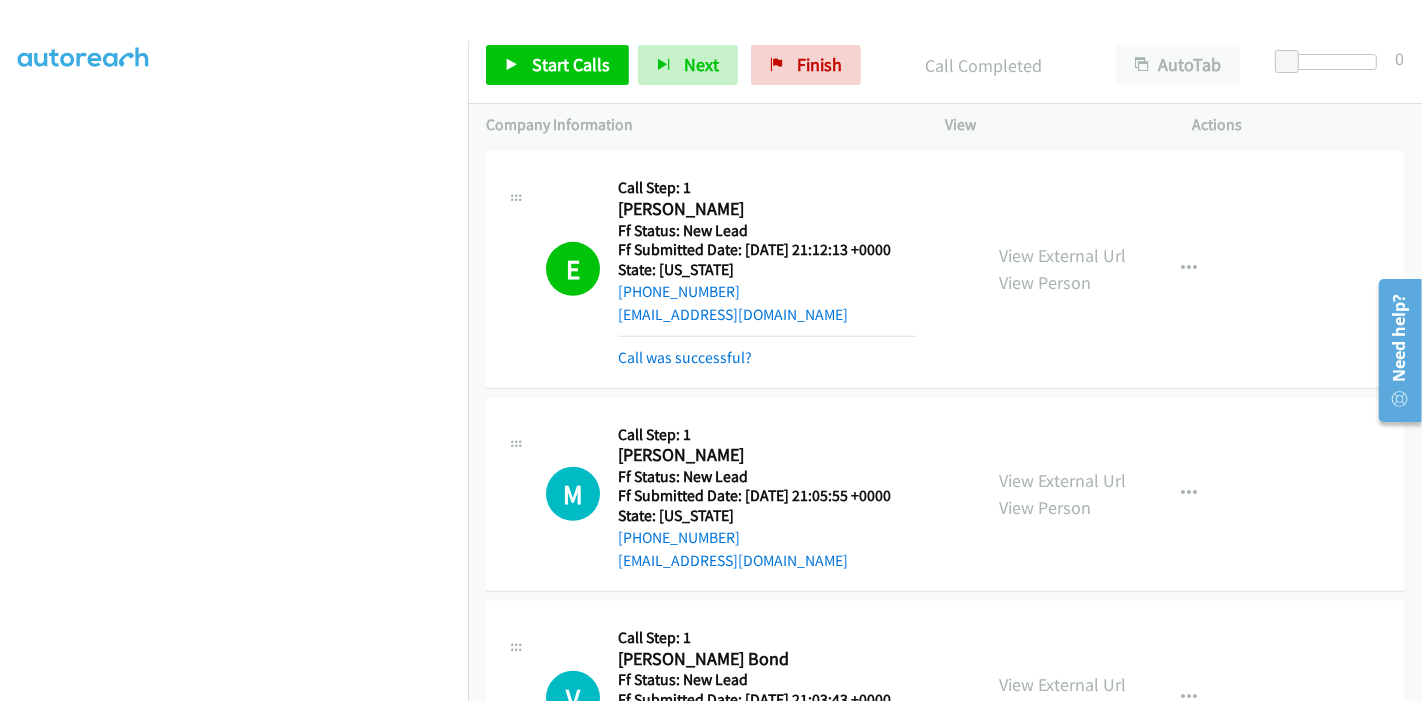 scroll, scrollTop: 891, scrollLeft: 0, axis: vertical 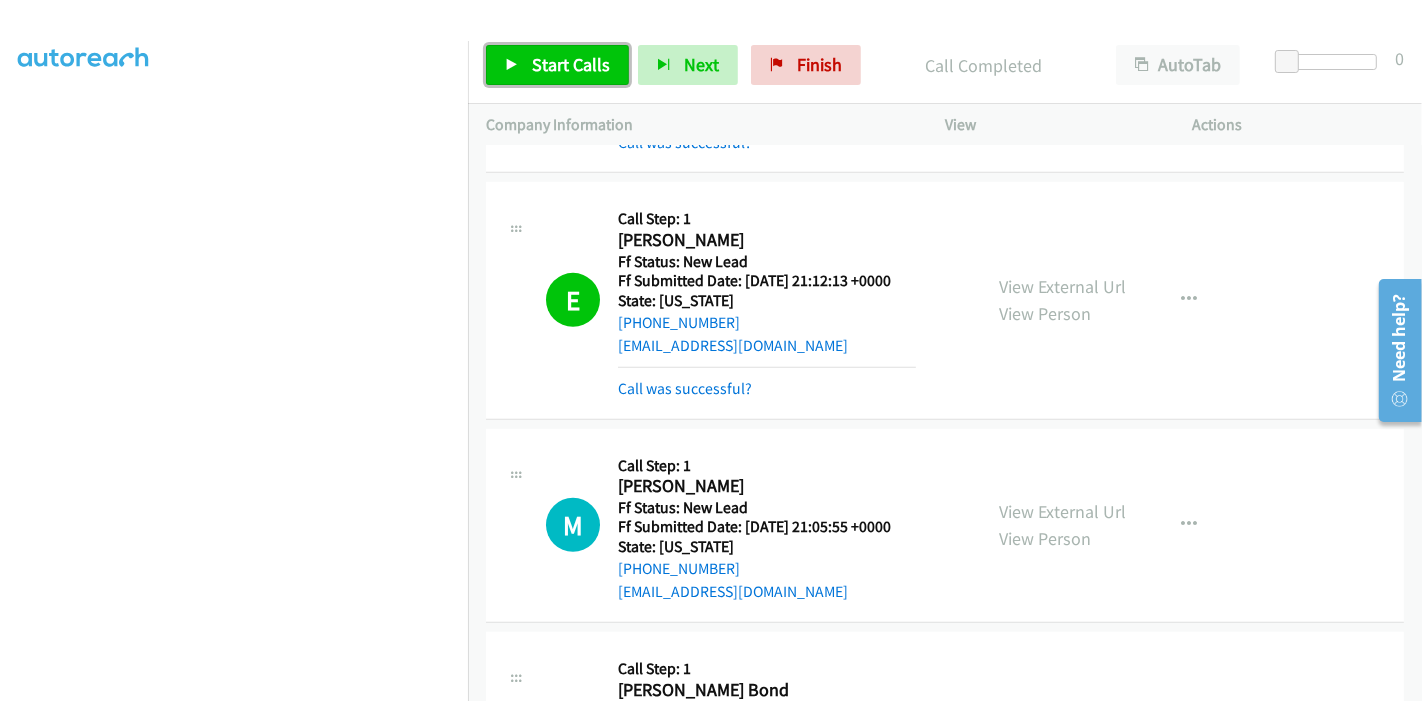 click on "Start Calls" at bounding box center (557, 65) 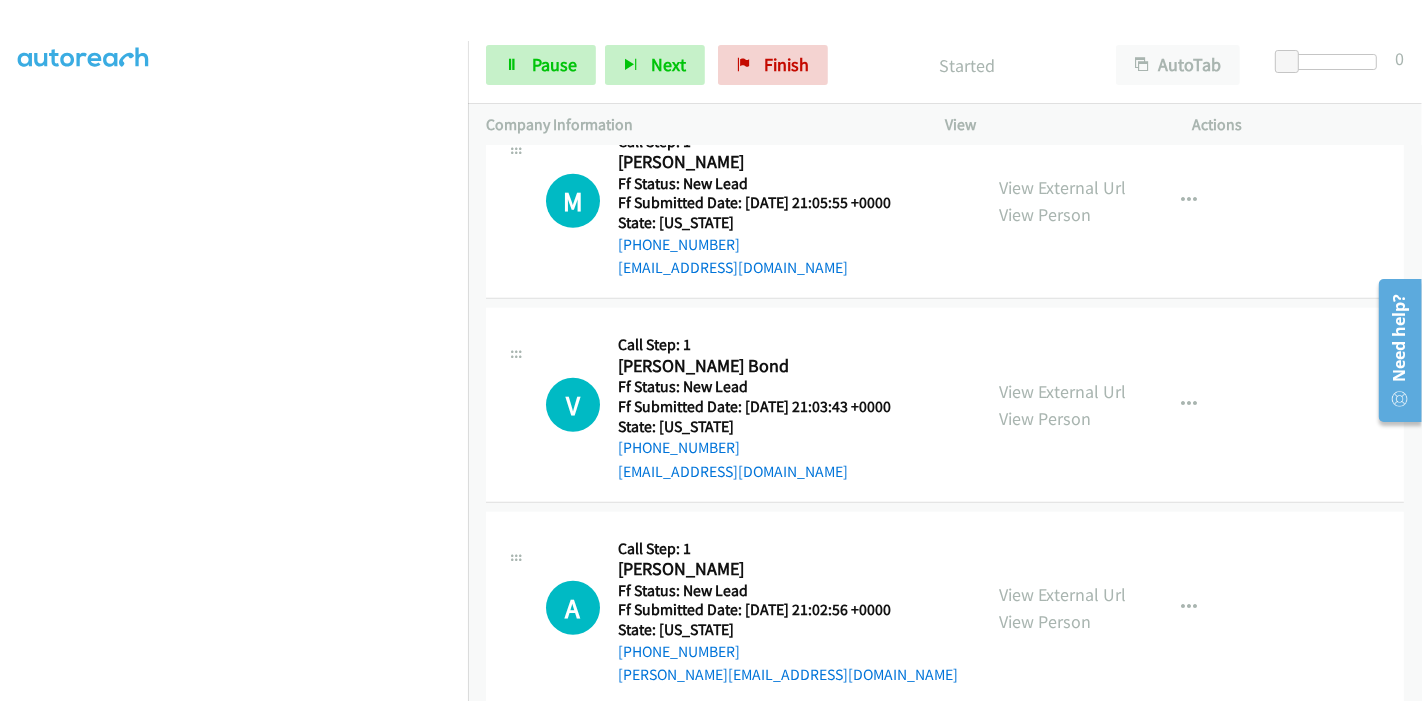 scroll, scrollTop: 1224, scrollLeft: 0, axis: vertical 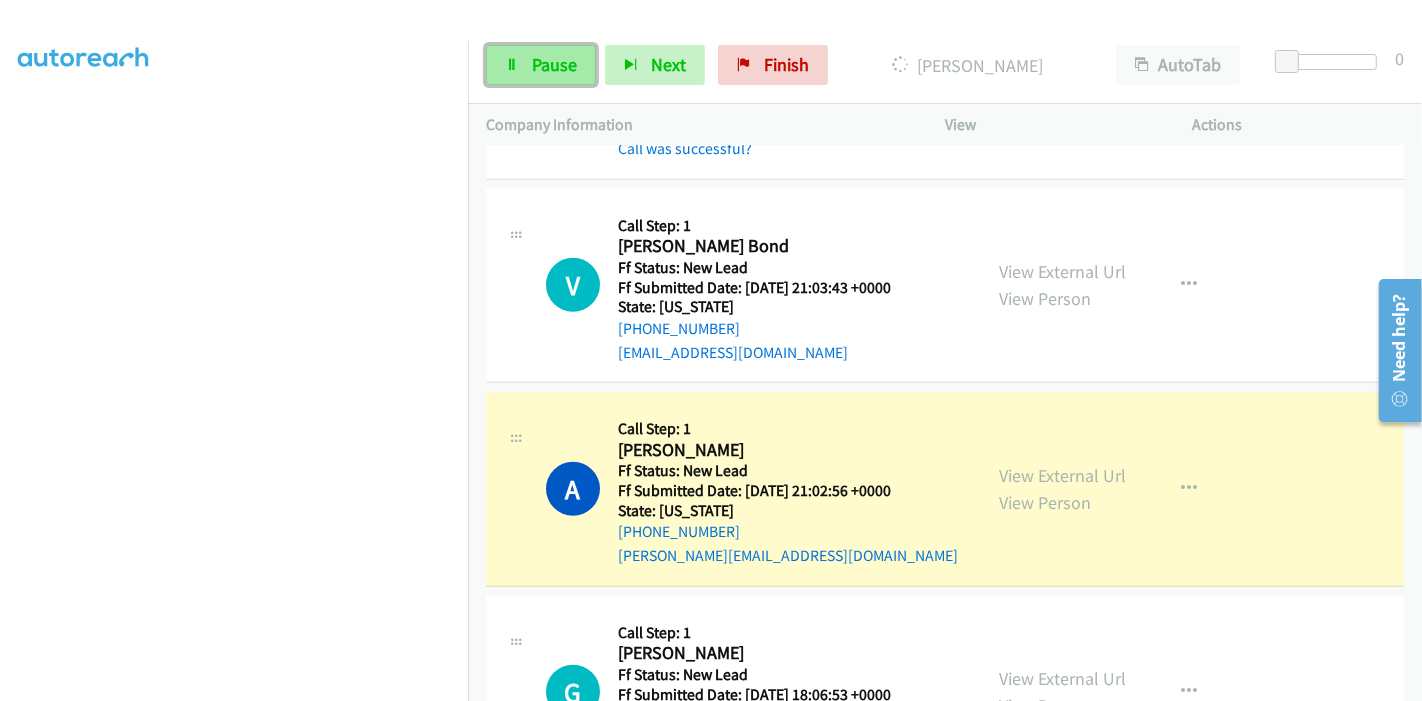 click on "Pause" at bounding box center (554, 64) 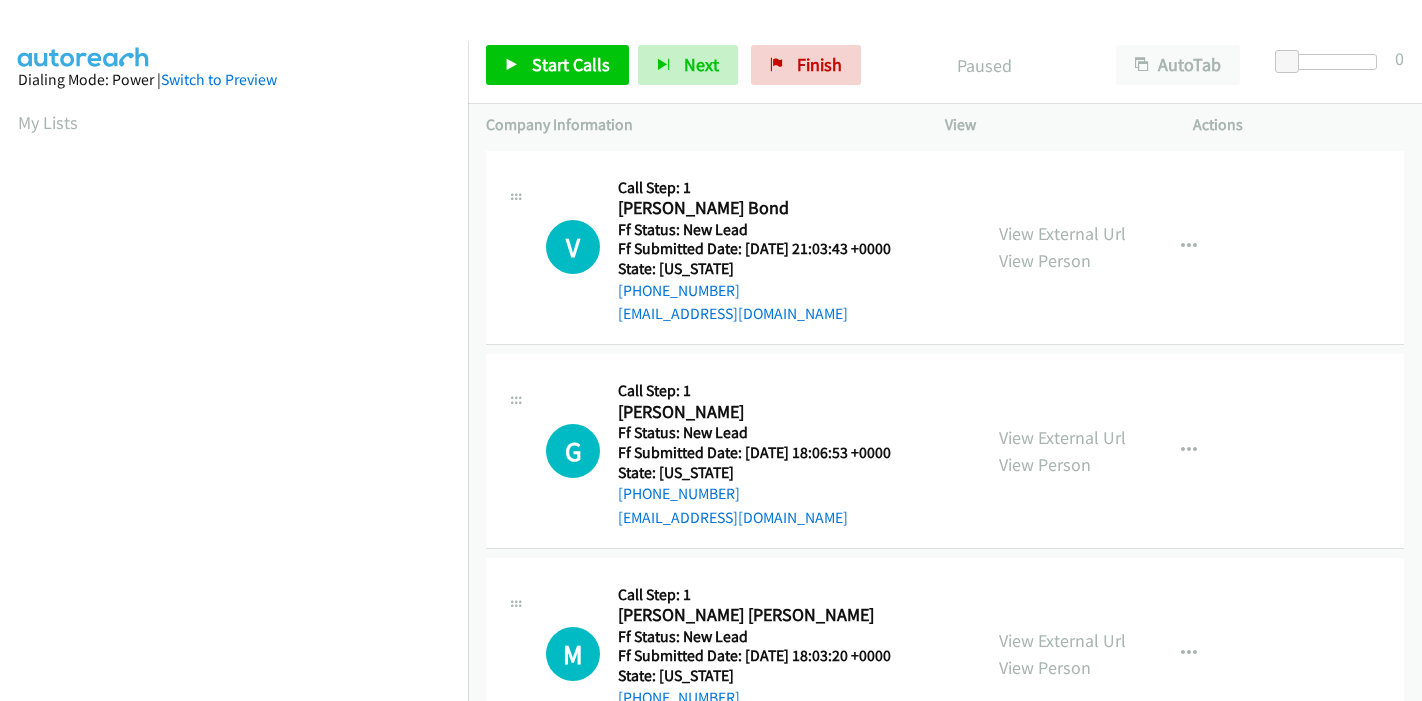 scroll, scrollTop: 0, scrollLeft: 0, axis: both 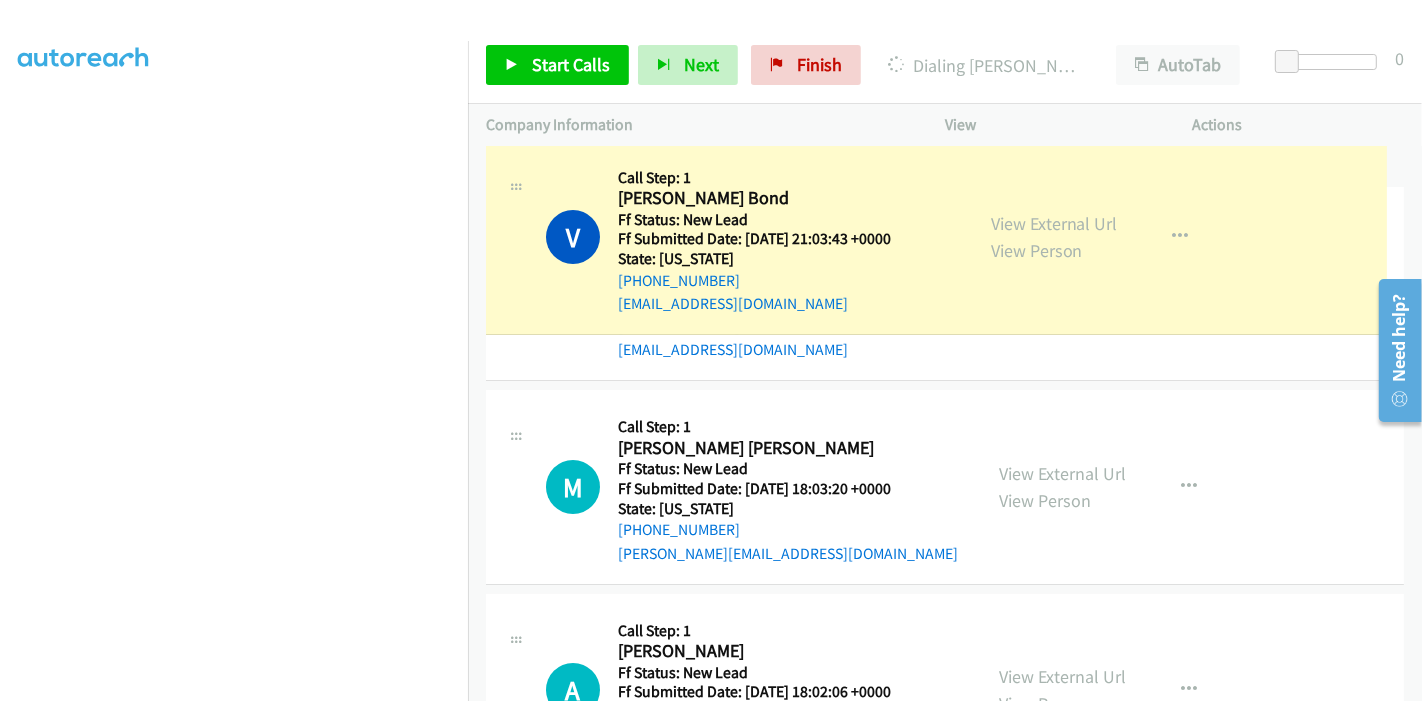 drag, startPoint x: 762, startPoint y: 204, endPoint x: 657, endPoint y: 175, distance: 108.93117 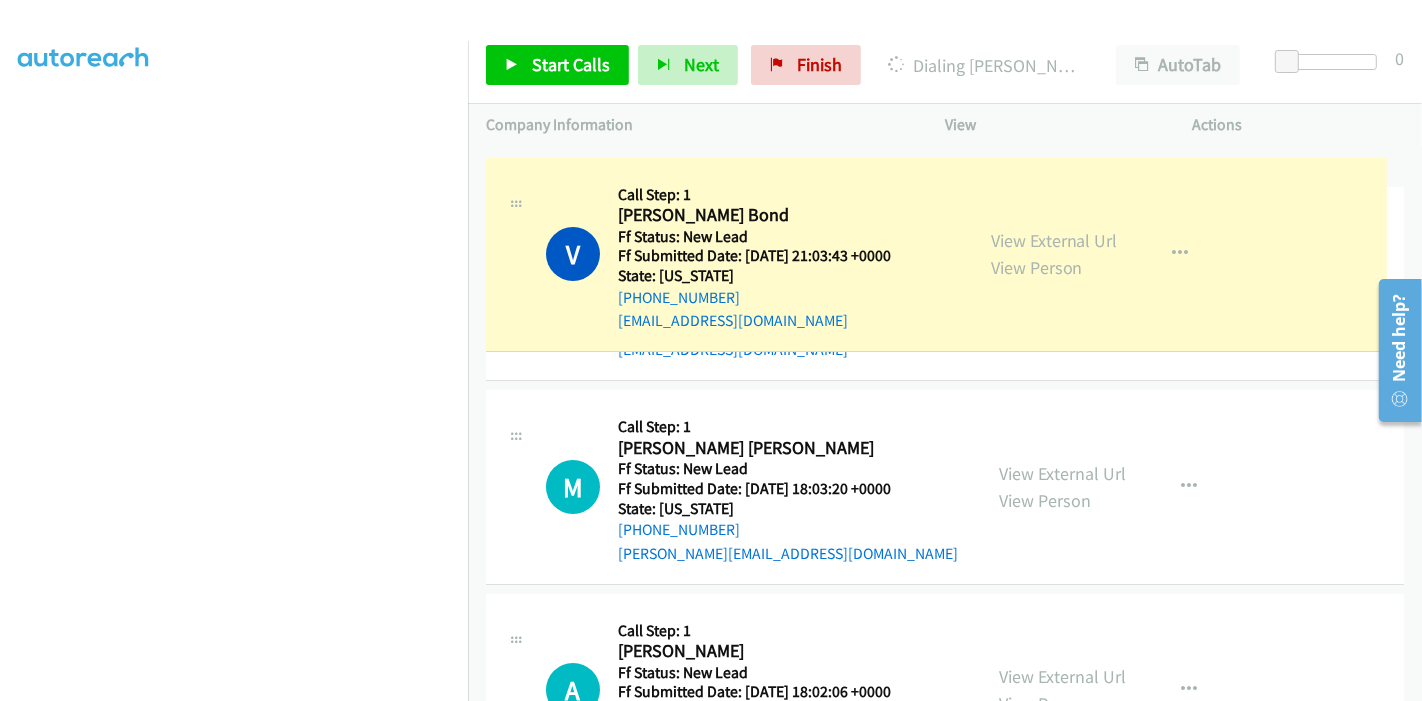 drag, startPoint x: 760, startPoint y: 207, endPoint x: 634, endPoint y: 213, distance: 126.14278 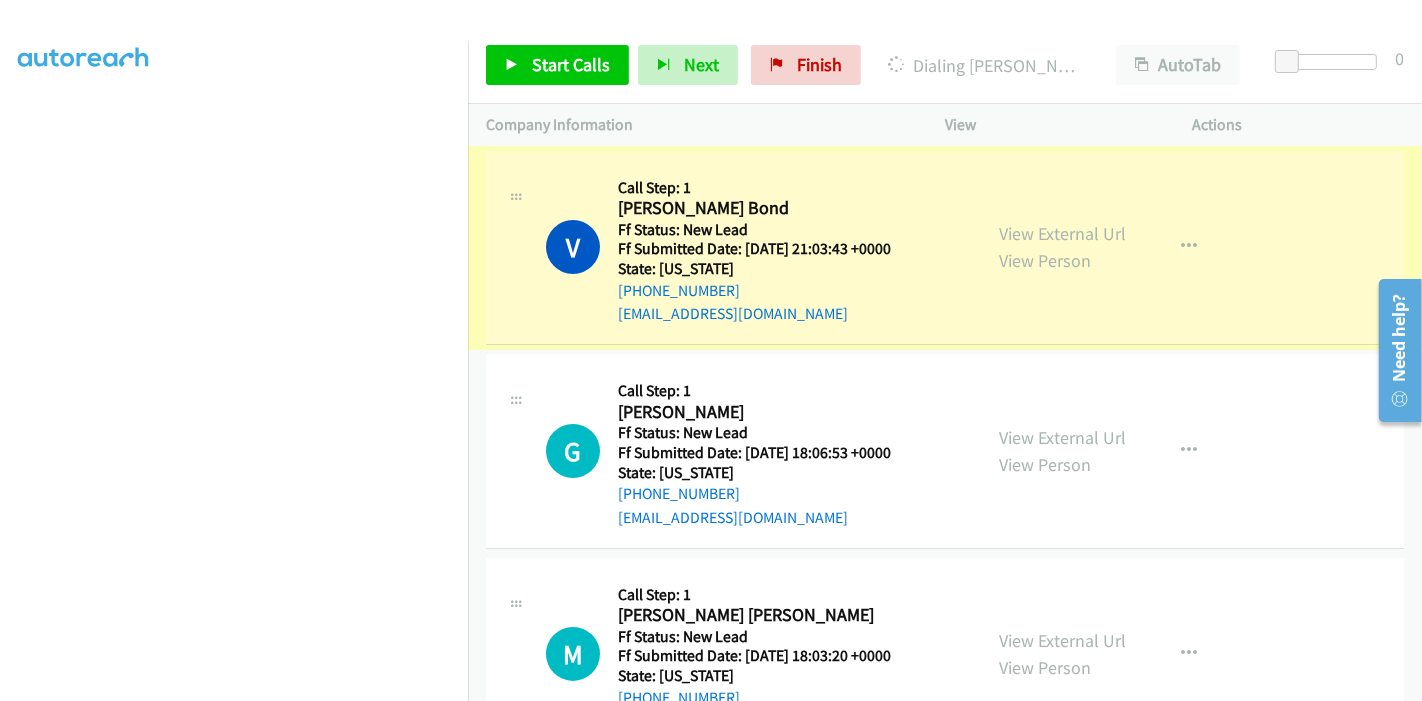 click on "[PERSON_NAME] Bond" at bounding box center (767, 208) 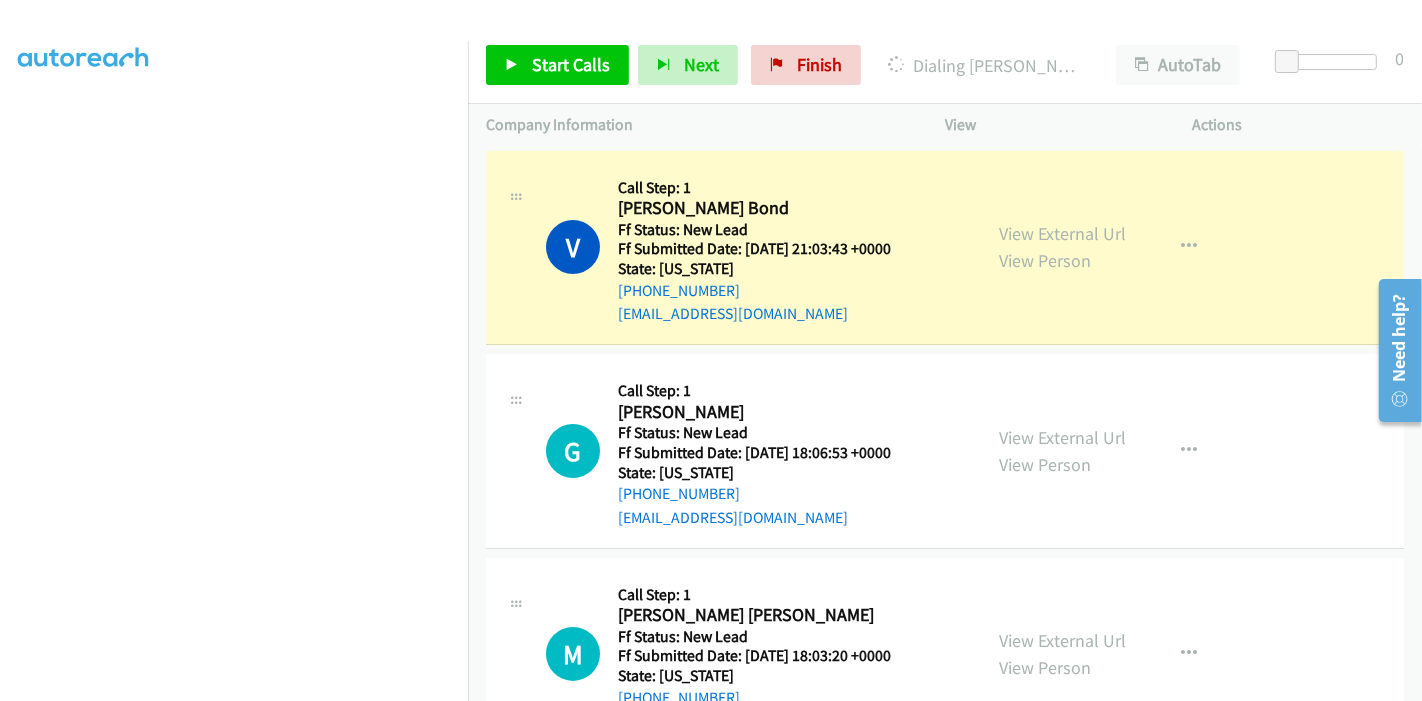 scroll, scrollTop: 422, scrollLeft: 0, axis: vertical 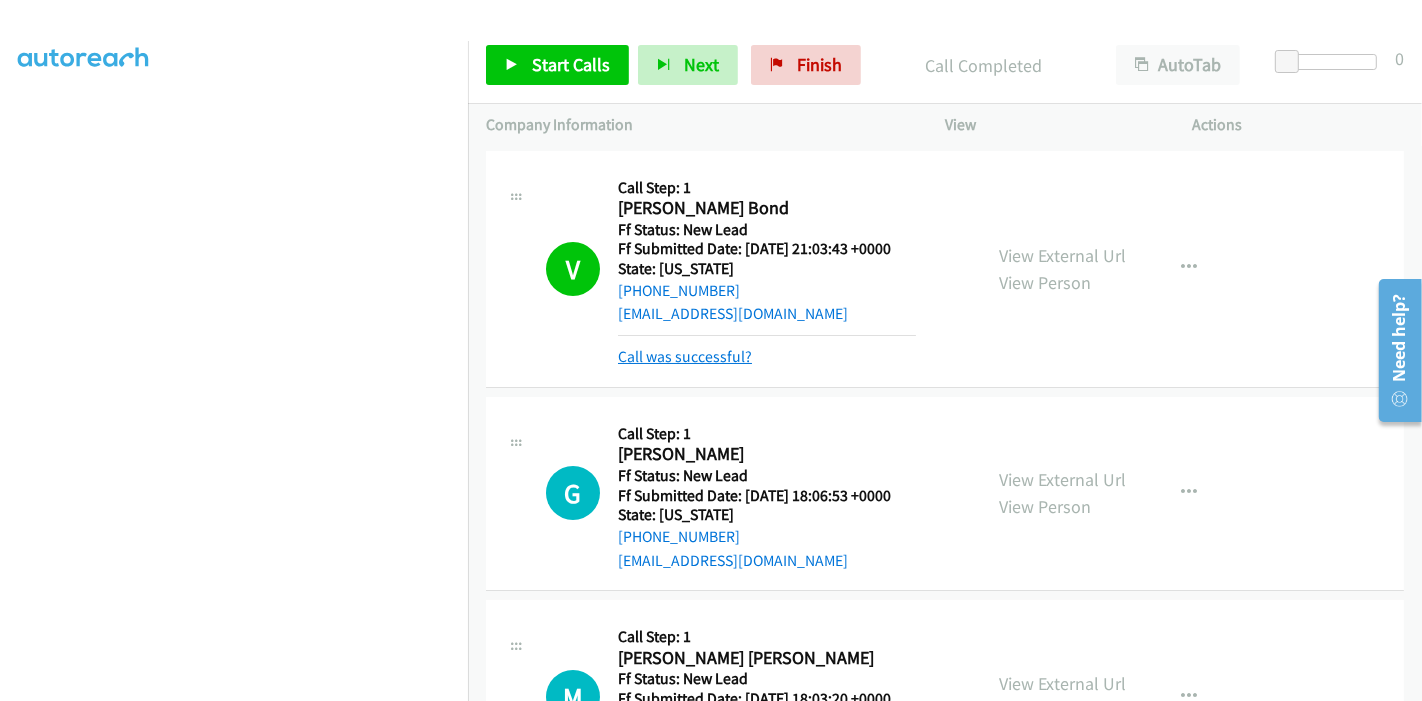 click on "Call was successful?" at bounding box center [685, 356] 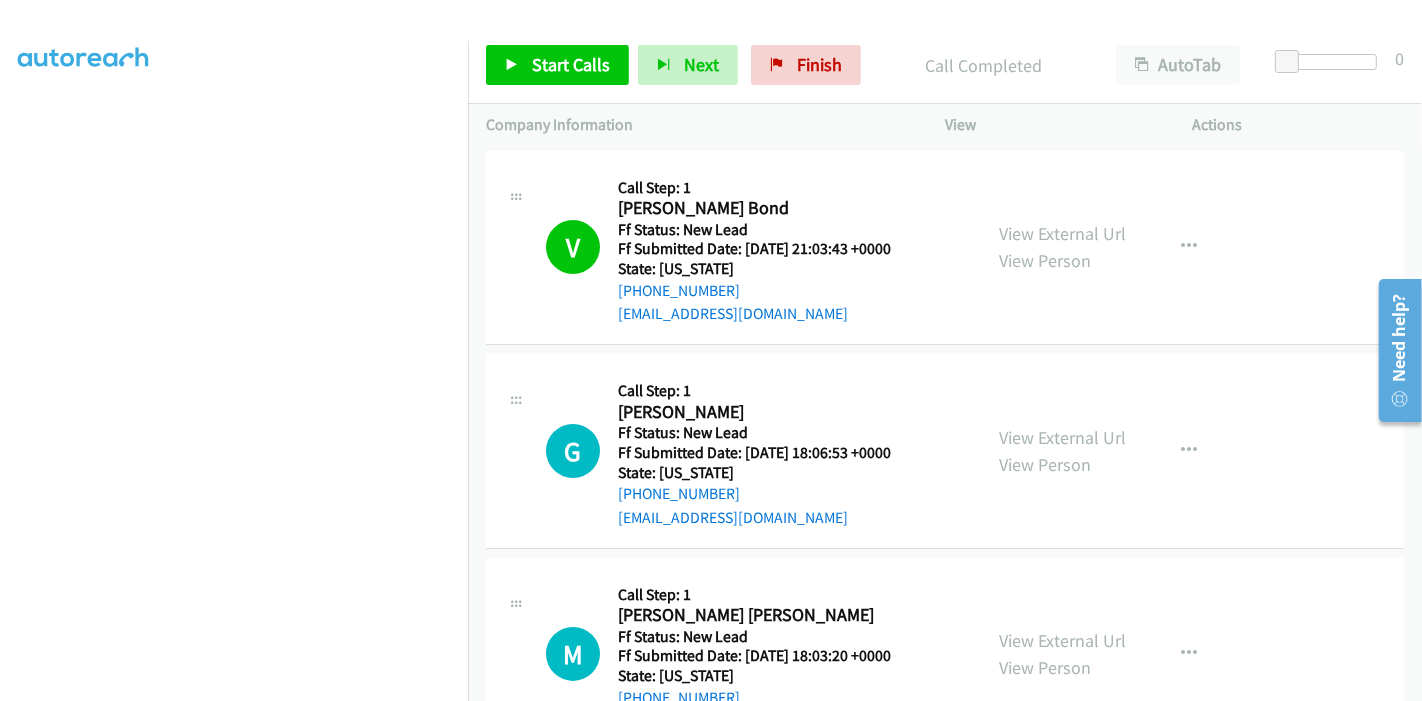 drag, startPoint x: 760, startPoint y: 452, endPoint x: 771, endPoint y: 465, distance: 17.029387 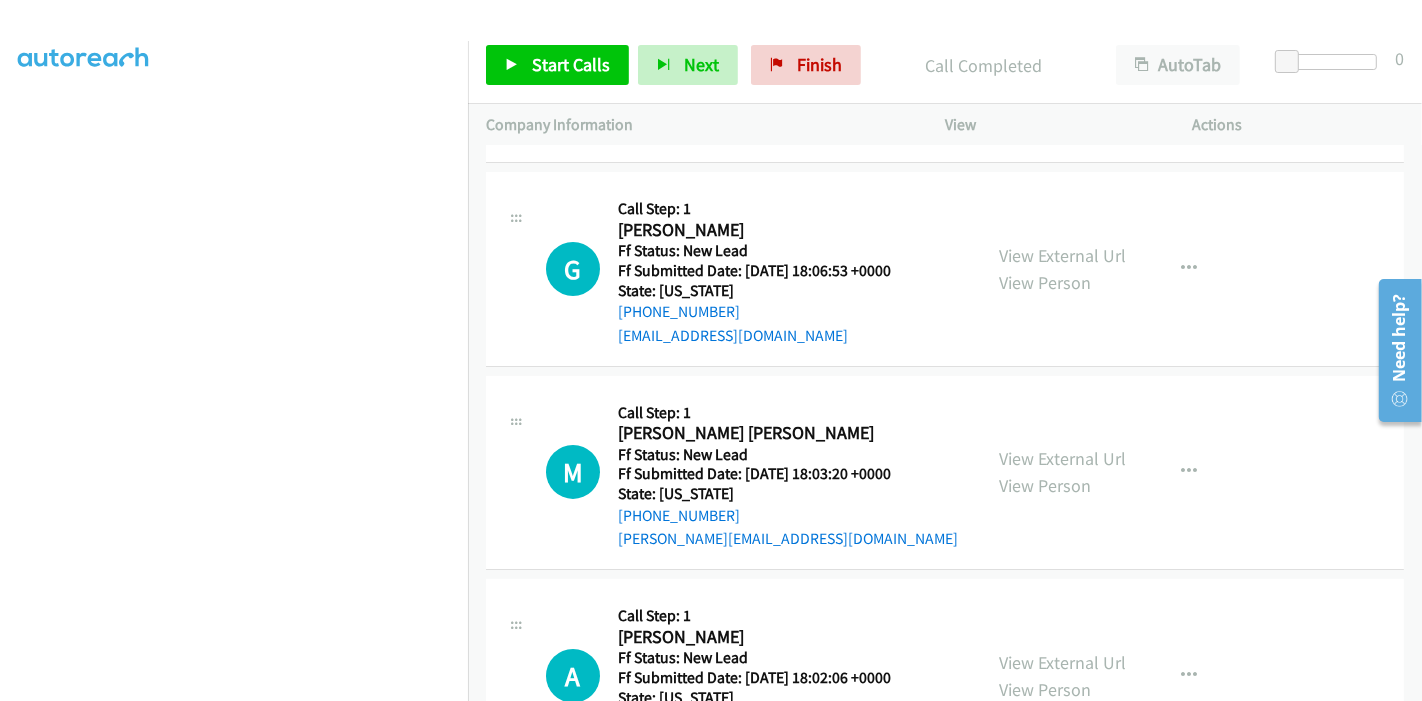 scroll, scrollTop: 62, scrollLeft: 0, axis: vertical 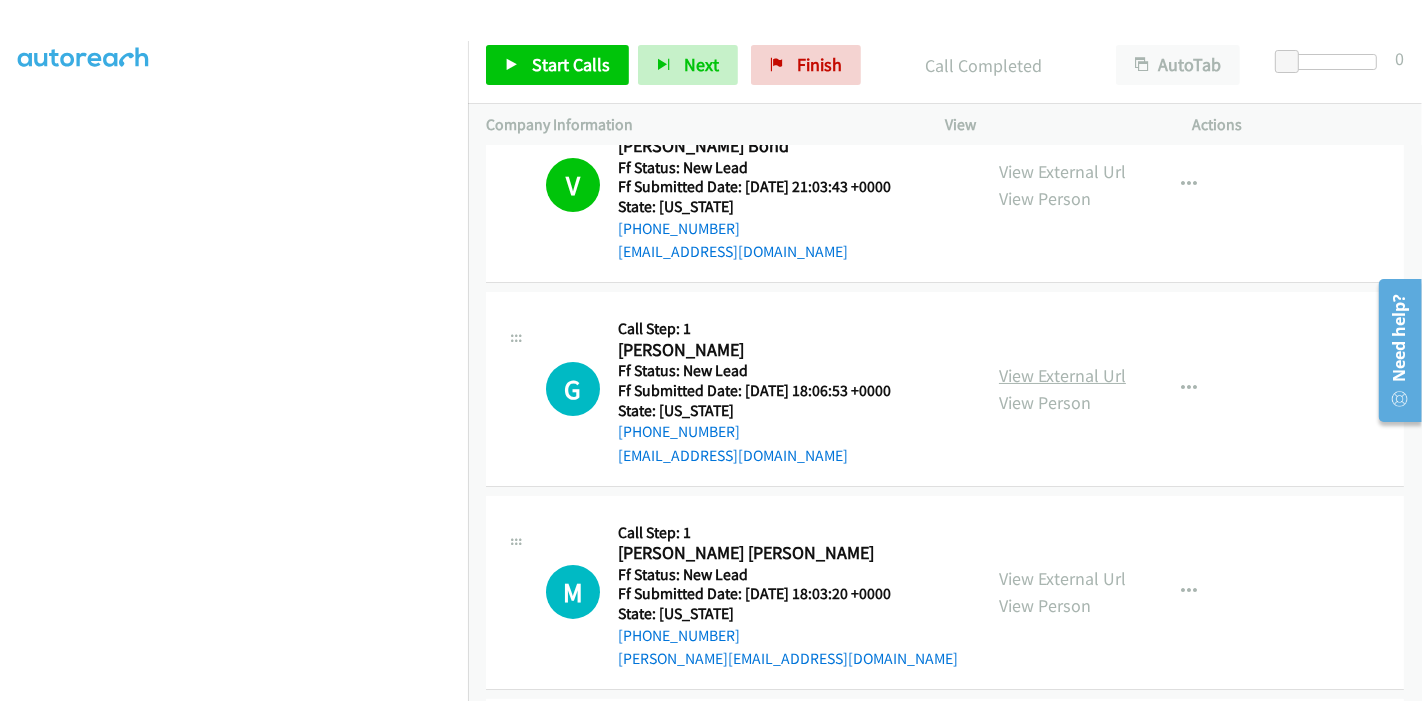 click on "View External Url" at bounding box center (1062, 375) 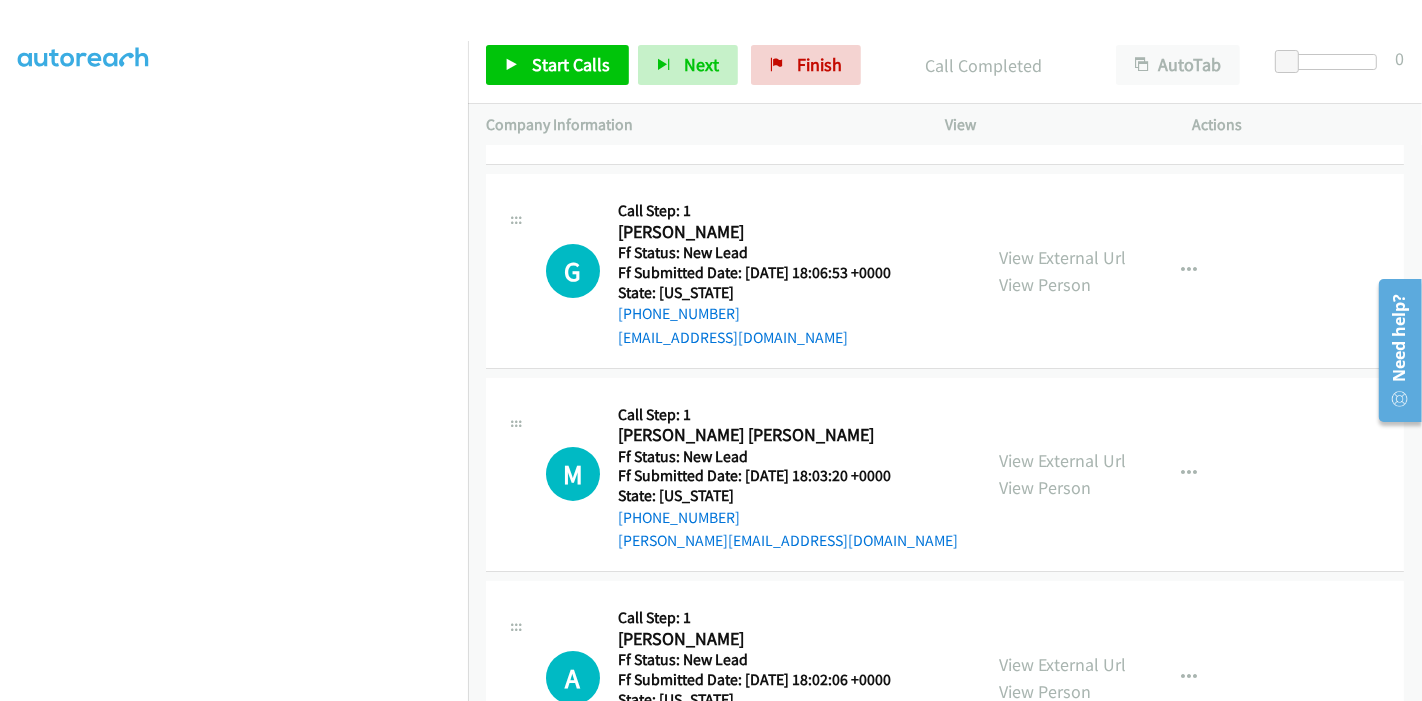 scroll, scrollTop: 284, scrollLeft: 0, axis: vertical 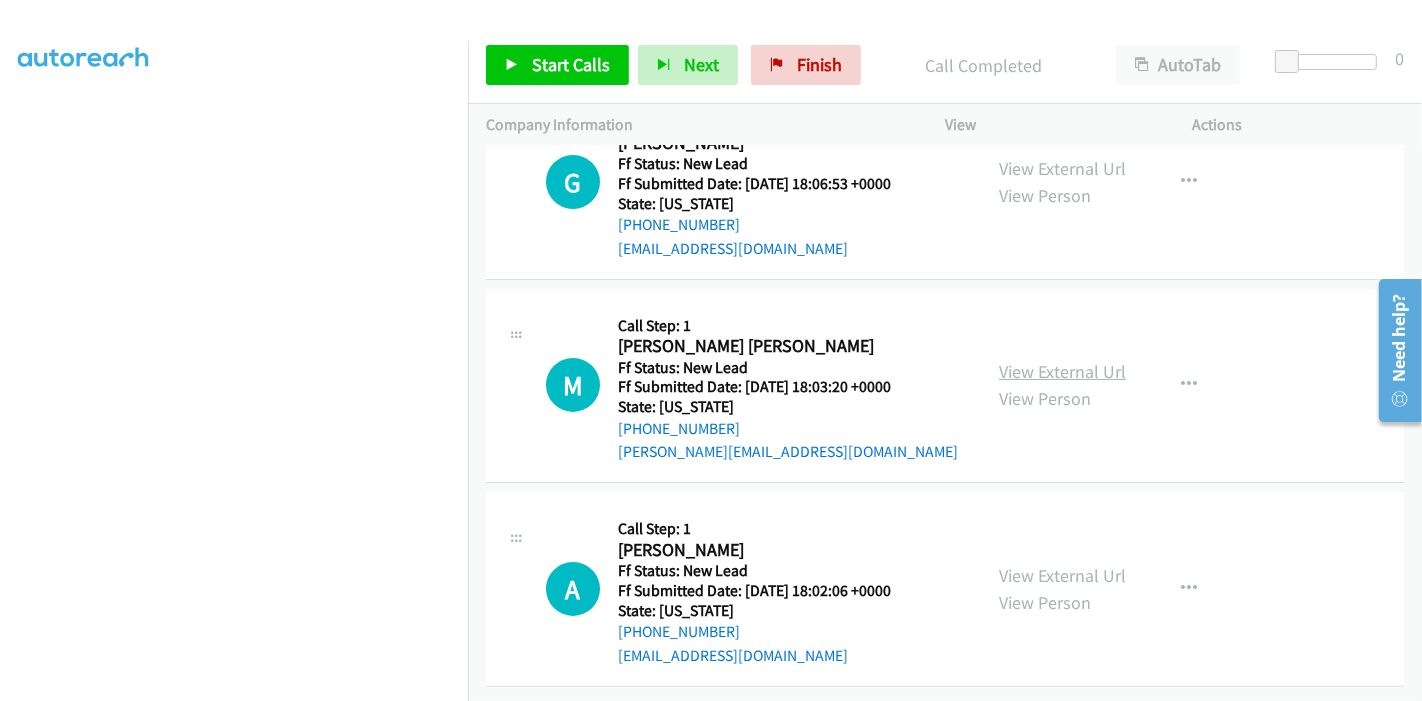 click on "View External Url" at bounding box center [1062, 371] 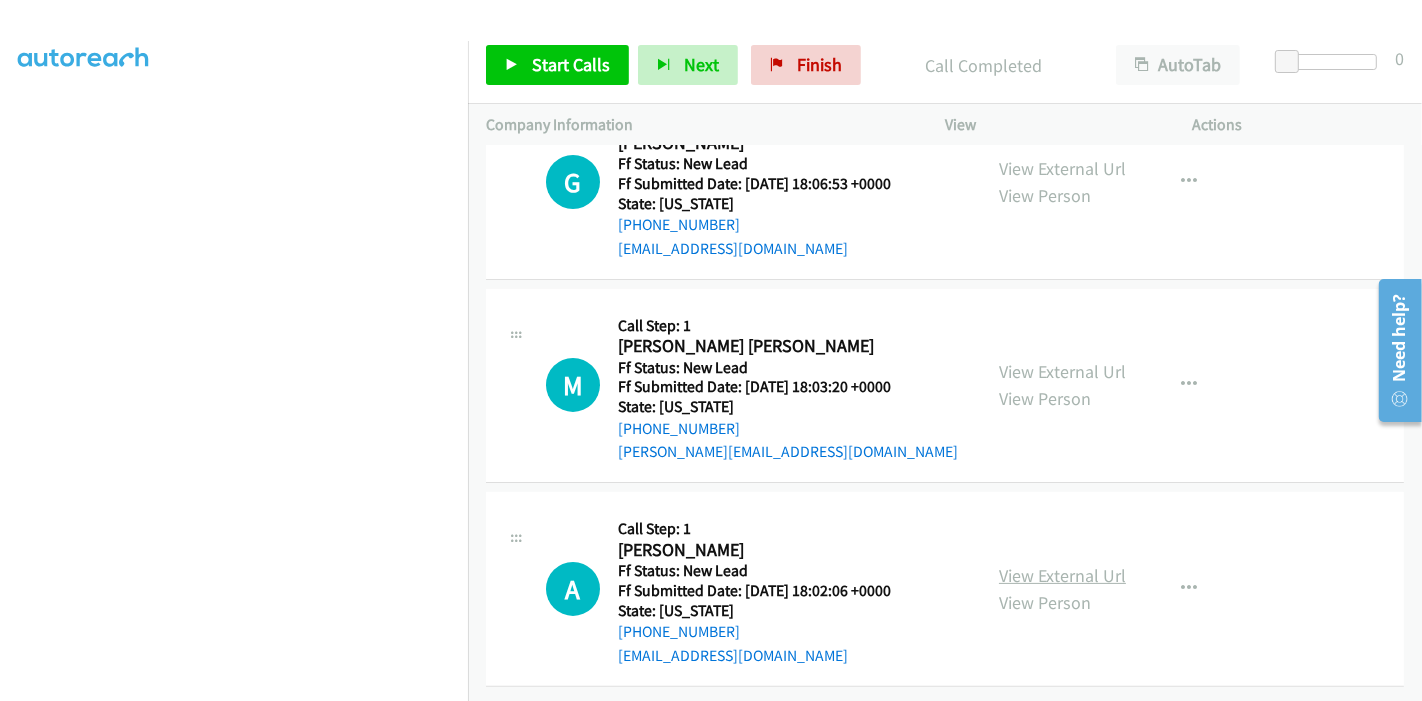 click on "View External Url" at bounding box center [1062, 575] 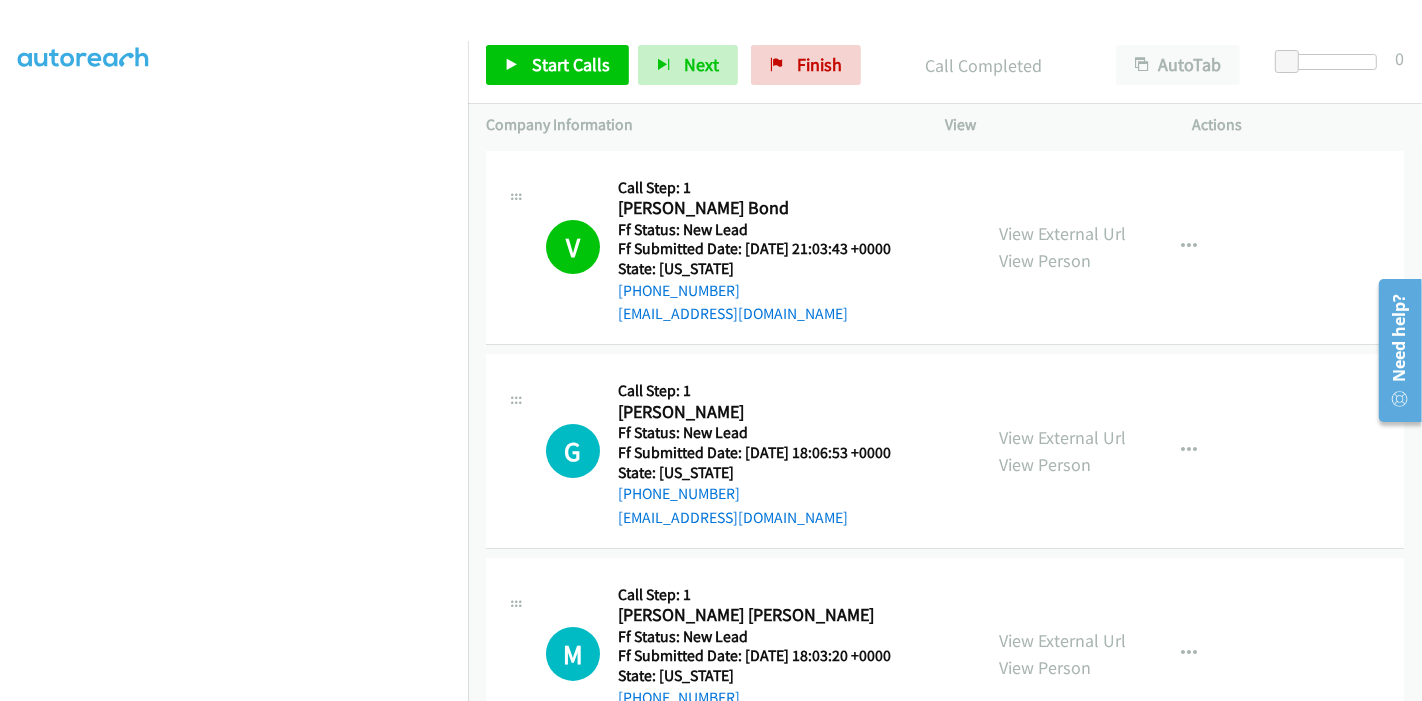 scroll, scrollTop: 0, scrollLeft: 0, axis: both 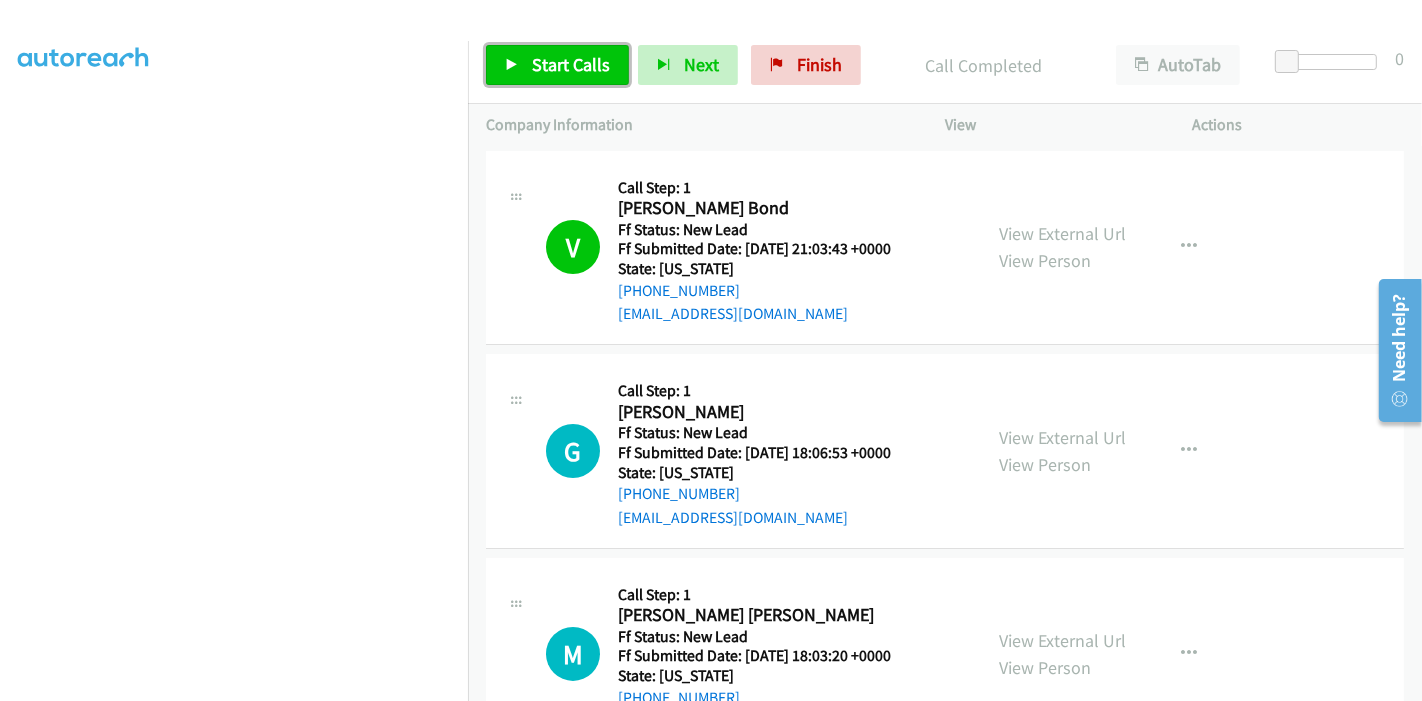 click on "Start Calls" at bounding box center (571, 64) 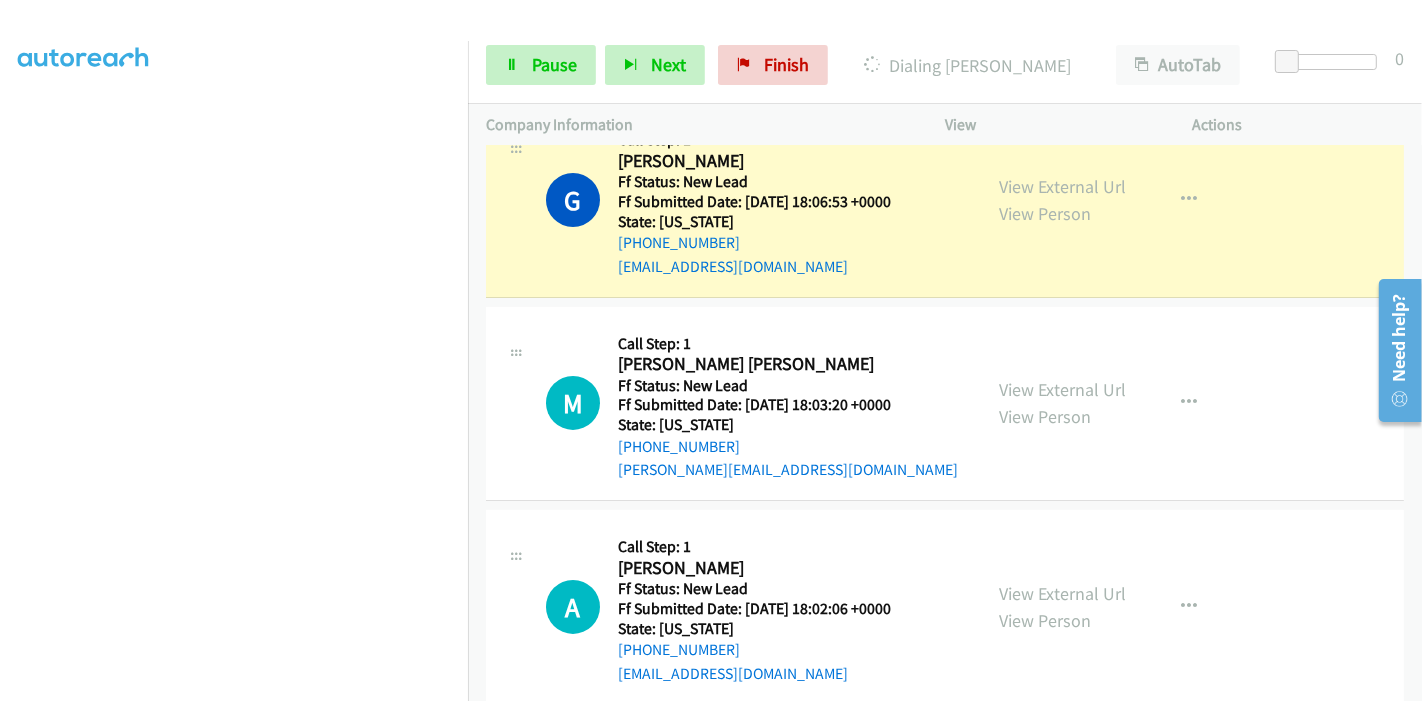 scroll, scrollTop: 284, scrollLeft: 0, axis: vertical 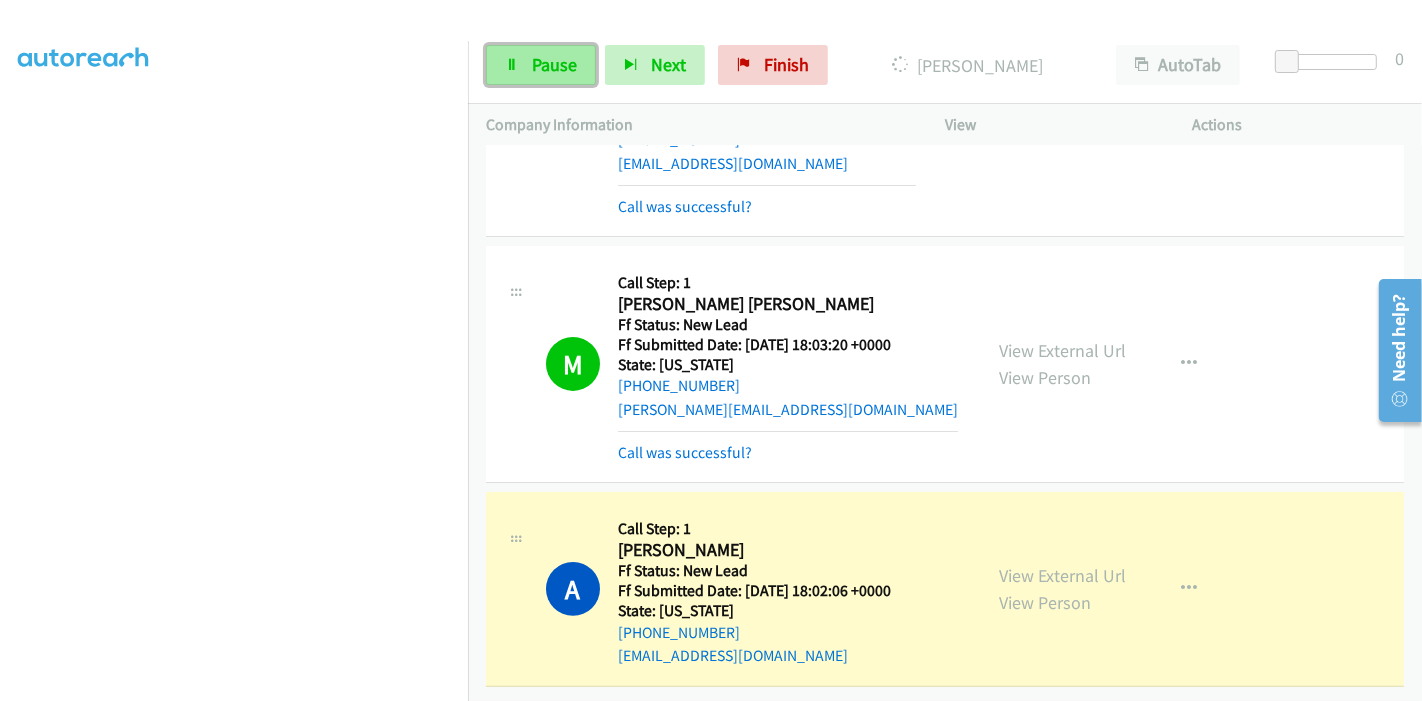 click on "Pause" at bounding box center [554, 64] 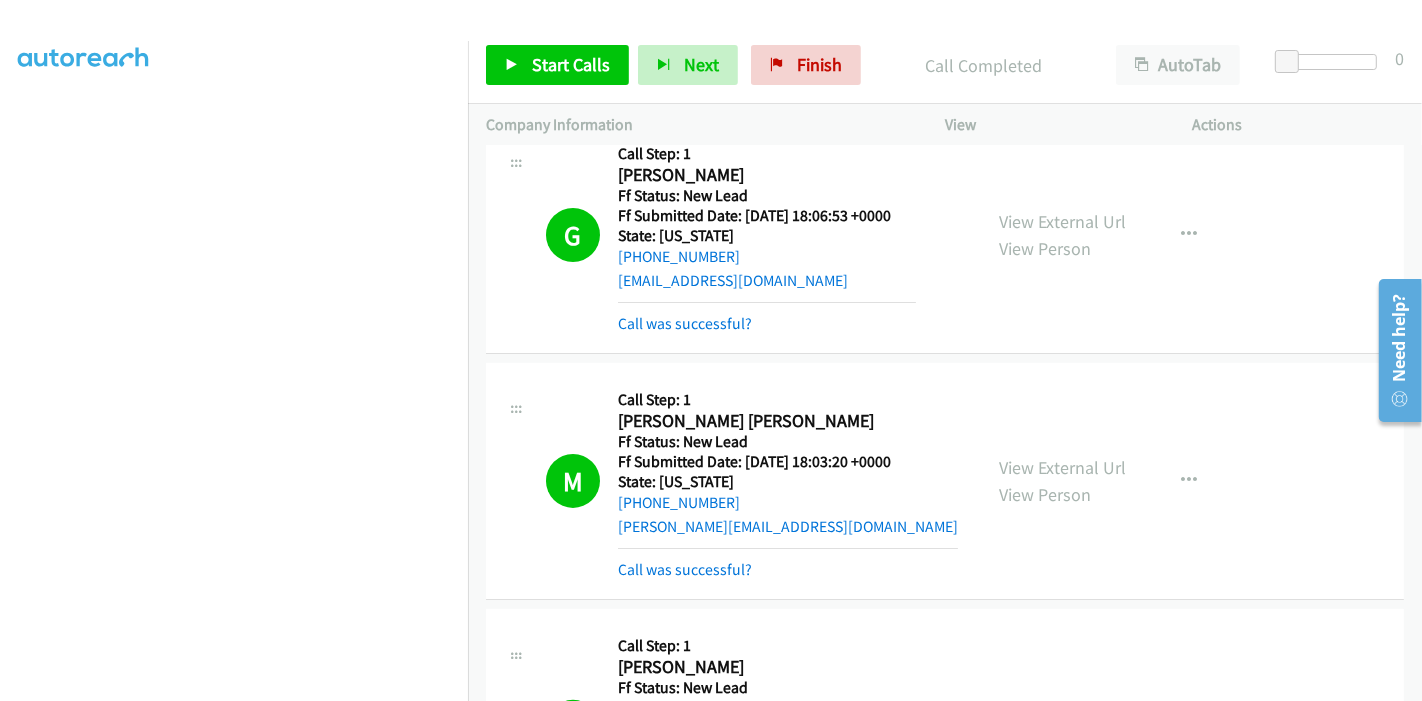 scroll, scrollTop: 502, scrollLeft: 0, axis: vertical 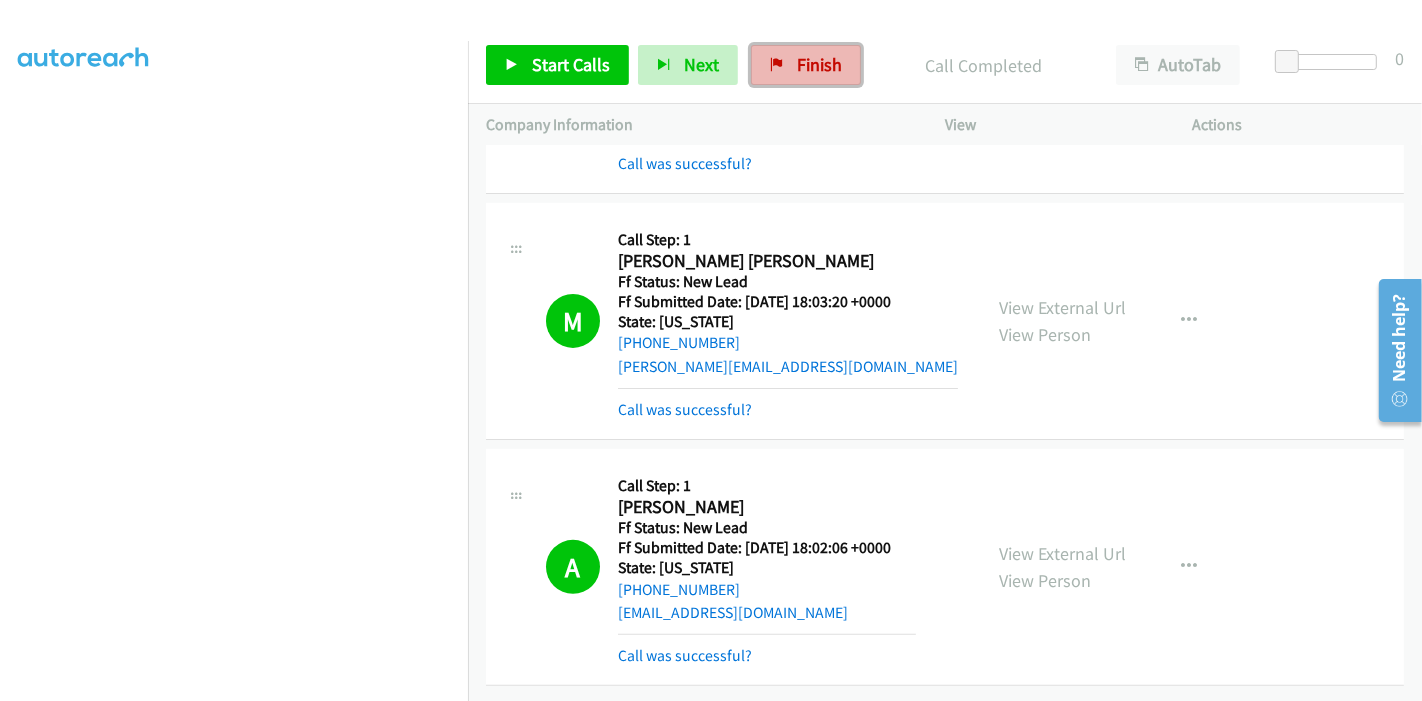 click on "Finish" at bounding box center (819, 64) 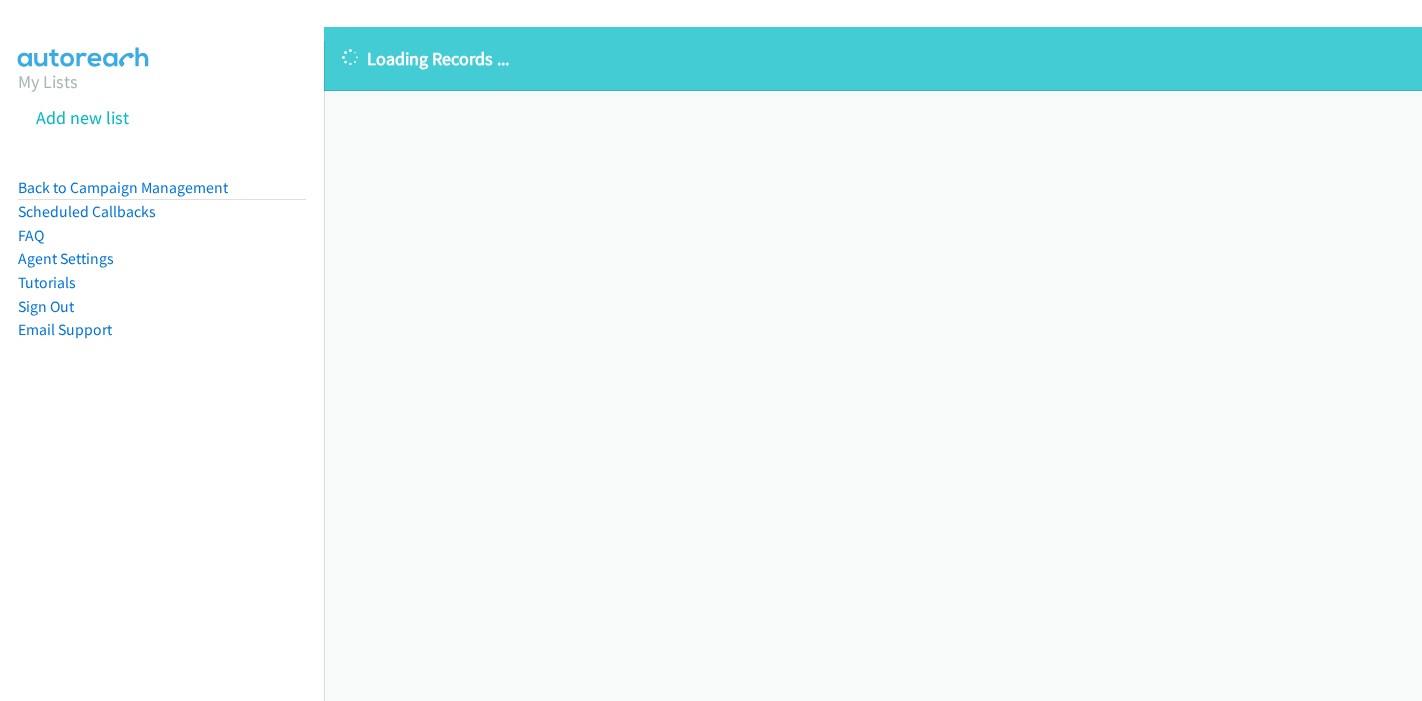 scroll, scrollTop: 0, scrollLeft: 0, axis: both 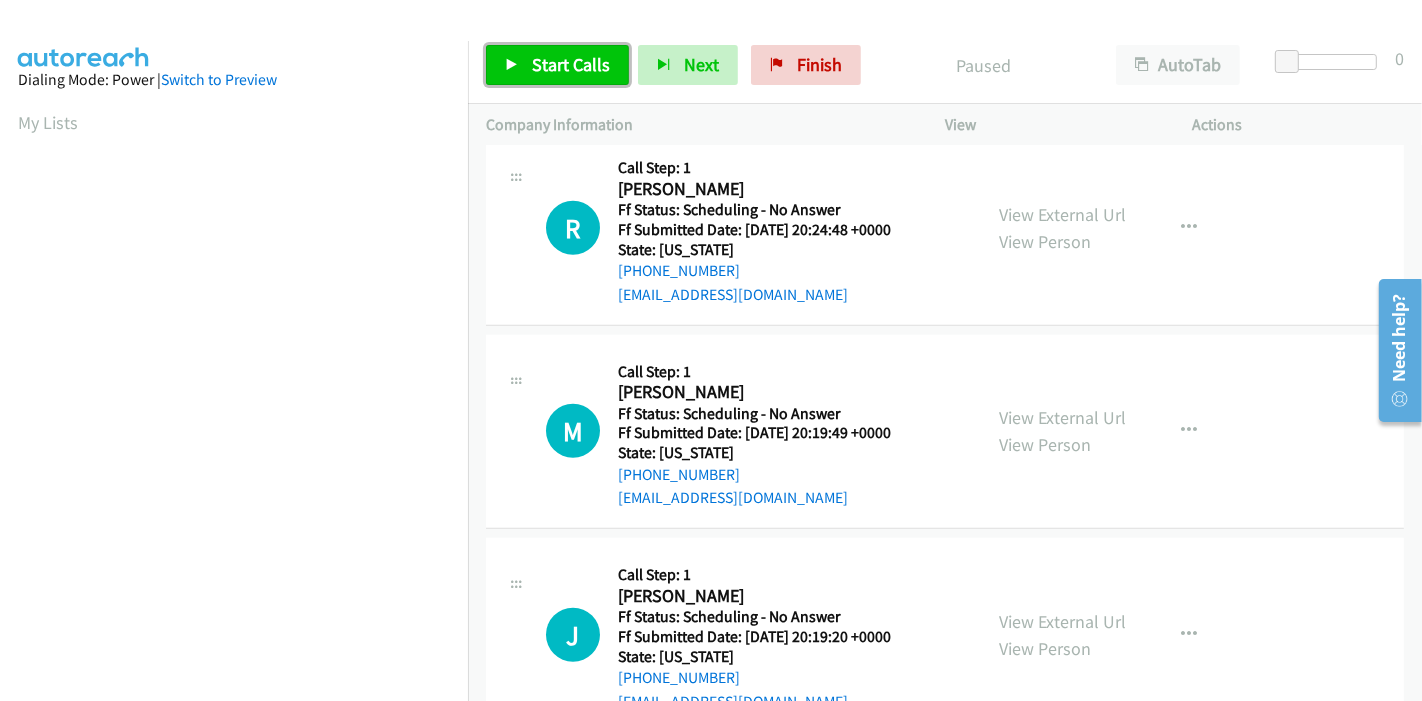 click on "Start Calls" at bounding box center [557, 65] 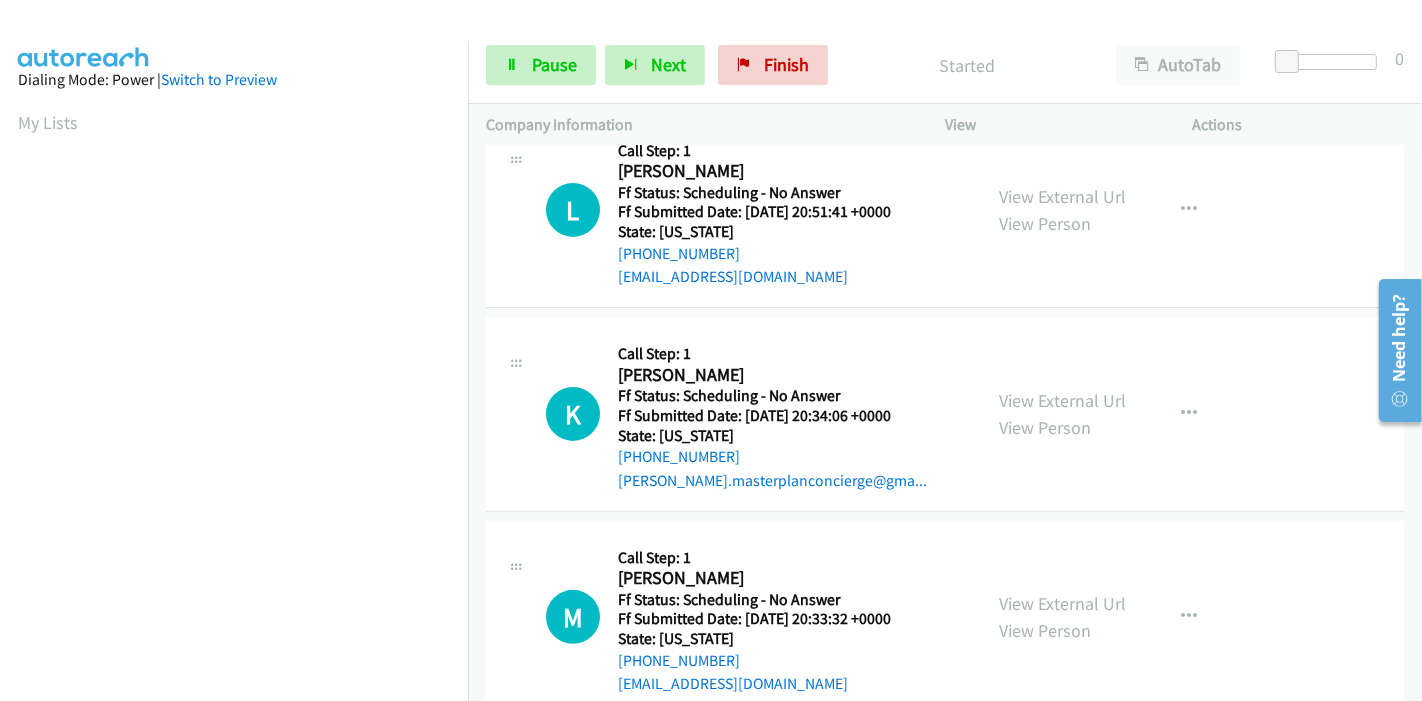 scroll, scrollTop: 0, scrollLeft: 0, axis: both 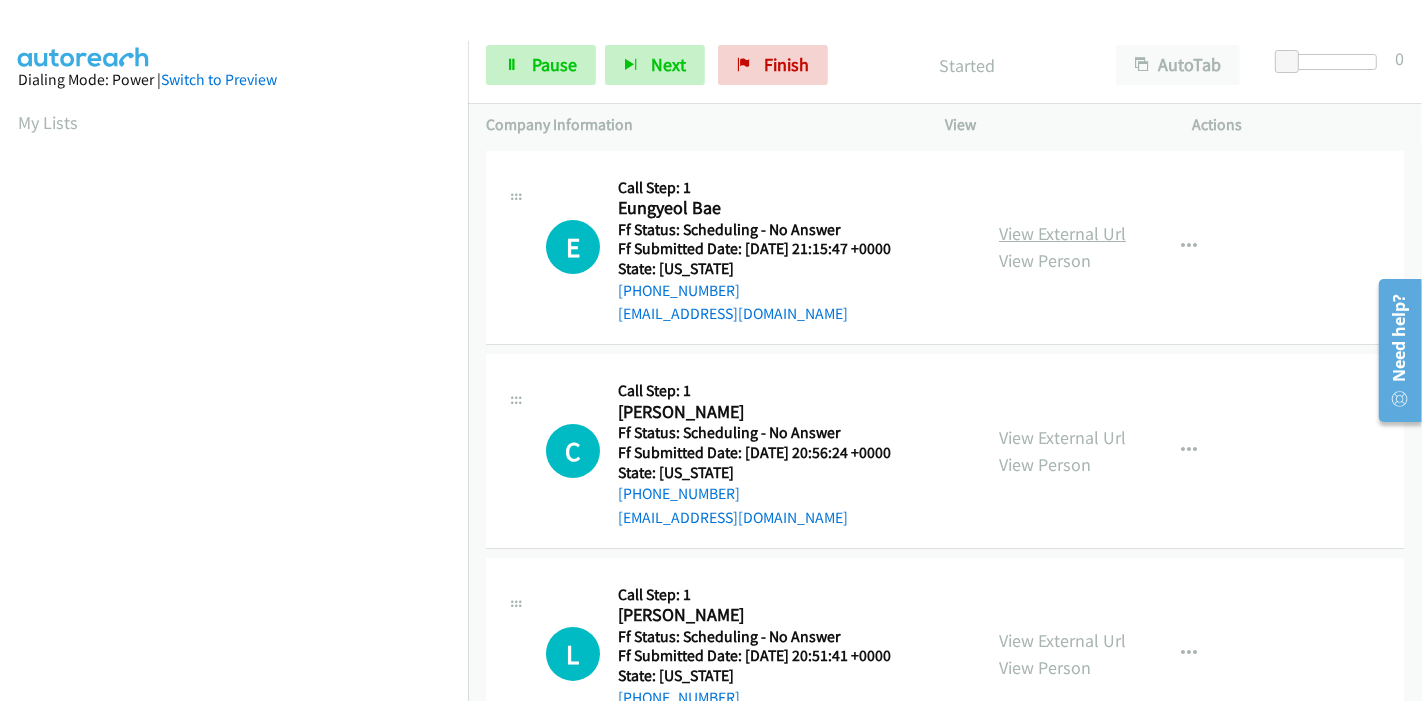 click on "View External Url" at bounding box center (1062, 233) 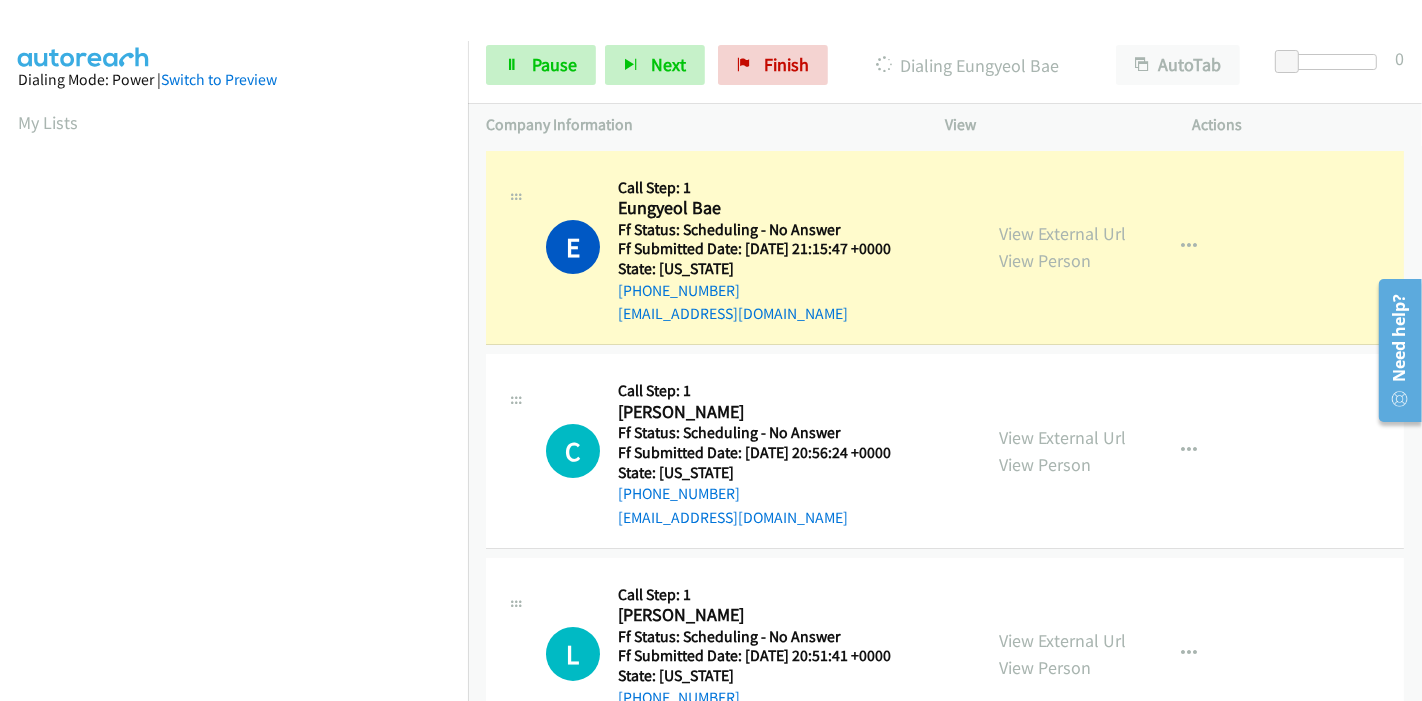 scroll, scrollTop: 222, scrollLeft: 0, axis: vertical 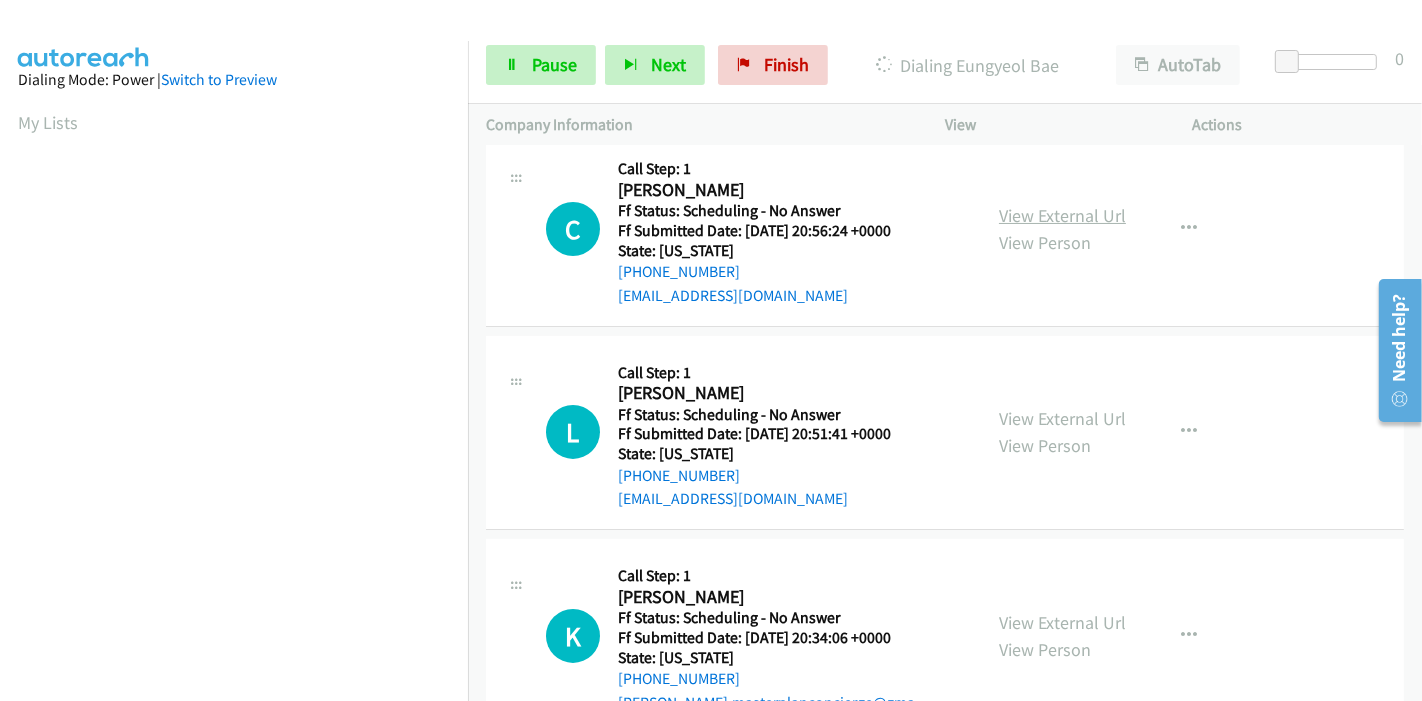 click on "View External Url" at bounding box center (1062, 215) 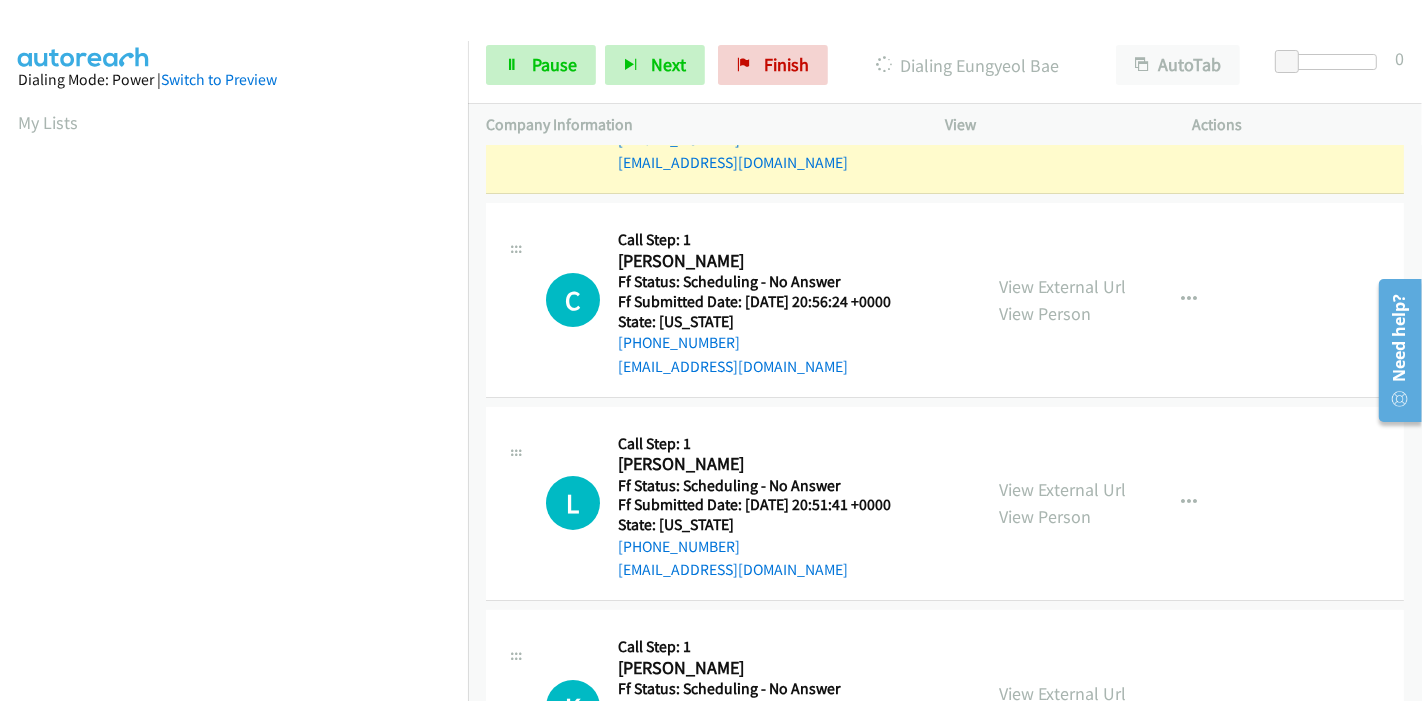 scroll, scrollTop: 222, scrollLeft: 0, axis: vertical 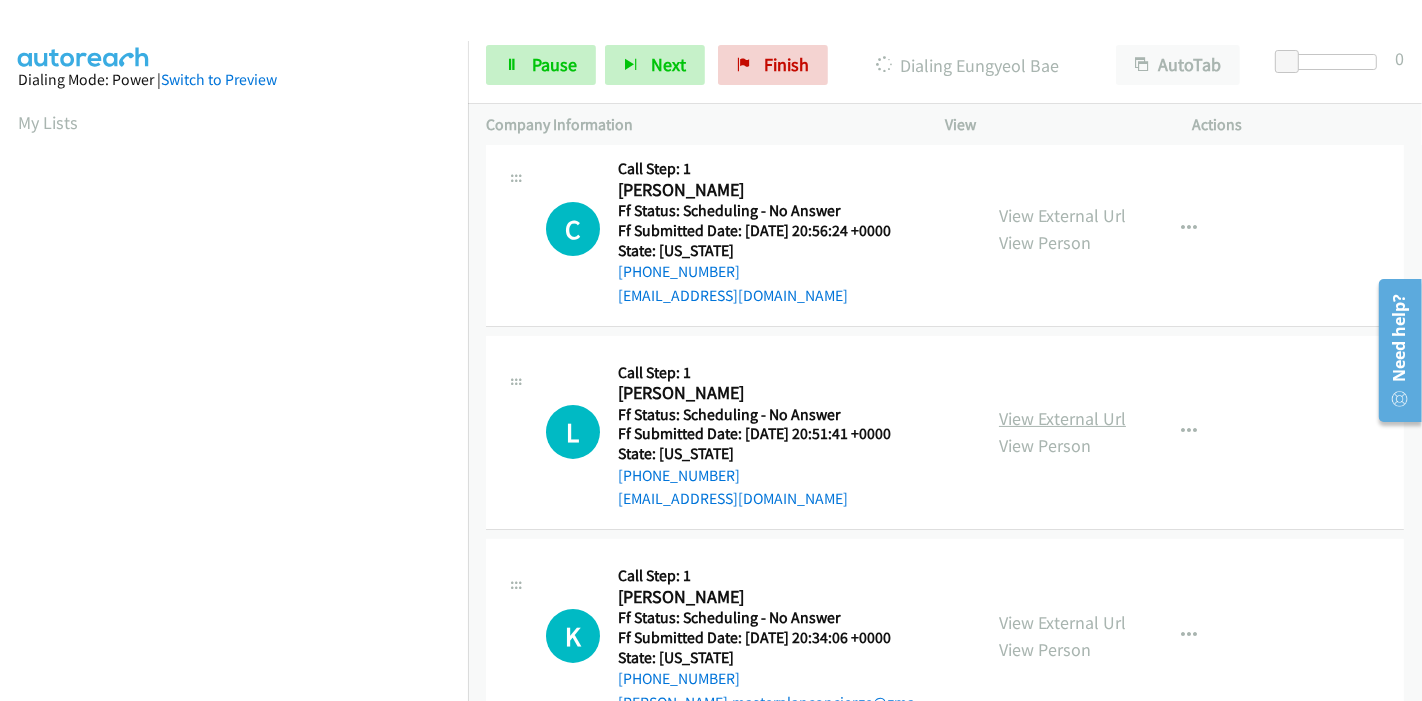 click on "View External Url" at bounding box center (1062, 418) 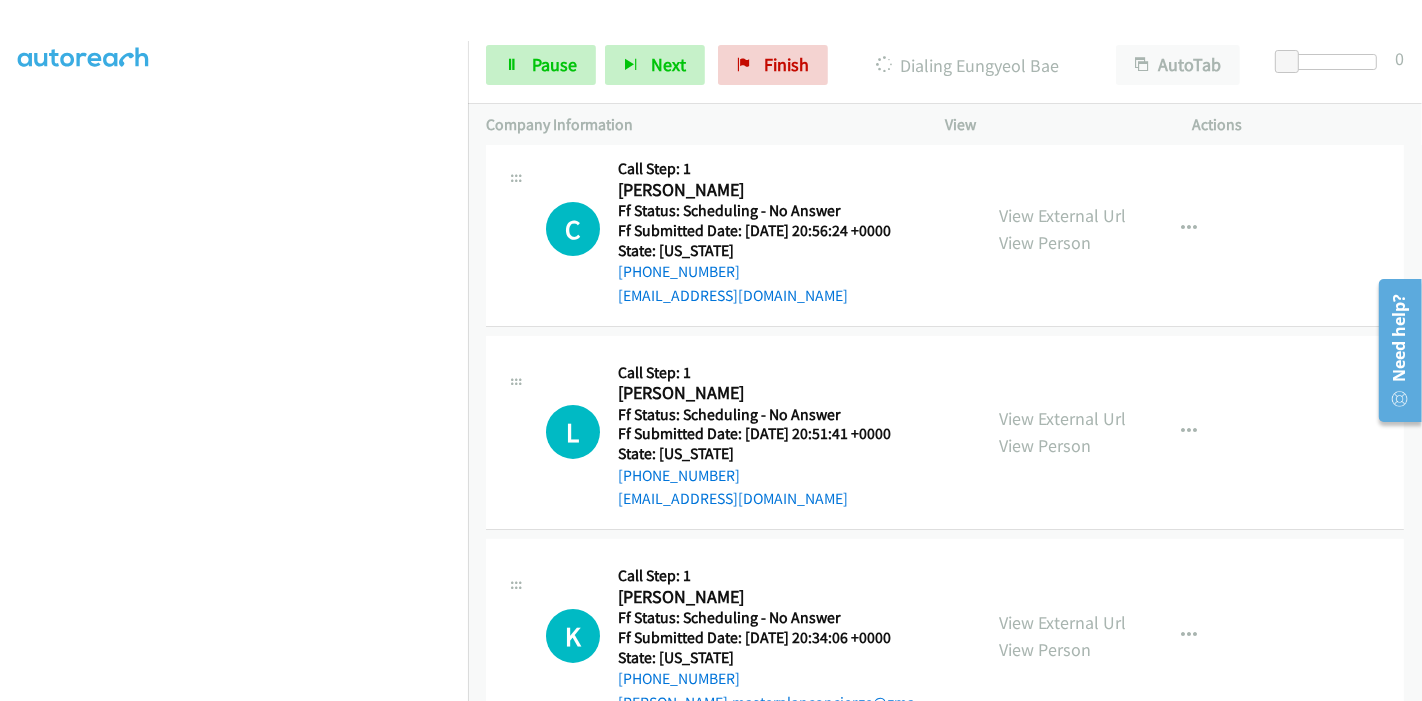 scroll, scrollTop: 422, scrollLeft: 0, axis: vertical 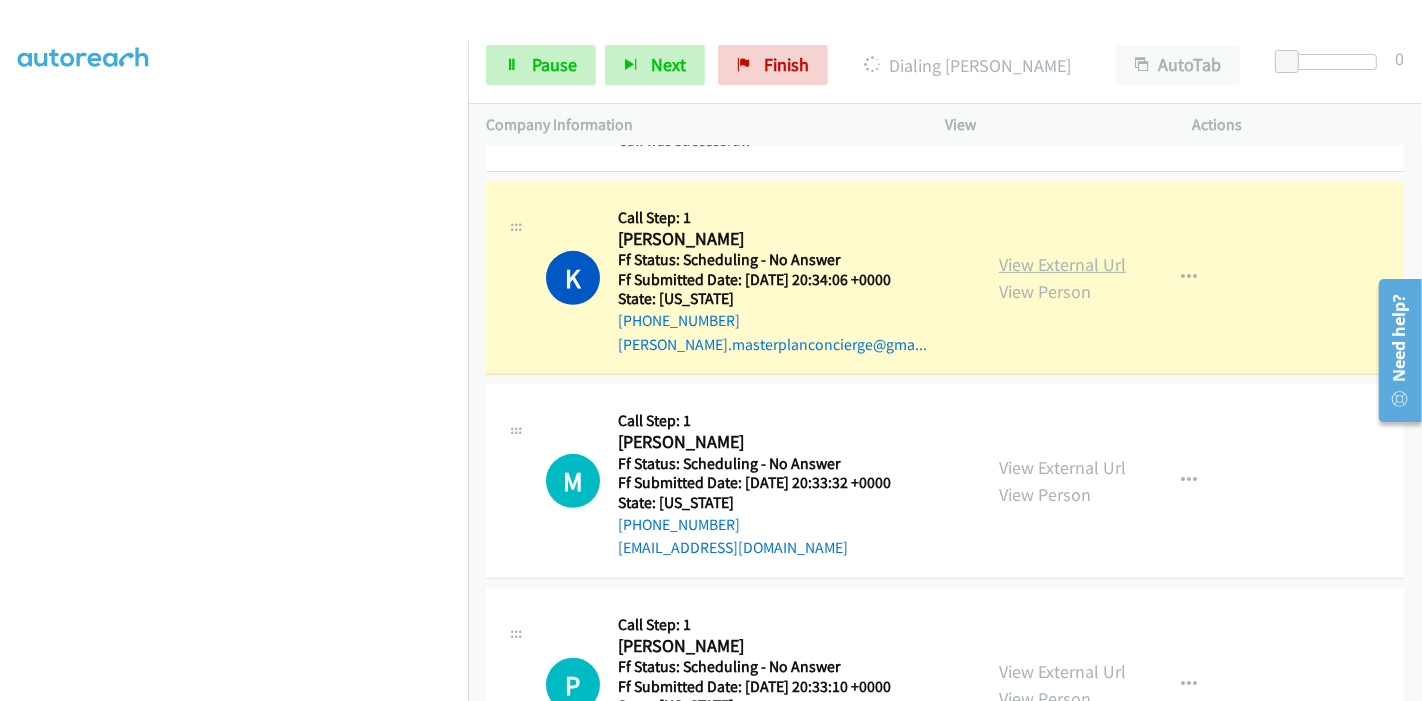 click on "View External Url" at bounding box center [1062, 264] 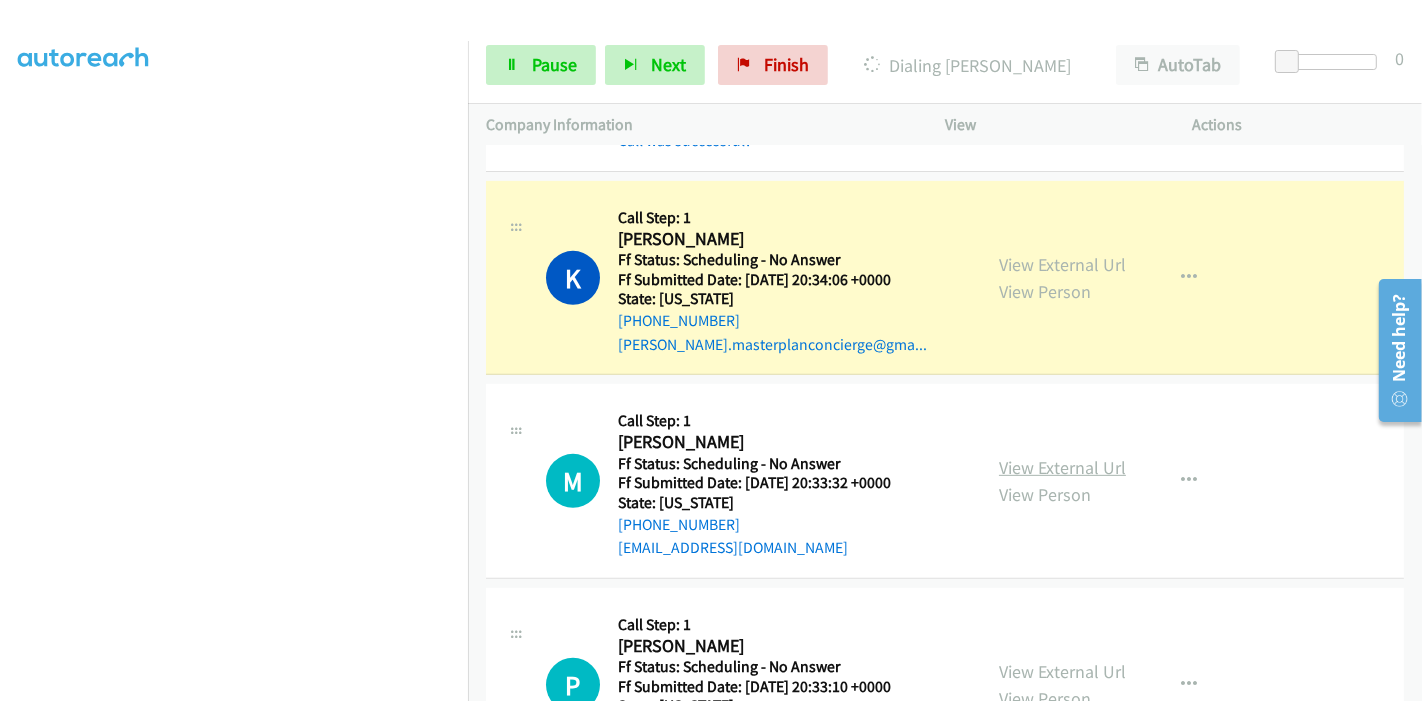 click on "View External Url" at bounding box center [1062, 467] 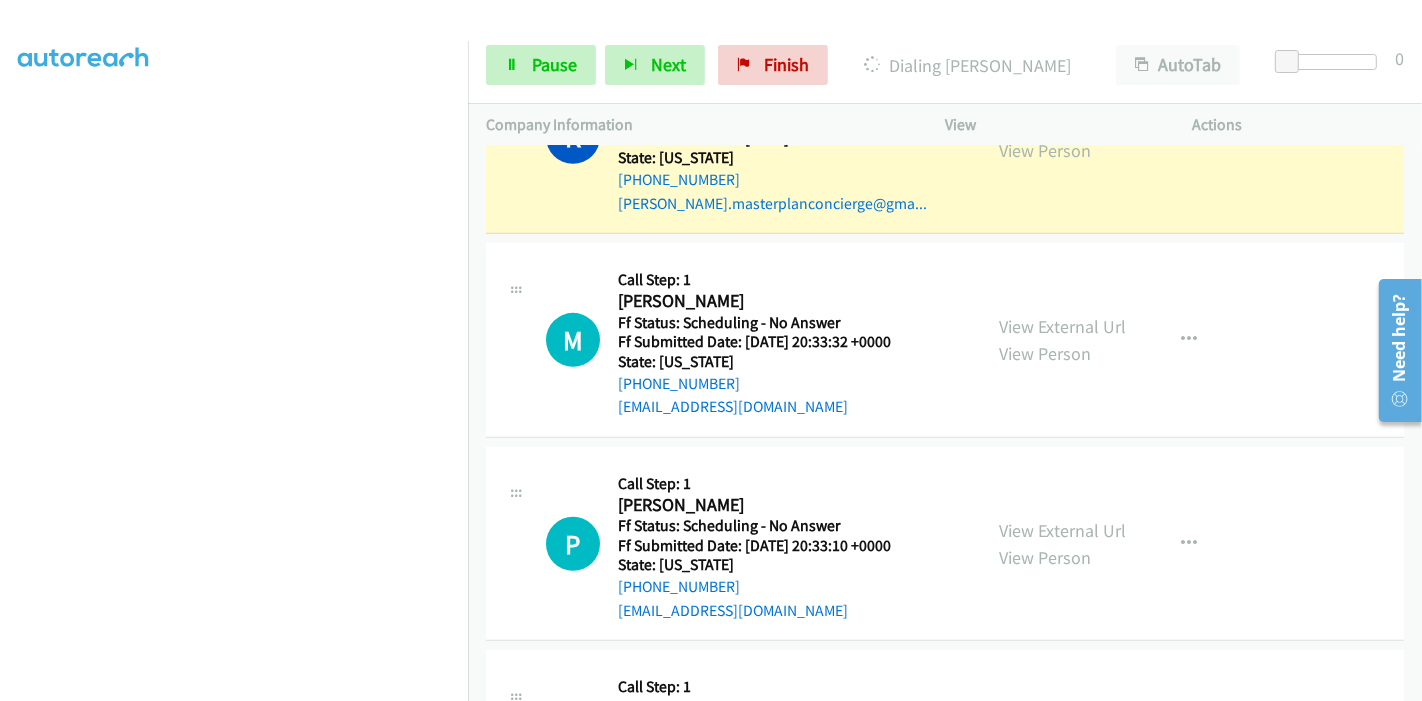 scroll, scrollTop: 931, scrollLeft: 0, axis: vertical 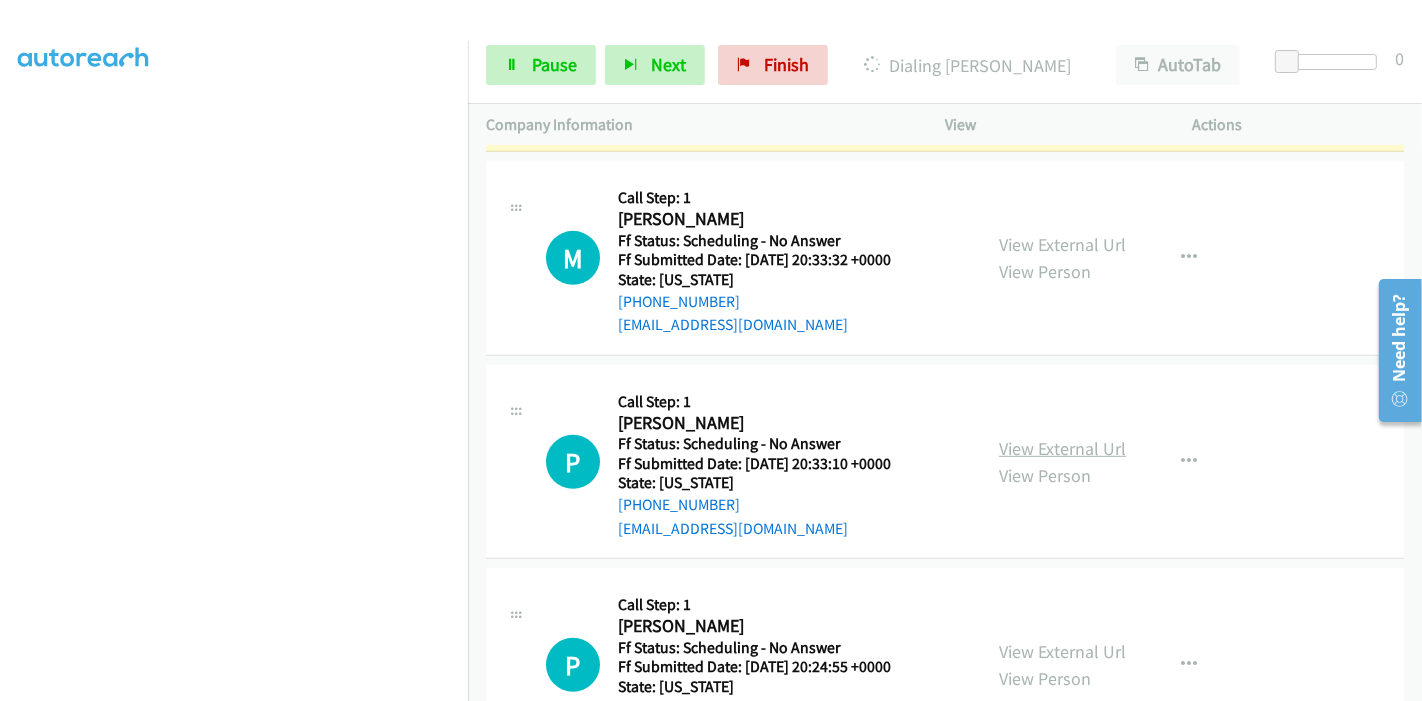 click on "View External Url" at bounding box center [1062, 448] 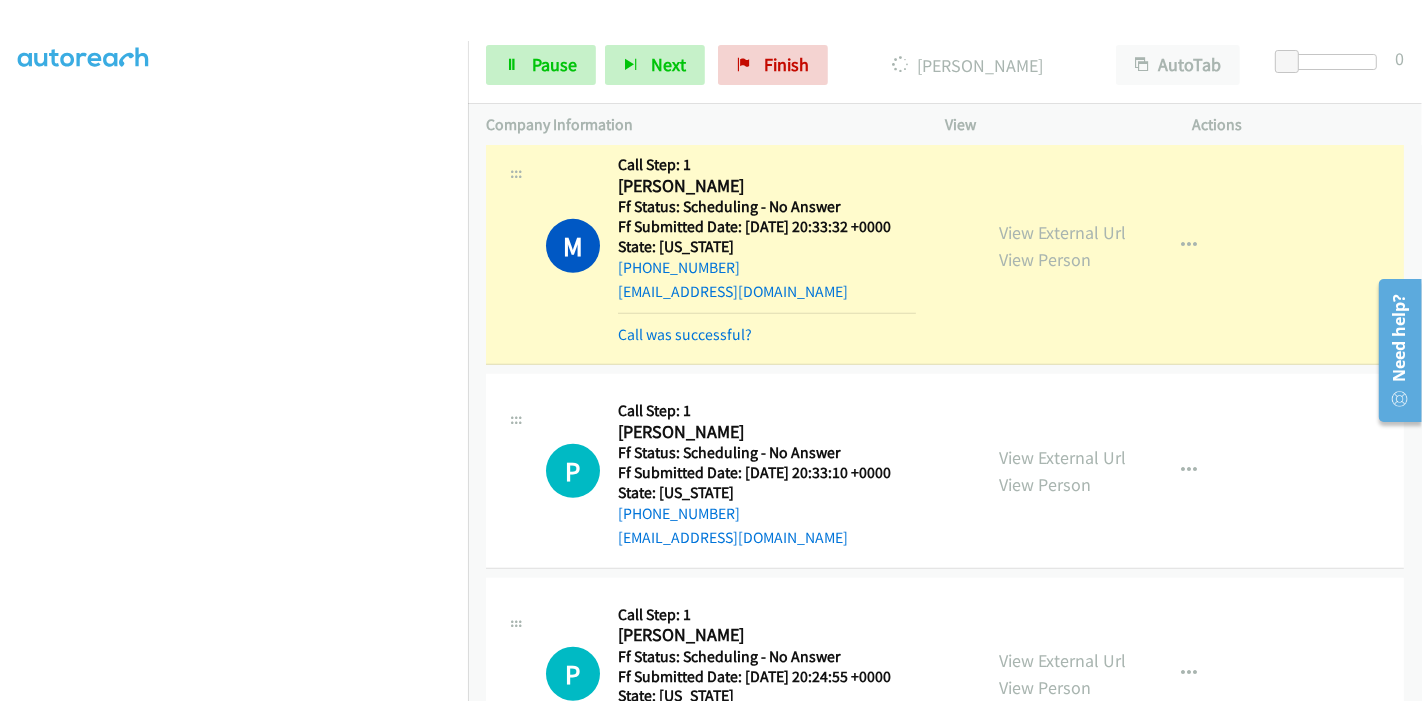 scroll, scrollTop: 1042, scrollLeft: 0, axis: vertical 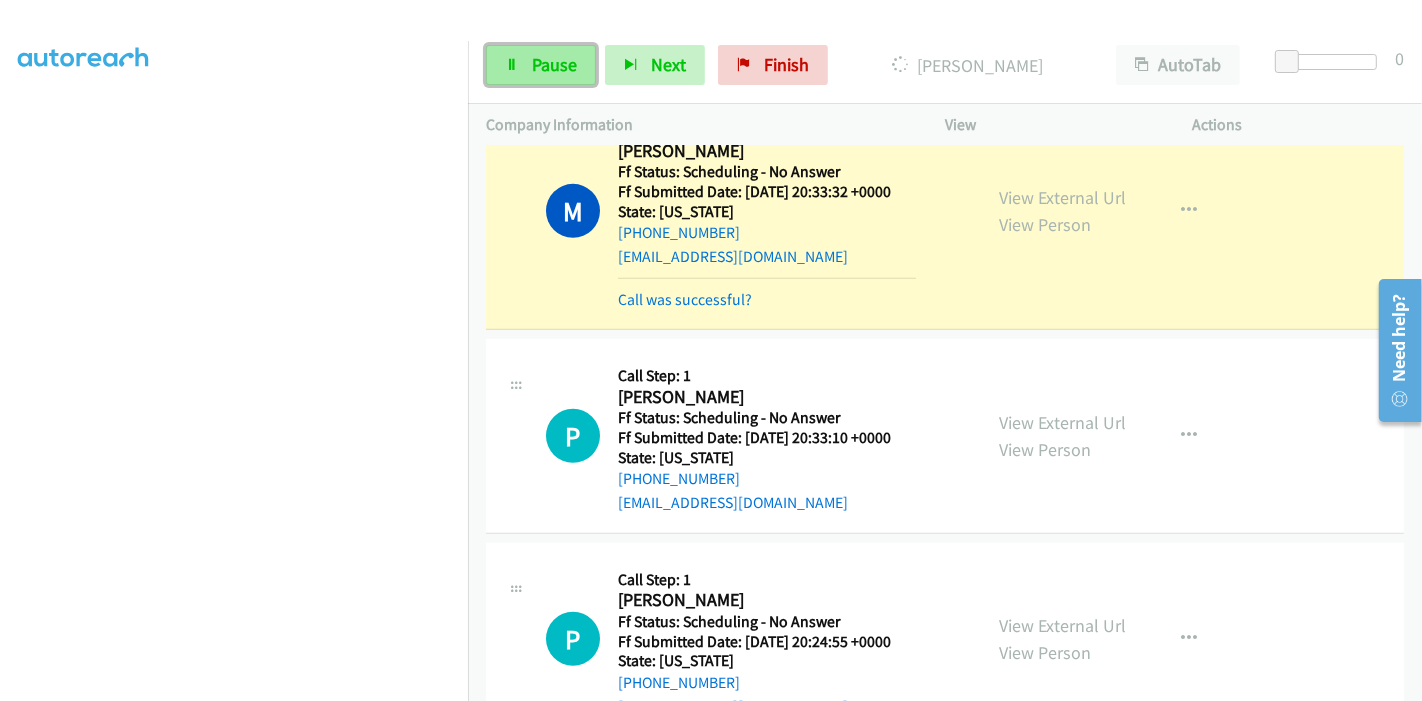 click on "Pause" at bounding box center (554, 64) 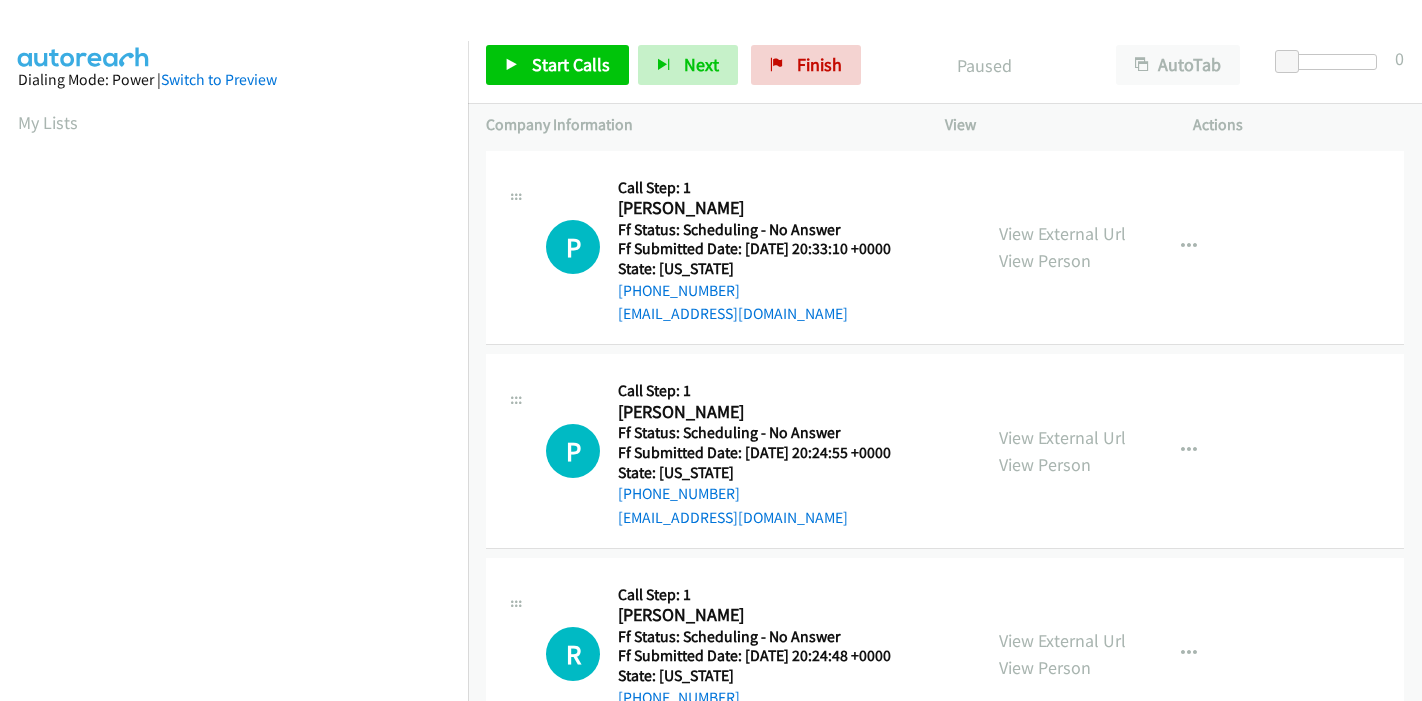 scroll, scrollTop: 0, scrollLeft: 0, axis: both 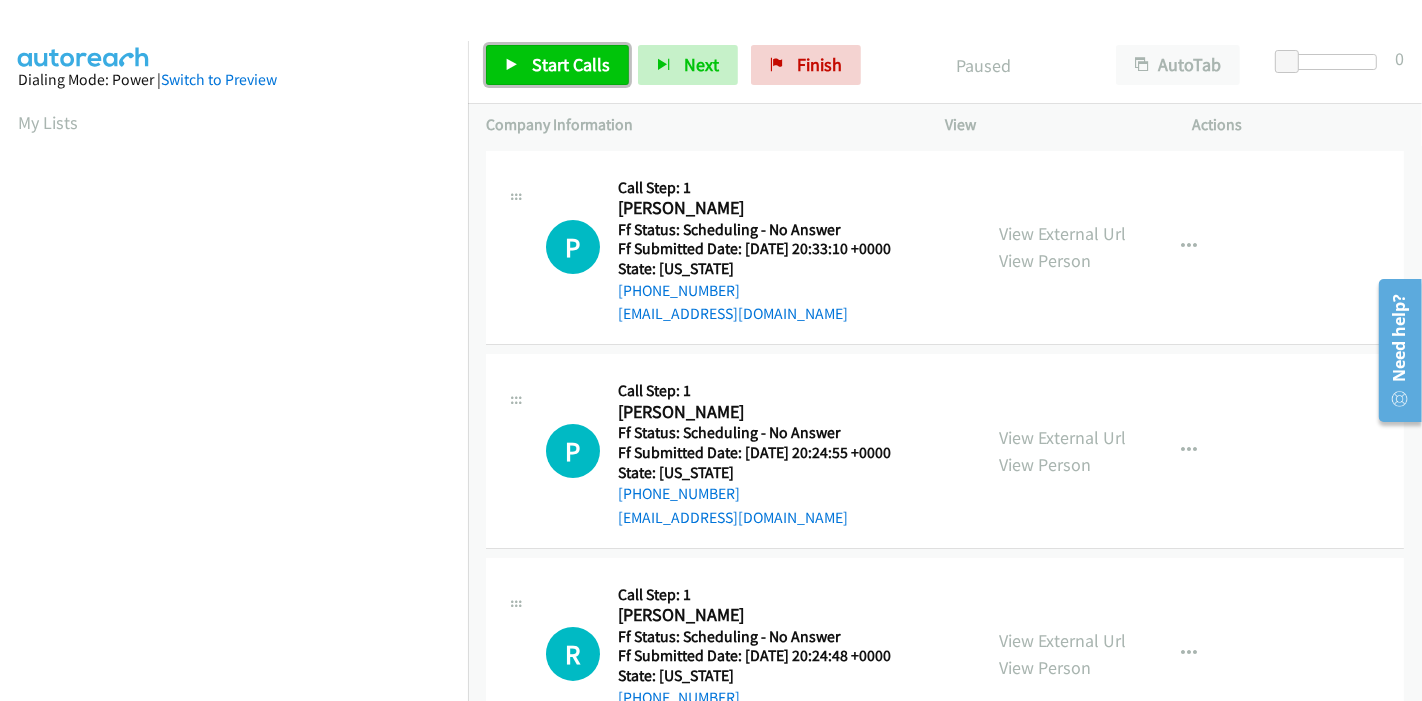 click on "Start Calls" at bounding box center [557, 65] 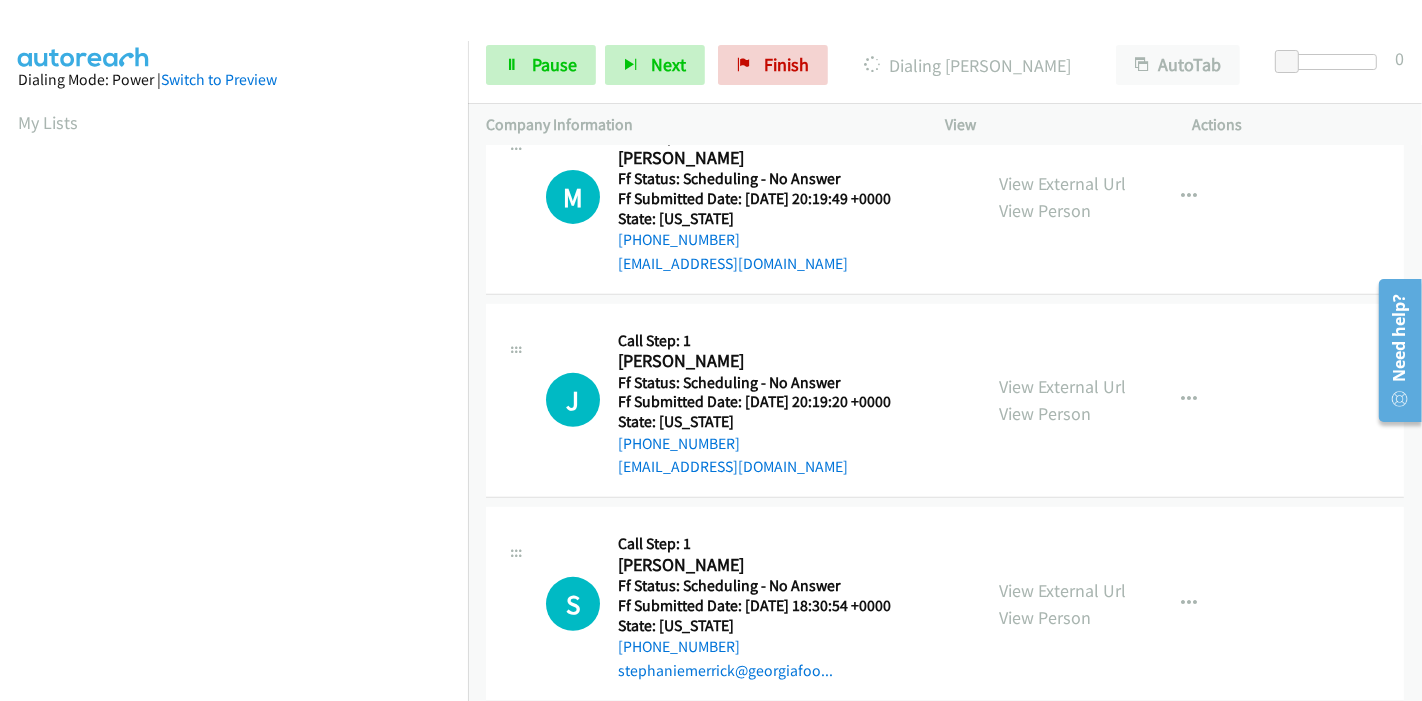 scroll, scrollTop: 666, scrollLeft: 0, axis: vertical 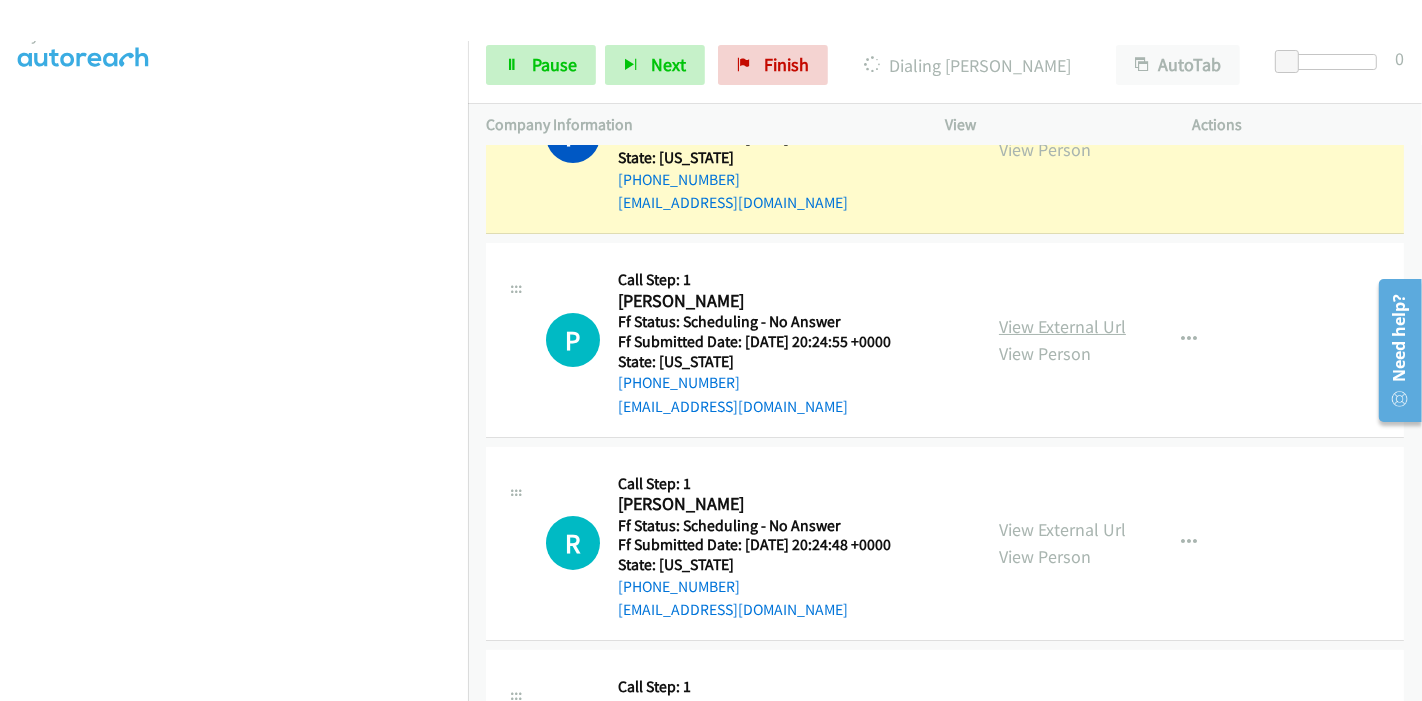 click on "View External Url" at bounding box center (1062, 326) 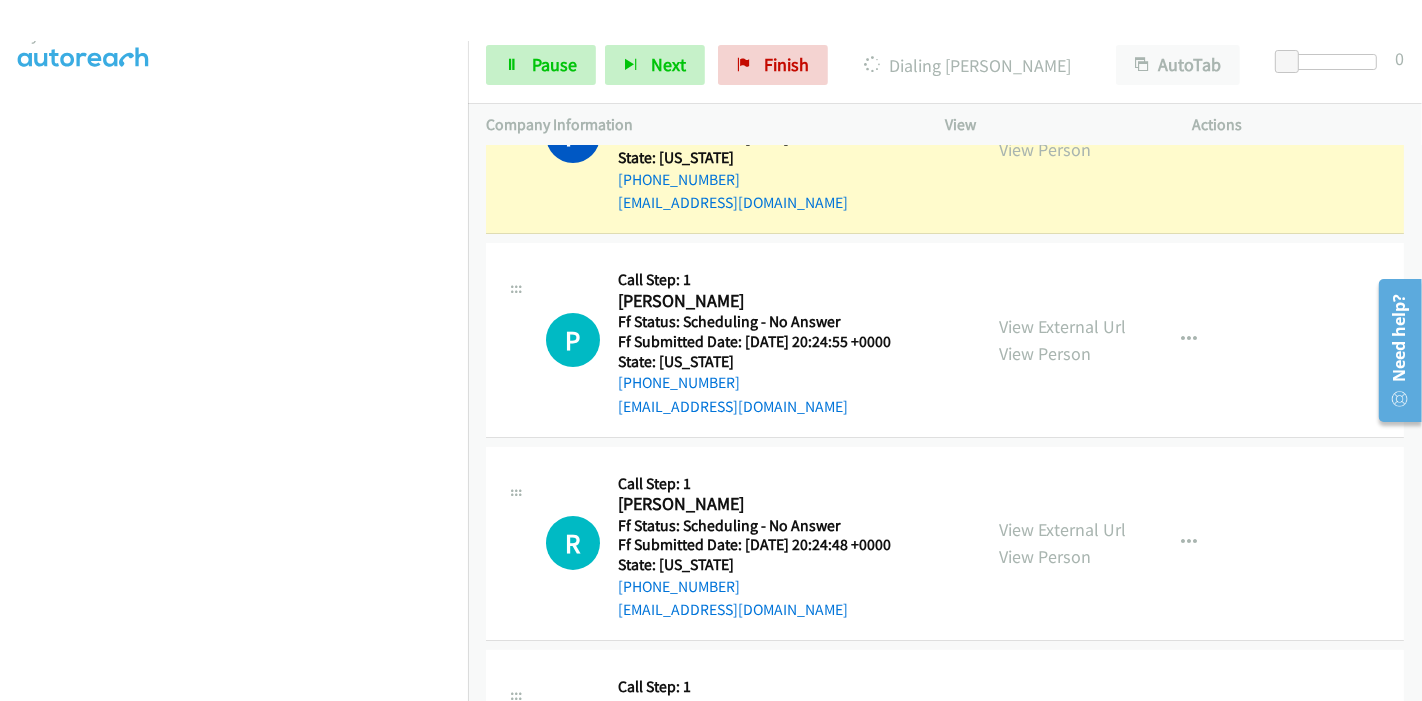 scroll, scrollTop: 0, scrollLeft: 0, axis: both 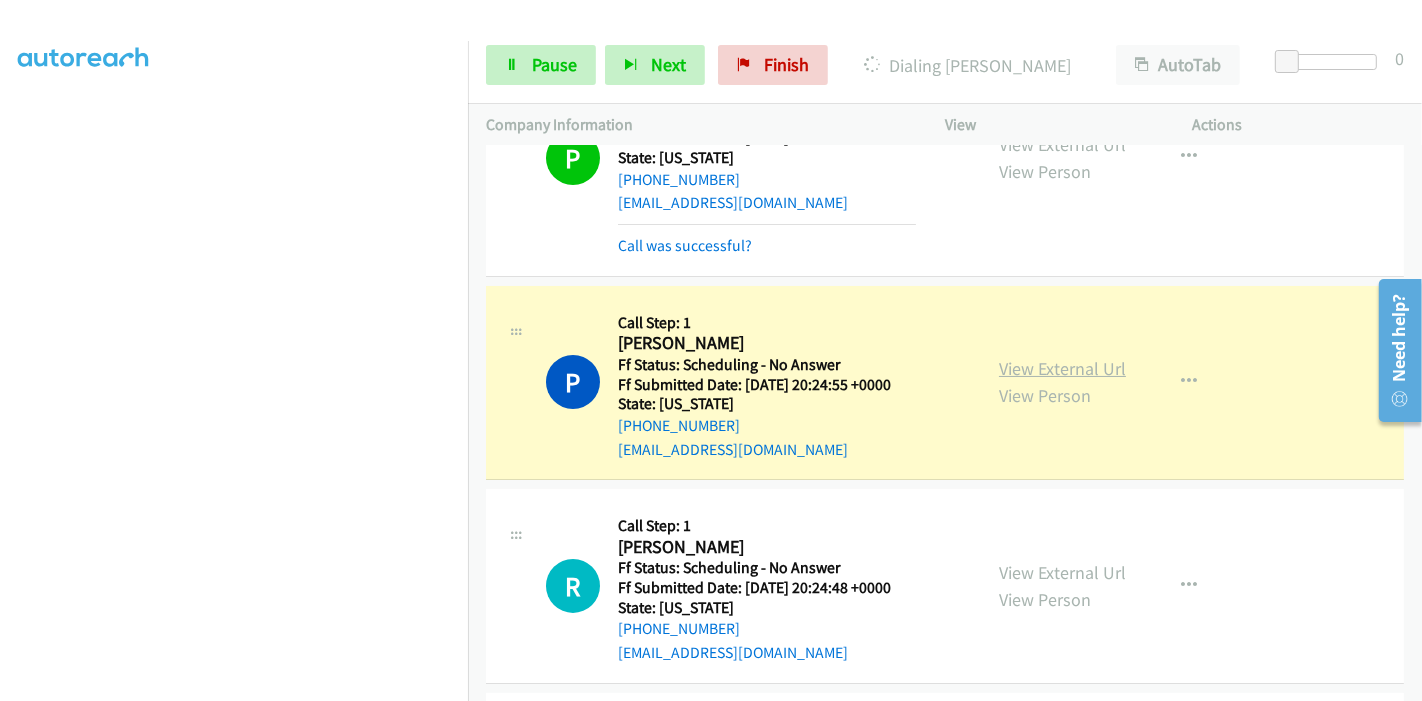 click on "View External Url" at bounding box center [1062, 368] 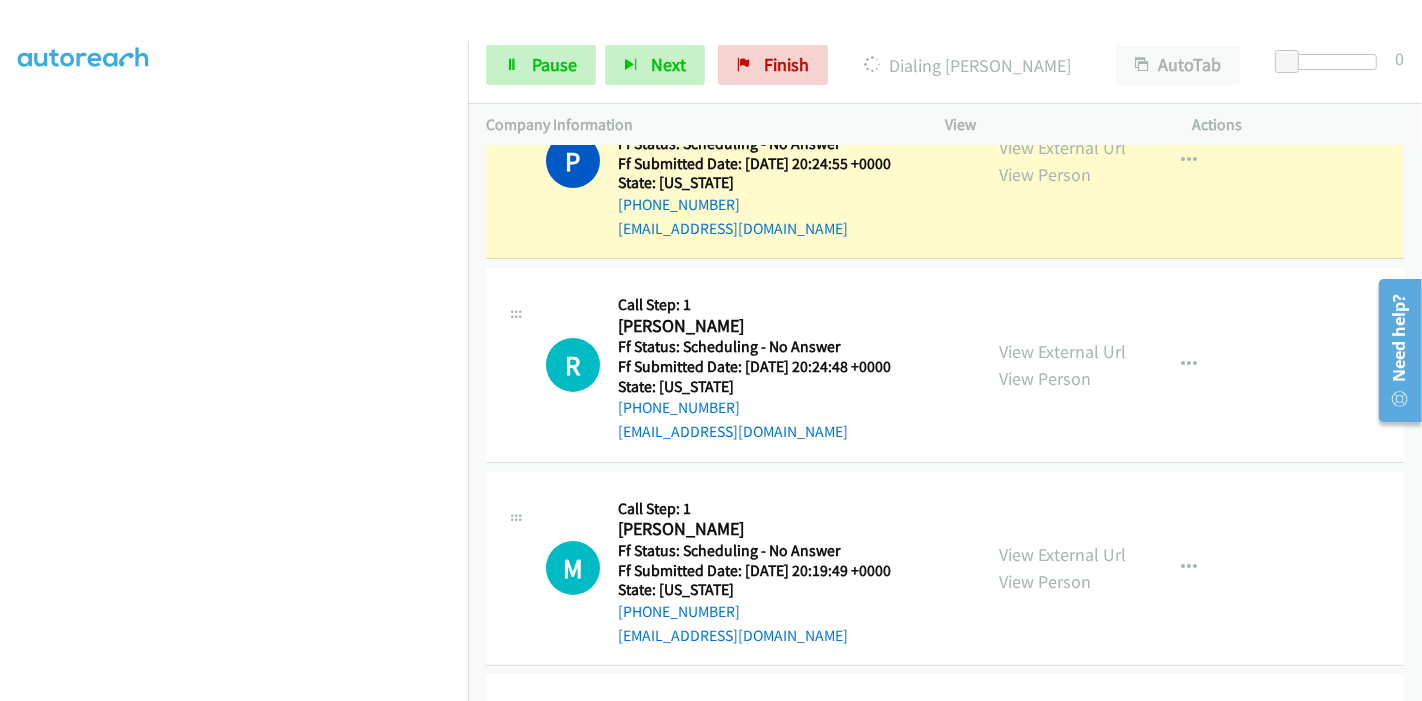 scroll, scrollTop: 333, scrollLeft: 0, axis: vertical 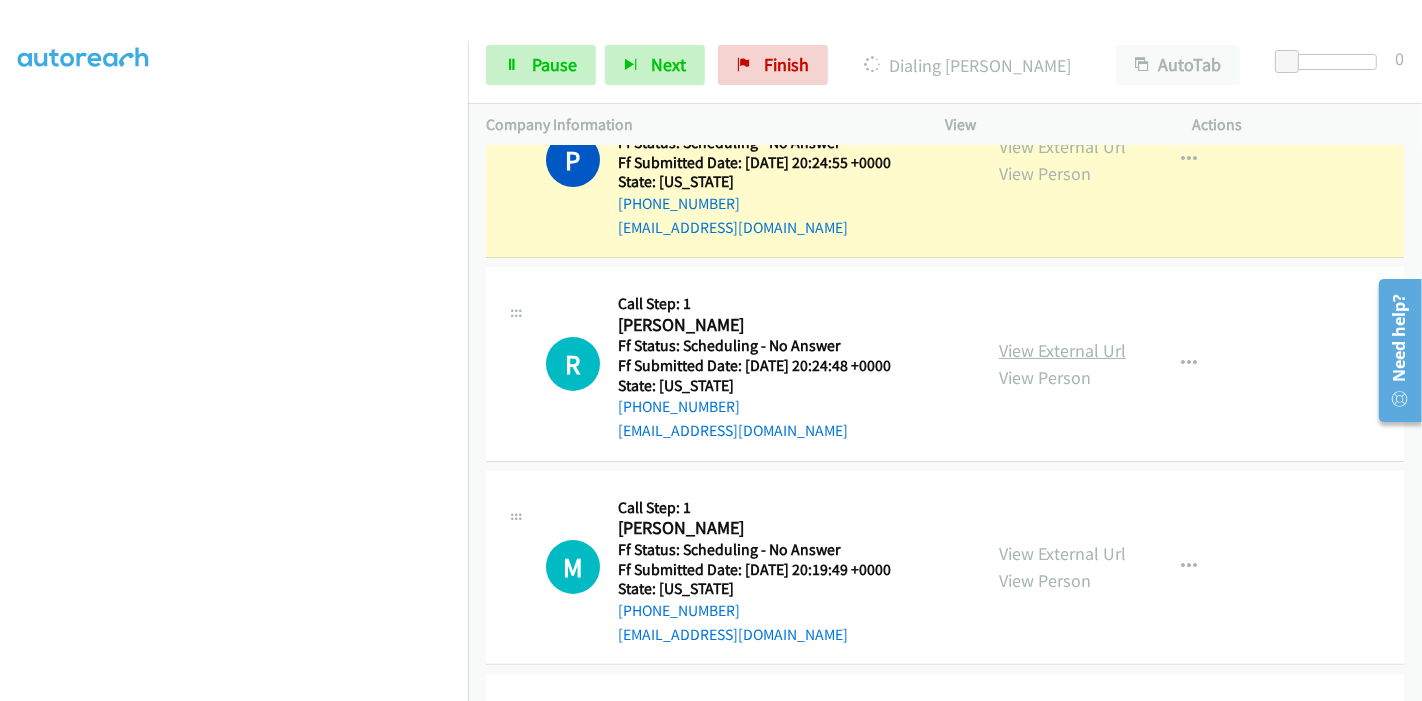 click on "View External Url" at bounding box center (1062, 350) 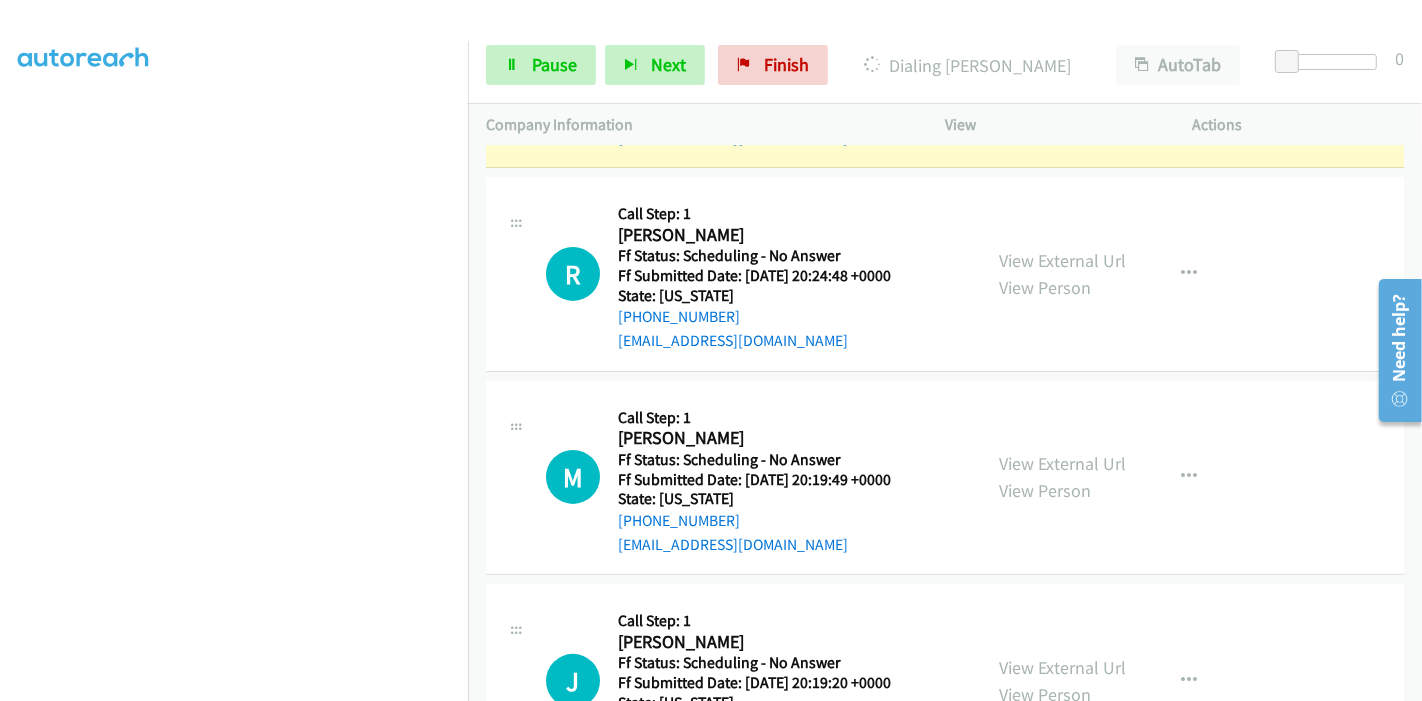 scroll, scrollTop: 555, scrollLeft: 0, axis: vertical 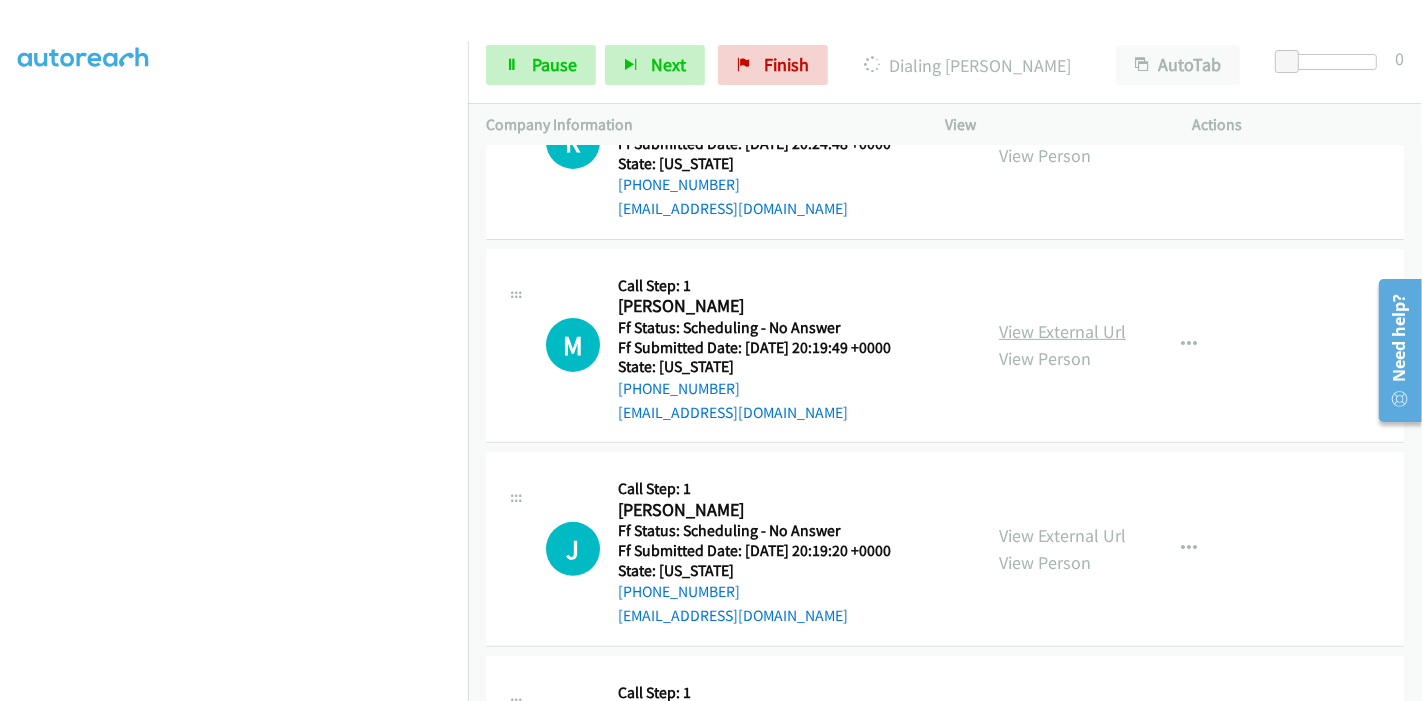click on "View External Url" at bounding box center (1062, 331) 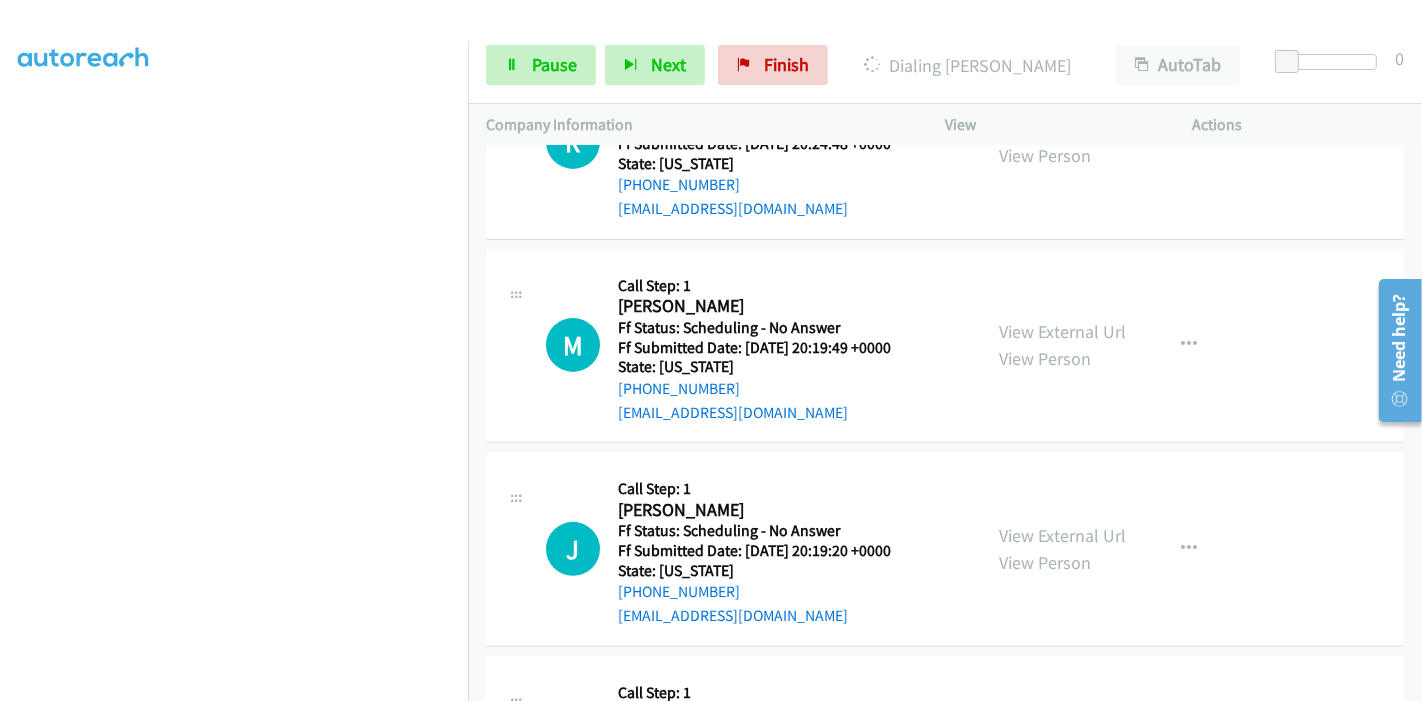 scroll, scrollTop: 777, scrollLeft: 0, axis: vertical 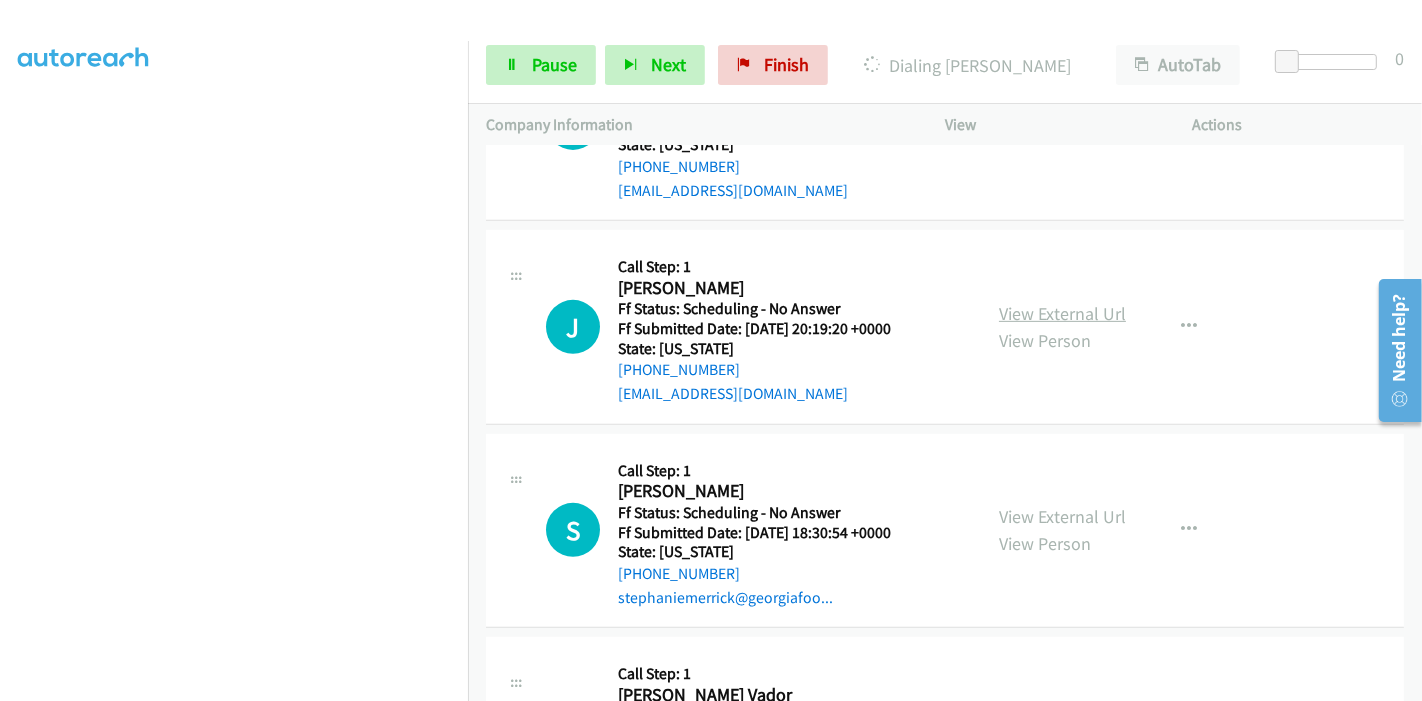 click on "View External Url" at bounding box center (1062, 313) 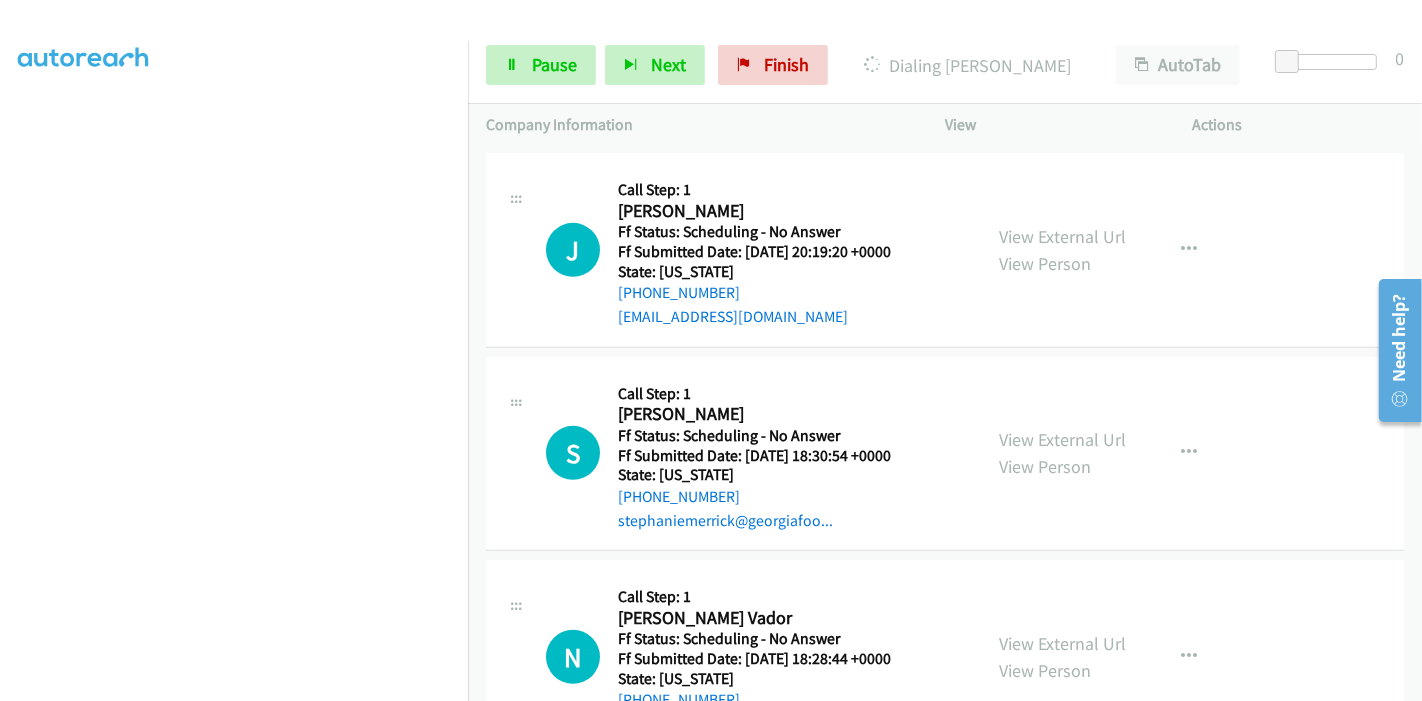 scroll, scrollTop: 888, scrollLeft: 0, axis: vertical 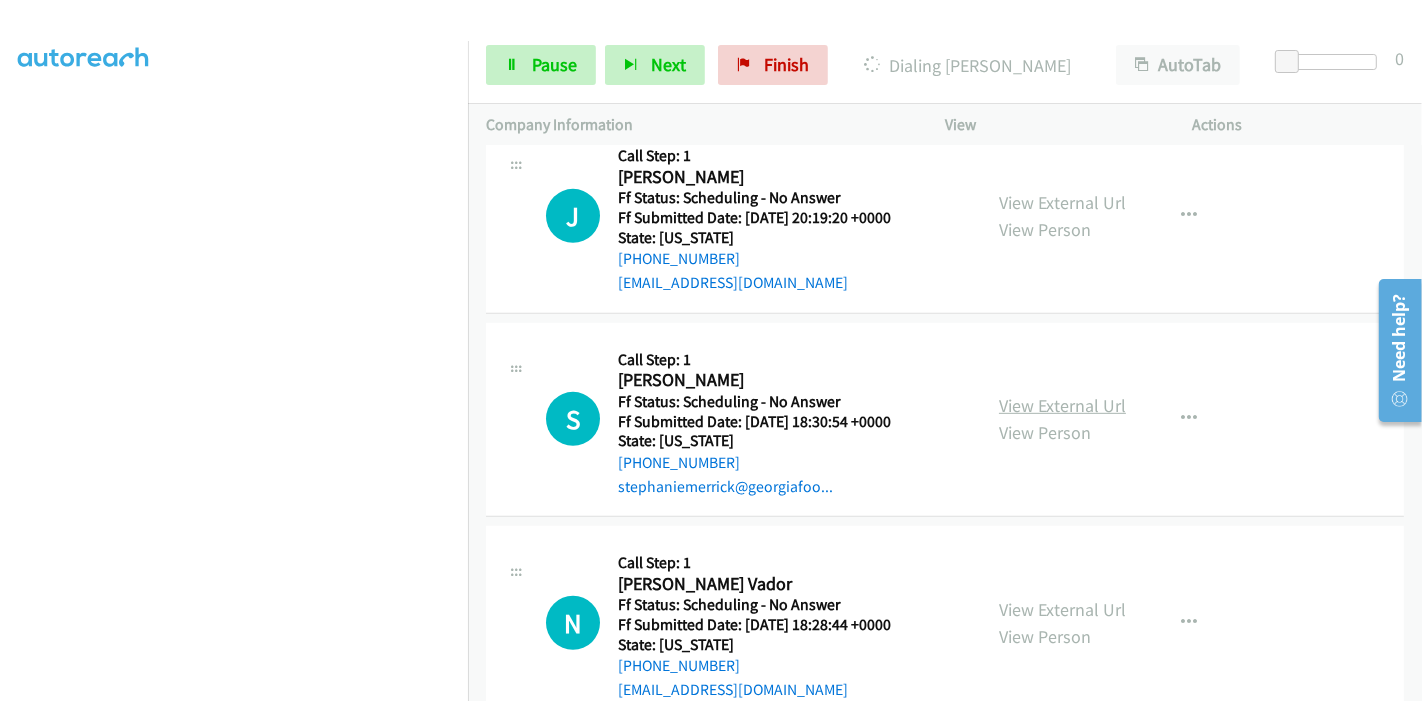 click on "View External Url" at bounding box center [1062, 405] 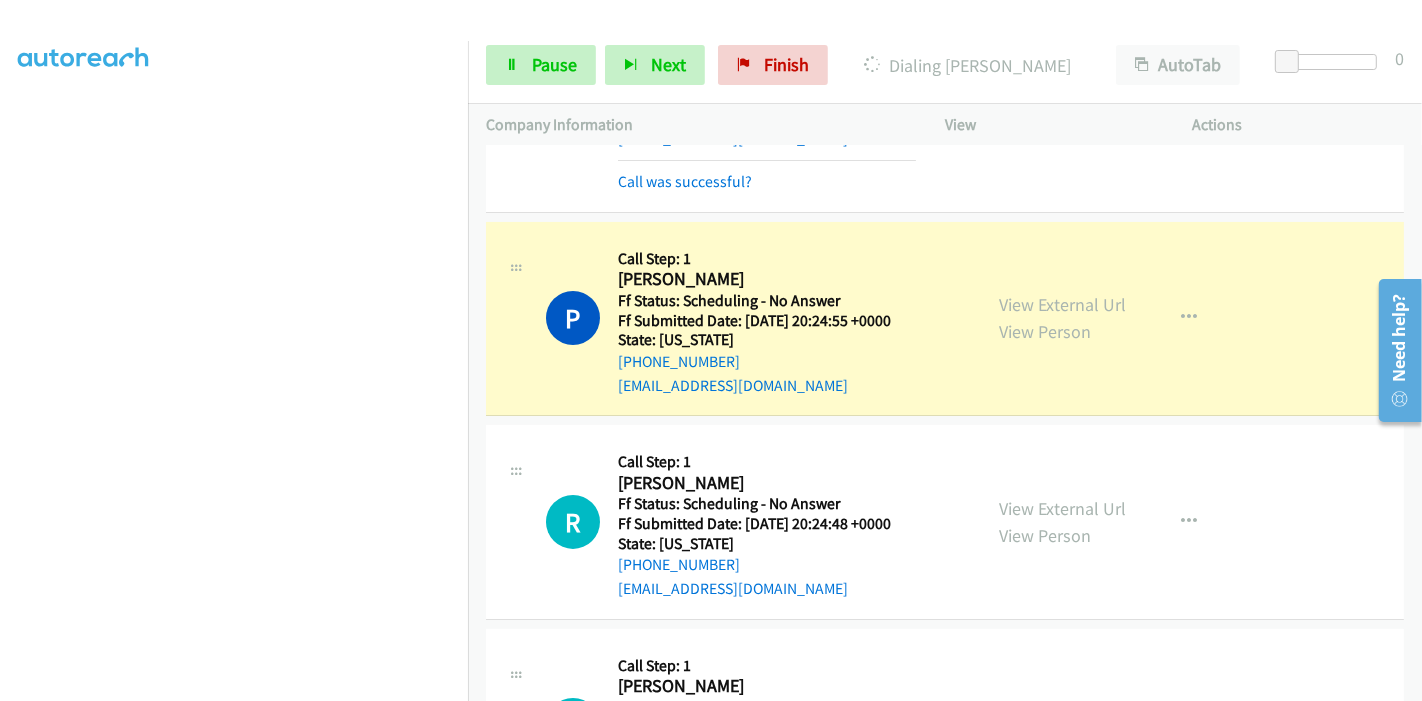 scroll, scrollTop: 111, scrollLeft: 0, axis: vertical 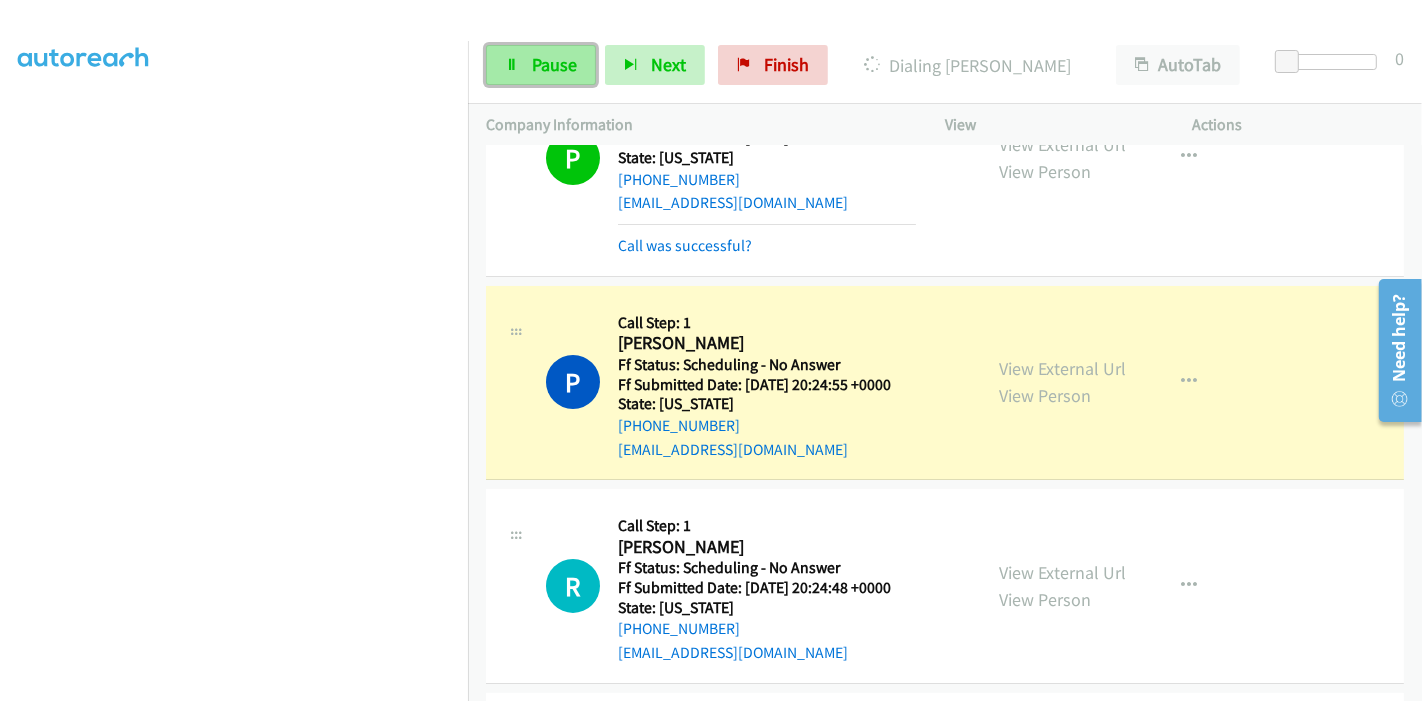 click on "Pause" at bounding box center [554, 64] 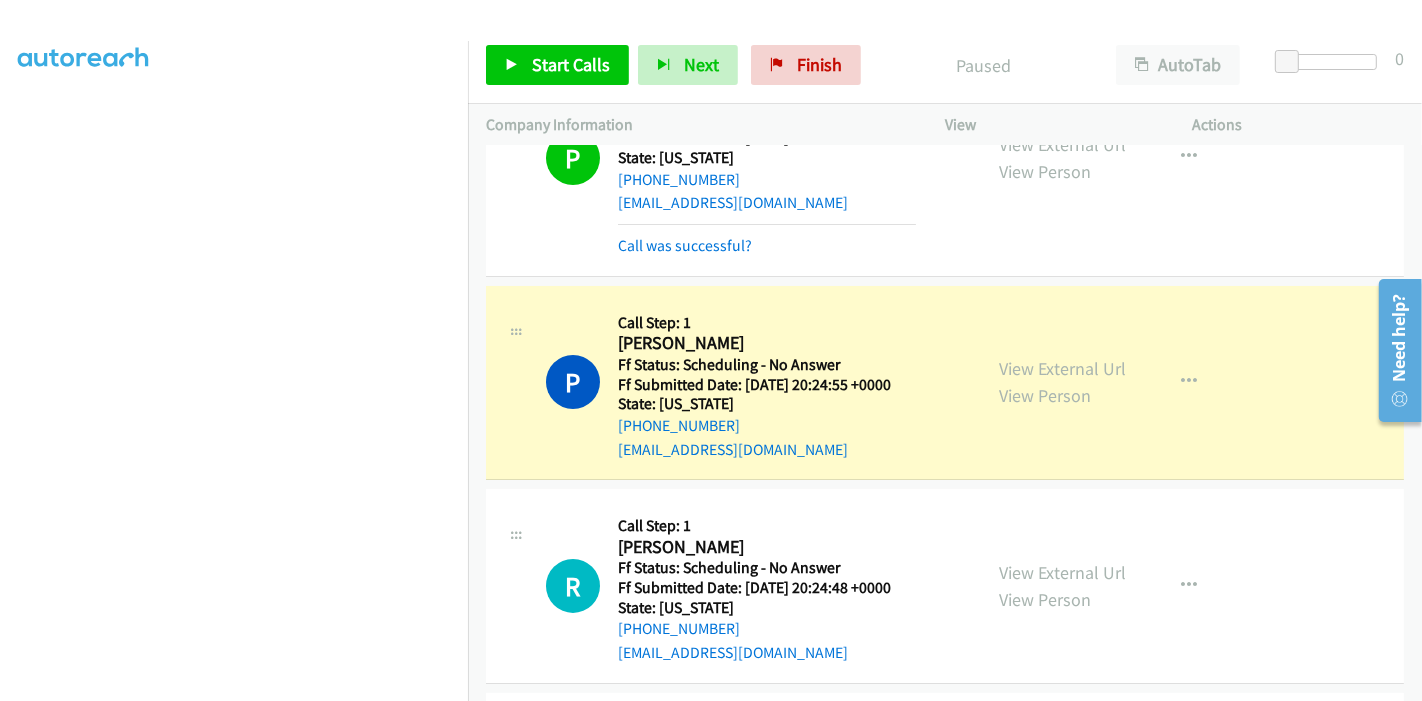scroll, scrollTop: 225, scrollLeft: 0, axis: vertical 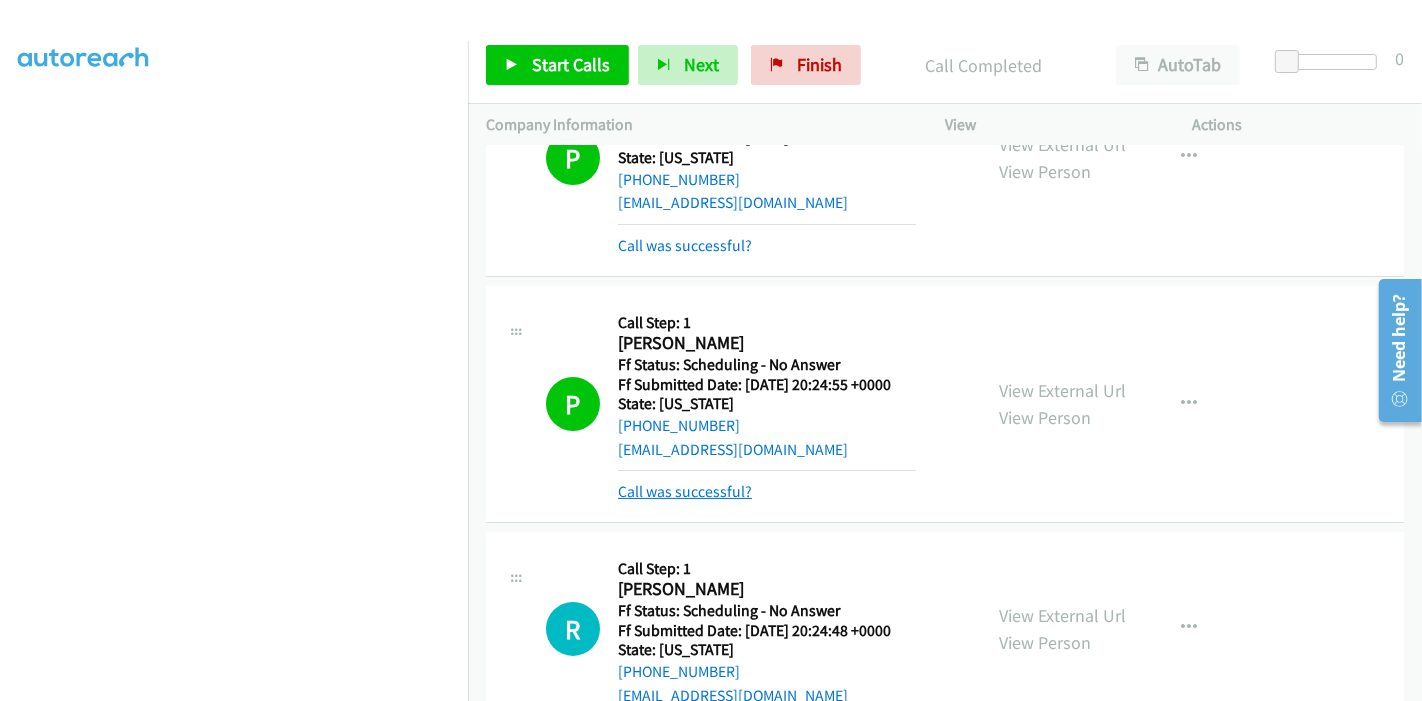 click on "Call was successful?" at bounding box center [685, 491] 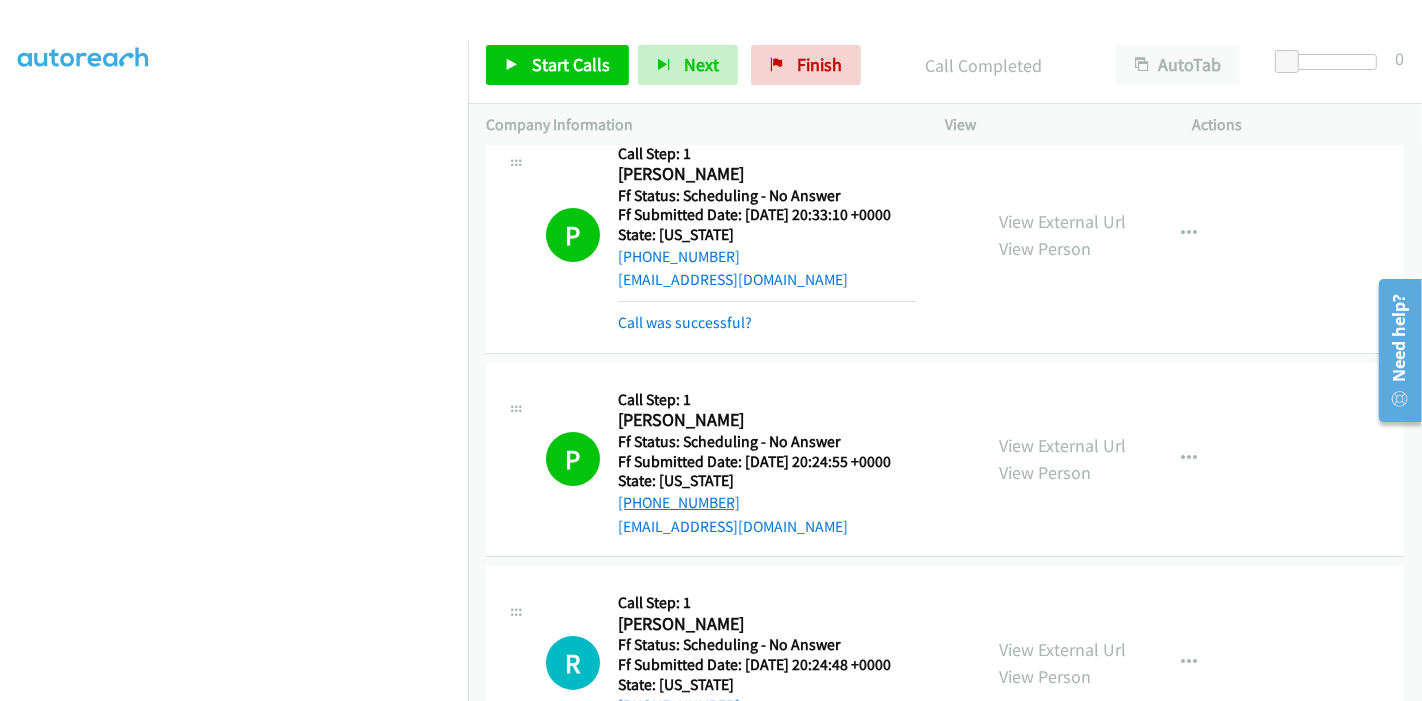 scroll, scrollTop: 0, scrollLeft: 0, axis: both 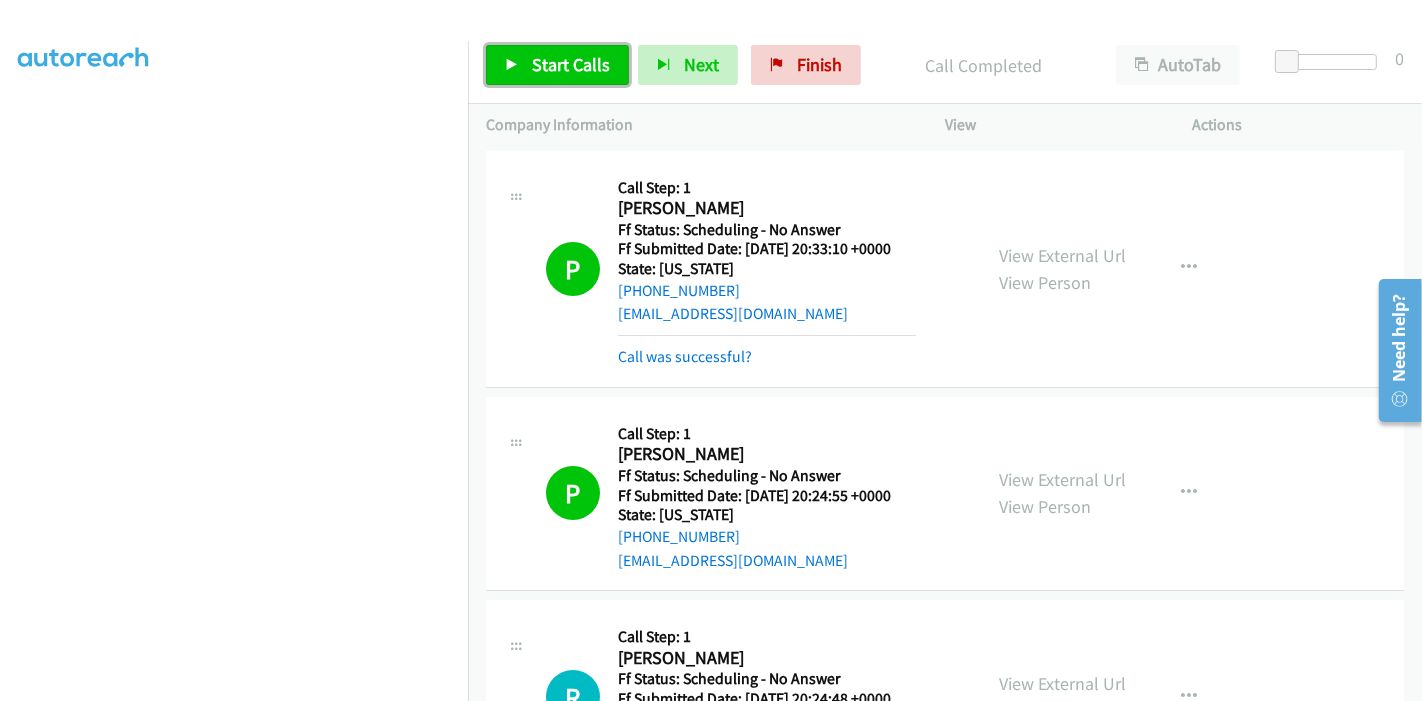 click on "Start Calls" at bounding box center [571, 64] 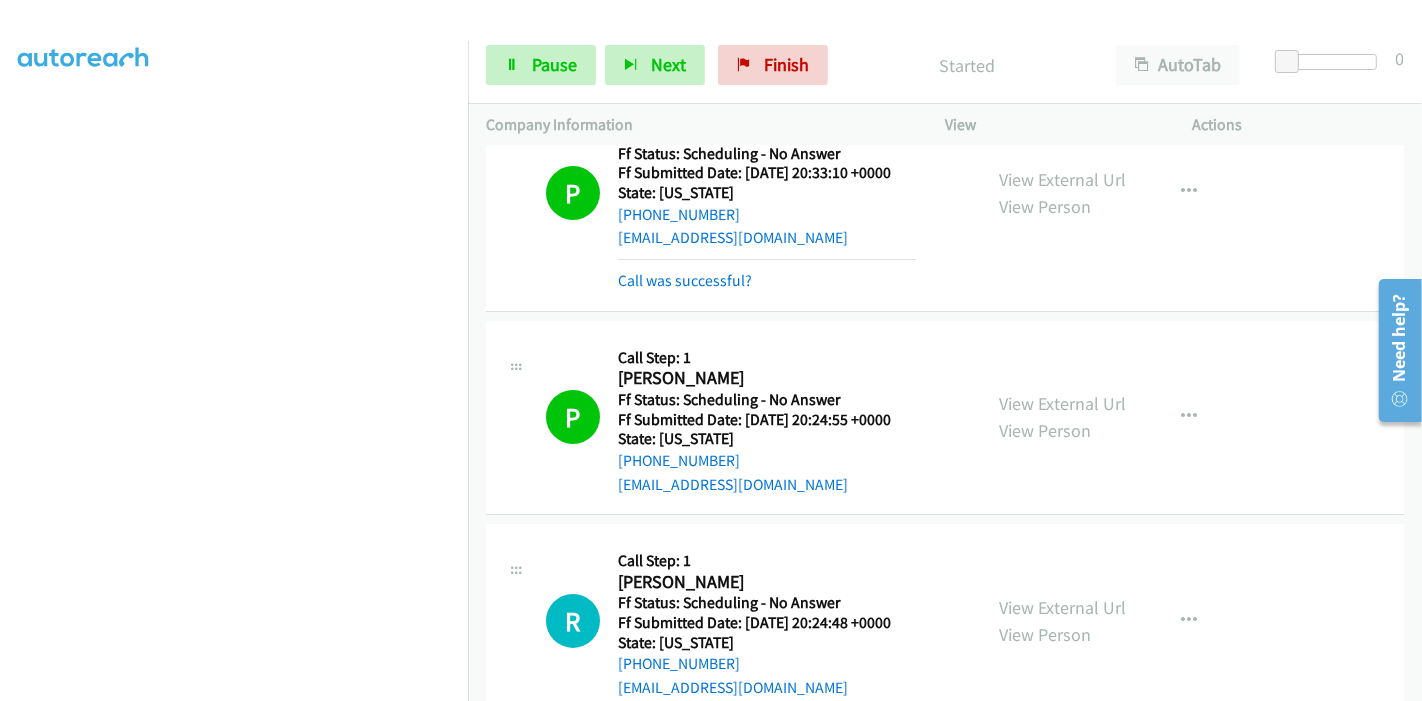 scroll, scrollTop: 111, scrollLeft: 0, axis: vertical 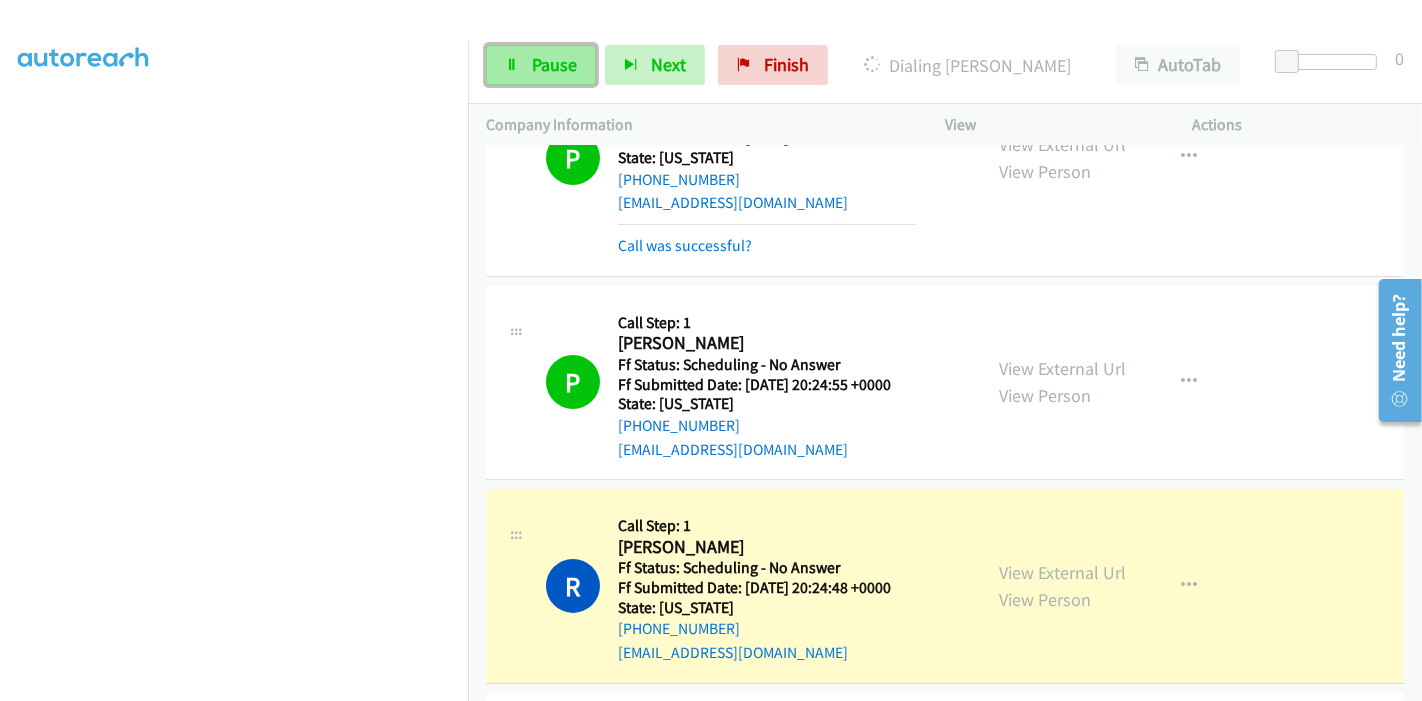 click on "Pause" at bounding box center [541, 65] 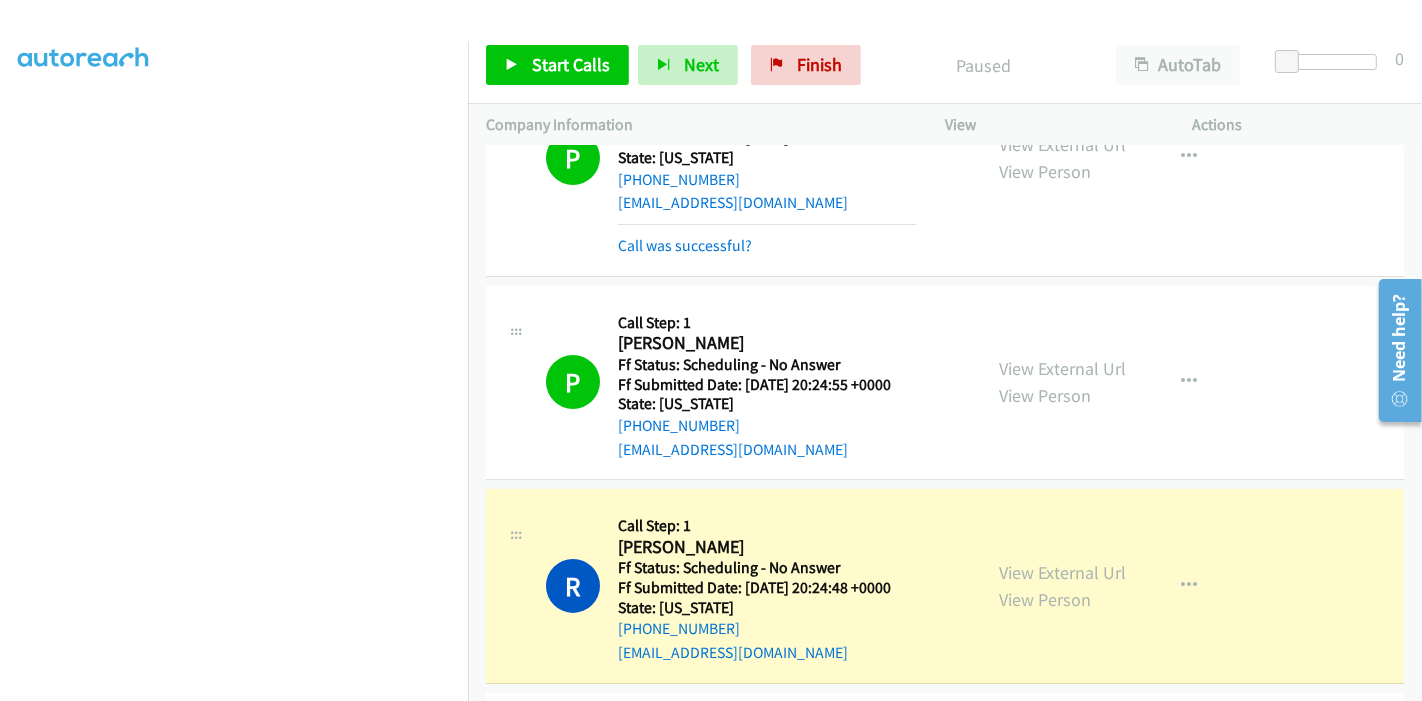 scroll, scrollTop: 222, scrollLeft: 0, axis: vertical 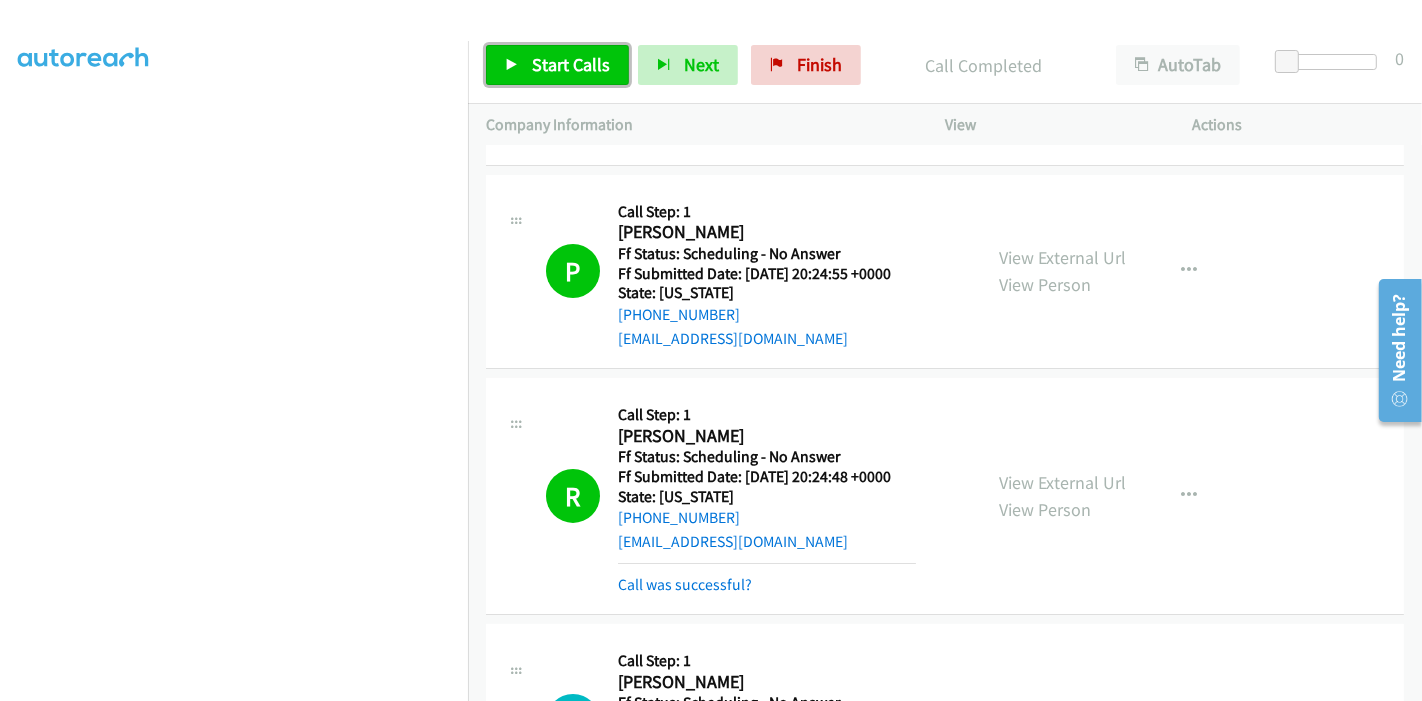 click on "Start Calls" at bounding box center (557, 65) 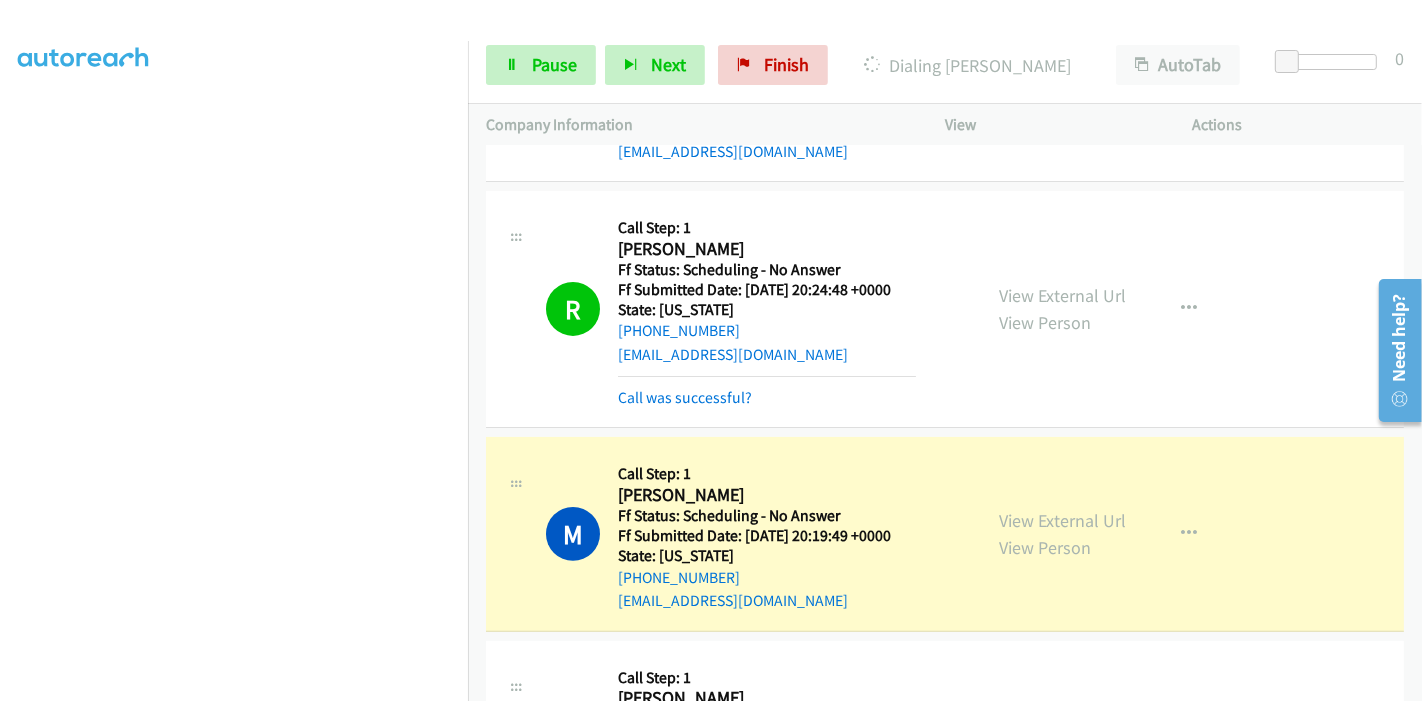scroll, scrollTop: 444, scrollLeft: 0, axis: vertical 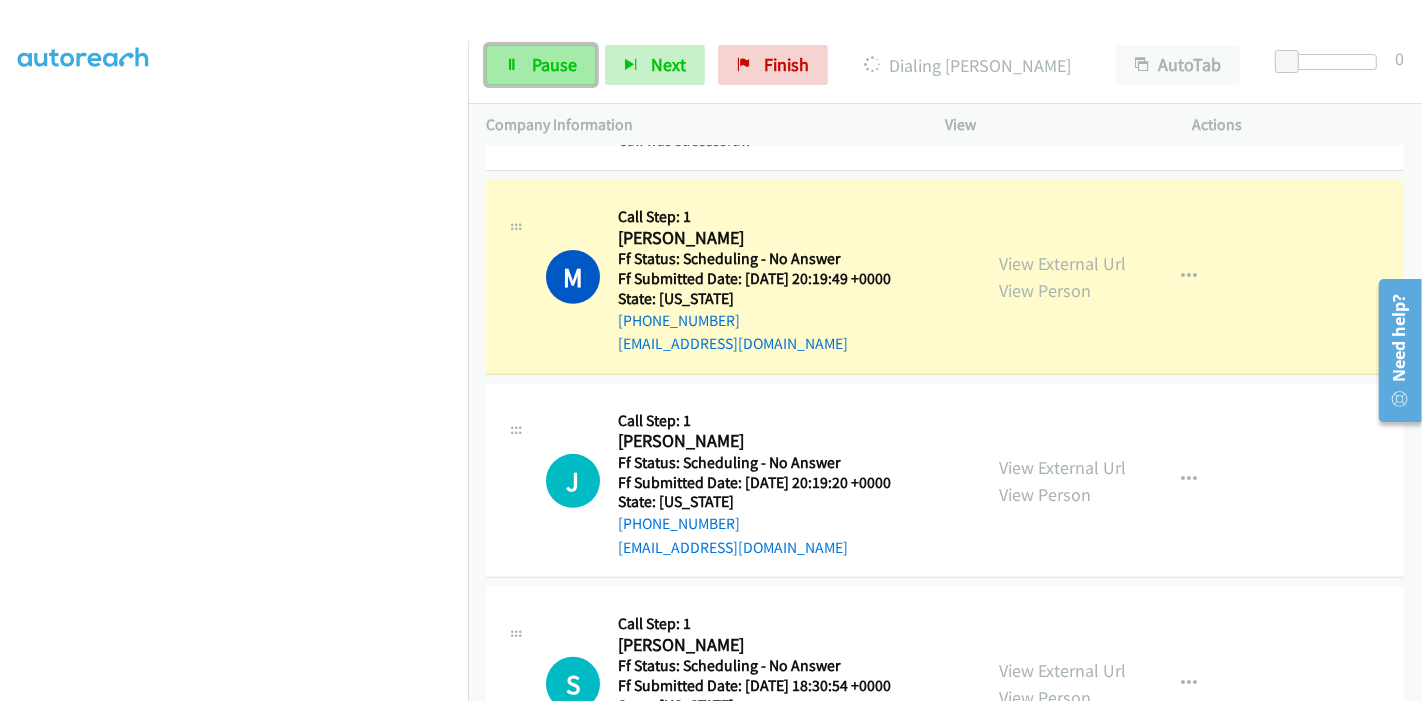click on "Pause" at bounding box center [541, 65] 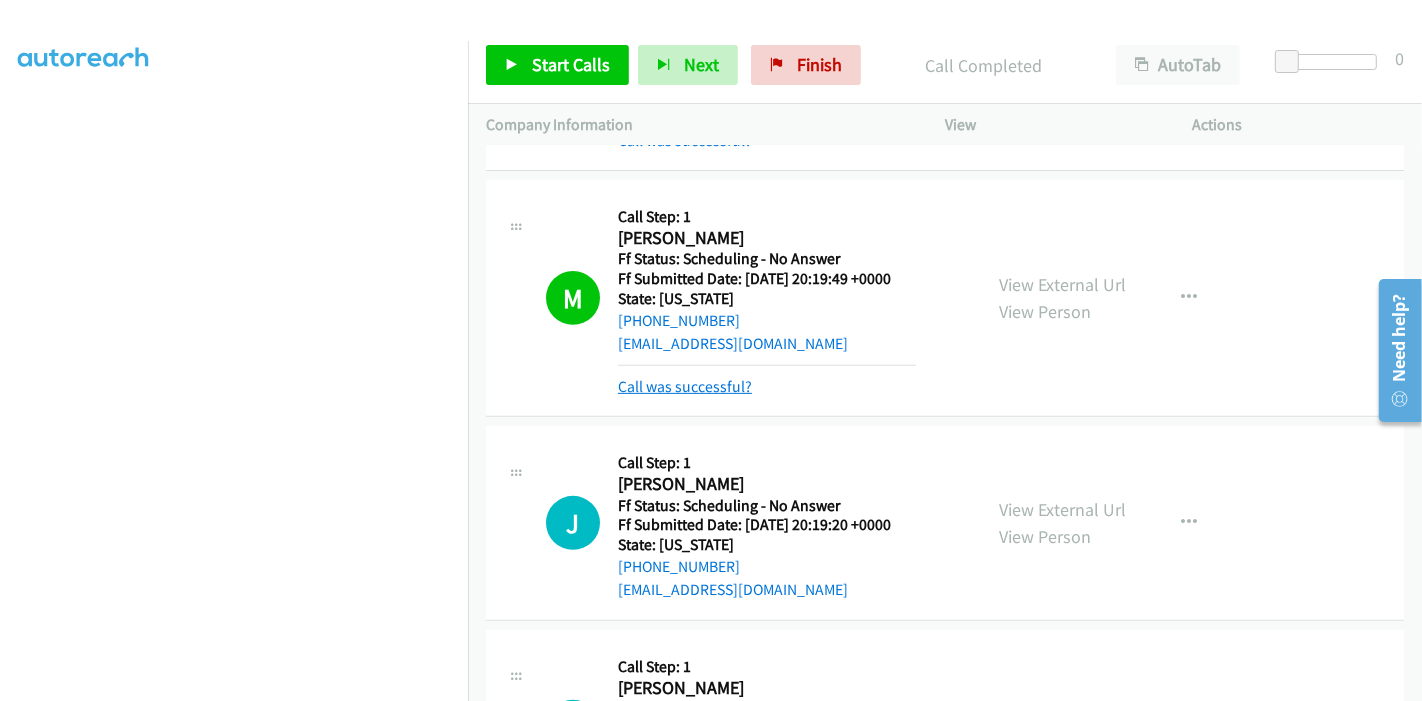 click on "Call was successful?" at bounding box center [685, 386] 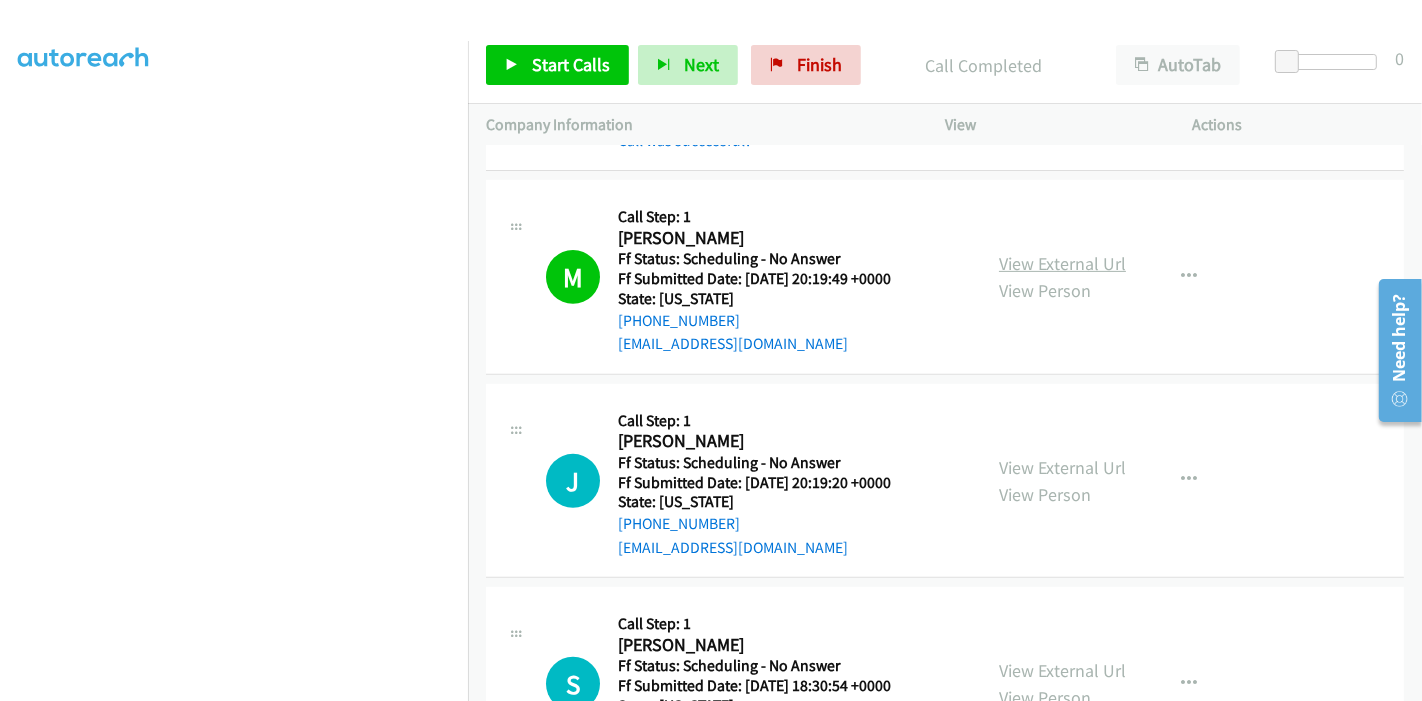 click on "View External Url" at bounding box center [1062, 263] 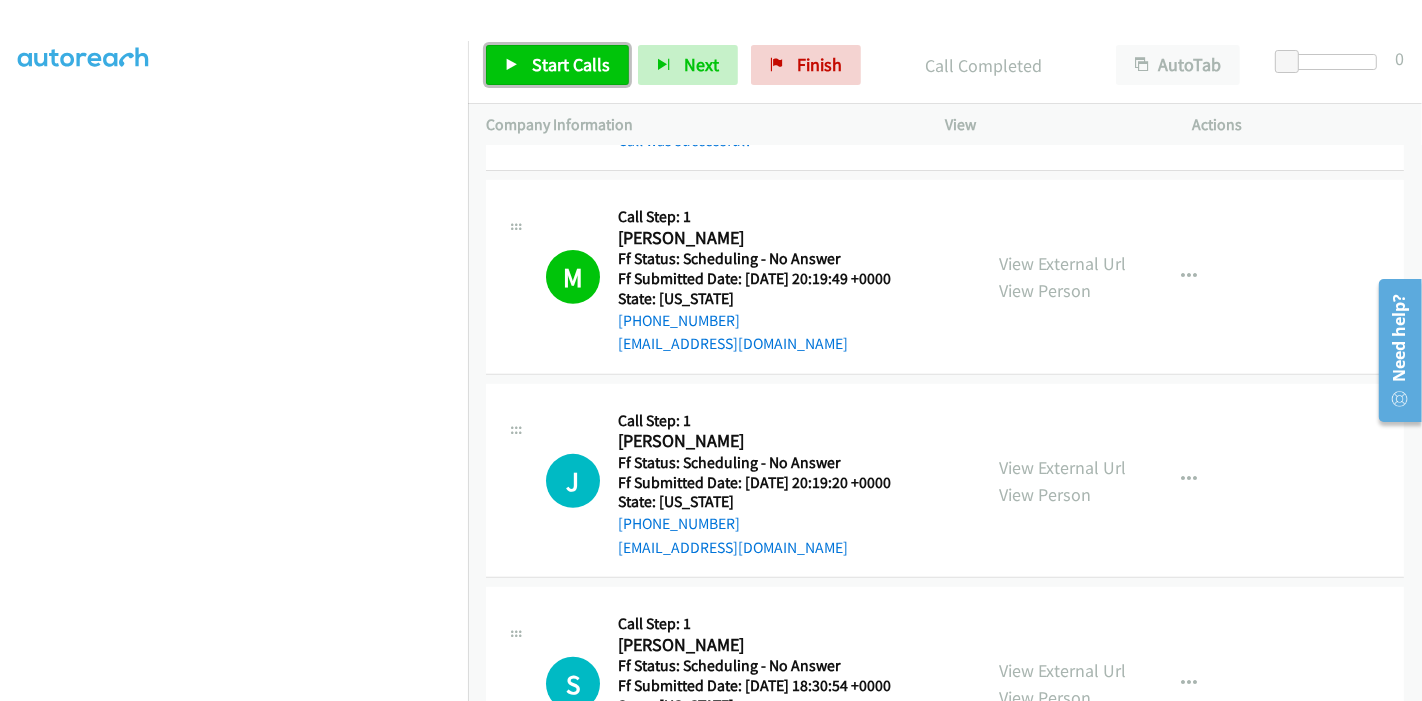 click on "Start Calls" at bounding box center (571, 64) 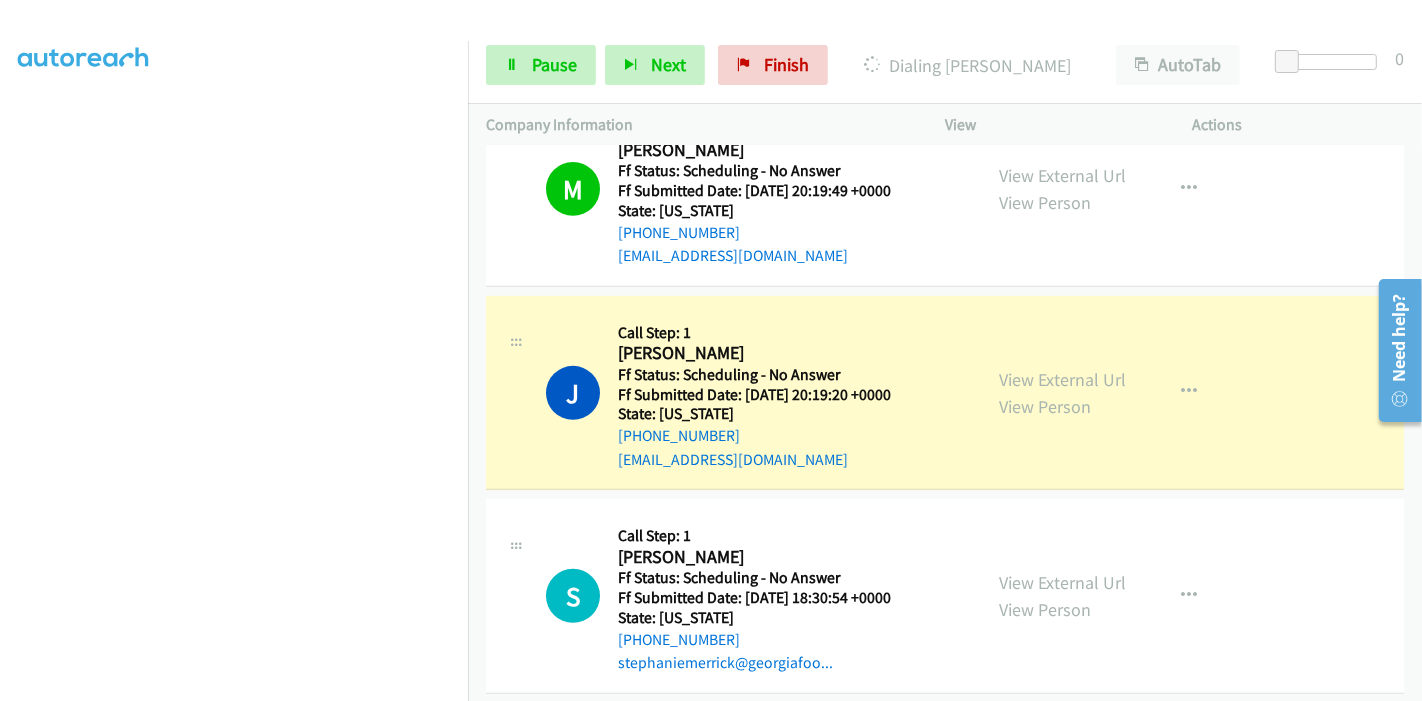 scroll, scrollTop: 888, scrollLeft: 0, axis: vertical 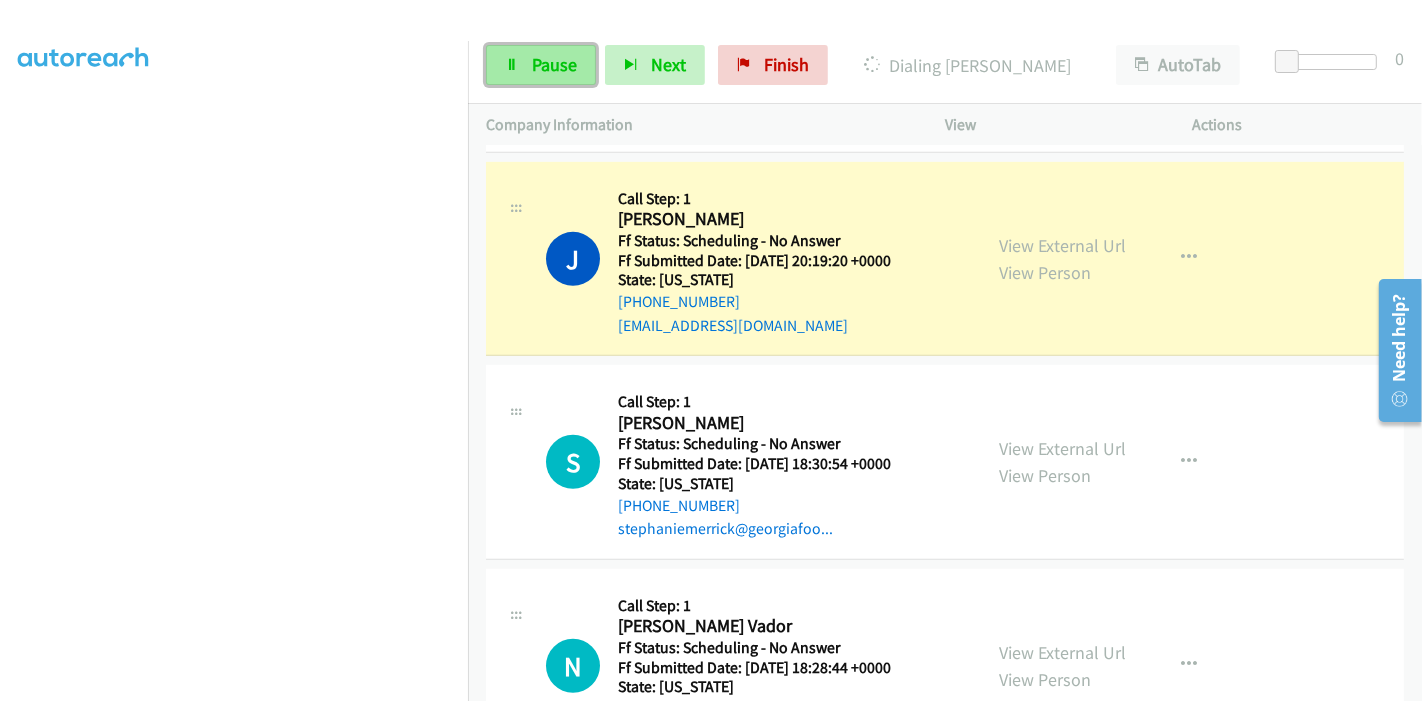 click on "Pause" at bounding box center (554, 64) 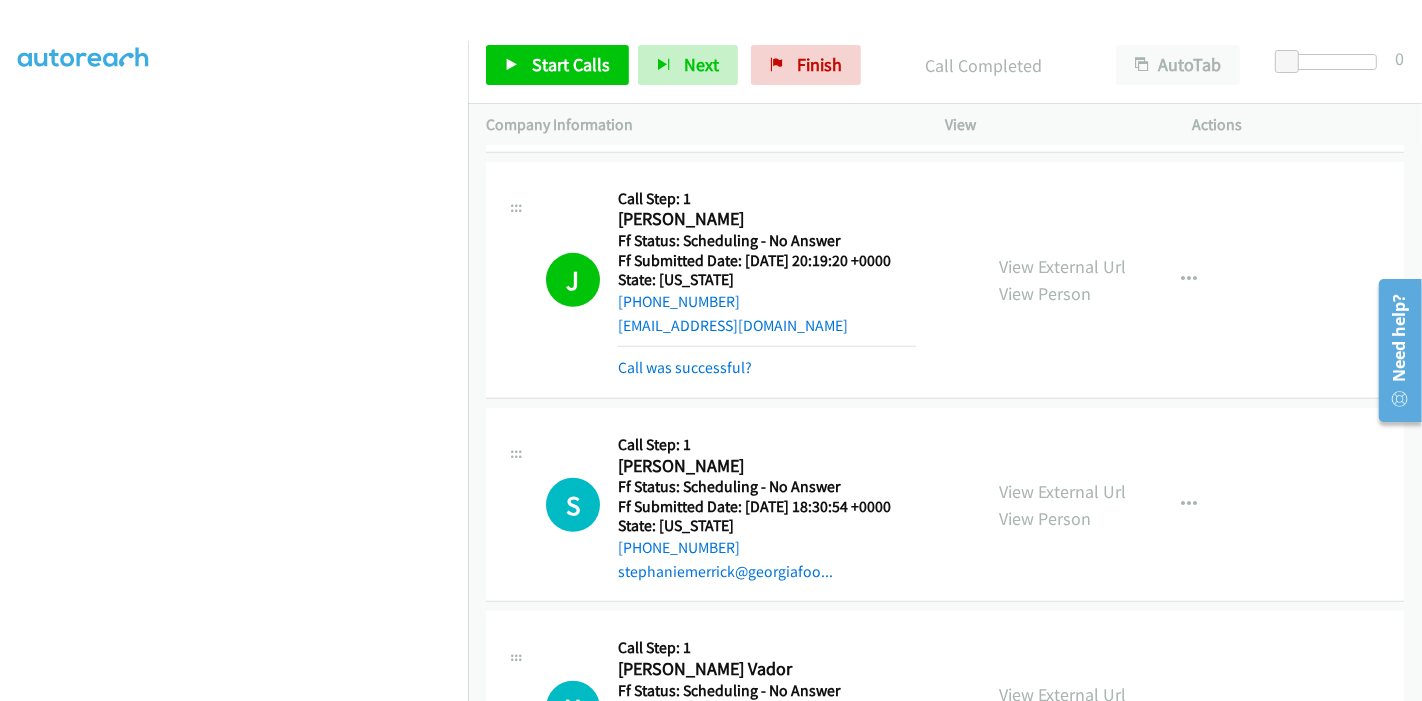 scroll, scrollTop: 0, scrollLeft: 0, axis: both 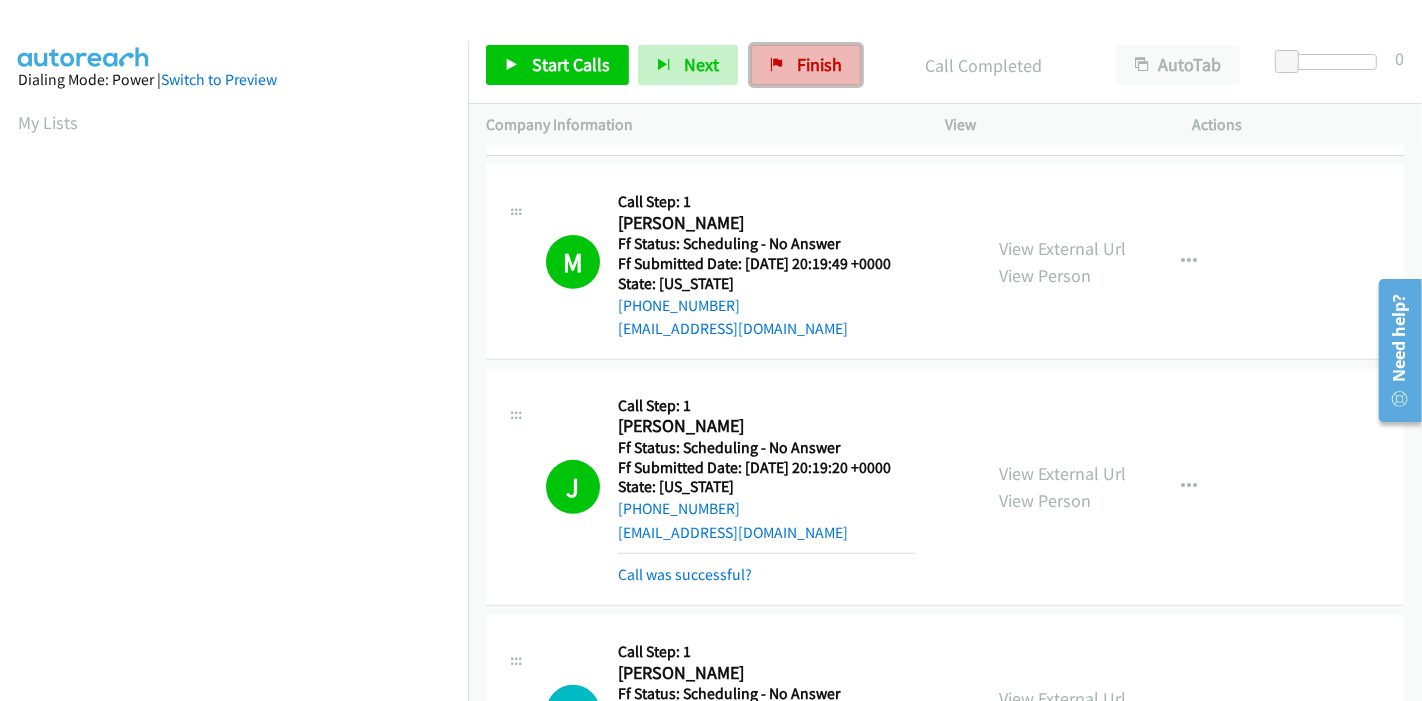 click on "Finish" at bounding box center (819, 64) 